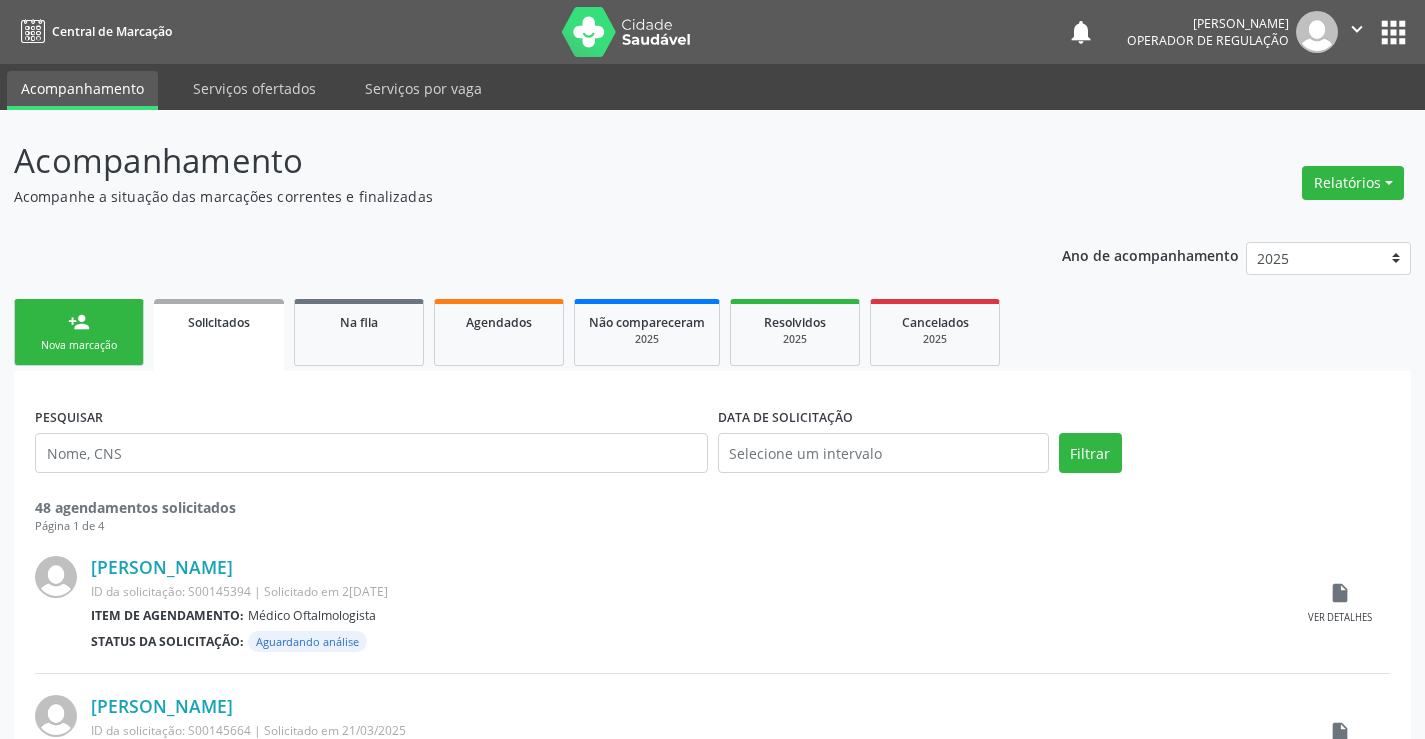 scroll, scrollTop: 0, scrollLeft: 0, axis: both 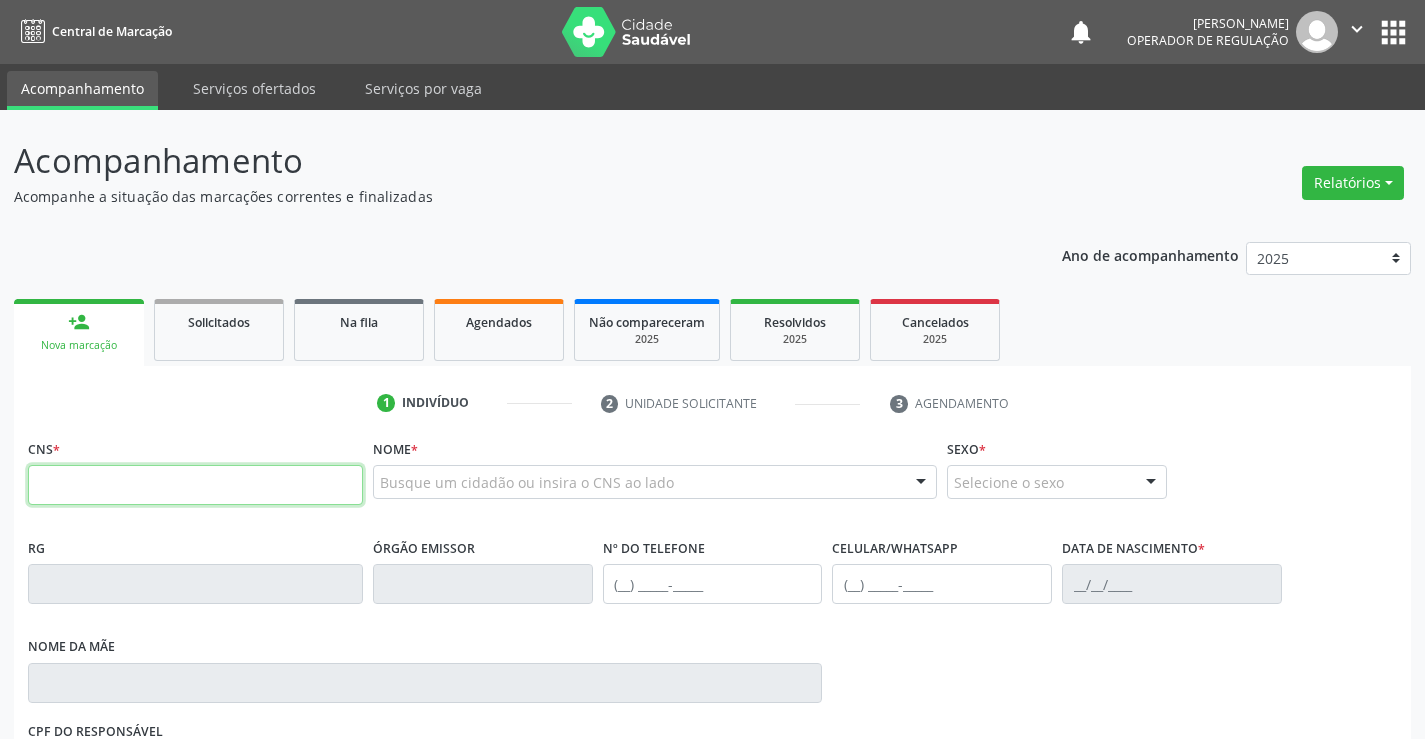 click at bounding box center (195, 485) 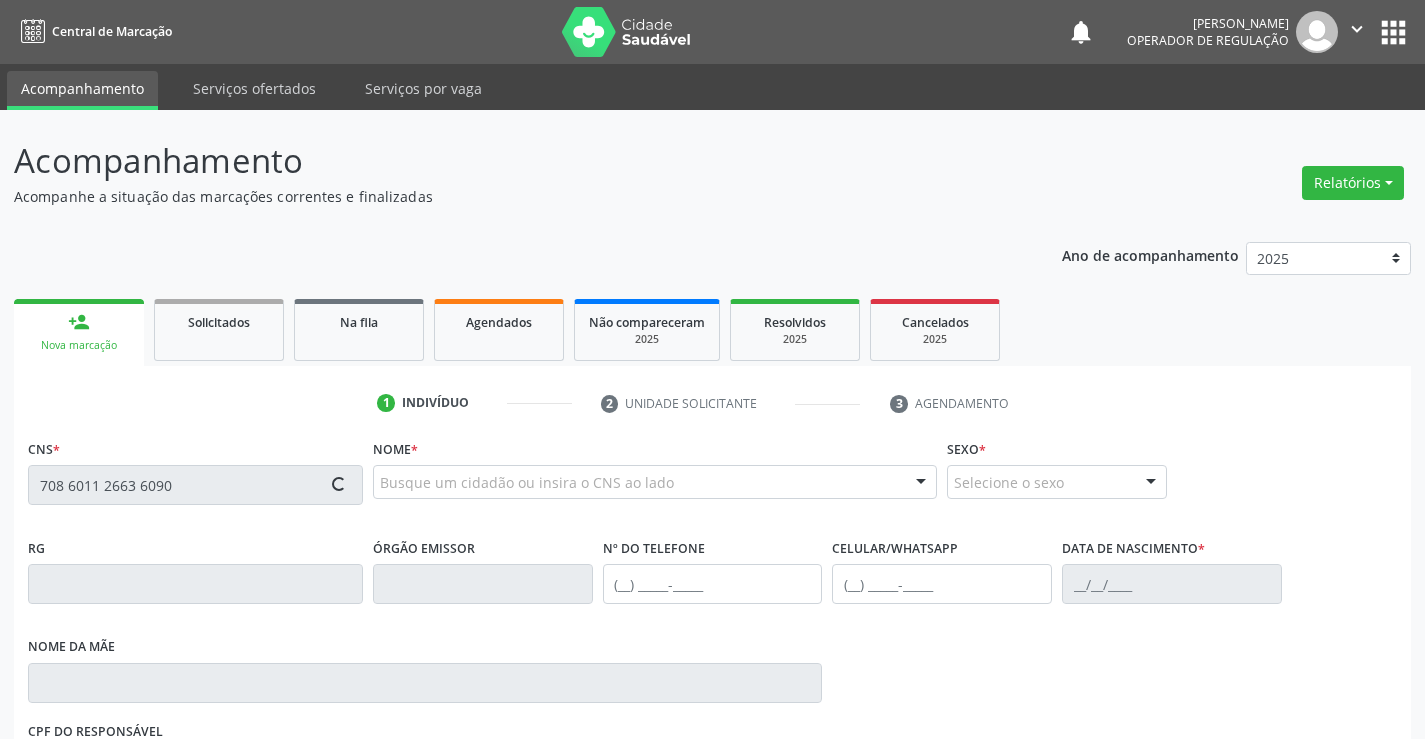 type on "708 6011 2663 6090" 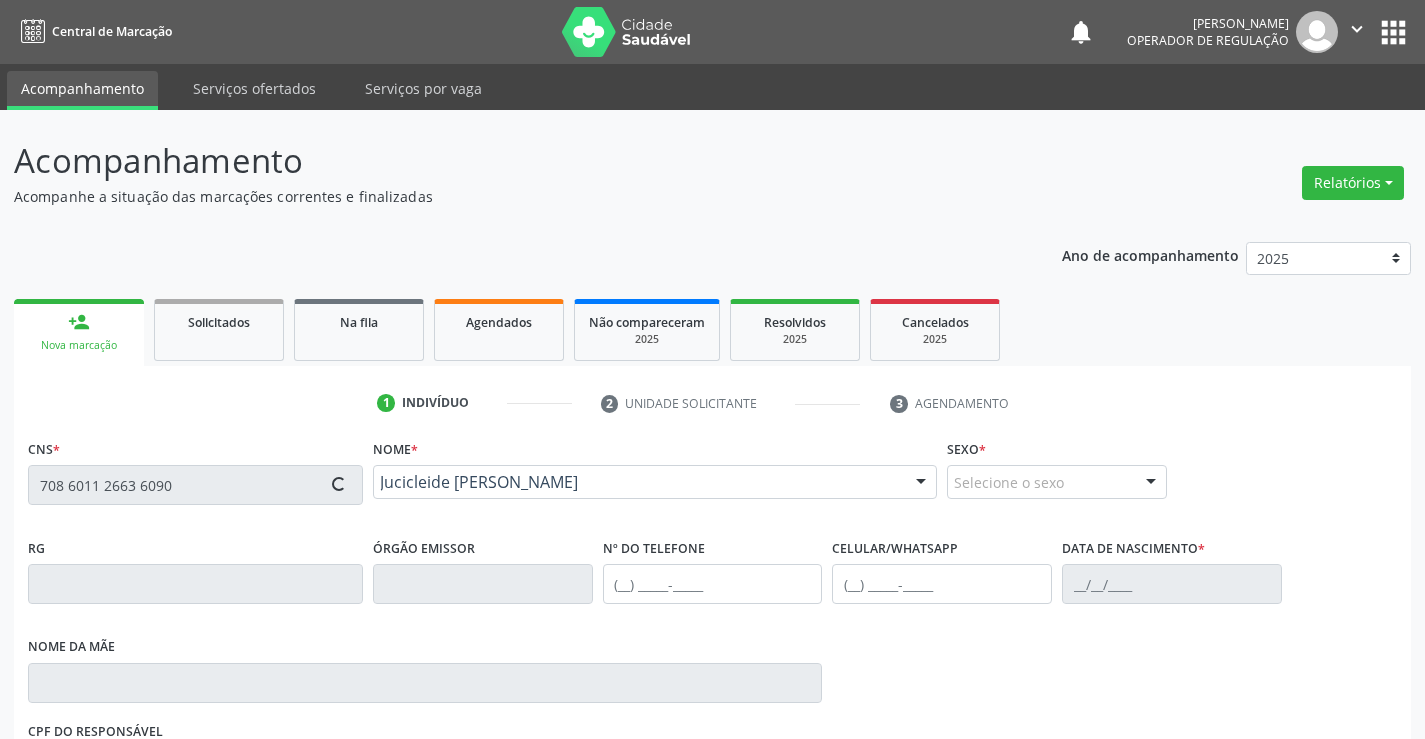 type on "0879150904" 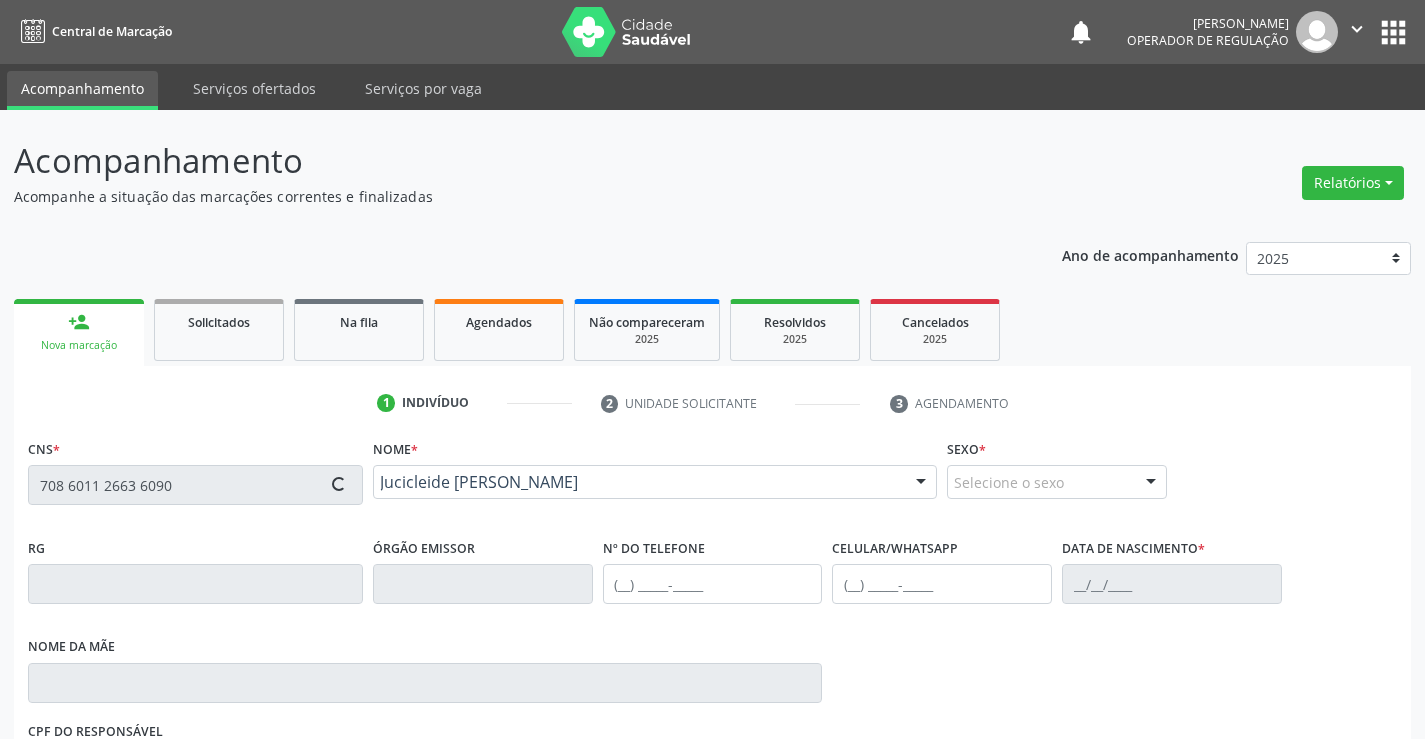 type on "(74) 98843-6959" 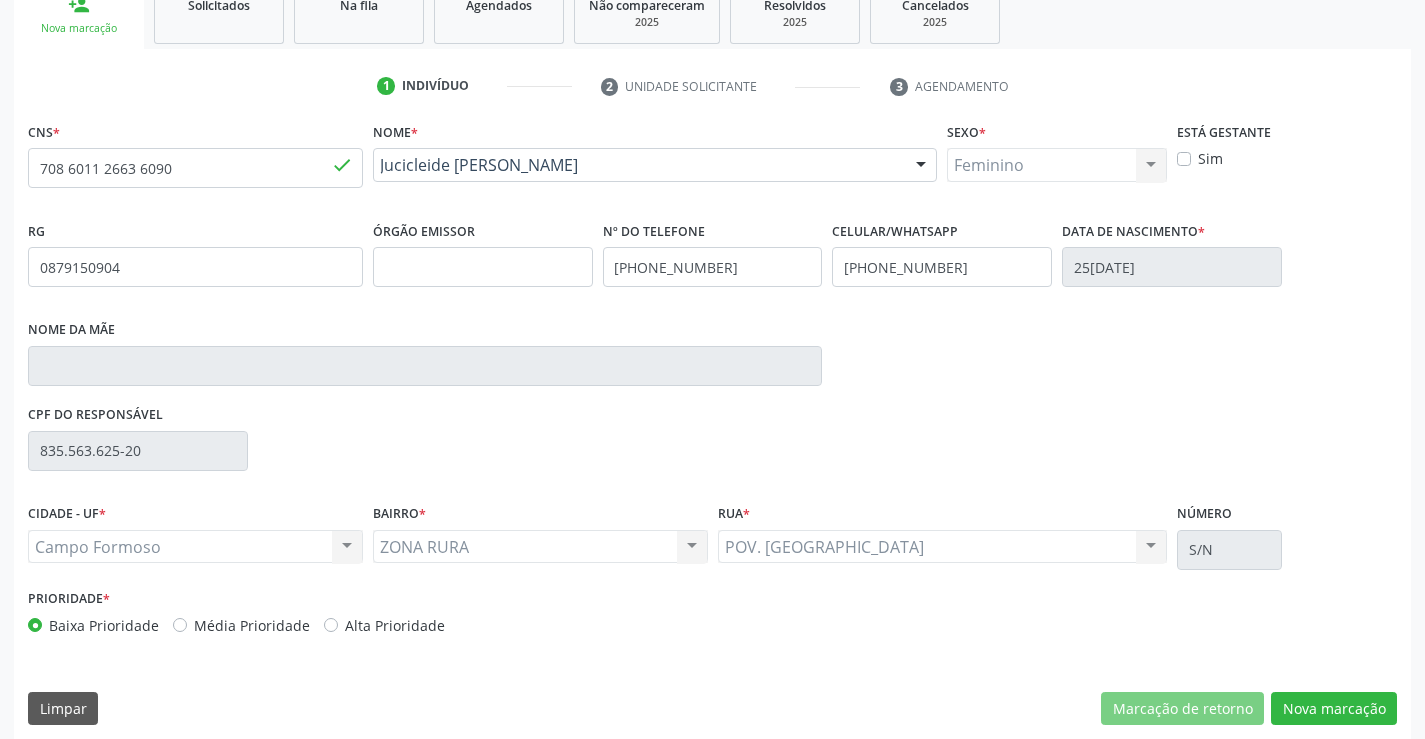 scroll, scrollTop: 331, scrollLeft: 0, axis: vertical 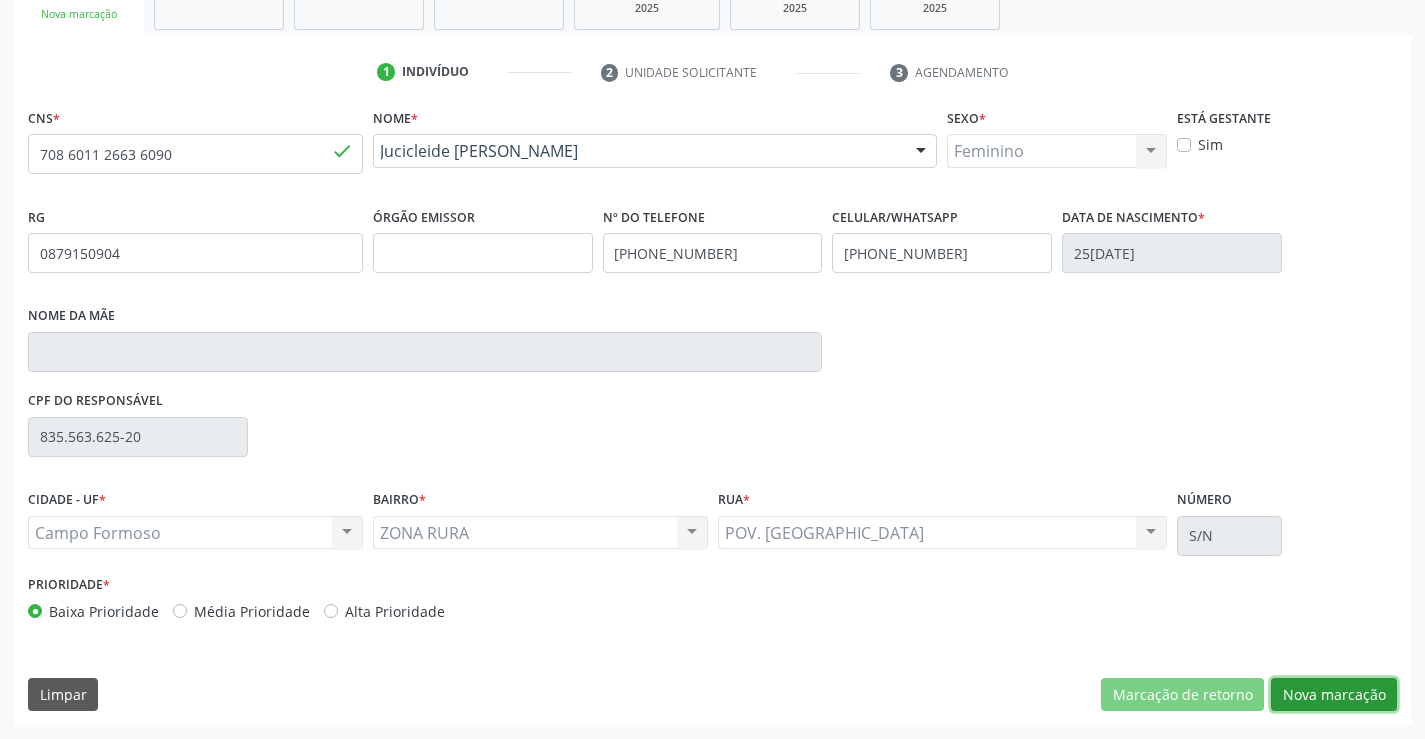 click on "Nova marcação" at bounding box center (1334, 695) 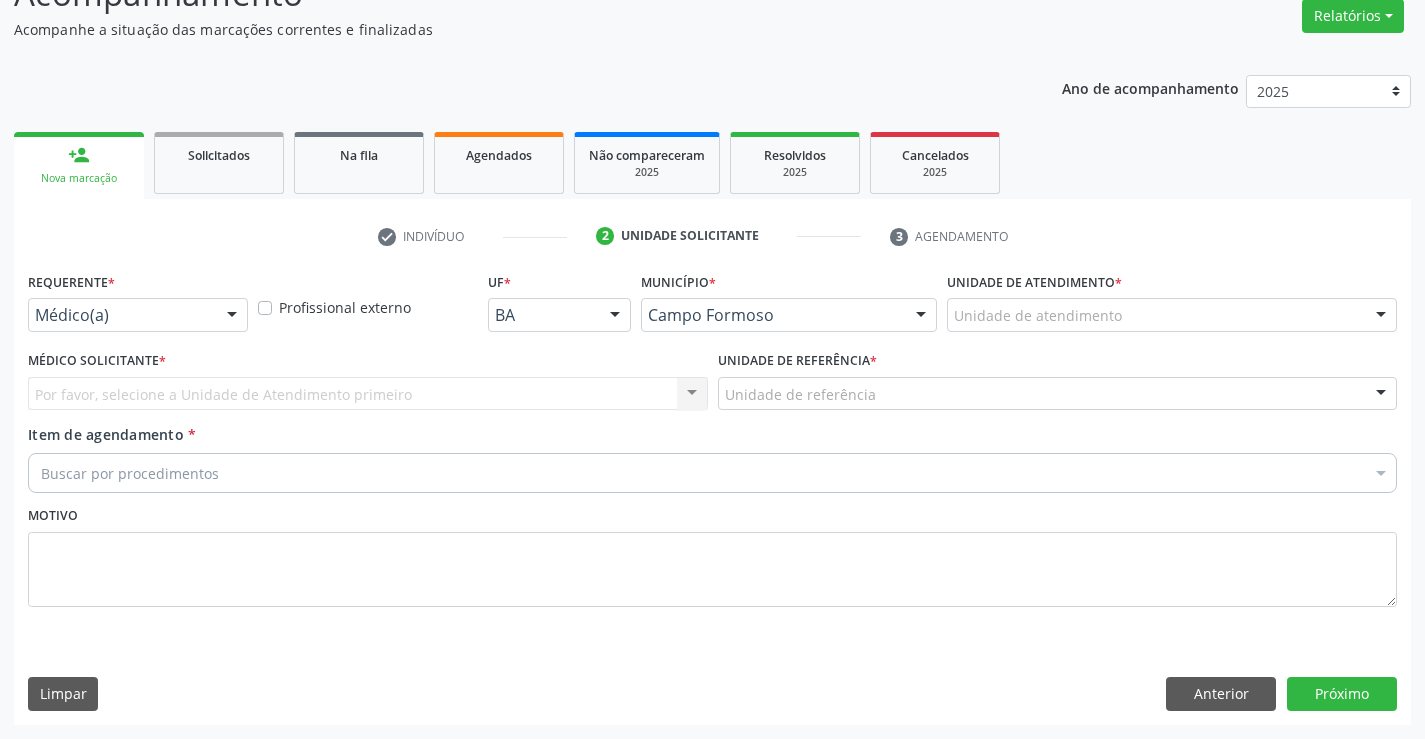 scroll, scrollTop: 167, scrollLeft: 0, axis: vertical 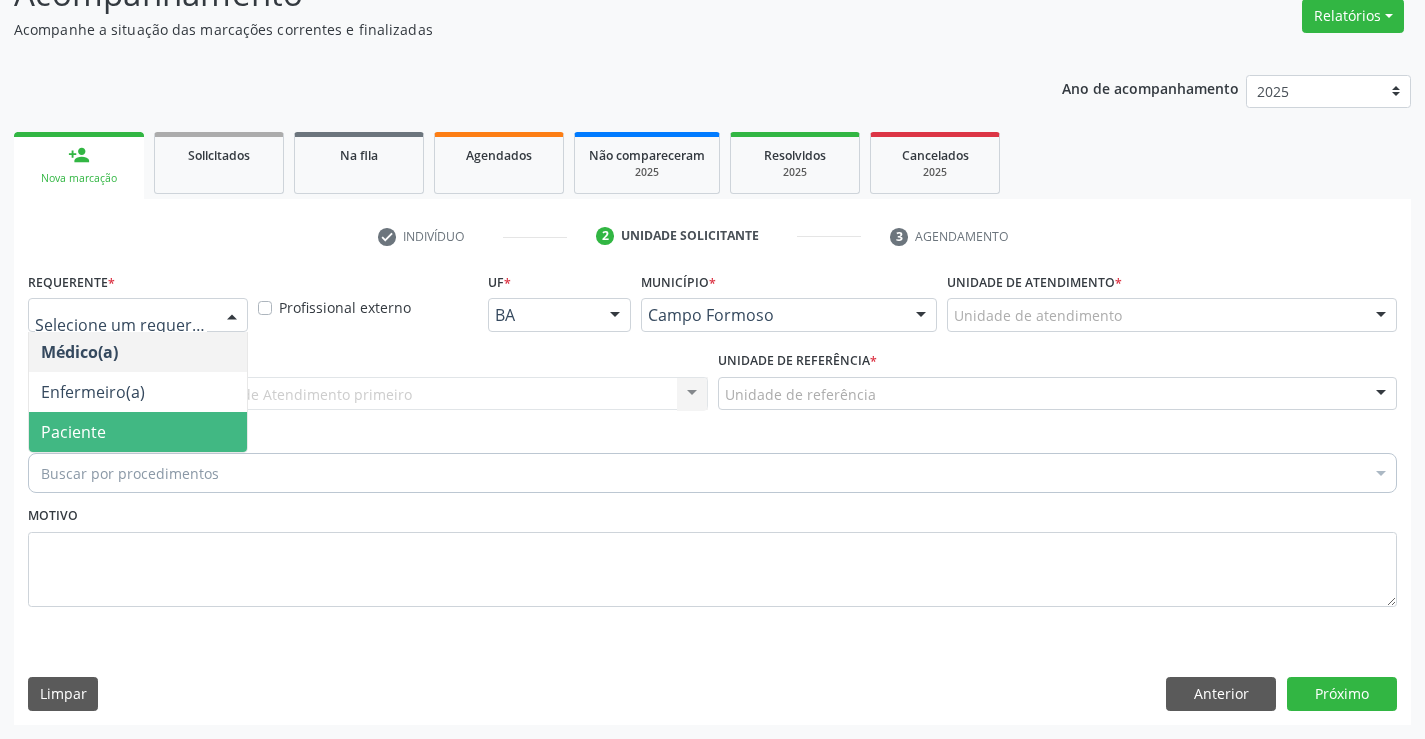 click on "Paciente" at bounding box center [73, 432] 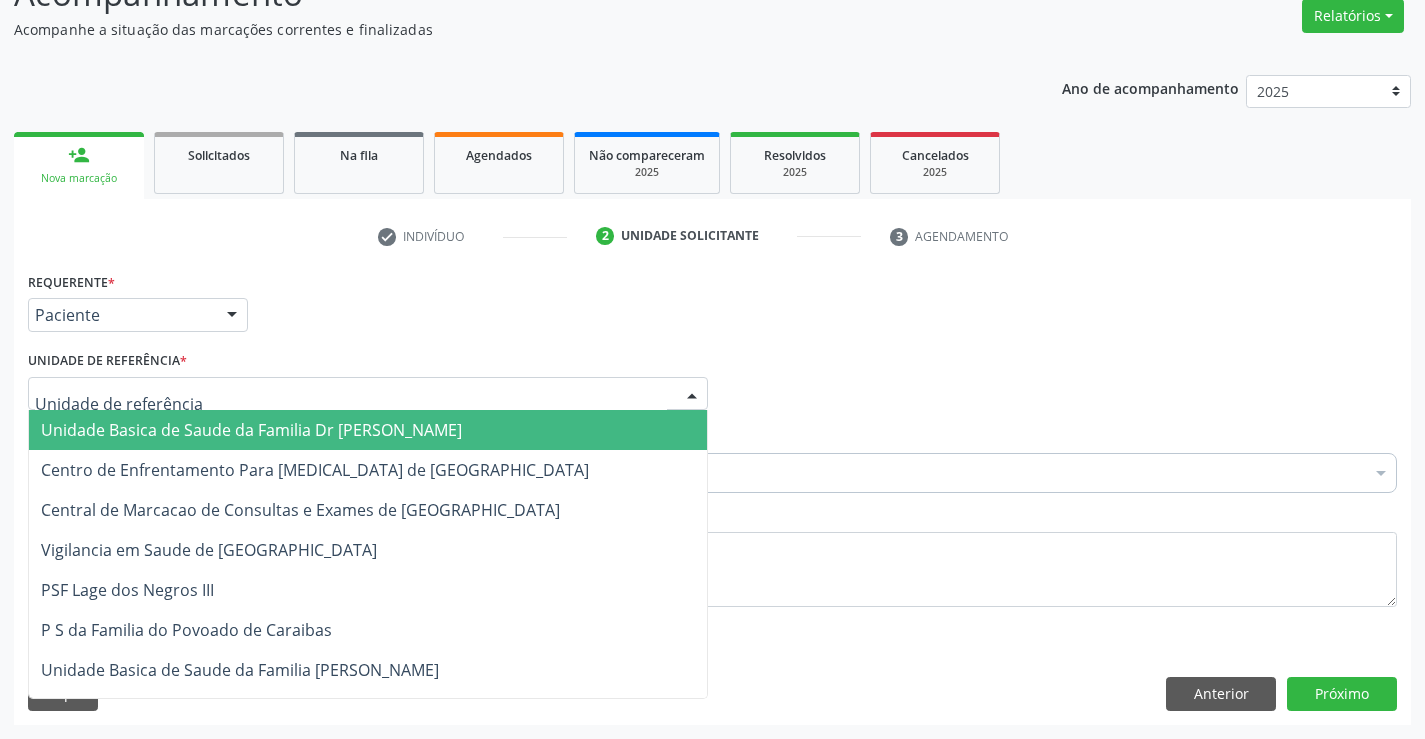click on "Unidade Basica de Saude da Familia Dr [PERSON_NAME]" at bounding box center [251, 430] 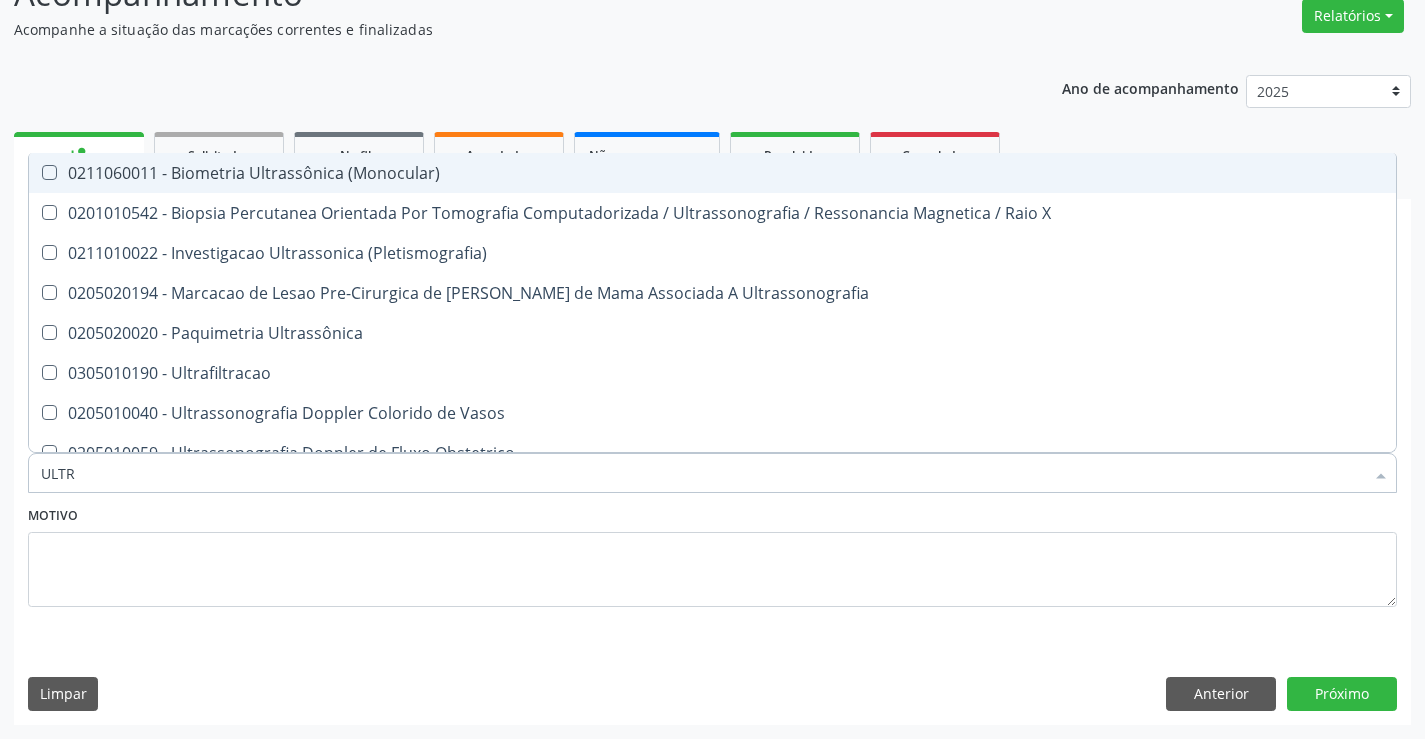 type on "ULTRA" 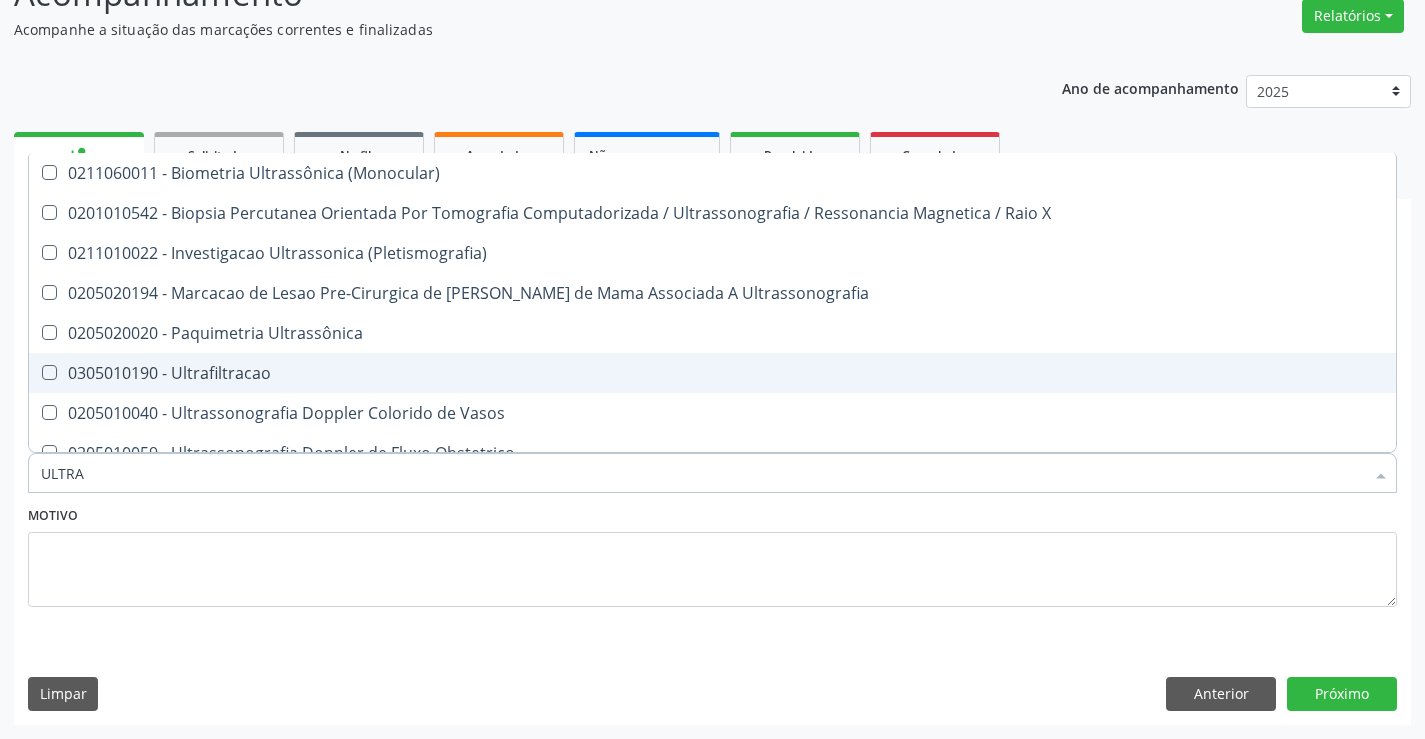 scroll, scrollTop: 100, scrollLeft: 0, axis: vertical 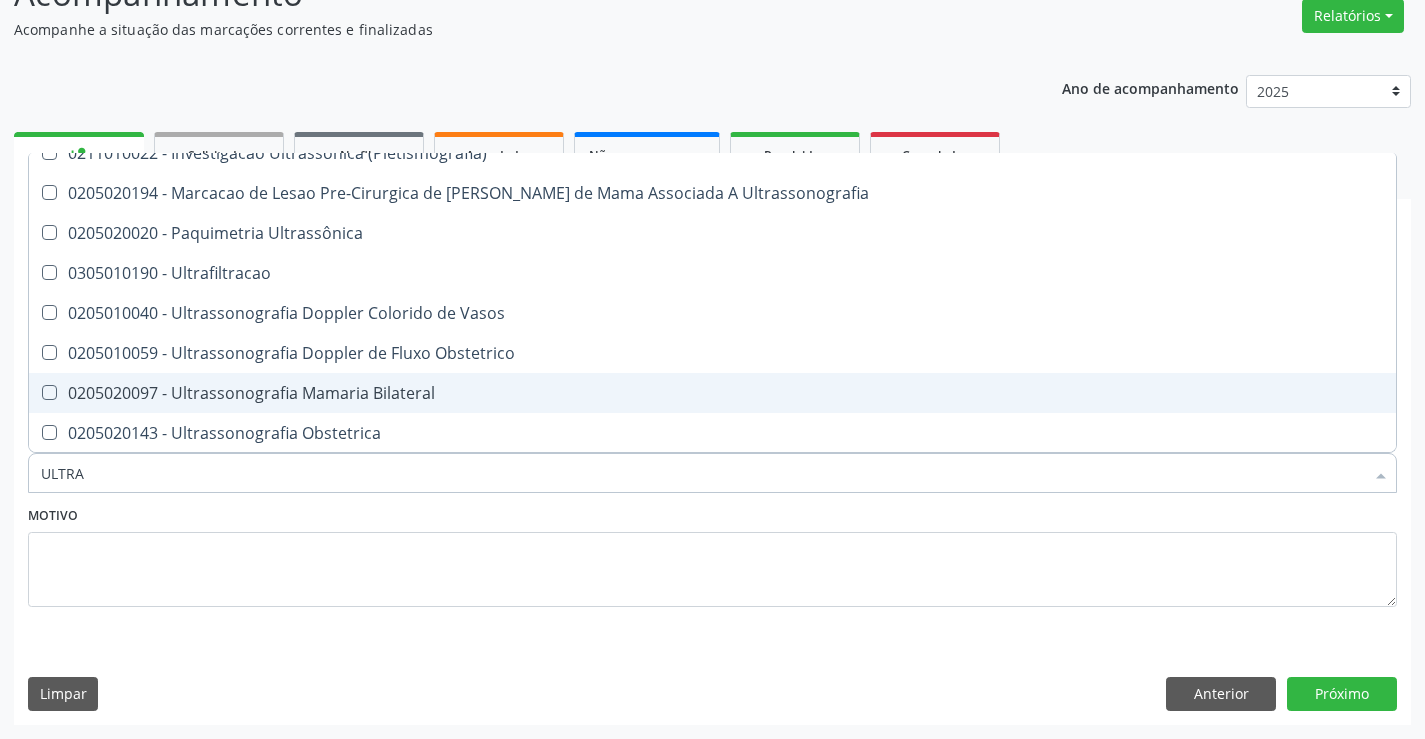 click on "0205020097 - Ultrassonografia Mamaria Bilateral" at bounding box center [712, 393] 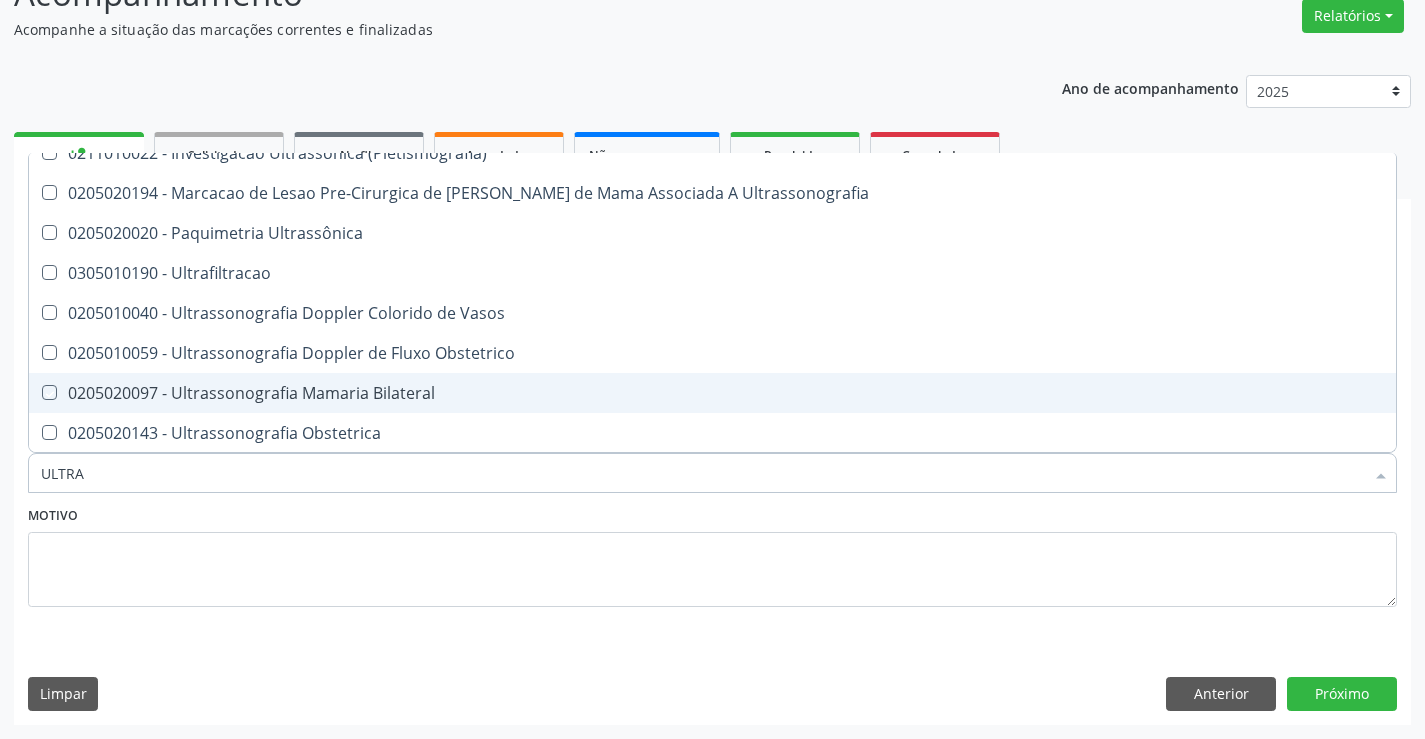 checkbox on "true" 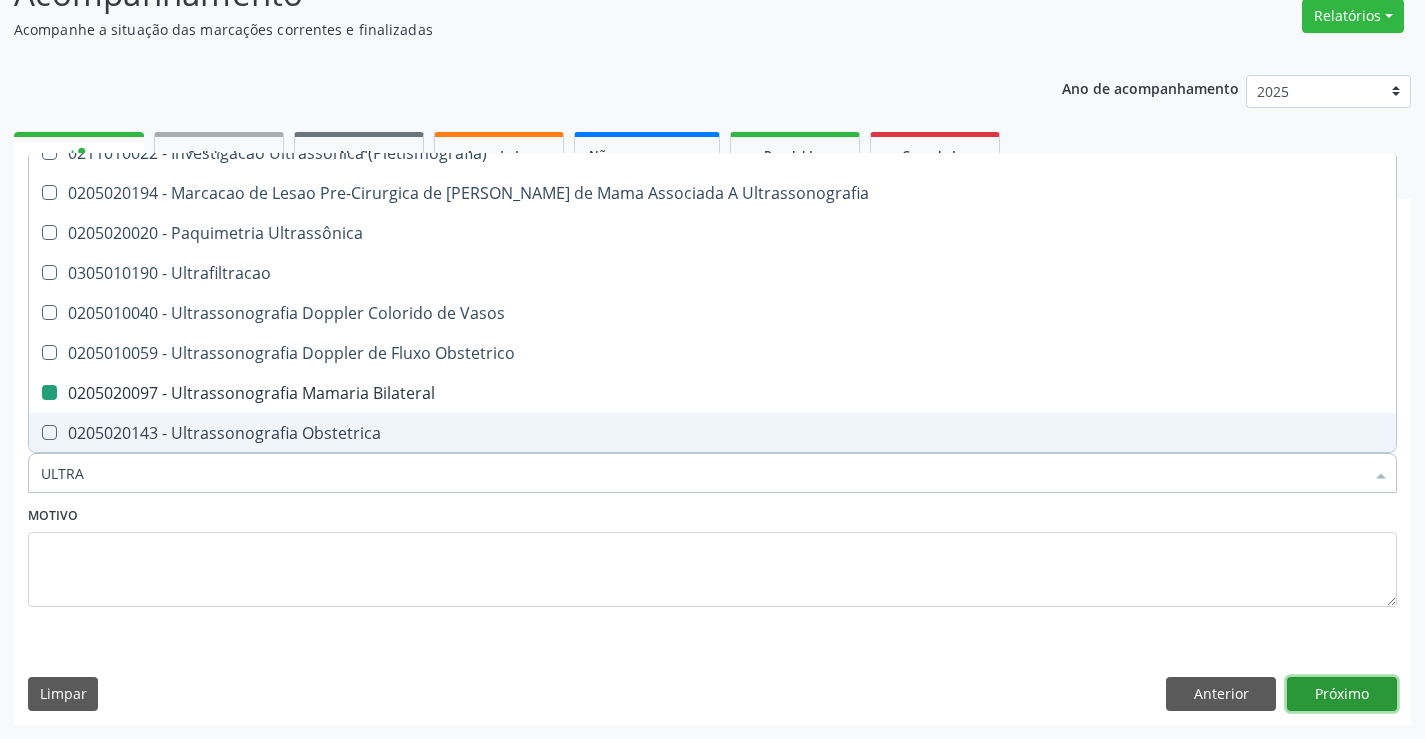 click on "Próximo" at bounding box center [1342, 694] 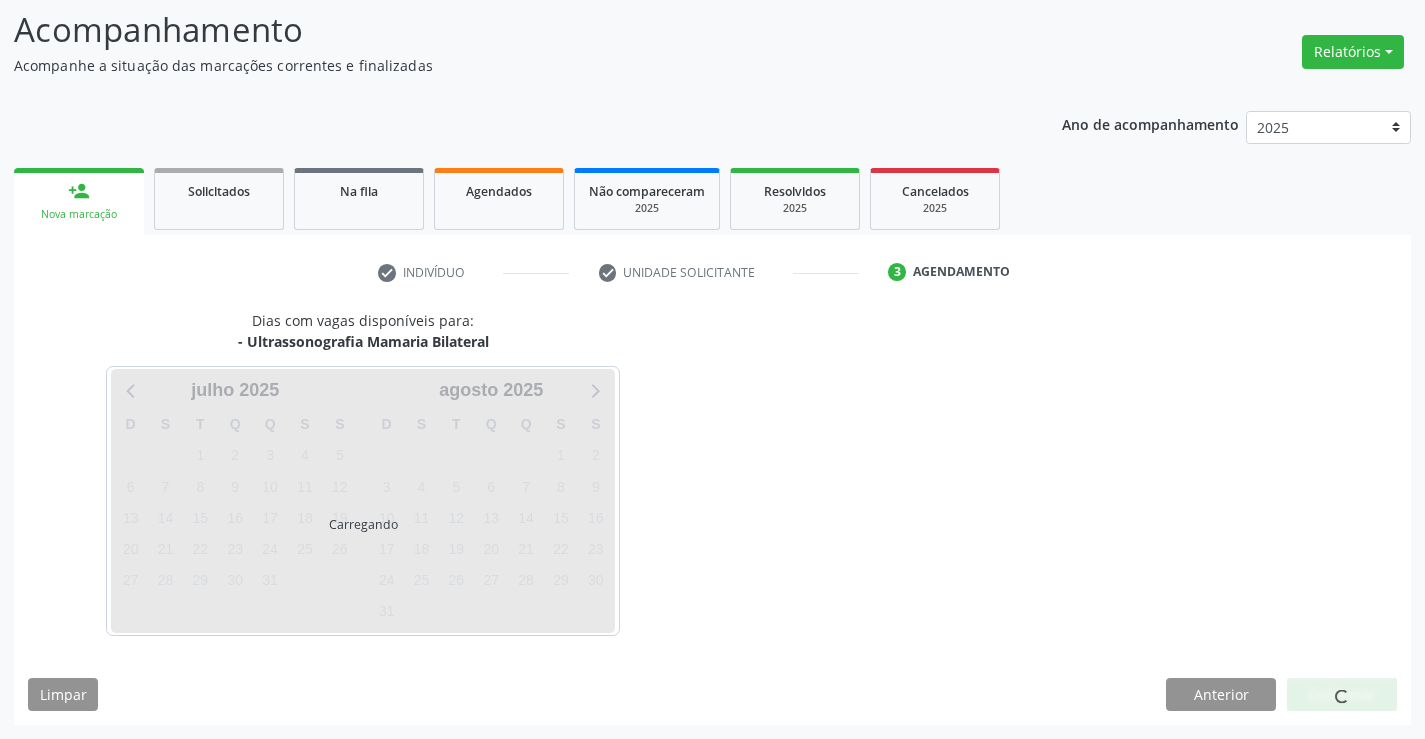 scroll, scrollTop: 131, scrollLeft: 0, axis: vertical 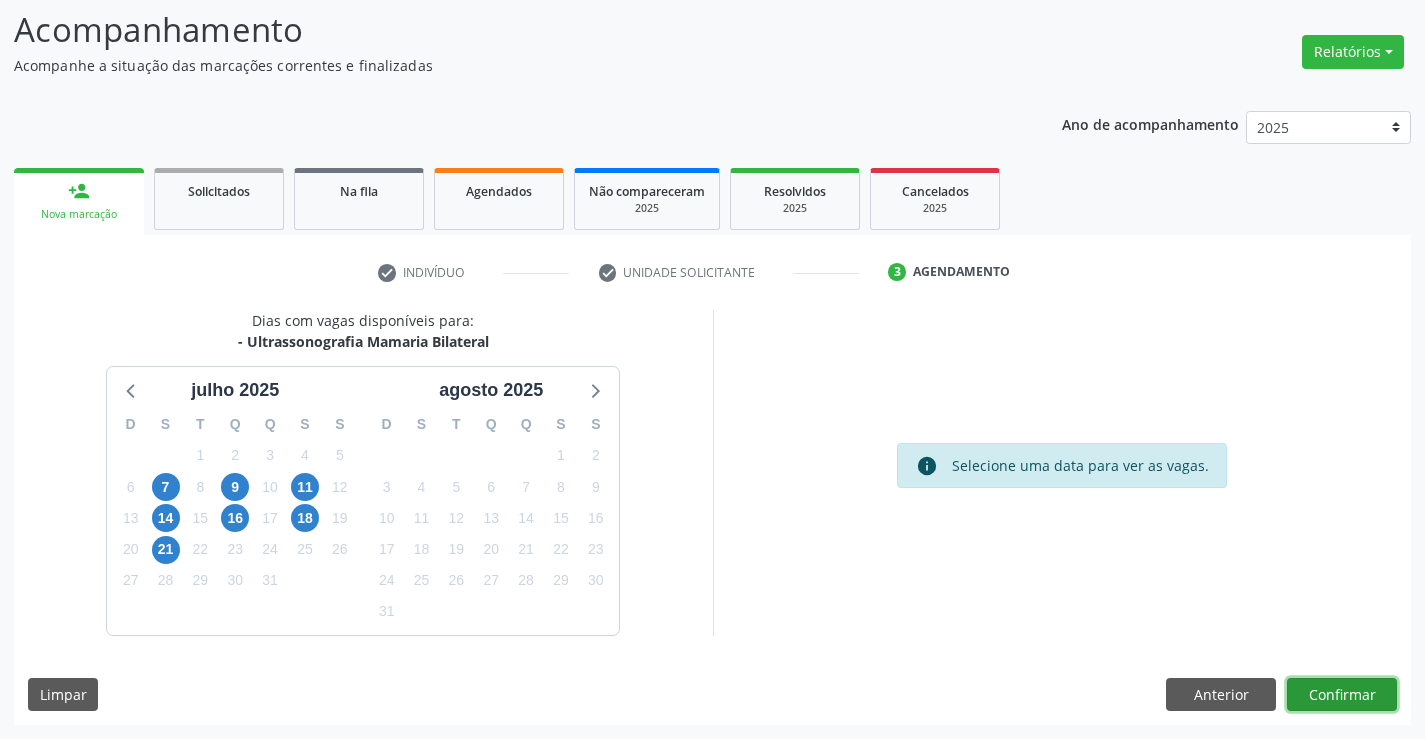 click on "Confirmar" at bounding box center (1342, 695) 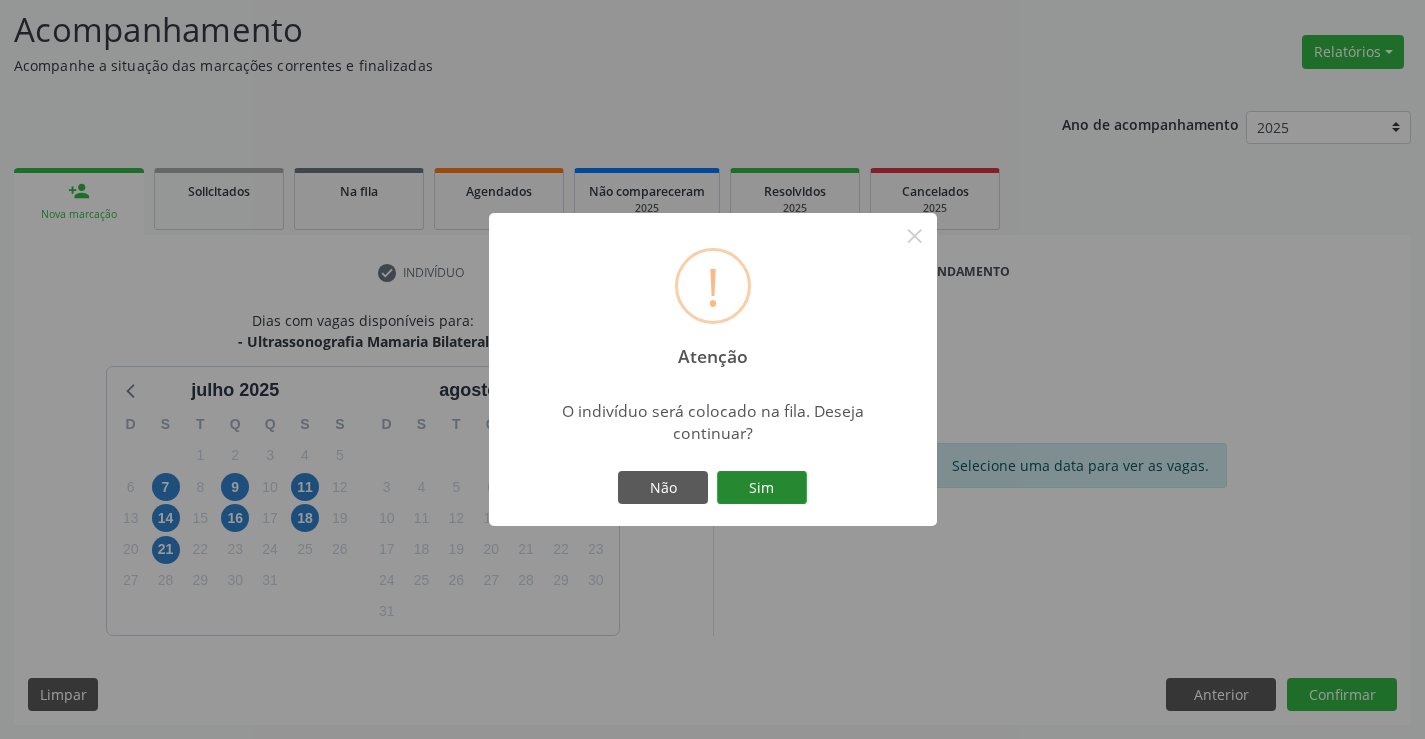 click on "Sim" at bounding box center (762, 488) 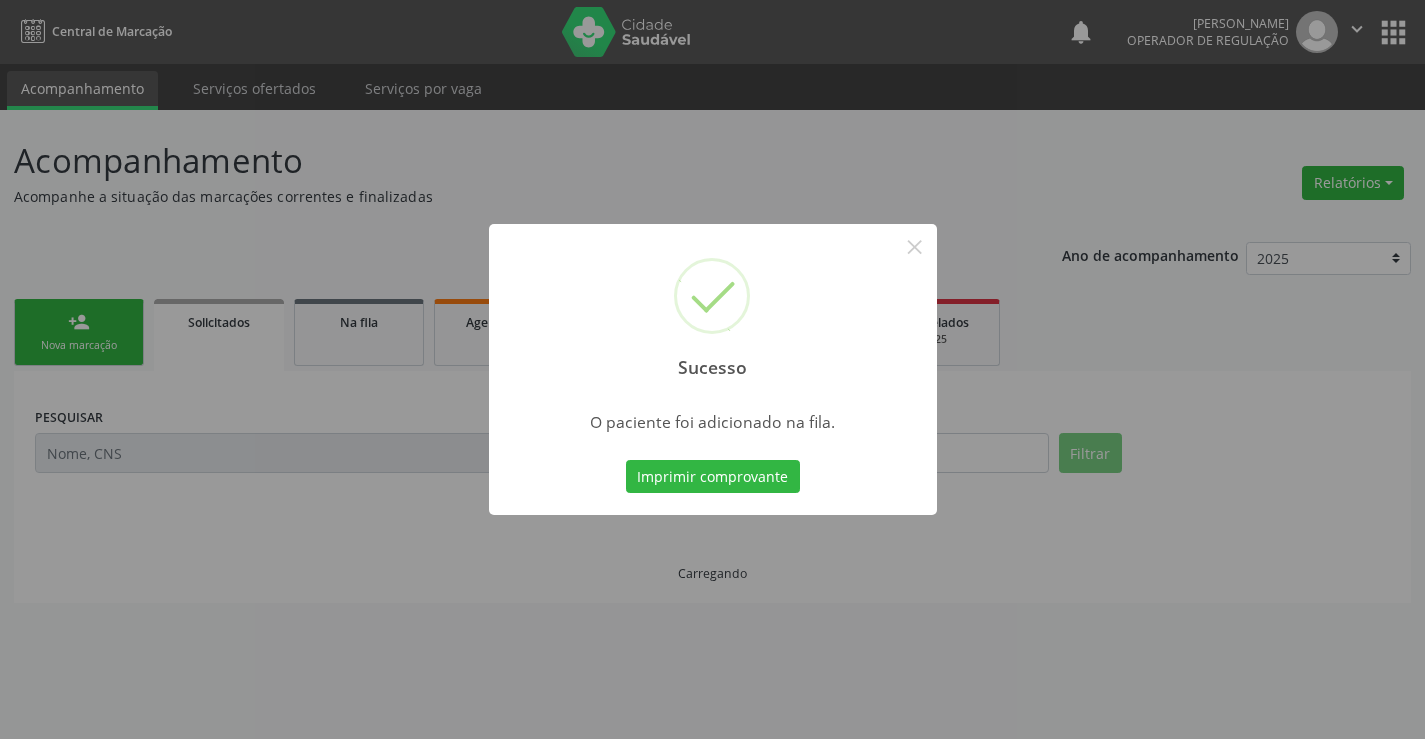 scroll, scrollTop: 0, scrollLeft: 0, axis: both 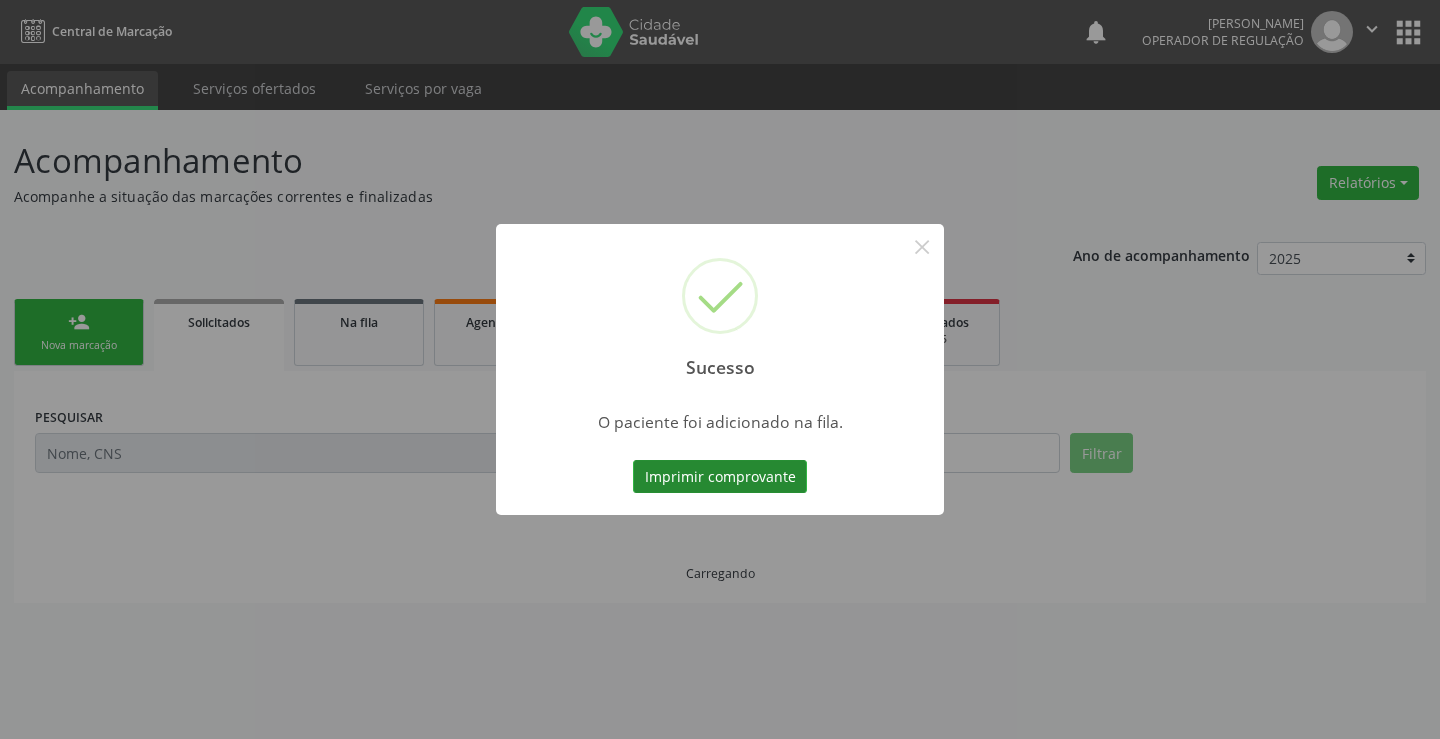 click on "Imprimir comprovante" at bounding box center [720, 477] 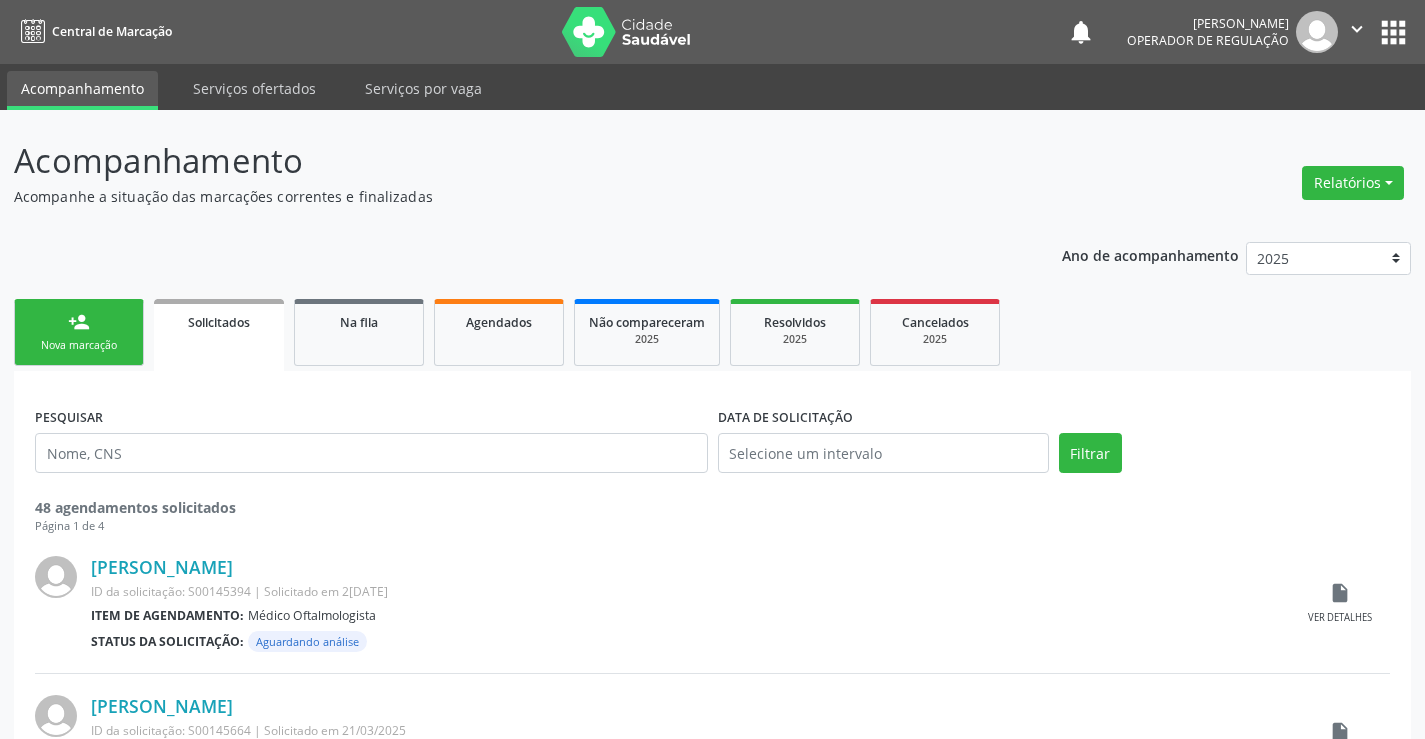 click on "person_add
Nova marcação" at bounding box center (79, 332) 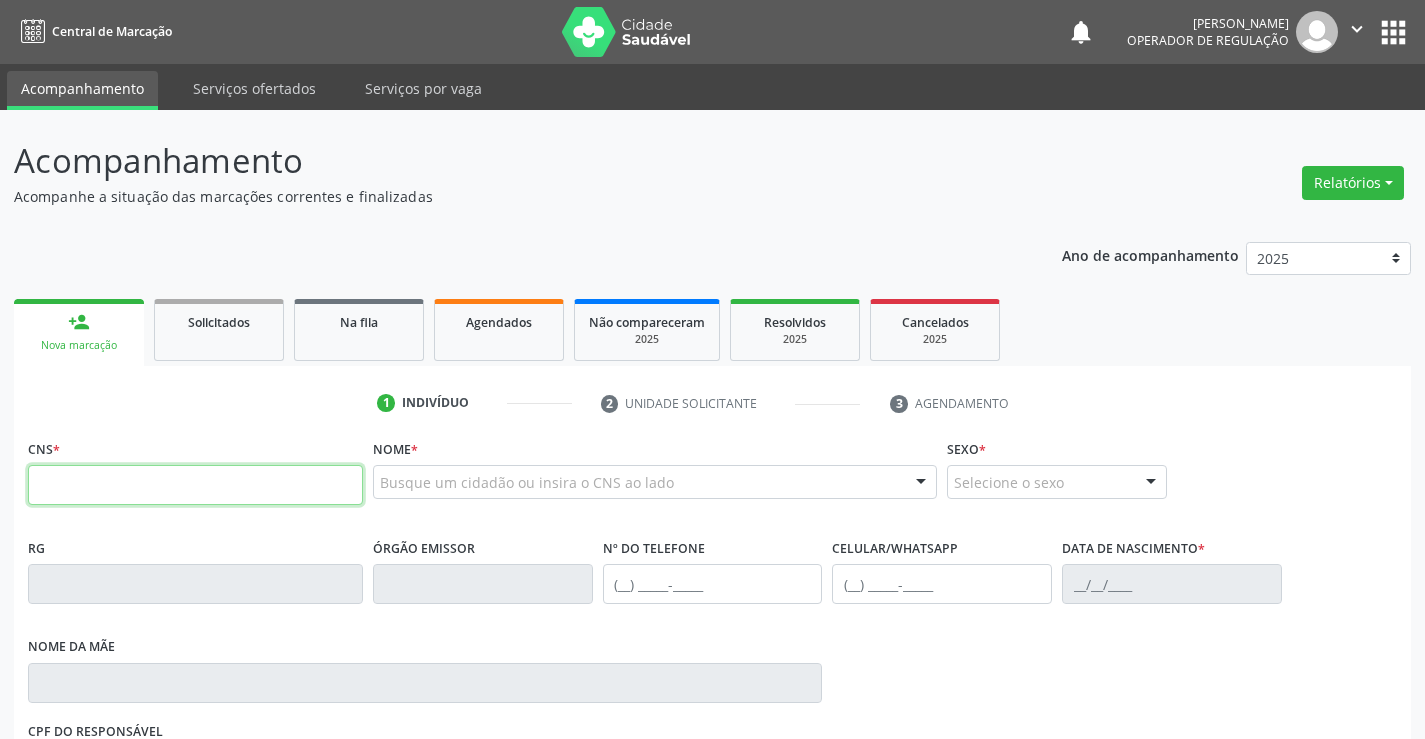 drag, startPoint x: 89, startPoint y: 336, endPoint x: 167, endPoint y: 496, distance: 178 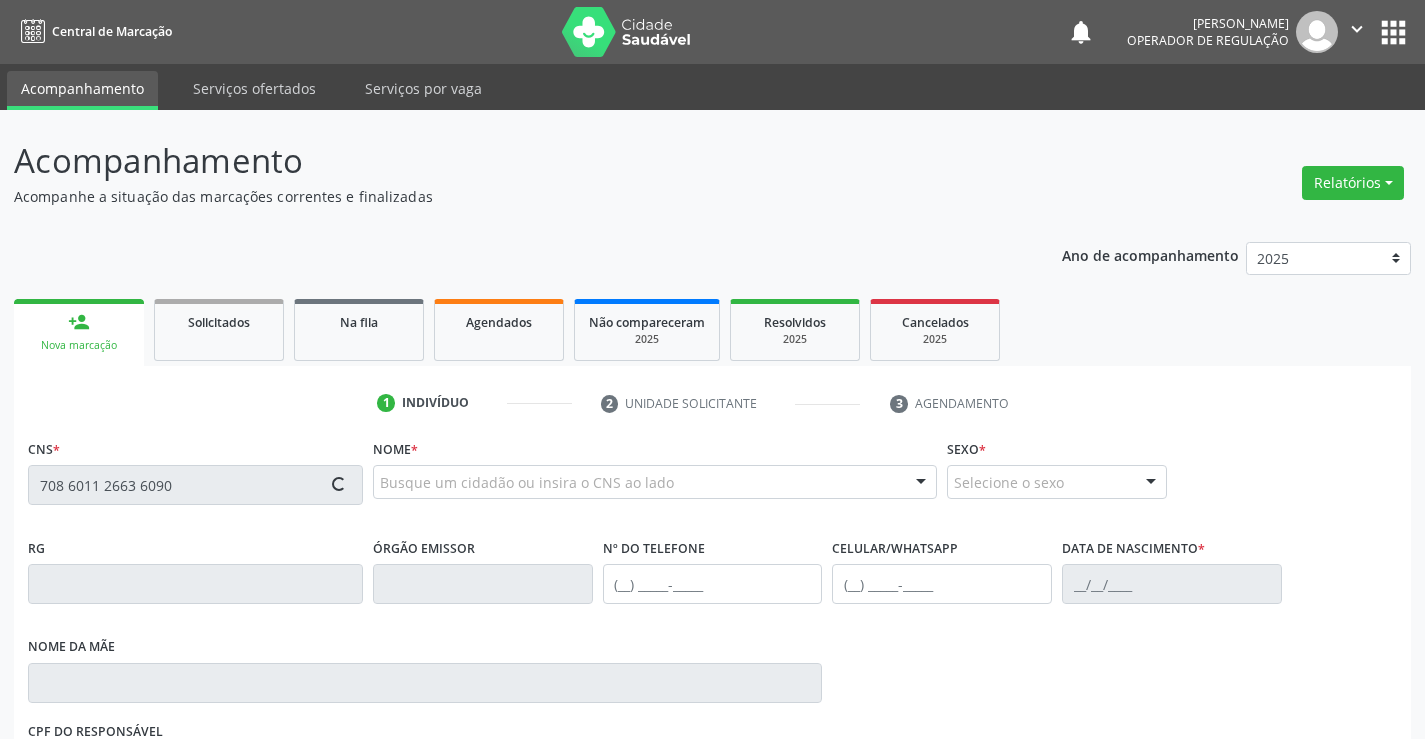 type on "708 6011 2663 6090" 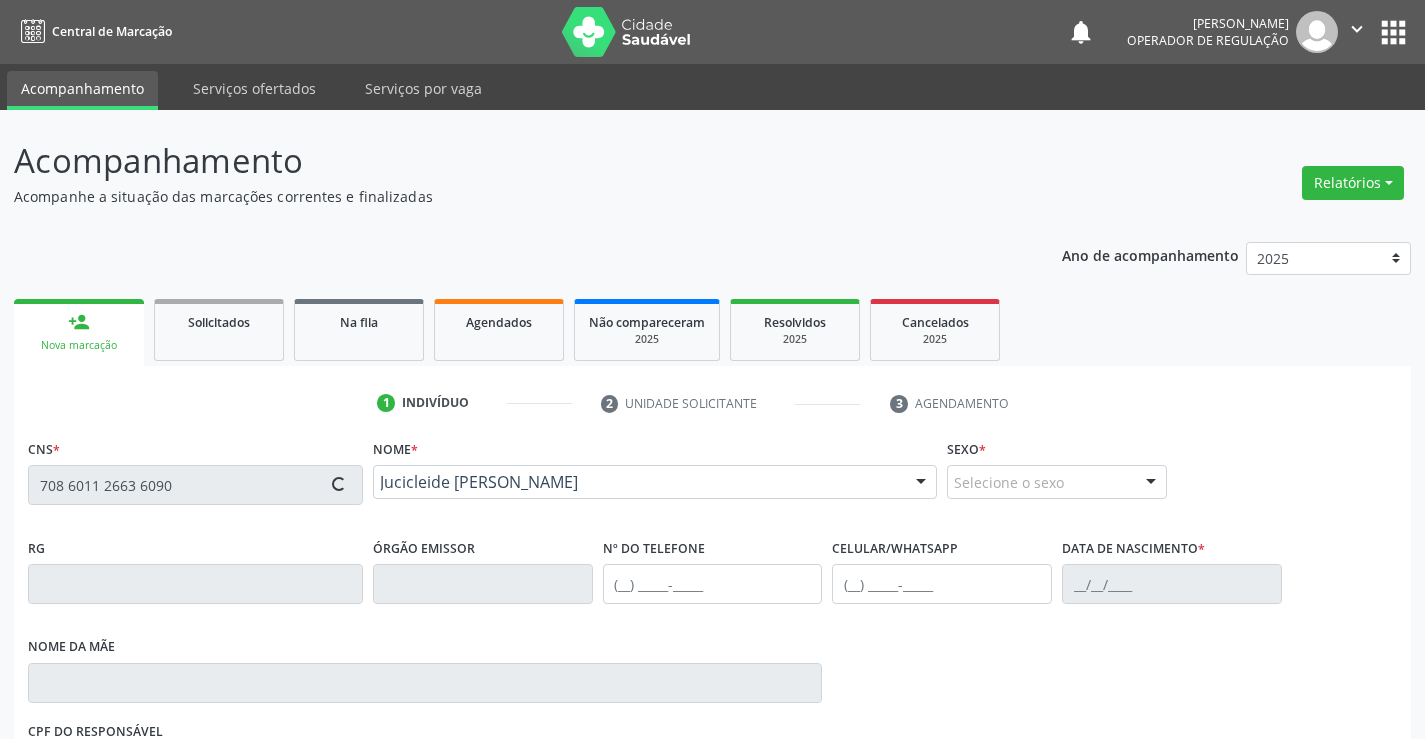 type on "0879150904" 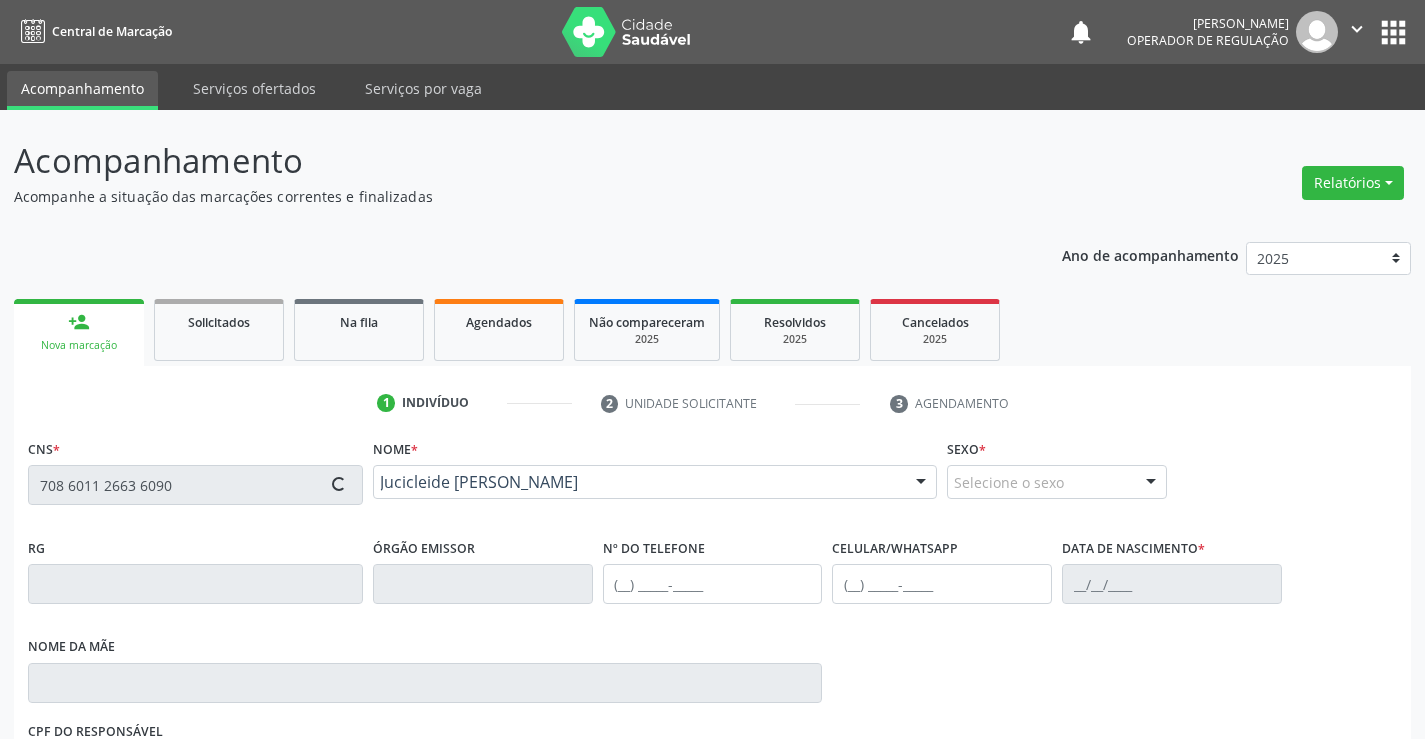 type on "(74) 98843-6959" 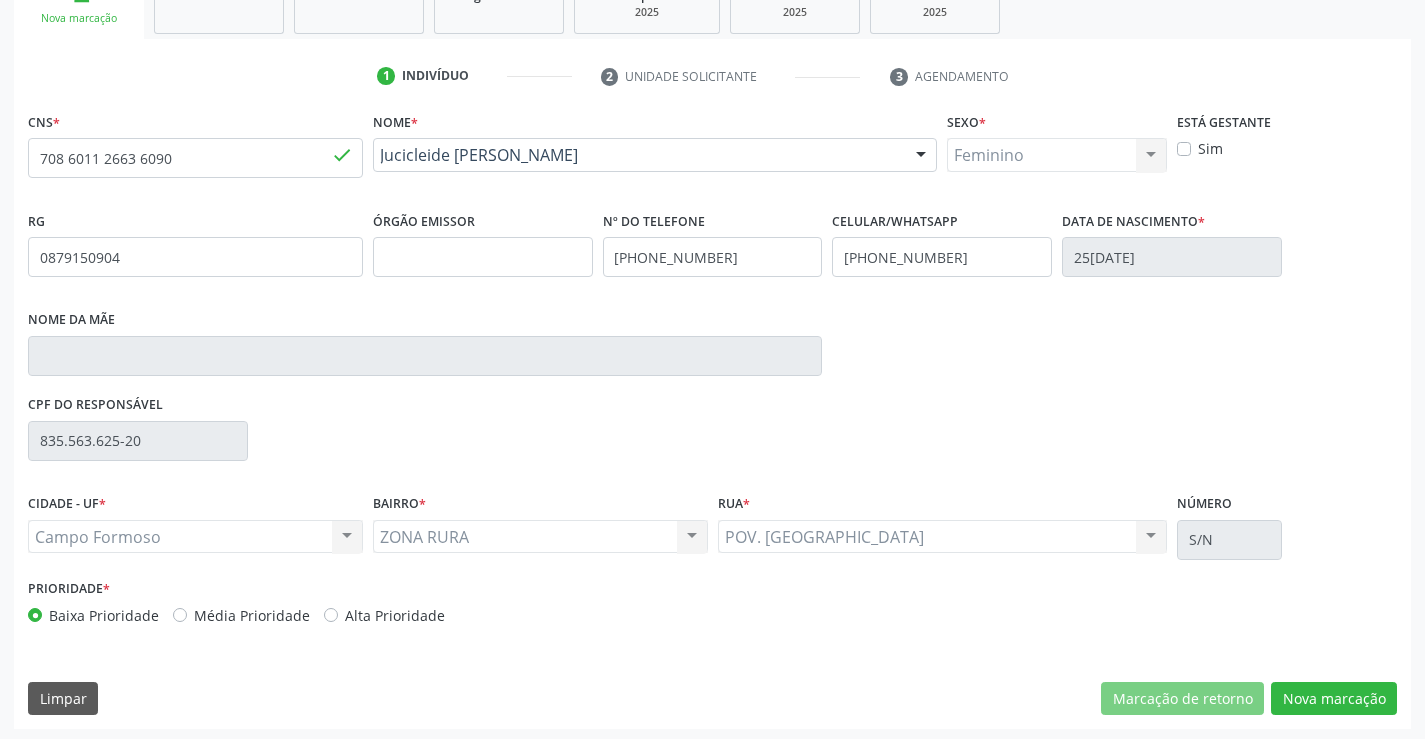 scroll, scrollTop: 331, scrollLeft: 0, axis: vertical 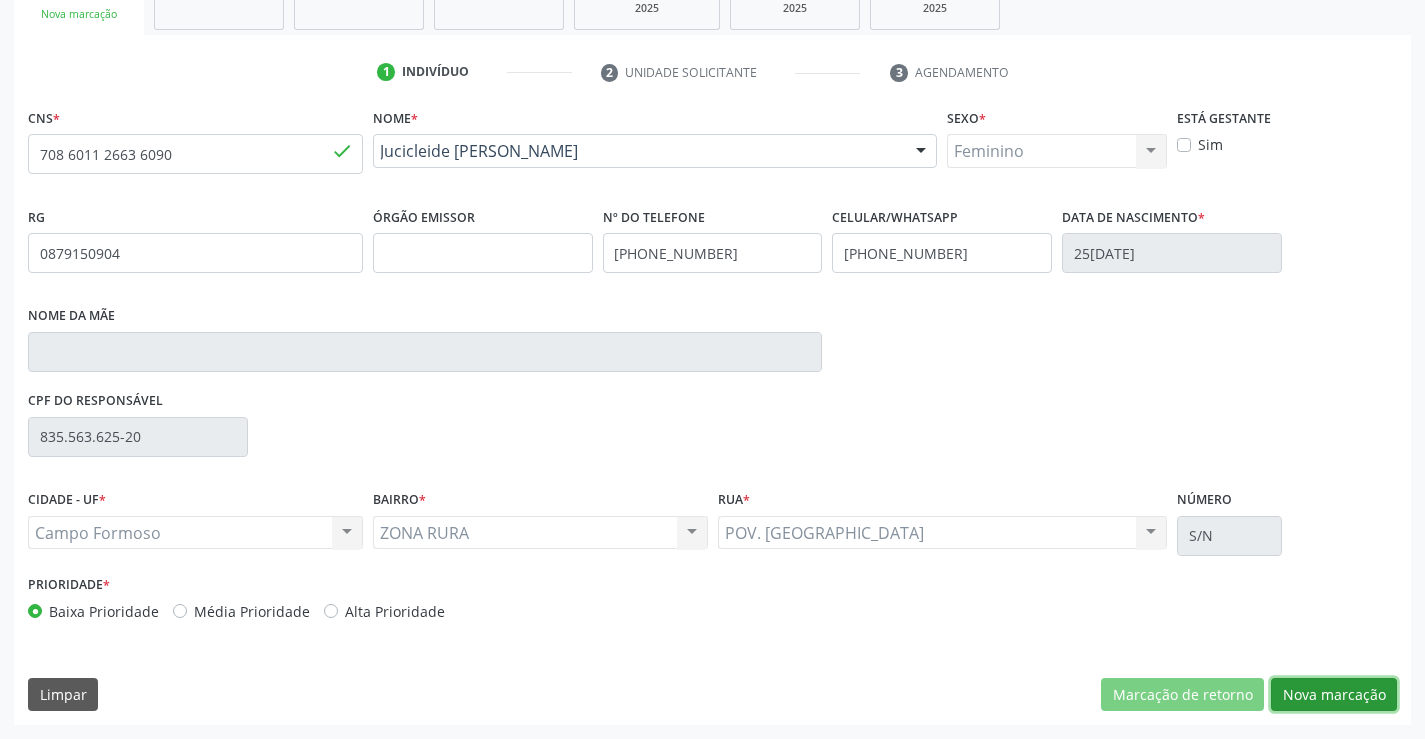 click on "Nova marcação" at bounding box center [1334, 695] 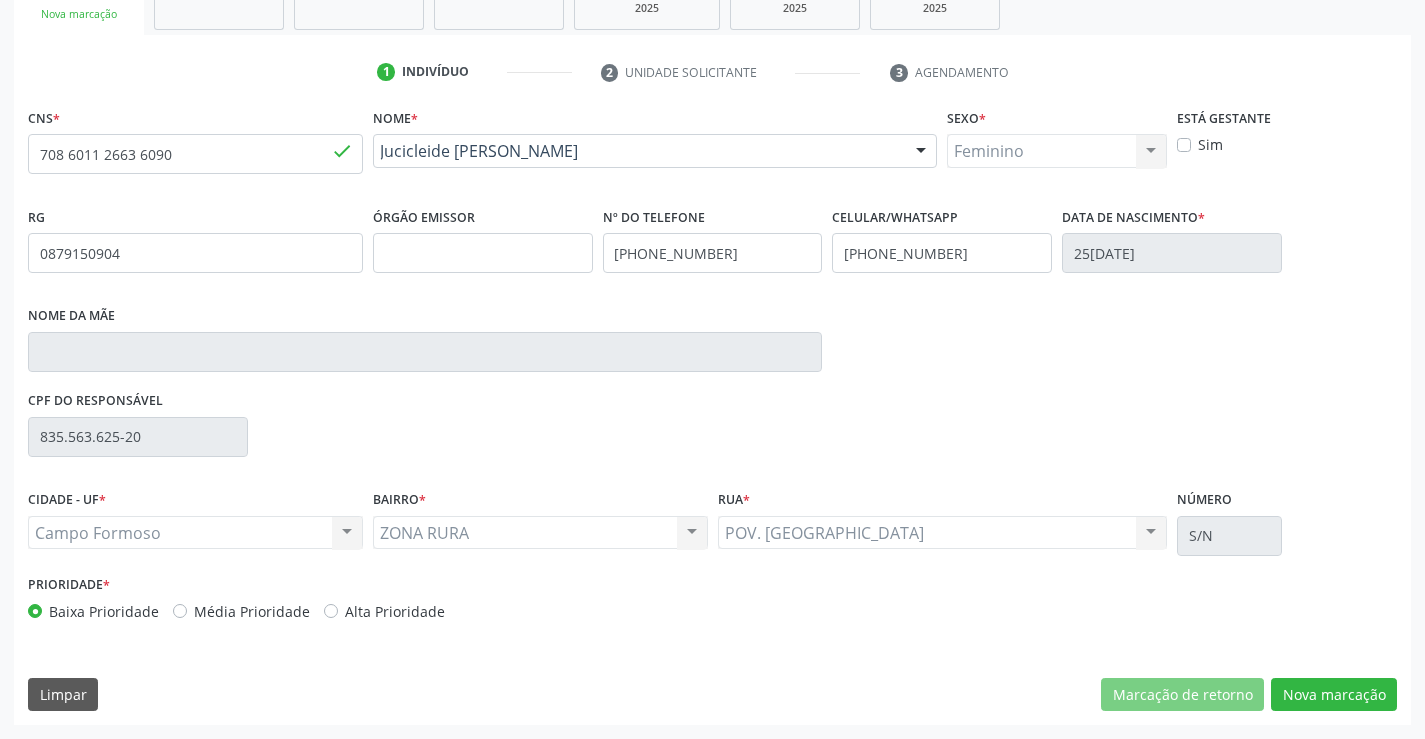 scroll, scrollTop: 167, scrollLeft: 0, axis: vertical 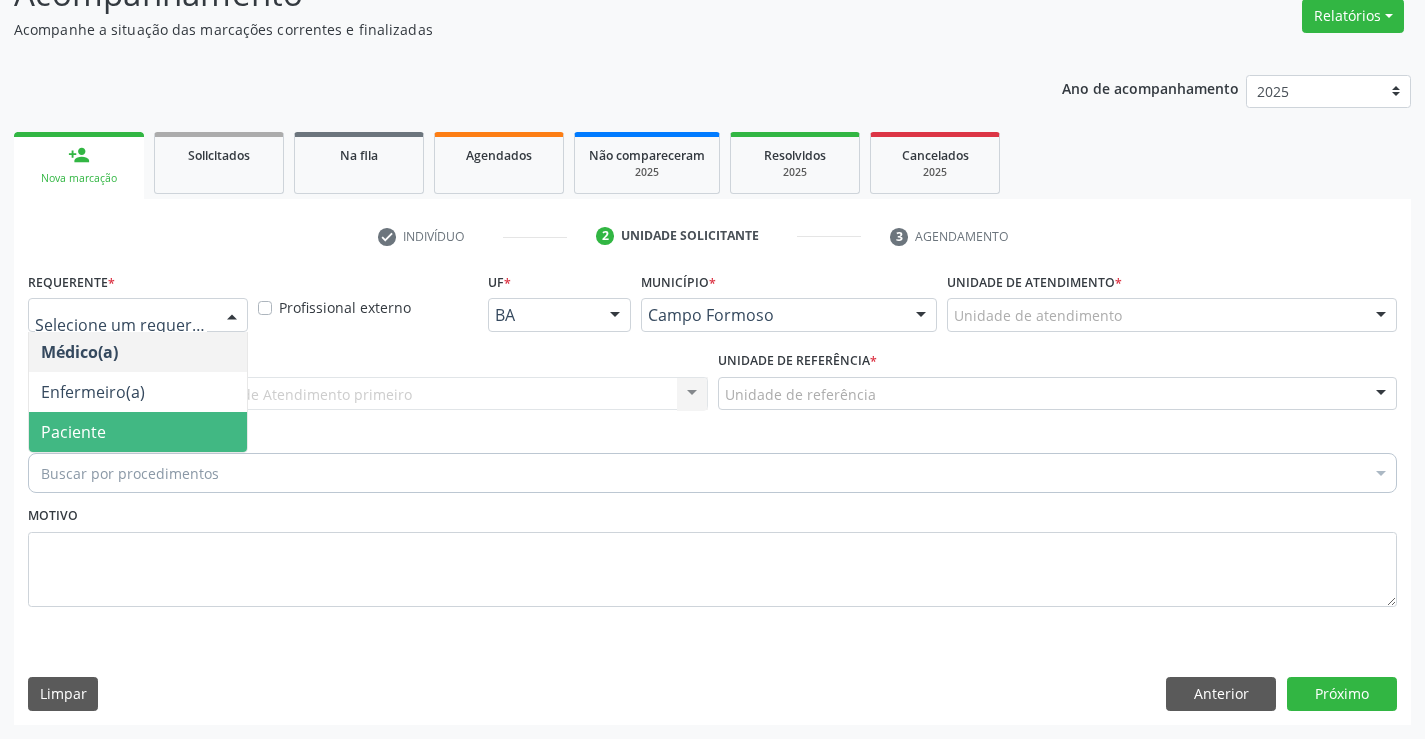 click on "Paciente" at bounding box center (73, 432) 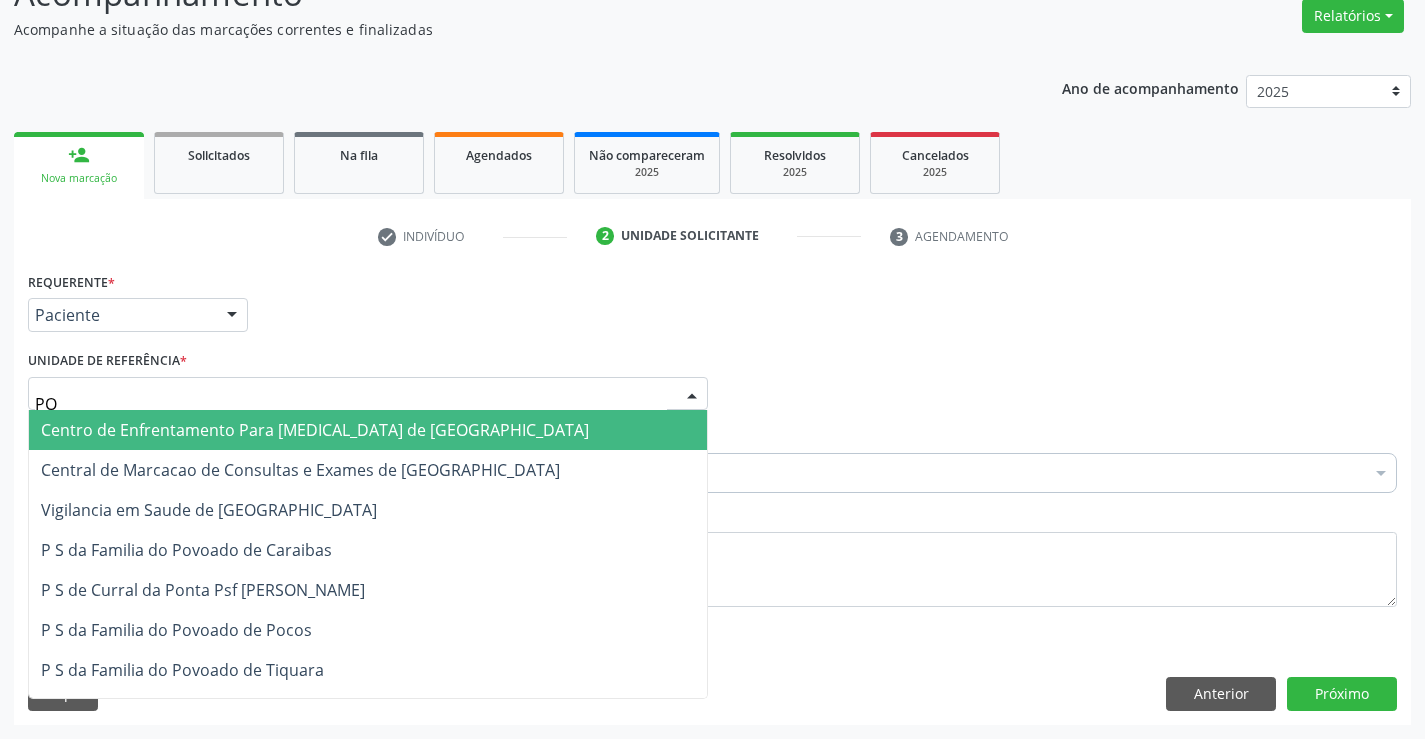 type on "POC" 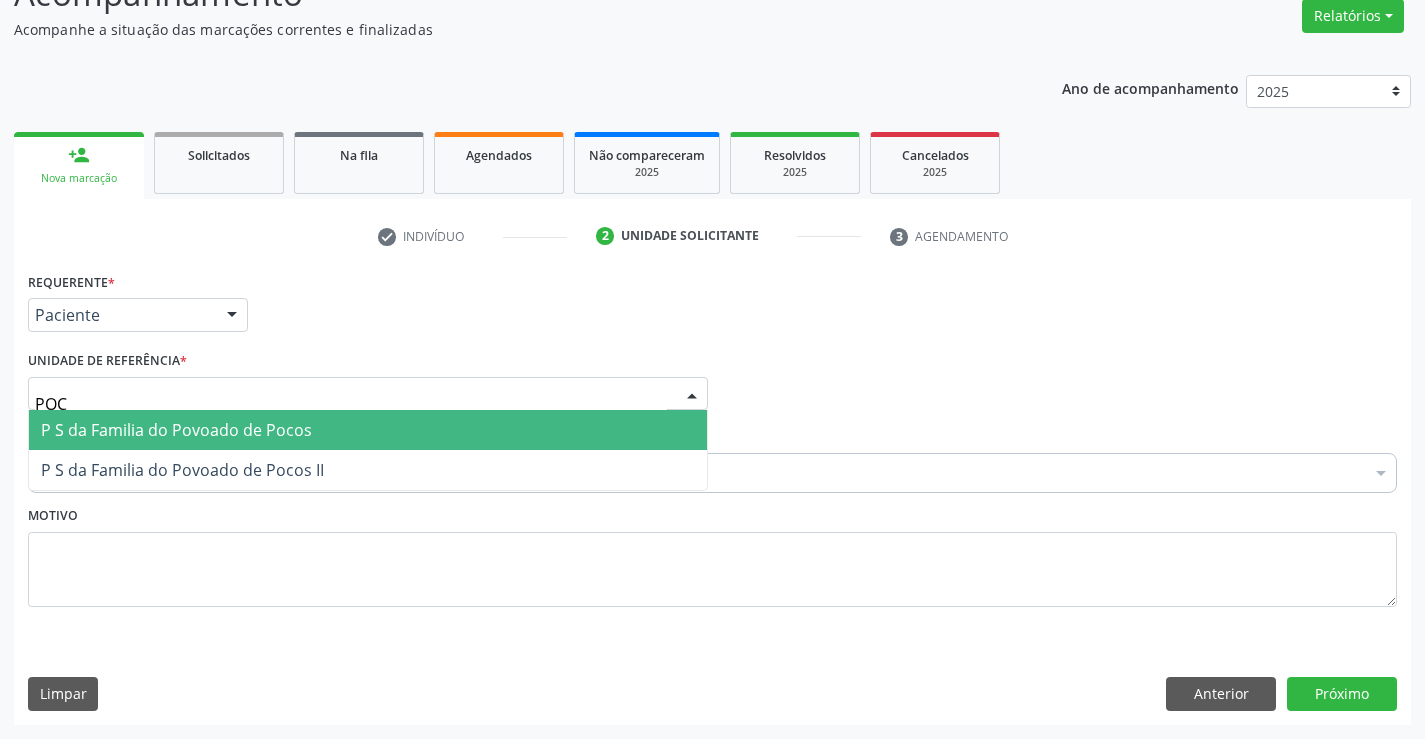 click on "P S da Familia do Povoado de Pocos" at bounding box center [176, 430] 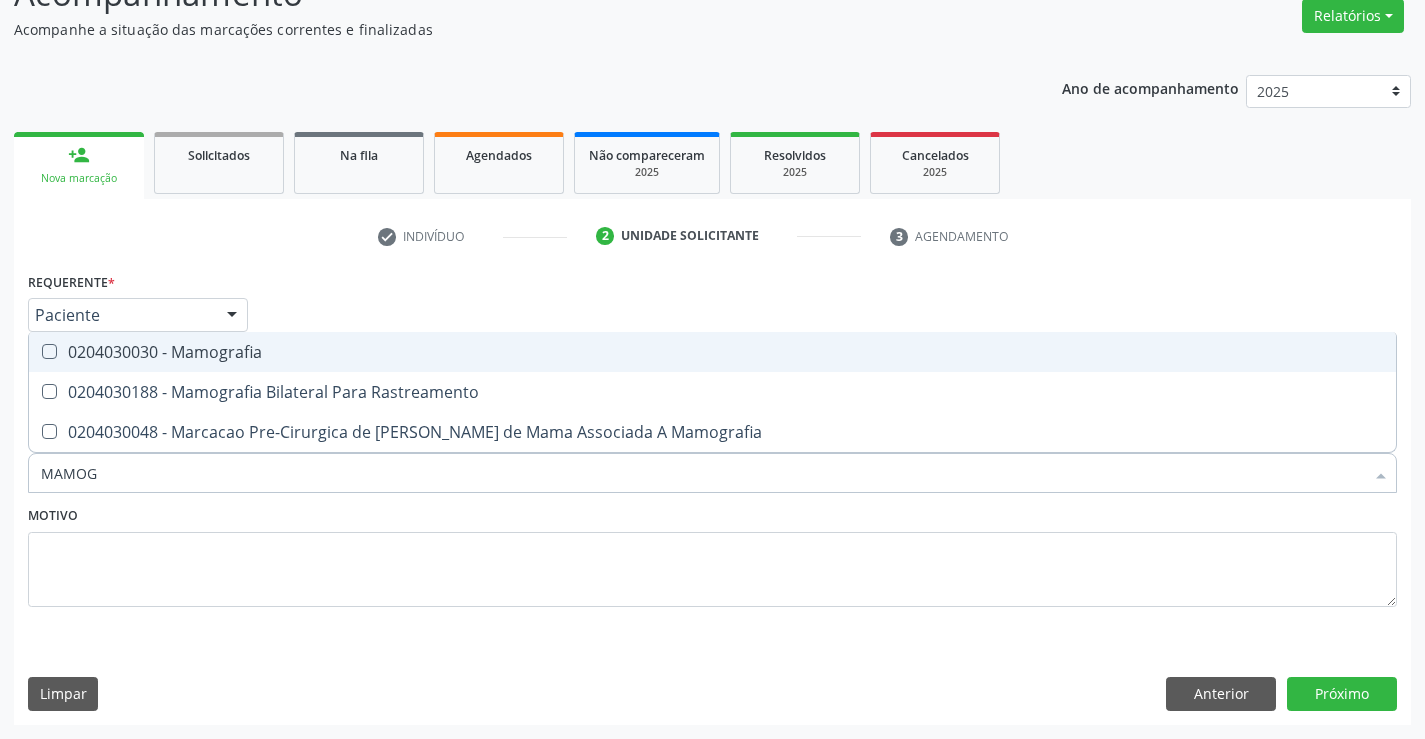 type on "MAMOGR" 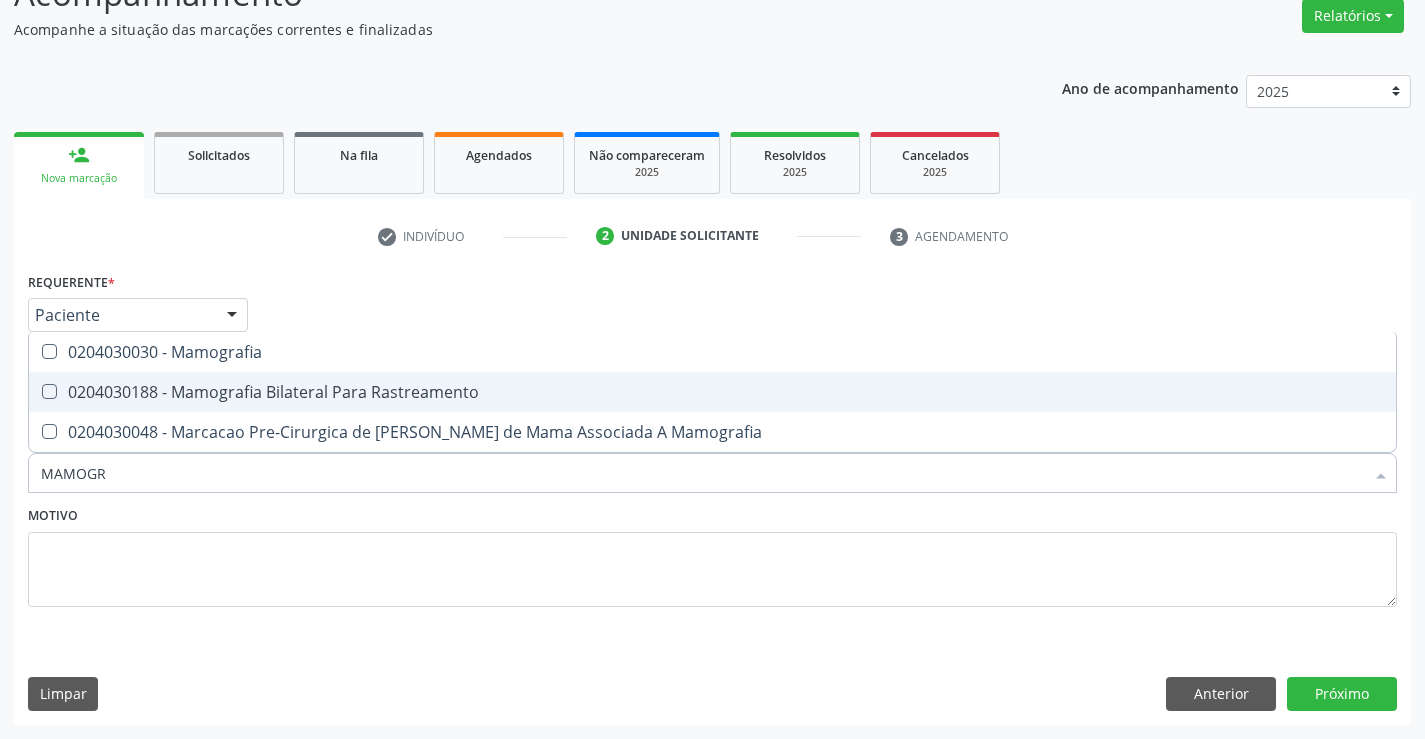 click on "0204030188 - Mamografia Bilateral Para Rastreamento" at bounding box center [712, 392] 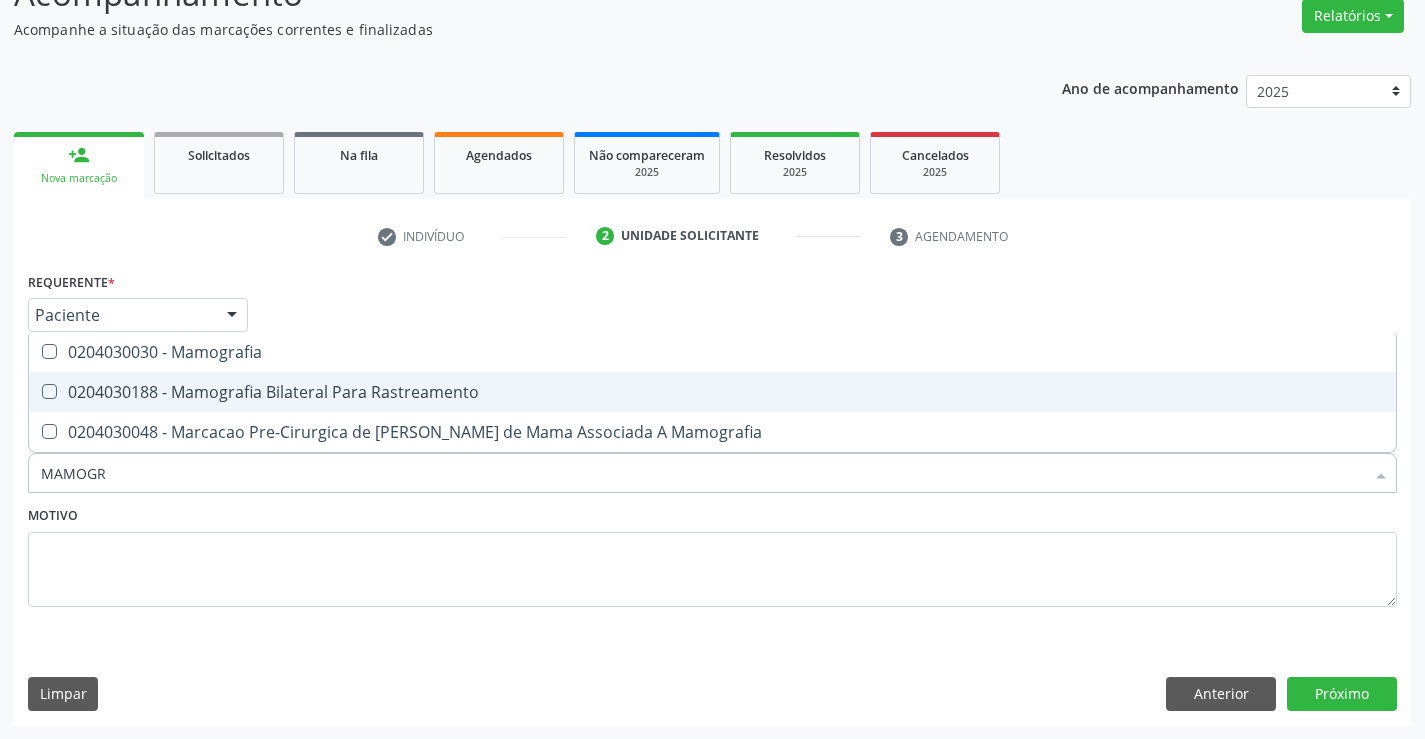 checkbox on "true" 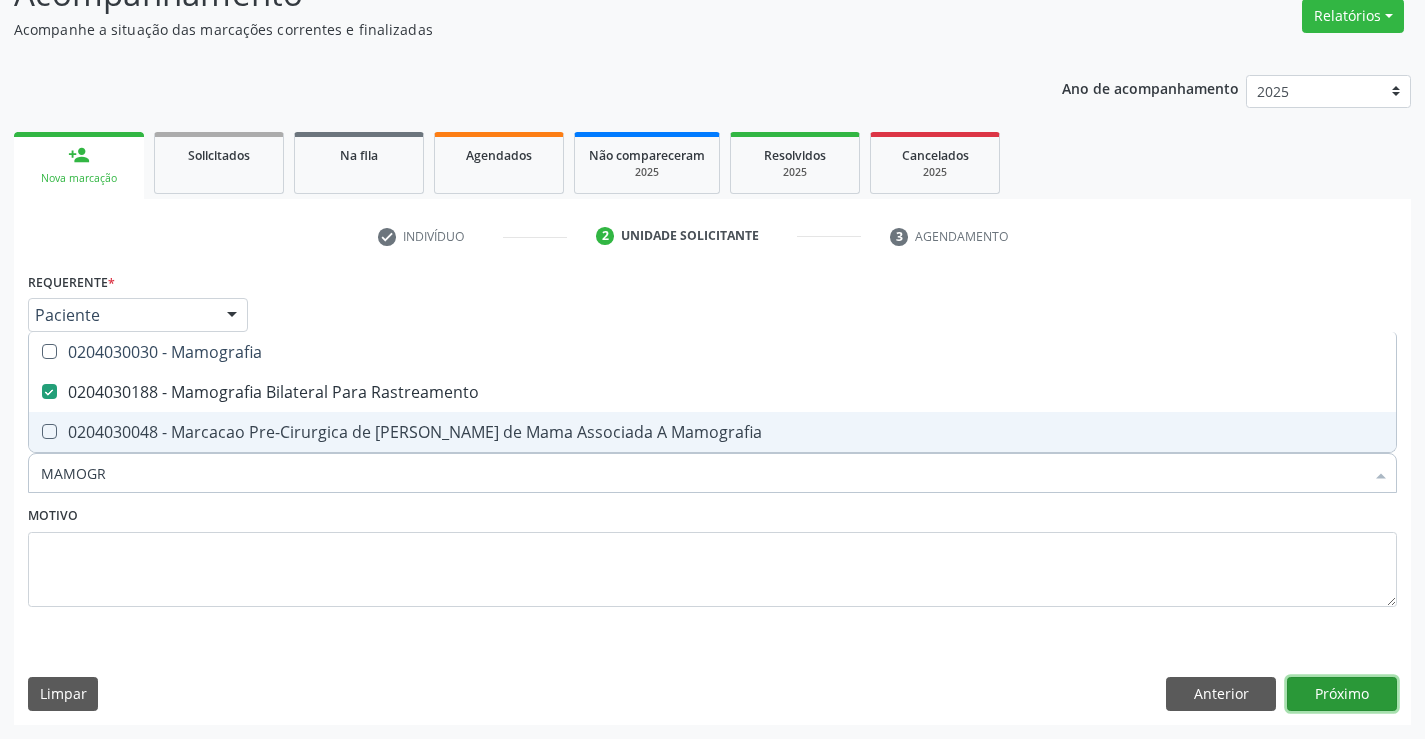 click on "Próximo" at bounding box center (1342, 694) 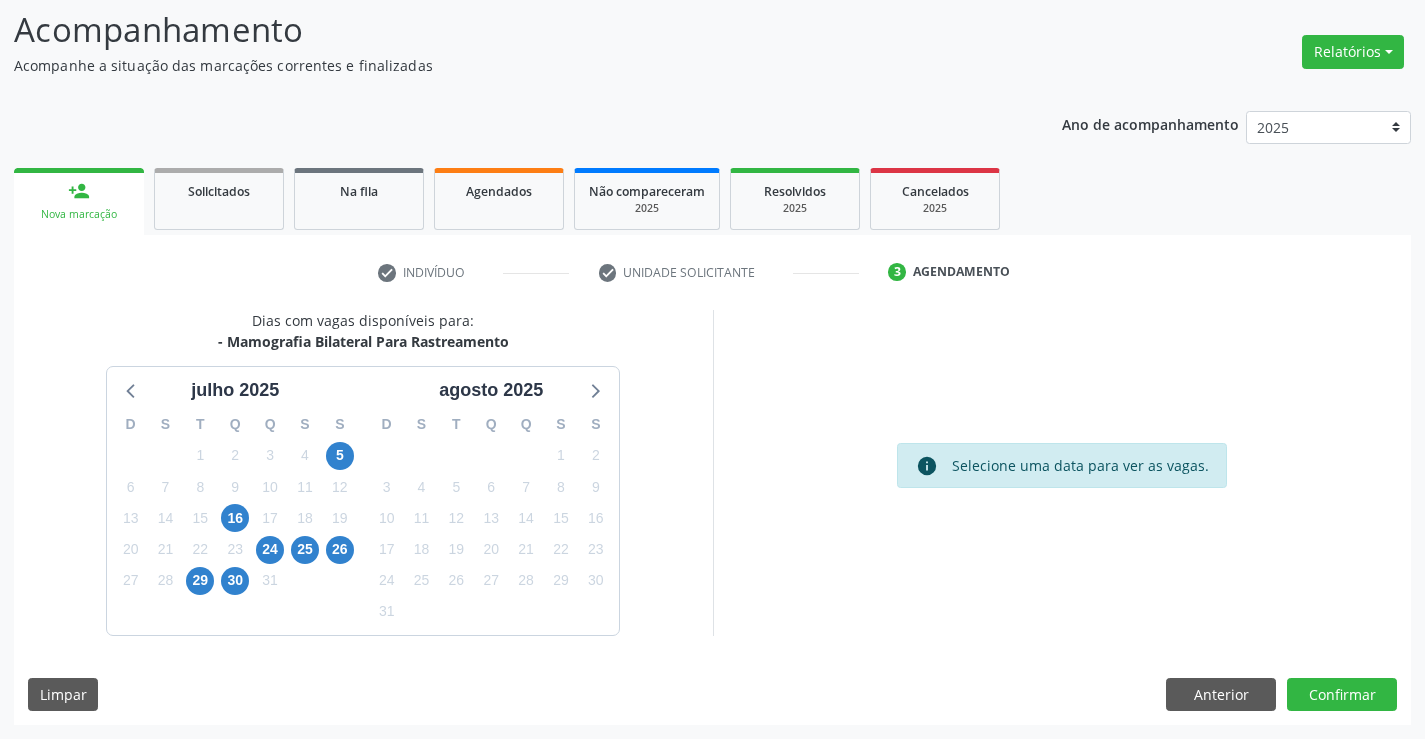 scroll, scrollTop: 131, scrollLeft: 0, axis: vertical 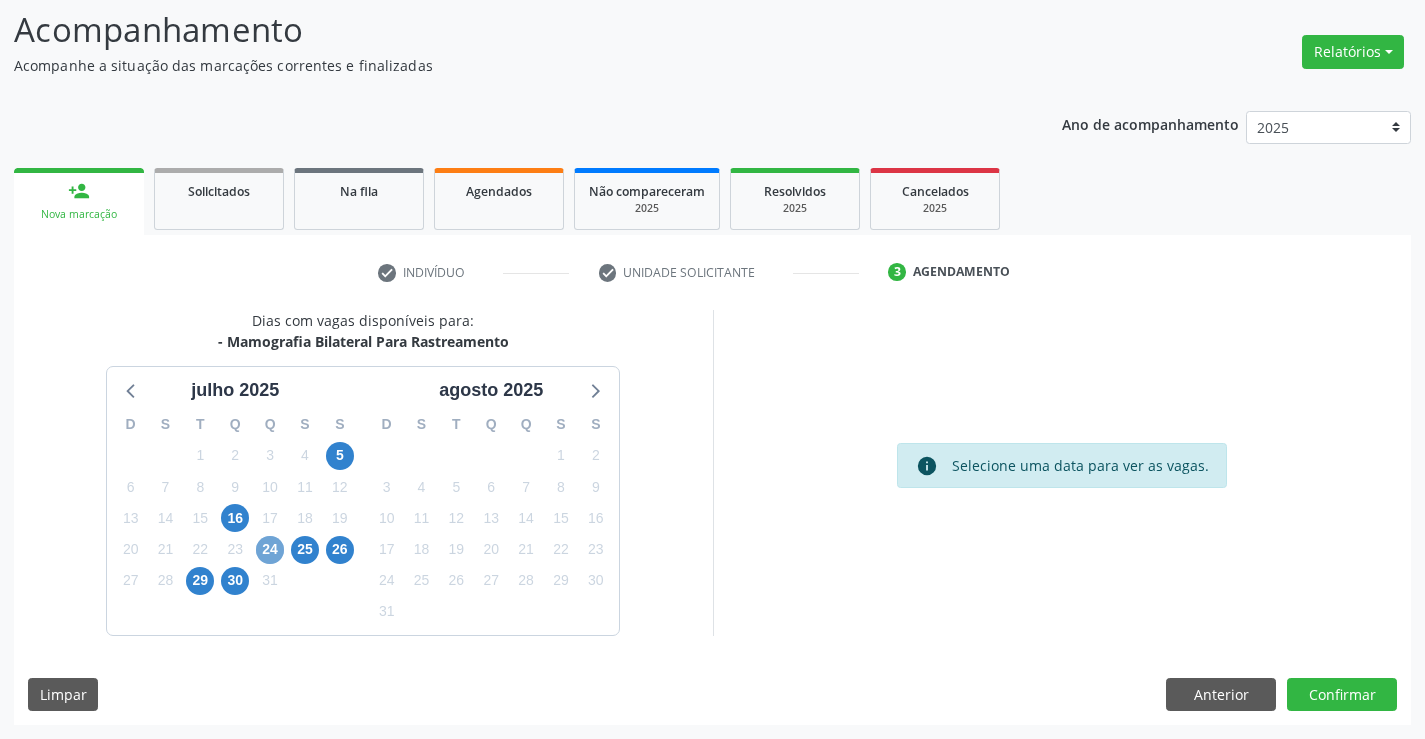 click on "24" at bounding box center [270, 550] 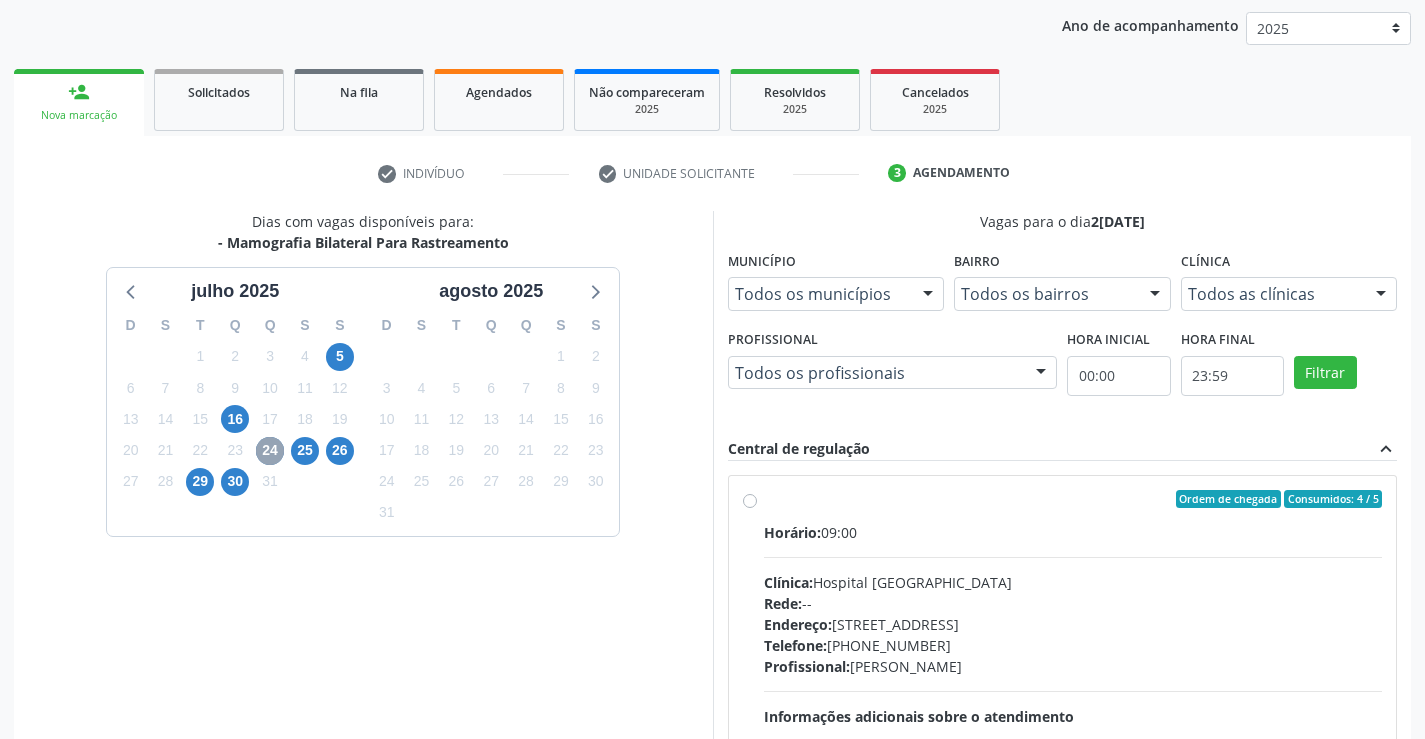 scroll, scrollTop: 231, scrollLeft: 0, axis: vertical 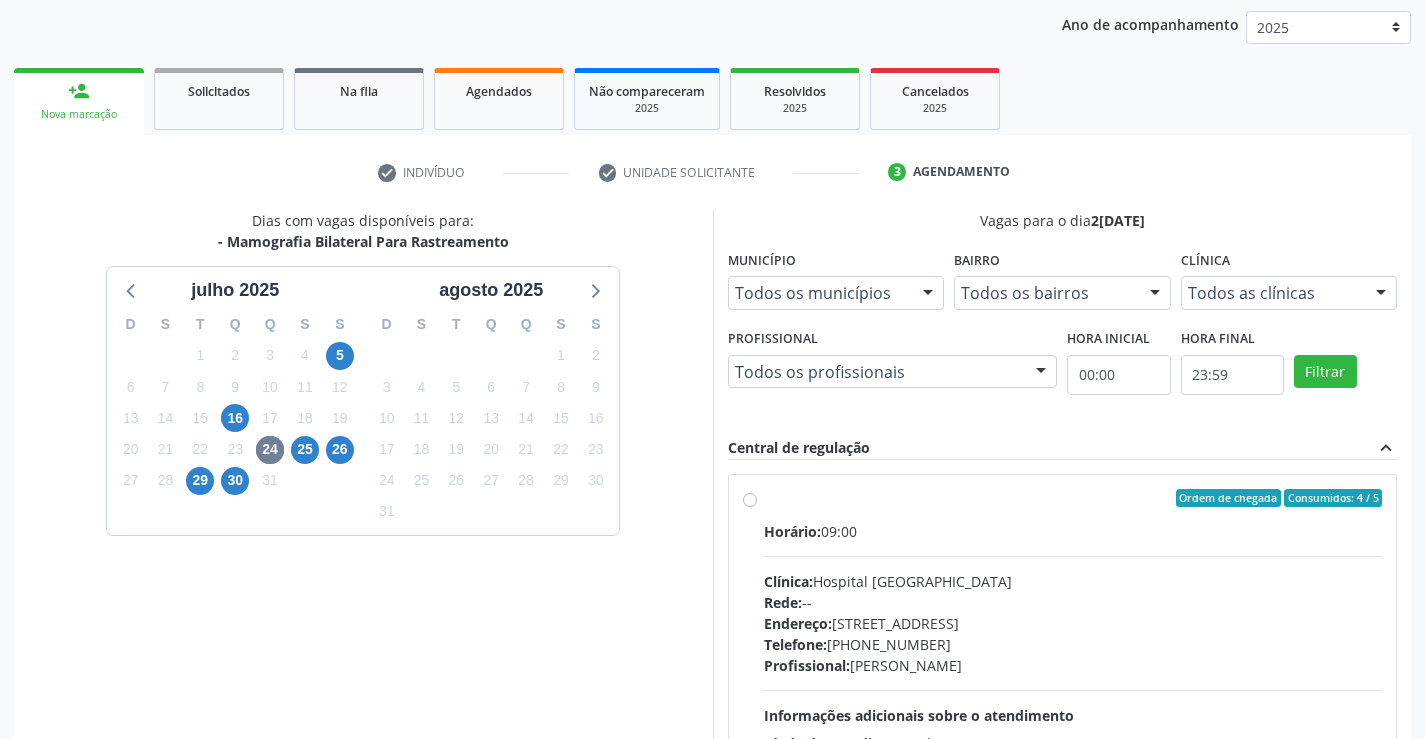click on "Ordem de chegada
Consumidos: 4 / 5
Horário:   09:00
Clínica:  Hospital Sao Francisco
Rede:
--
Endereço:   Blocos, nº 258, Centro, Campo Formoso - BA
Telefone:   (74) 36451217
Profissional:
Joel da Rocha Almeida
Informações adicionais sobre o atendimento
Idade de atendimento:
de 0 a 120 anos
Gênero(s) atendido(s):
Masculino e Feminino
Informações adicionais:
--" at bounding box center [1073, 642] 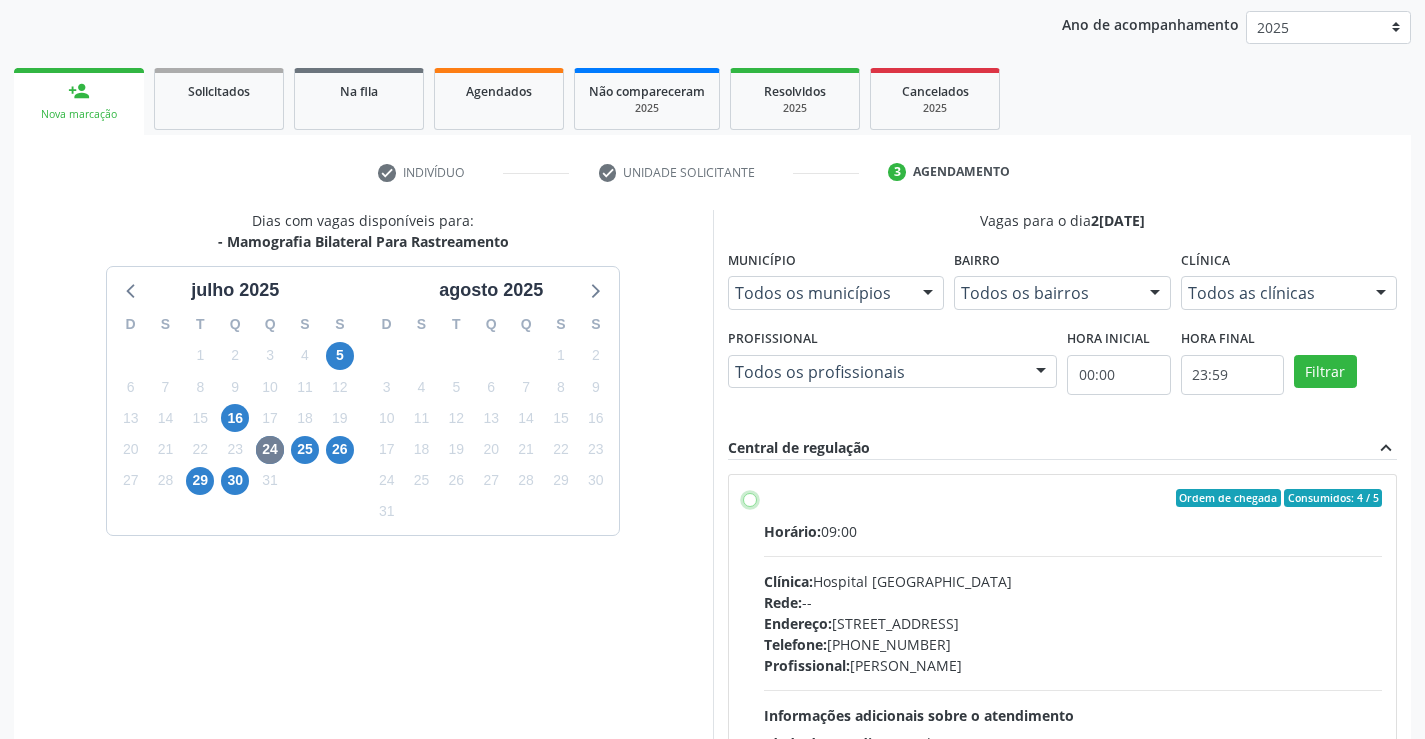 click on "Ordem de chegada
Consumidos: 4 / 5
Horário:   09:00
Clínica:  Hospital Sao Francisco
Rede:
--
Endereço:   Blocos, nº 258, Centro, Campo Formoso - BA
Telefone:   (74) 36451217
Profissional:
Joel da Rocha Almeida
Informações adicionais sobre o atendimento
Idade de atendimento:
de 0 a 120 anos
Gênero(s) atendido(s):
Masculino e Feminino
Informações adicionais:
--" at bounding box center [750, 498] 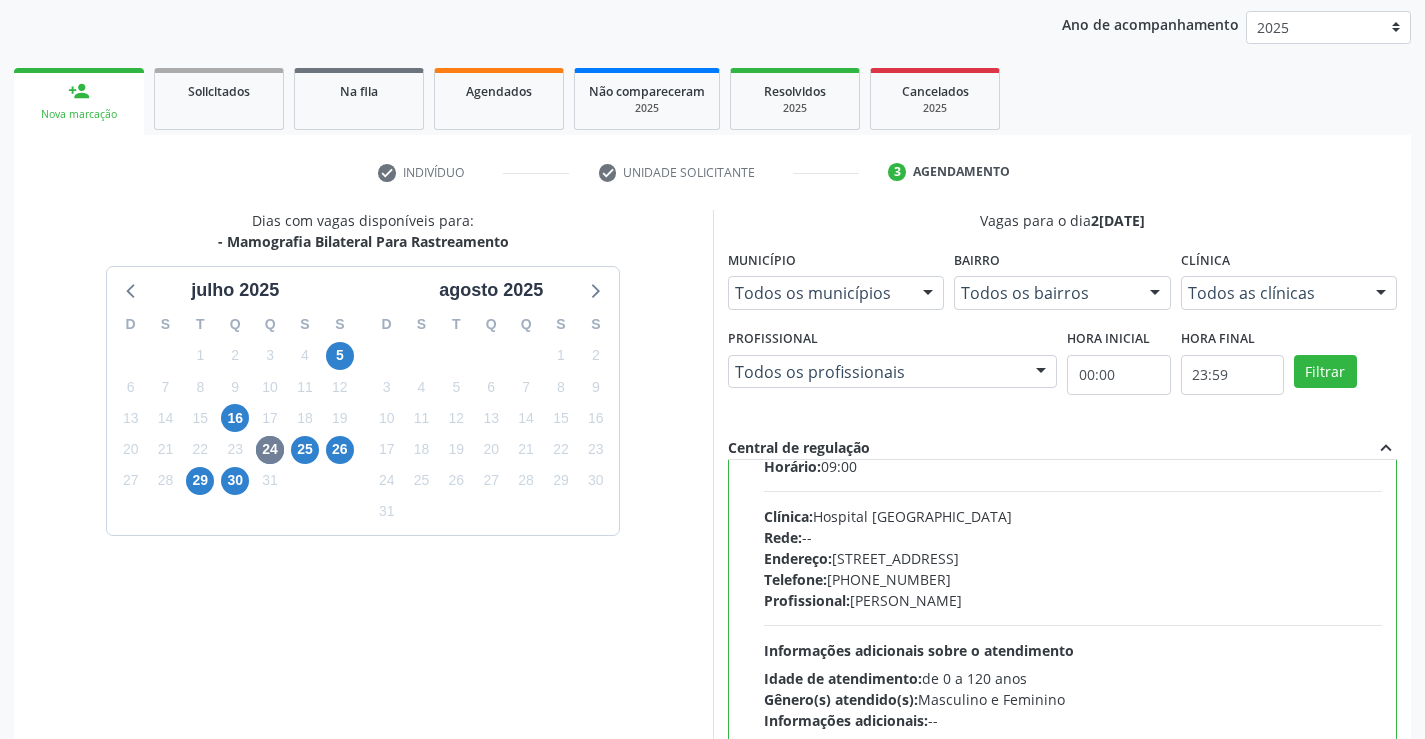 scroll, scrollTop: 99, scrollLeft: 0, axis: vertical 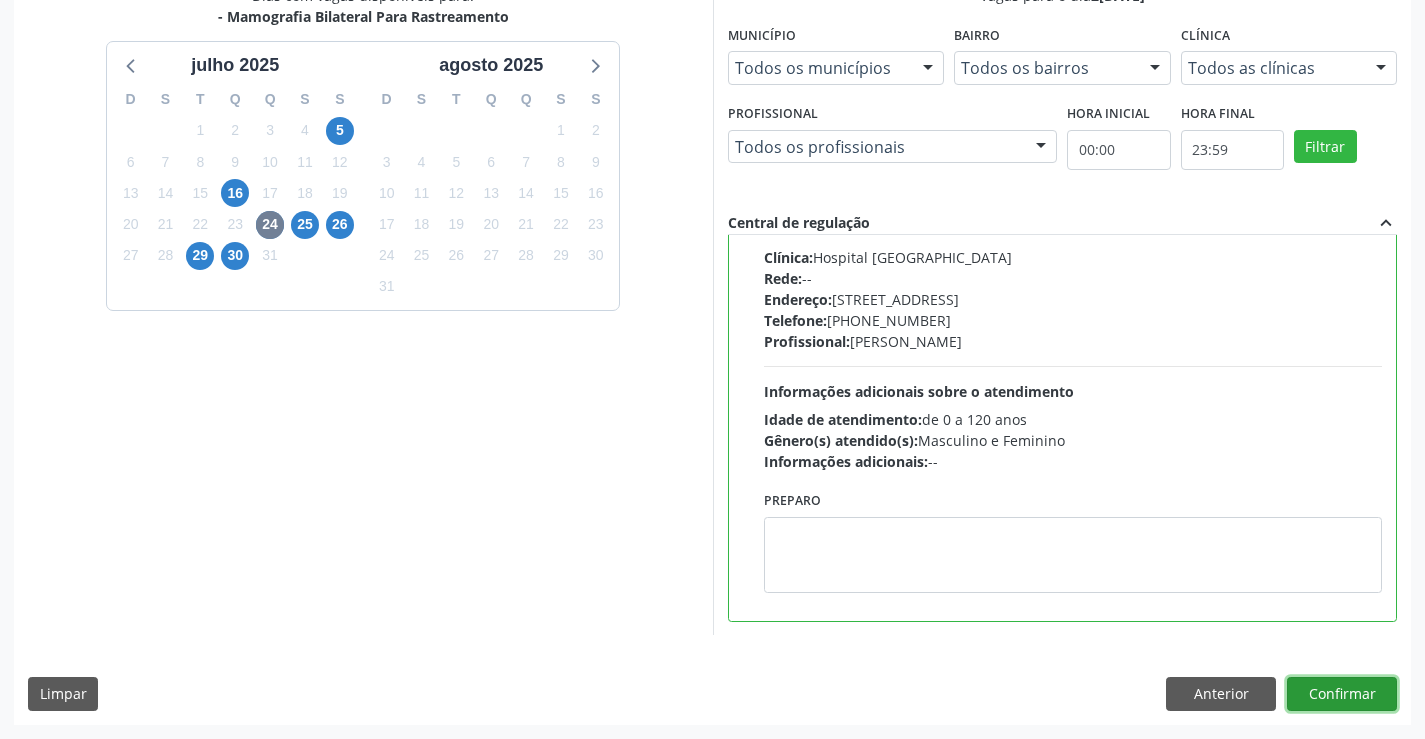 click on "Confirmar" at bounding box center (1342, 694) 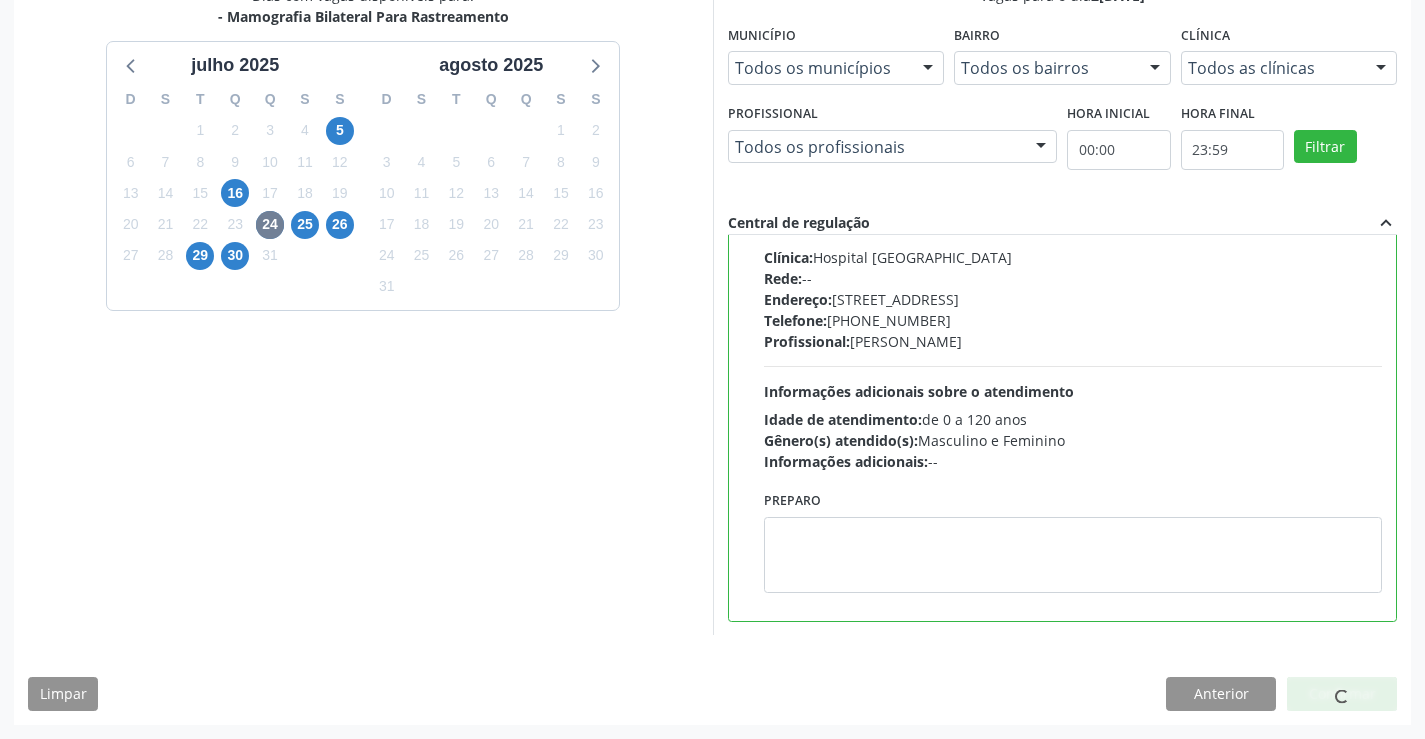 scroll, scrollTop: 0, scrollLeft: 0, axis: both 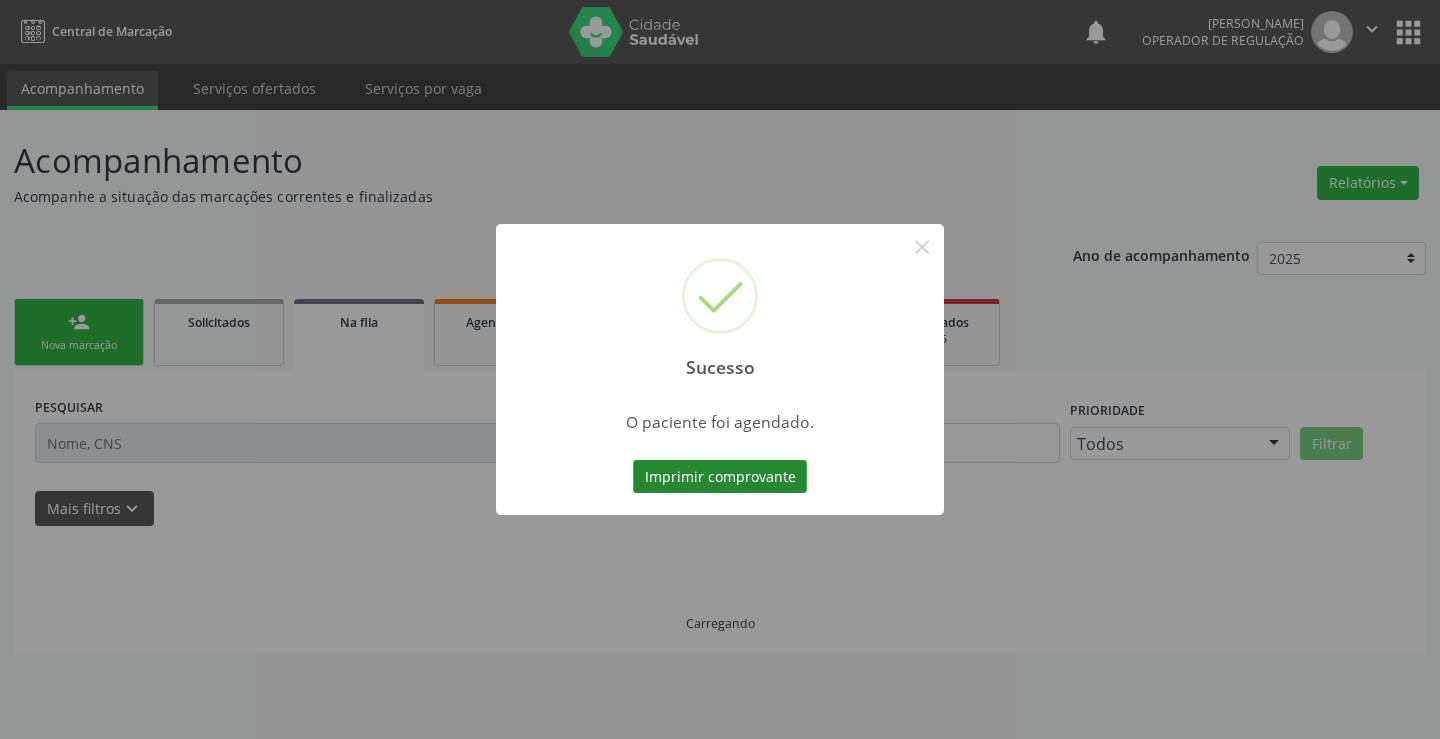 click on "Imprimir comprovante" at bounding box center [720, 477] 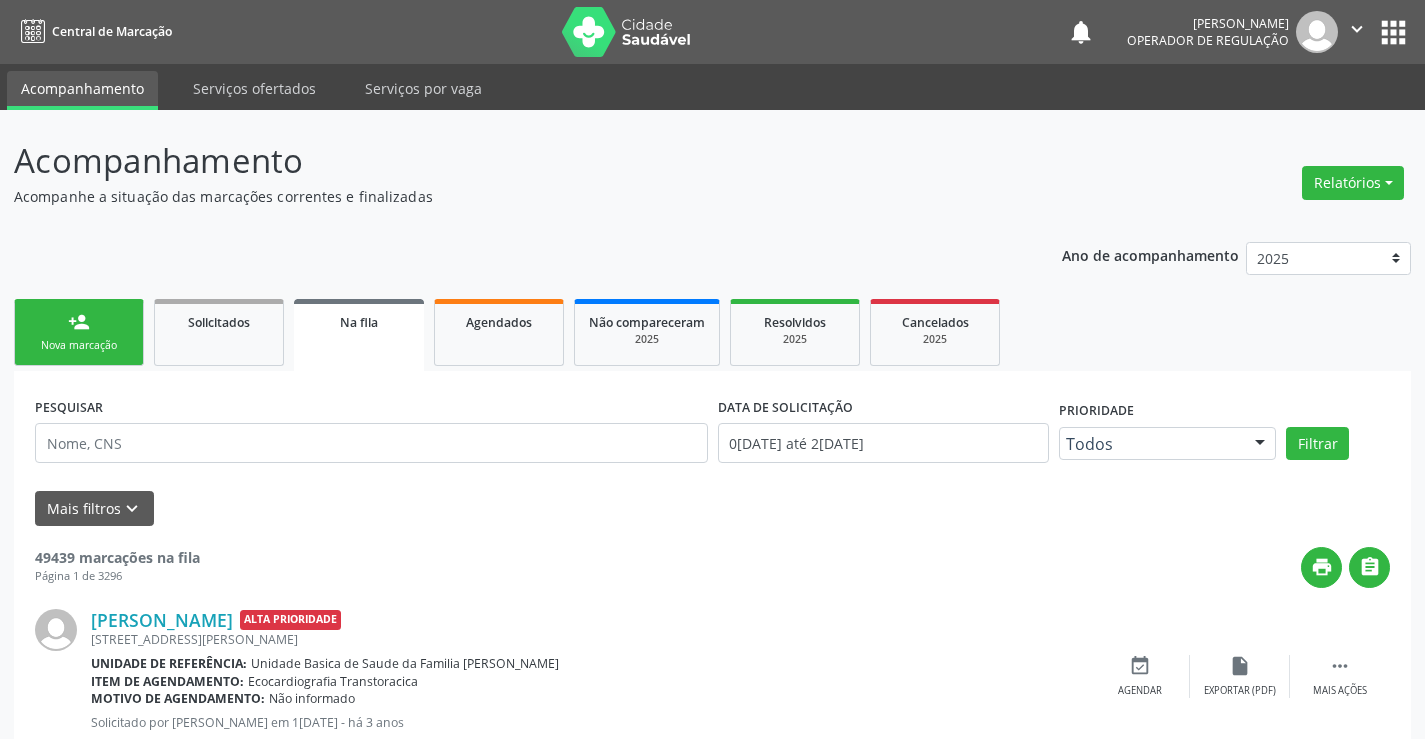 click on "person_add
Nova marcação" at bounding box center (79, 332) 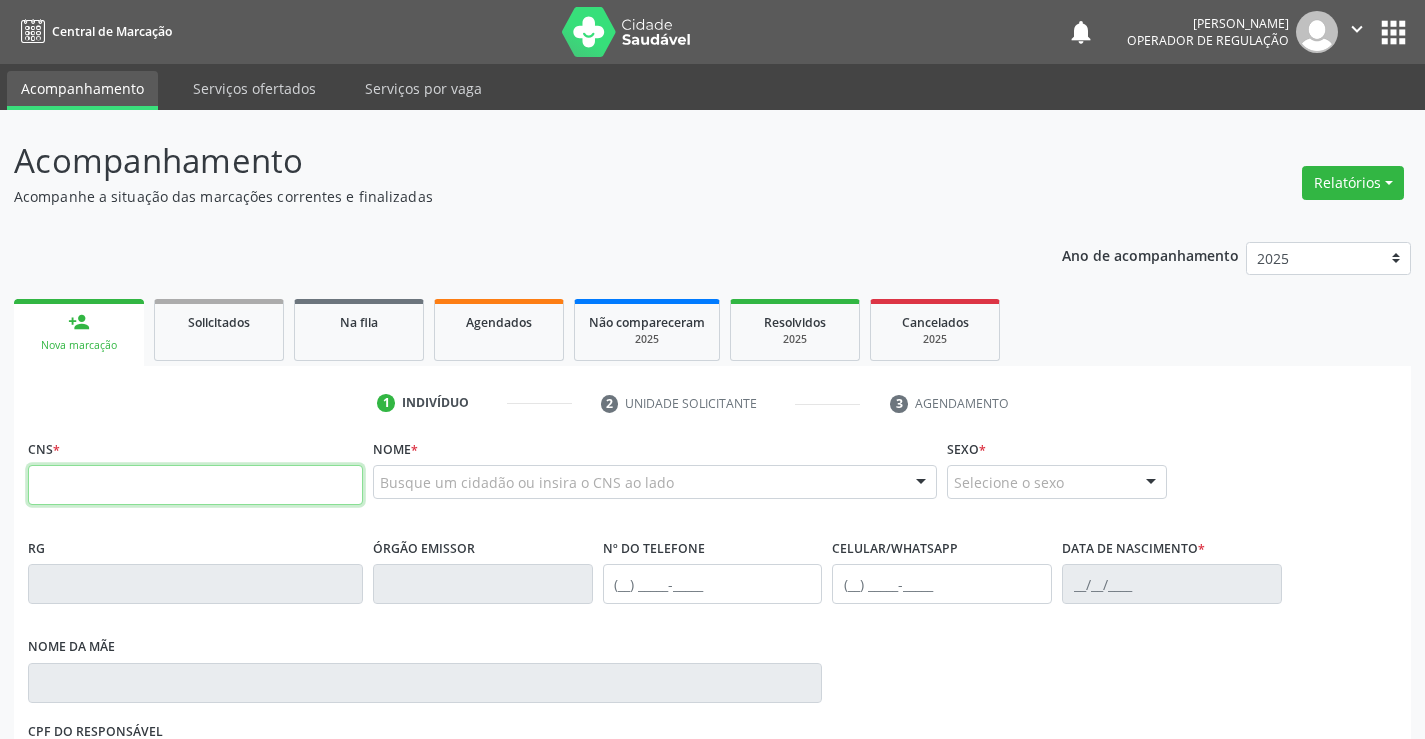 click at bounding box center [195, 485] 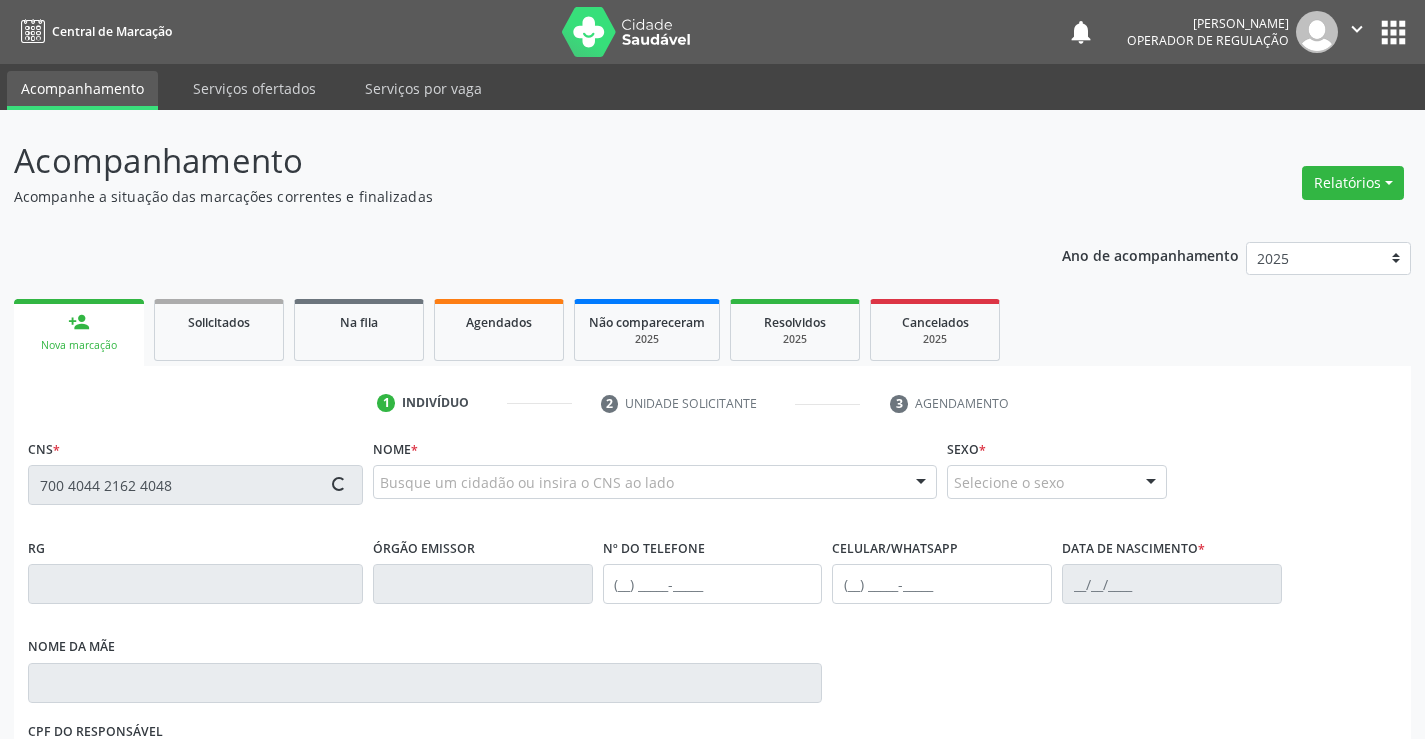 type on "700 4044 2162 4048" 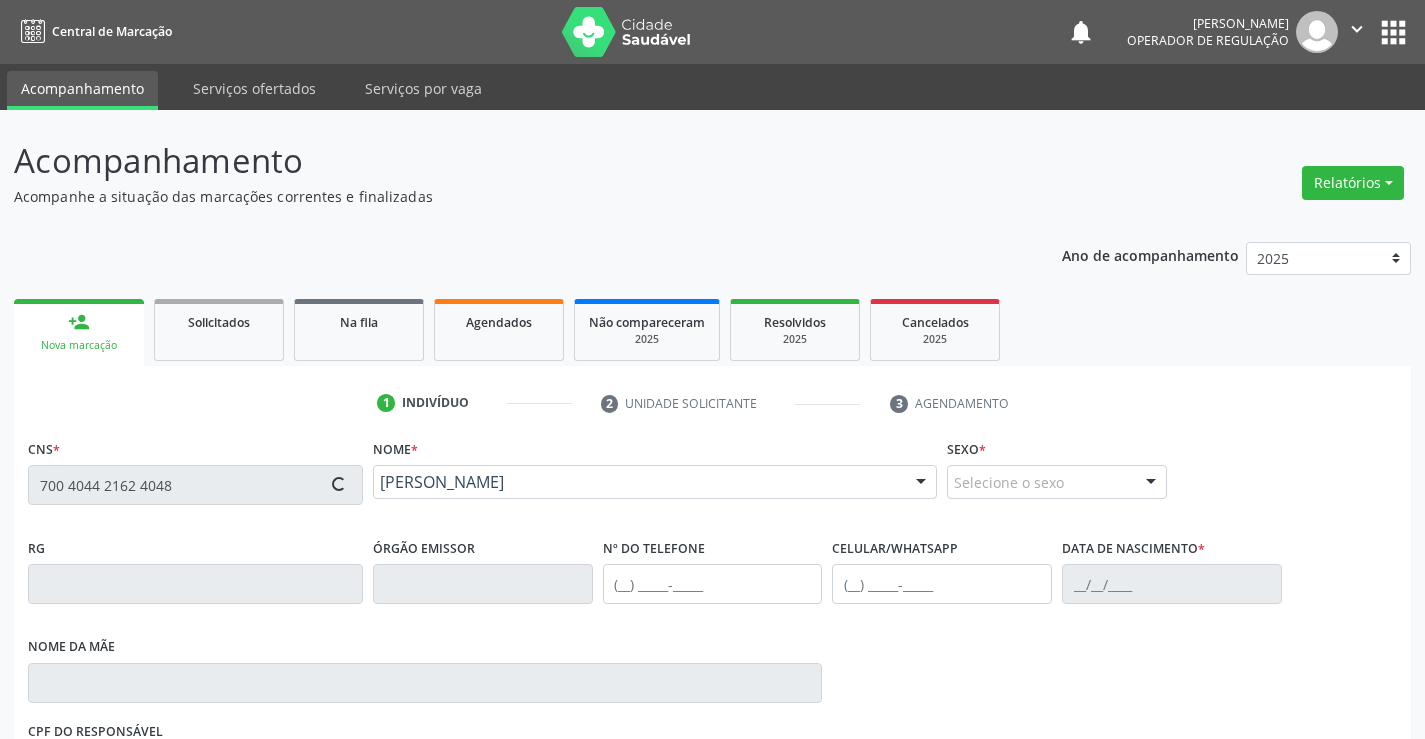 type on "0819969931" 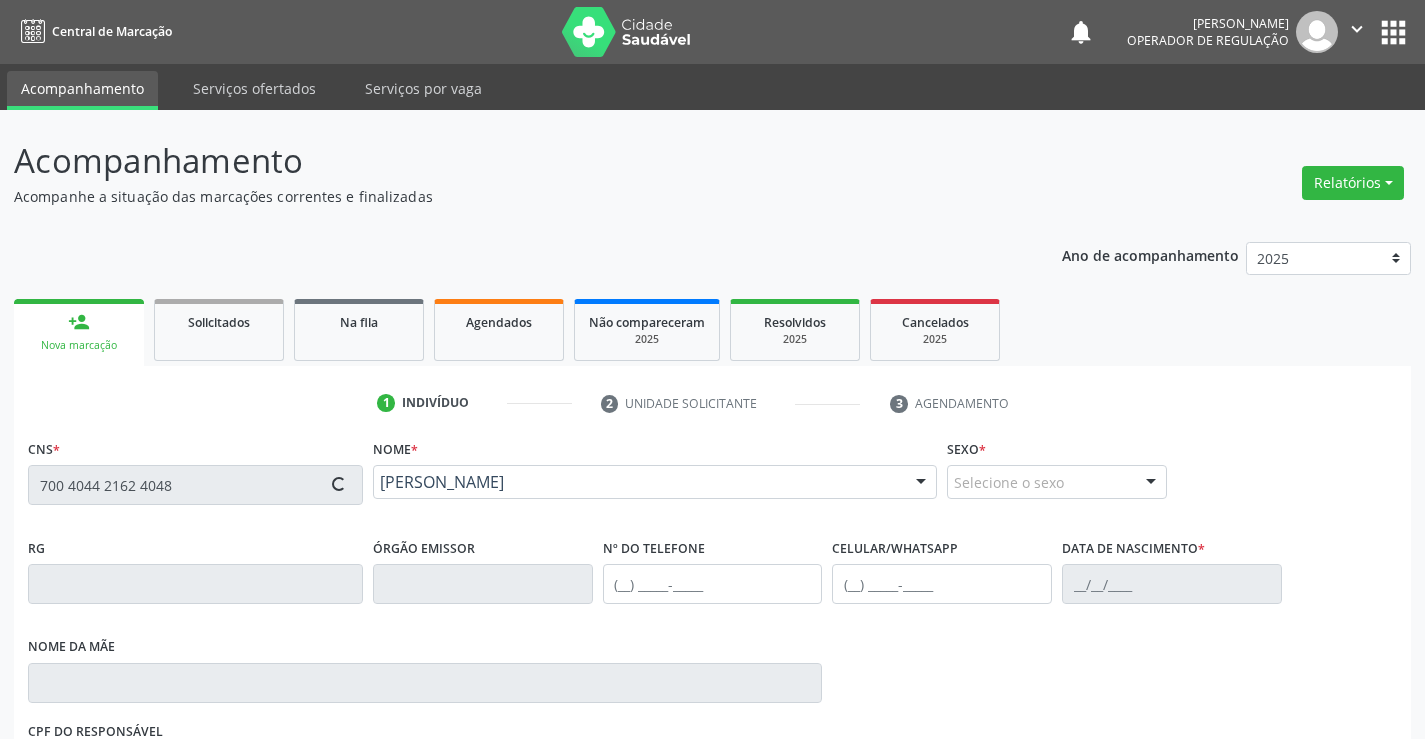 type on "(74) 99900-7636" 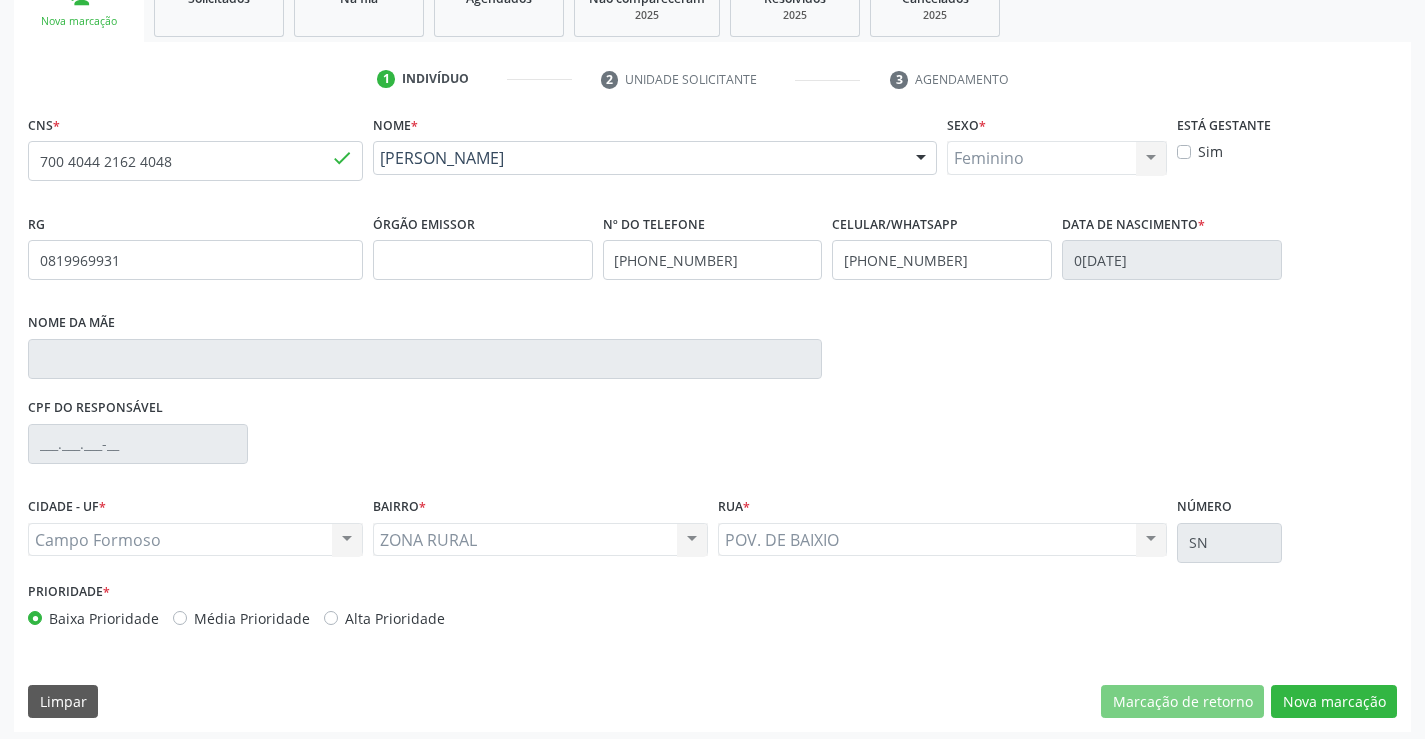 scroll, scrollTop: 331, scrollLeft: 0, axis: vertical 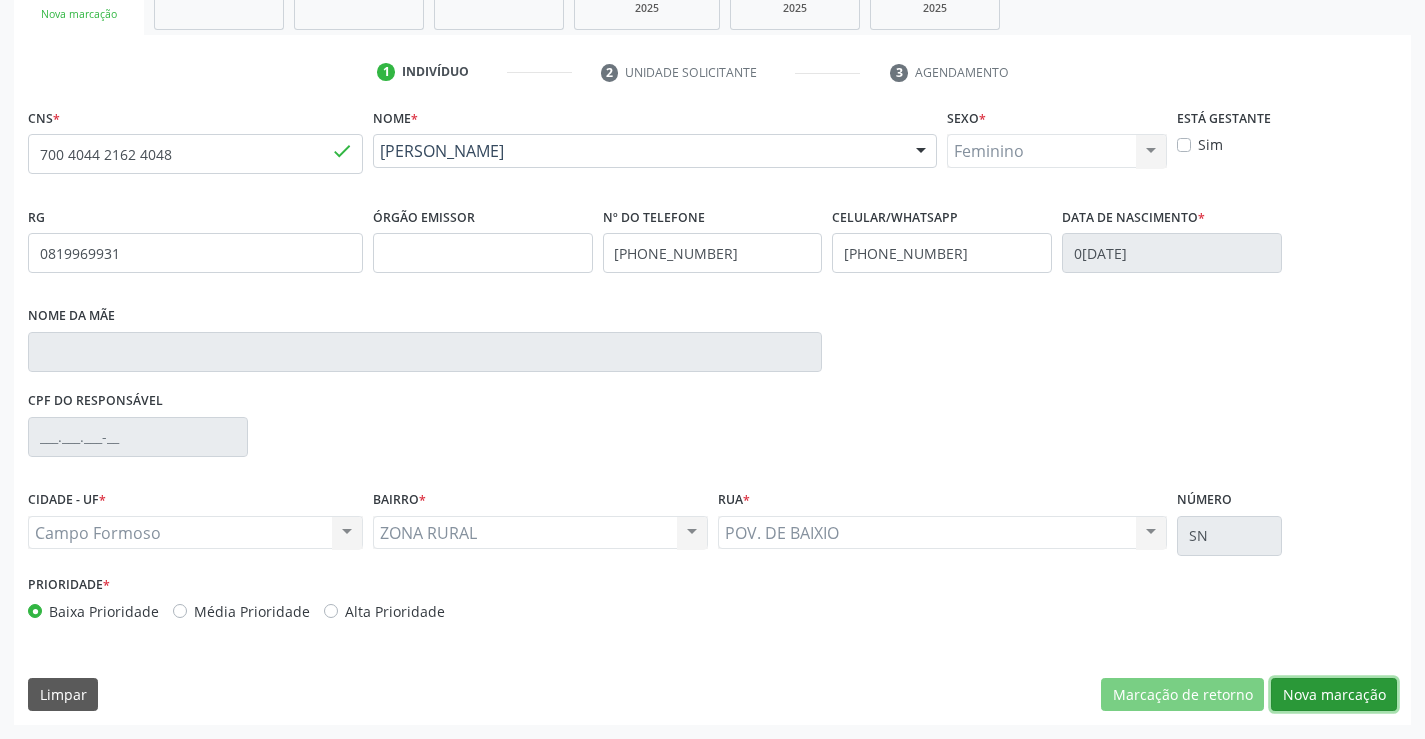 click on "Nova marcação" at bounding box center (1334, 695) 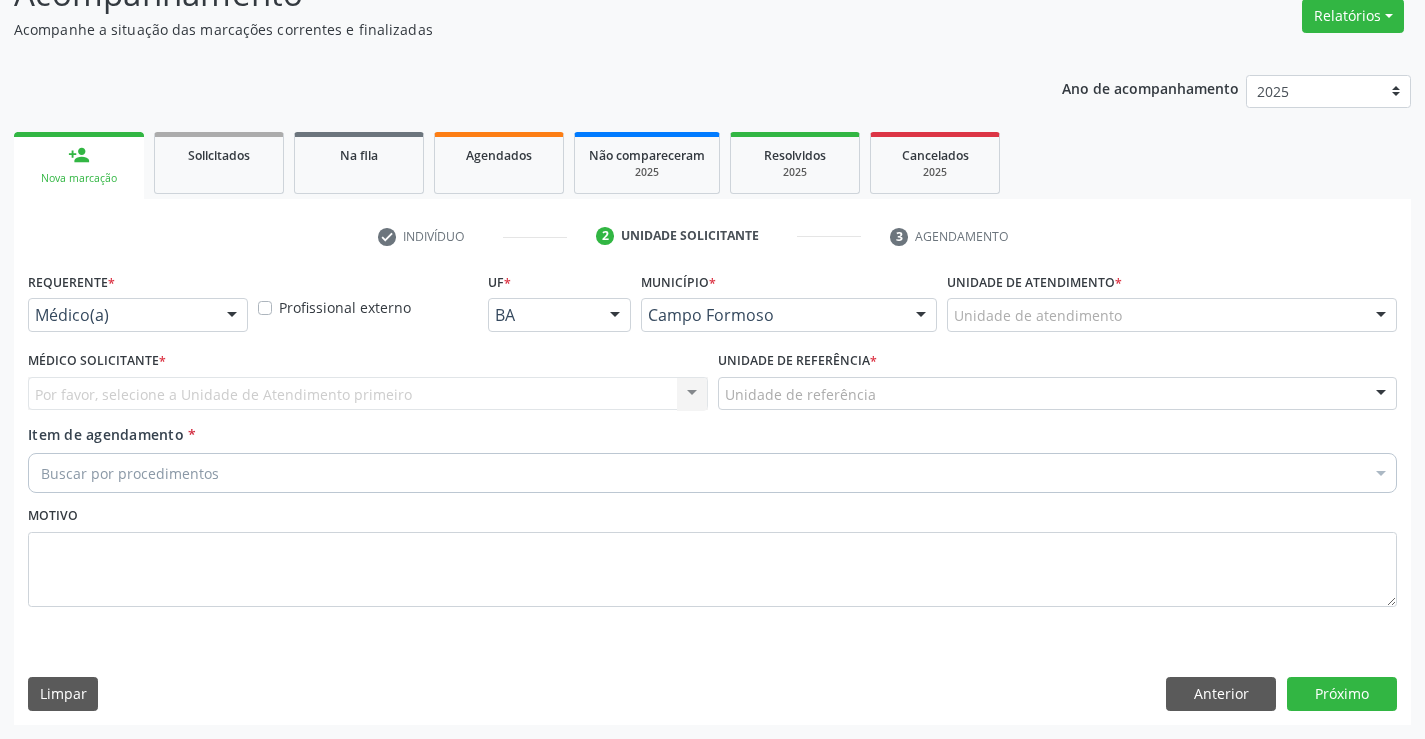 scroll, scrollTop: 167, scrollLeft: 0, axis: vertical 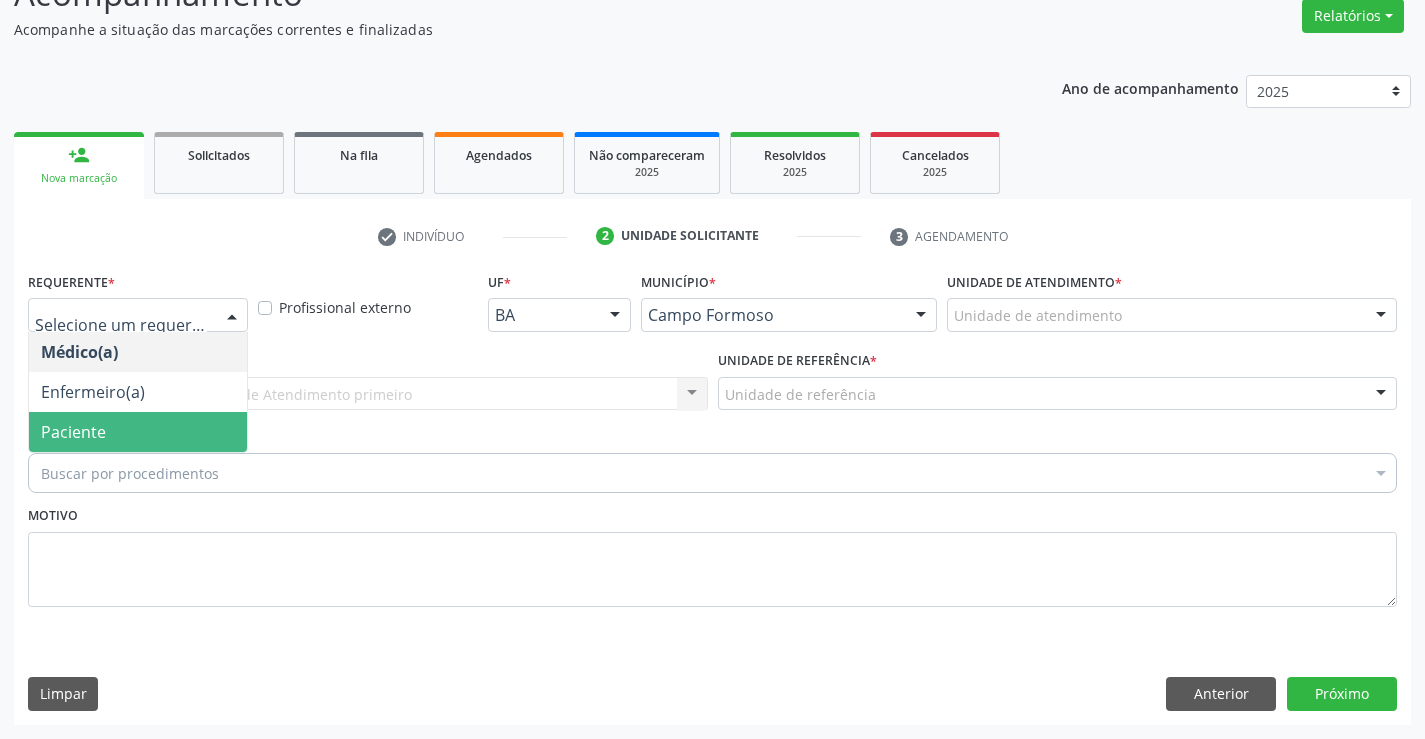 click on "Paciente" at bounding box center [73, 432] 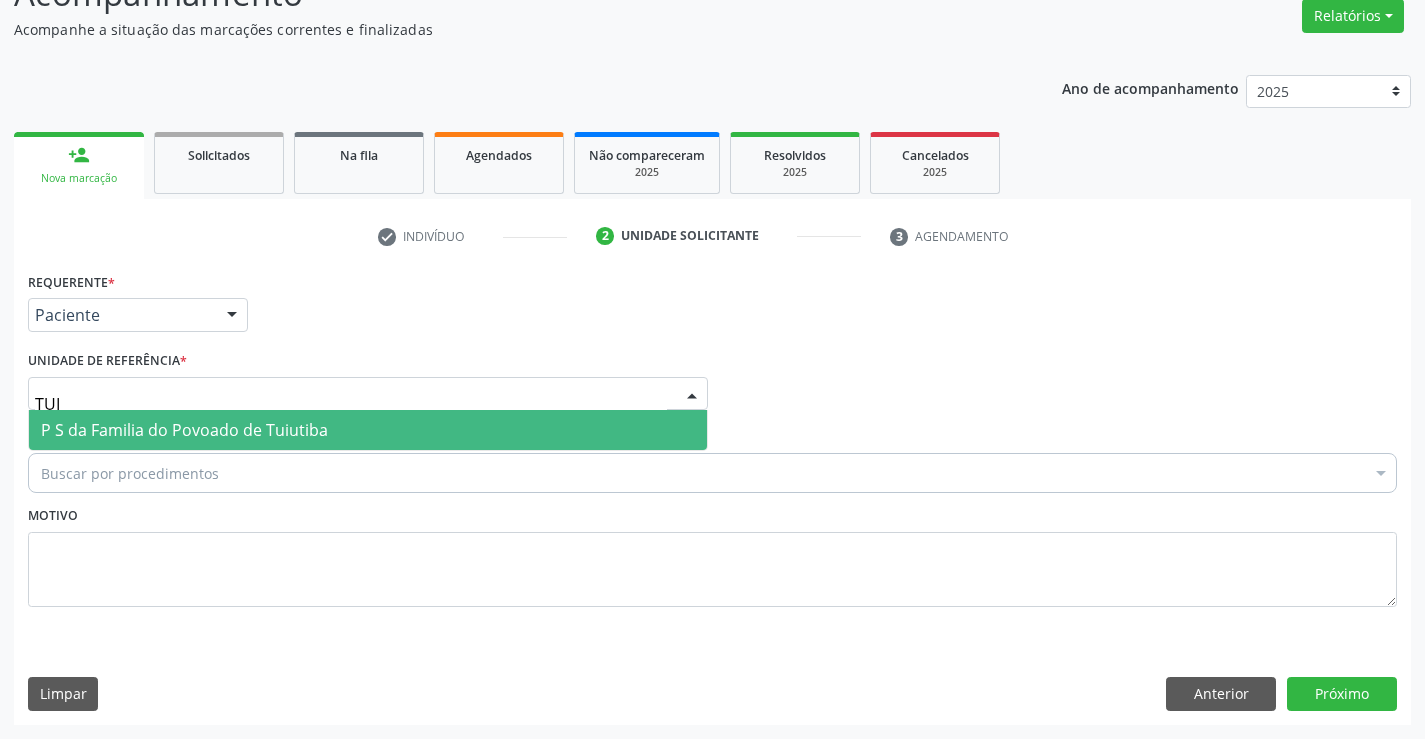type on "TUIU" 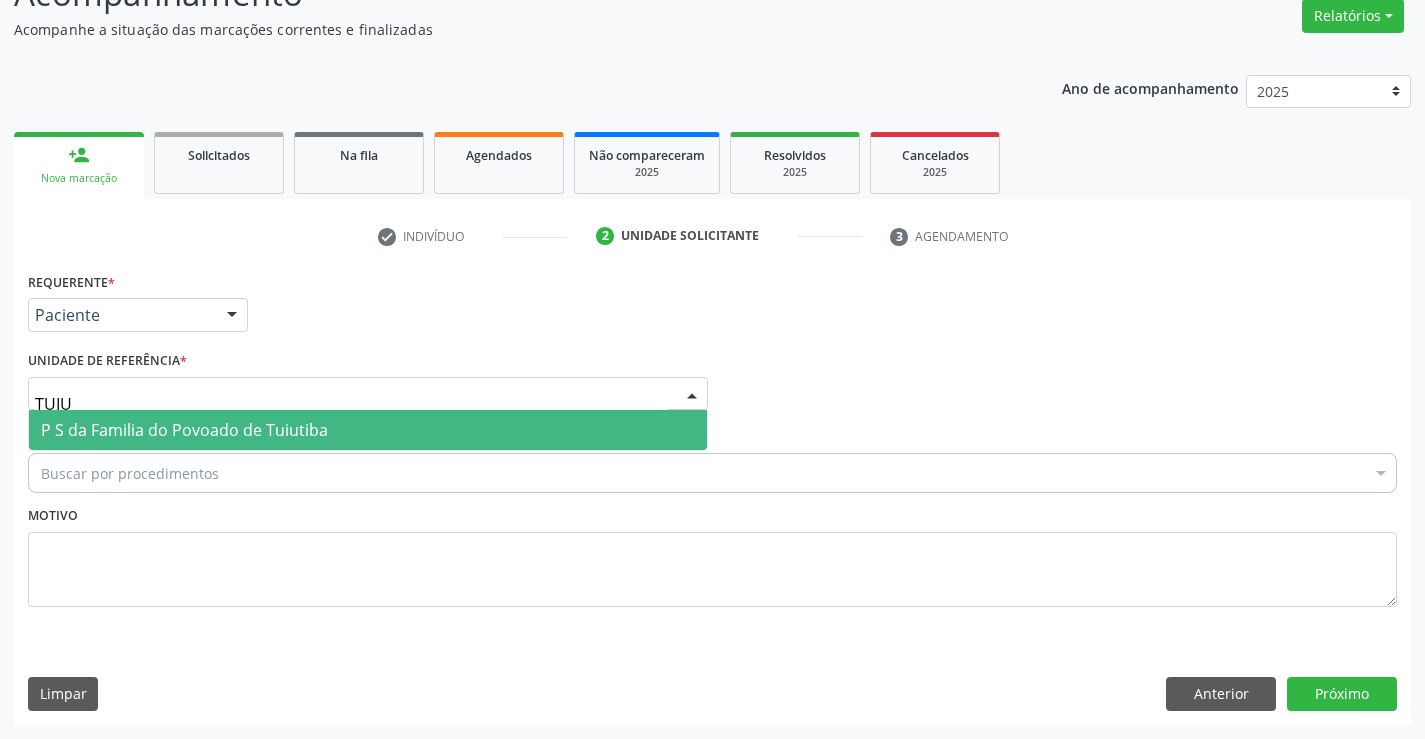 click on "P S da Familia do Povoado de Tuiutiba" at bounding box center (184, 430) 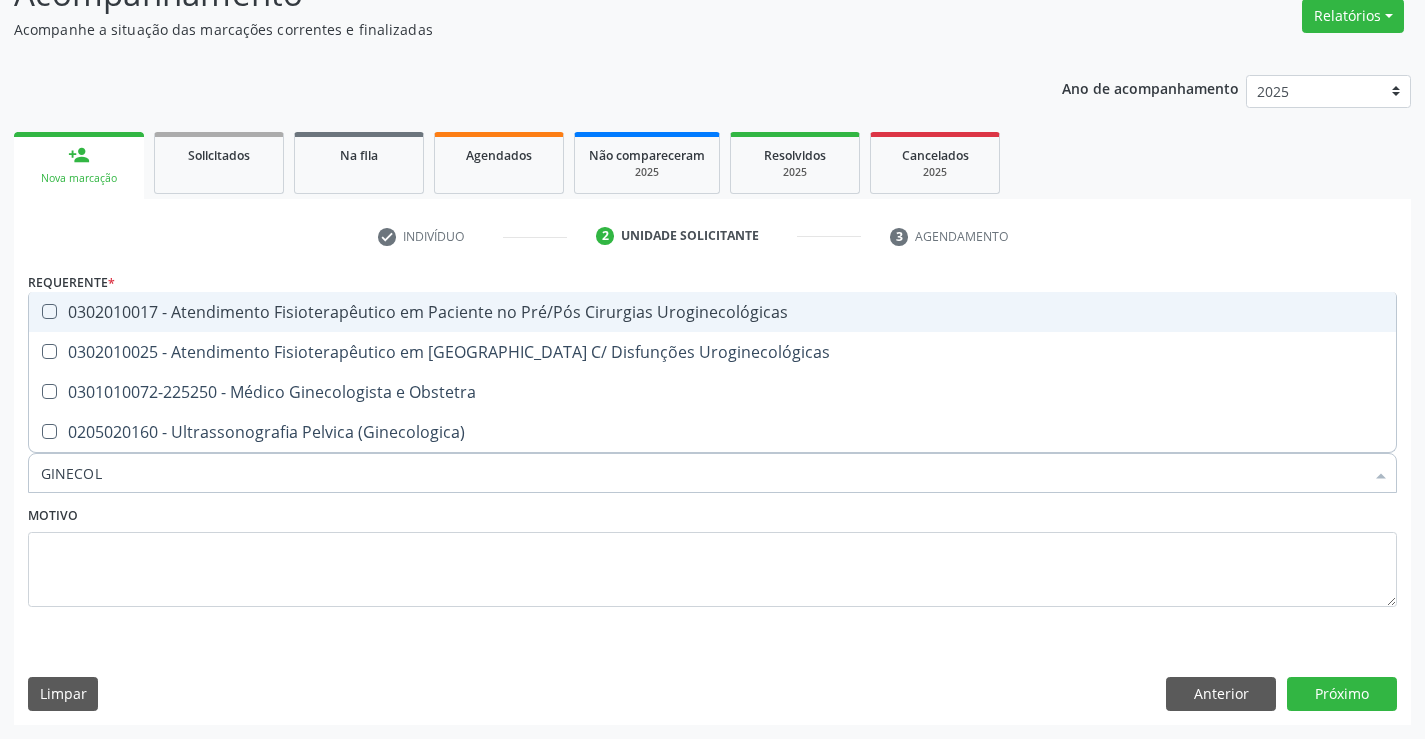 type on "GINECOLO" 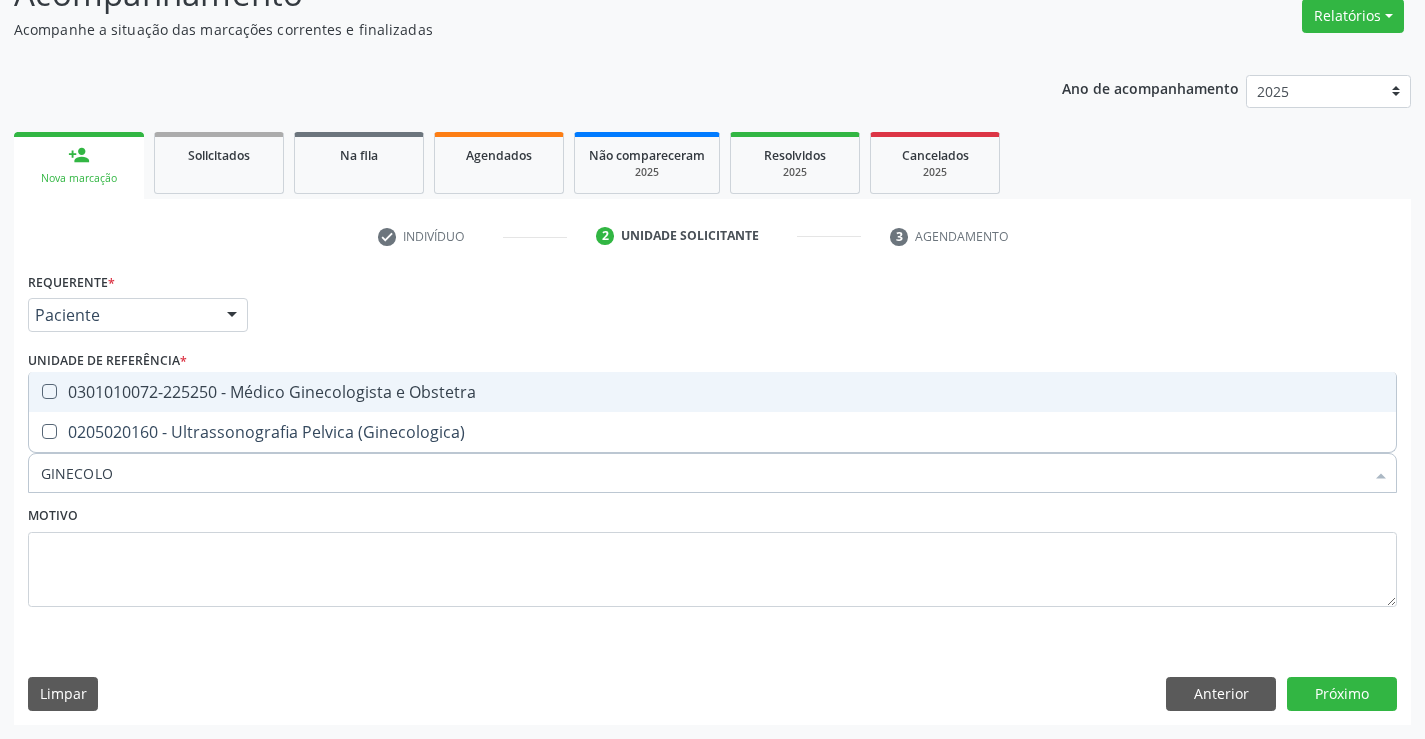click on "0301010072-225250 - Médico Ginecologista e Obstetra" at bounding box center [712, 392] 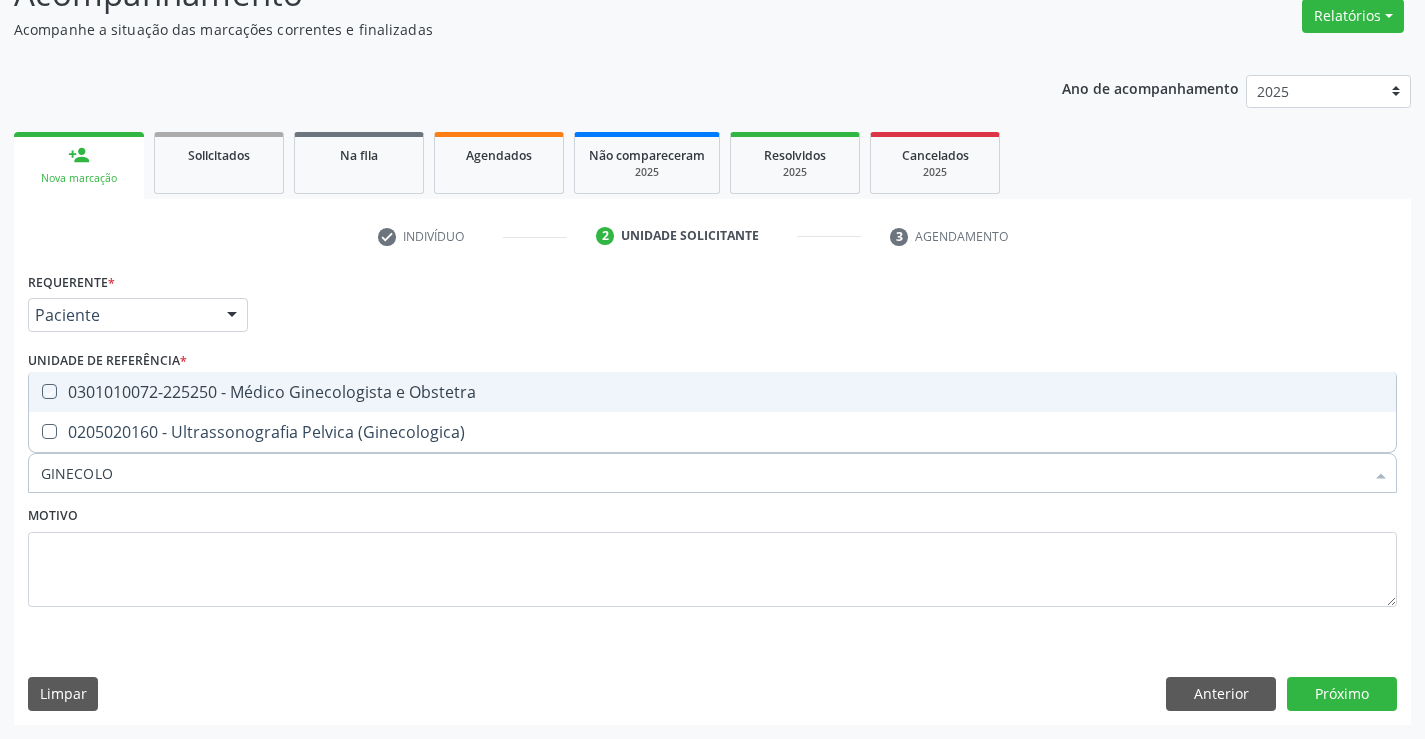 checkbox on "true" 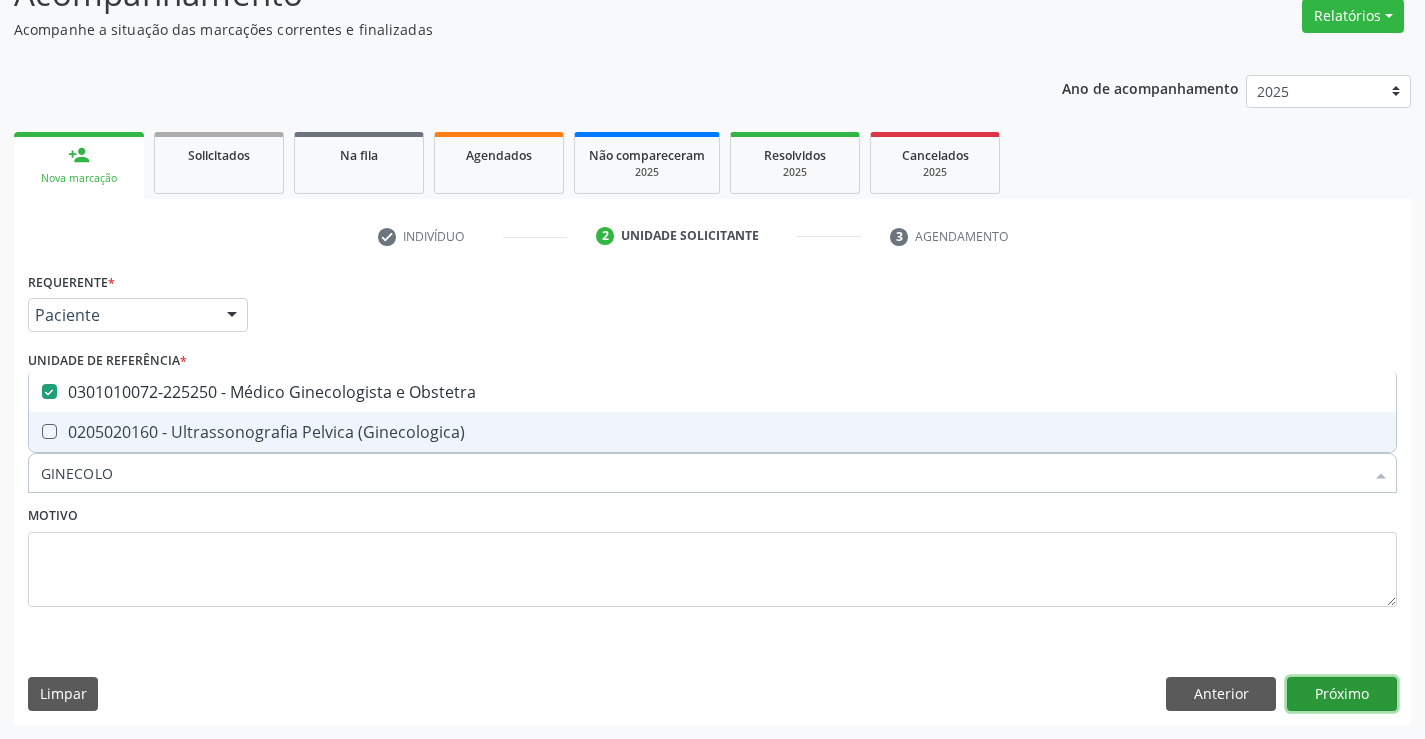 click on "Próximo" at bounding box center (1342, 694) 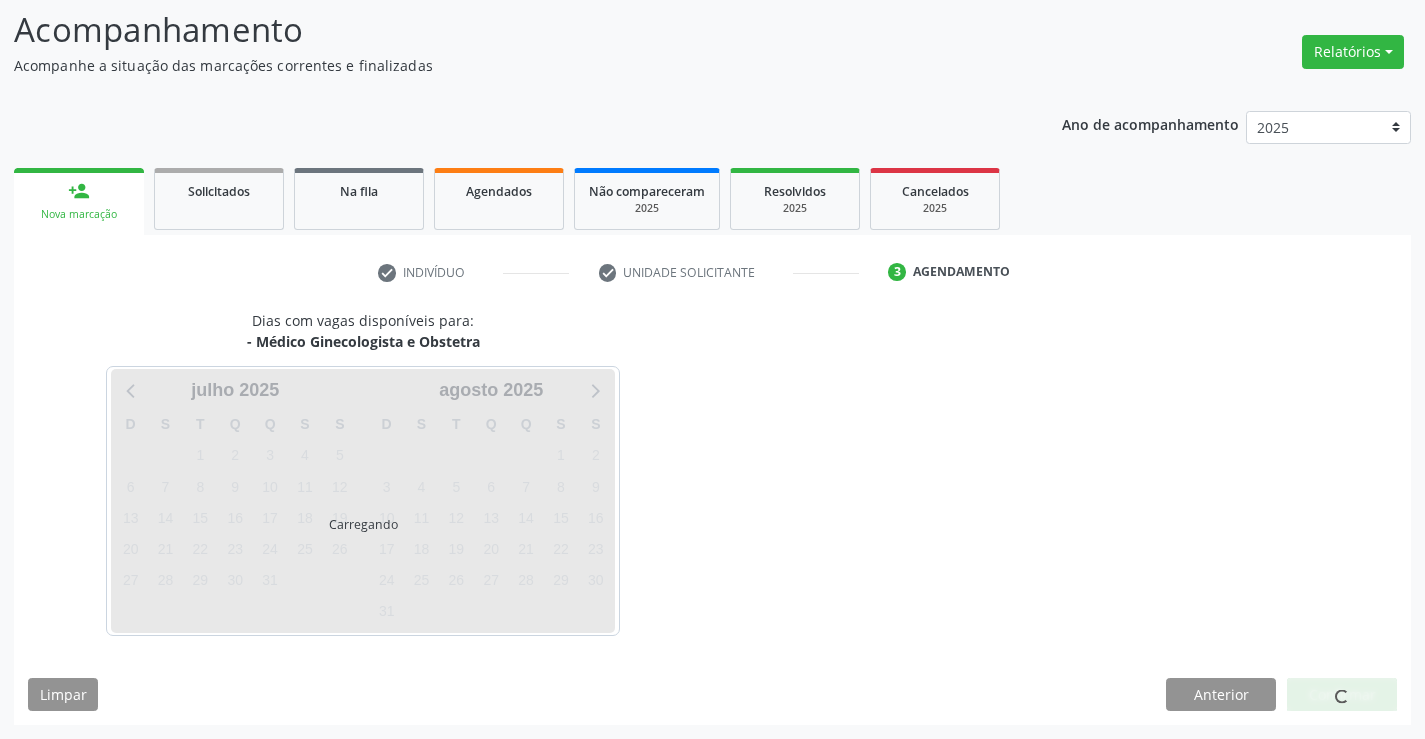 scroll, scrollTop: 131, scrollLeft: 0, axis: vertical 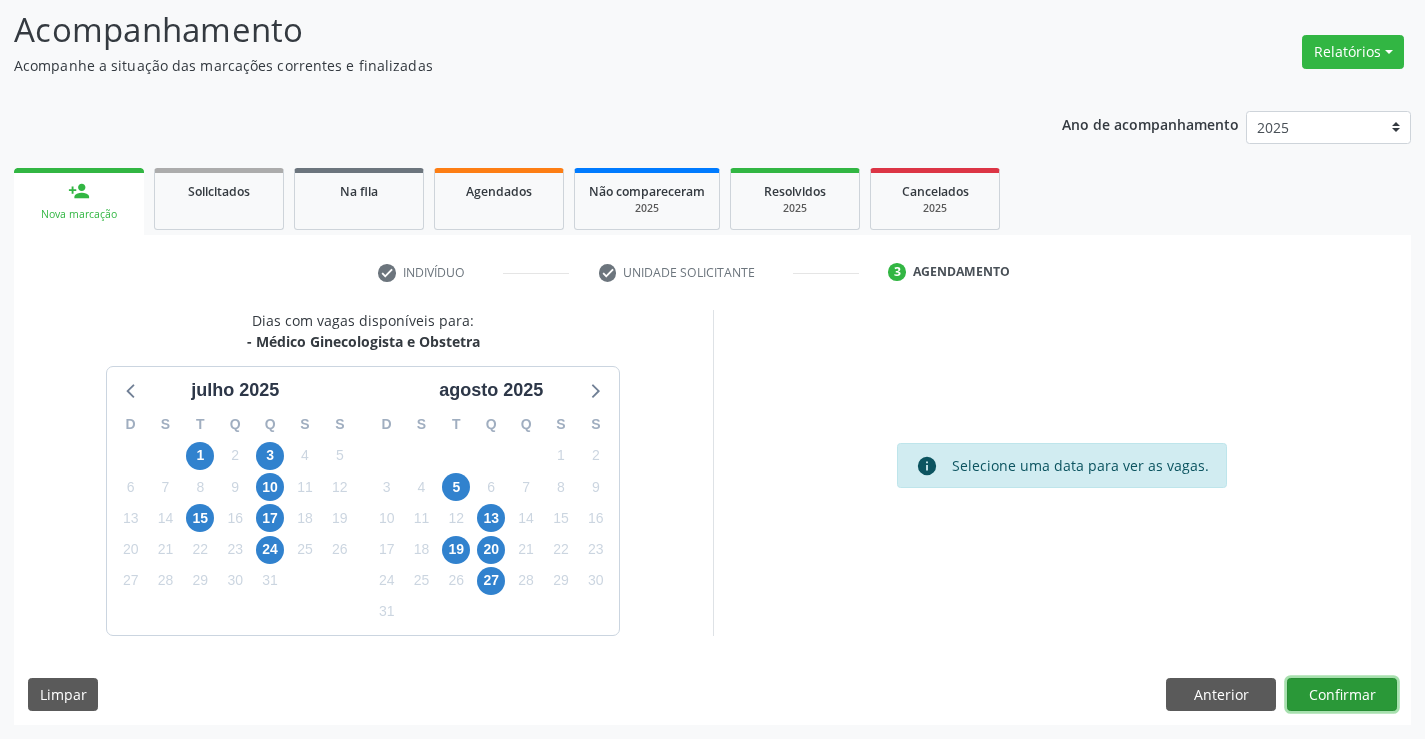 click on "Confirmar" at bounding box center (1342, 695) 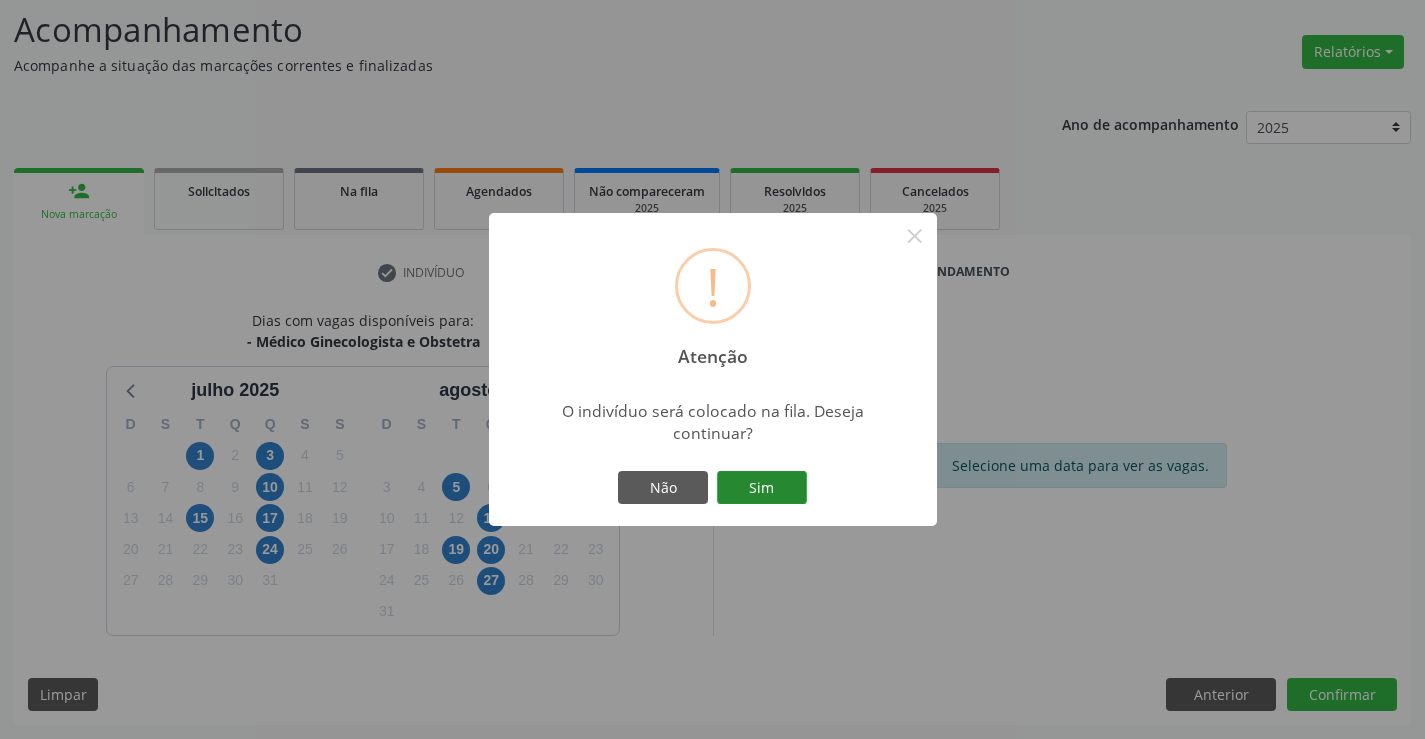 click on "Sim" at bounding box center [762, 488] 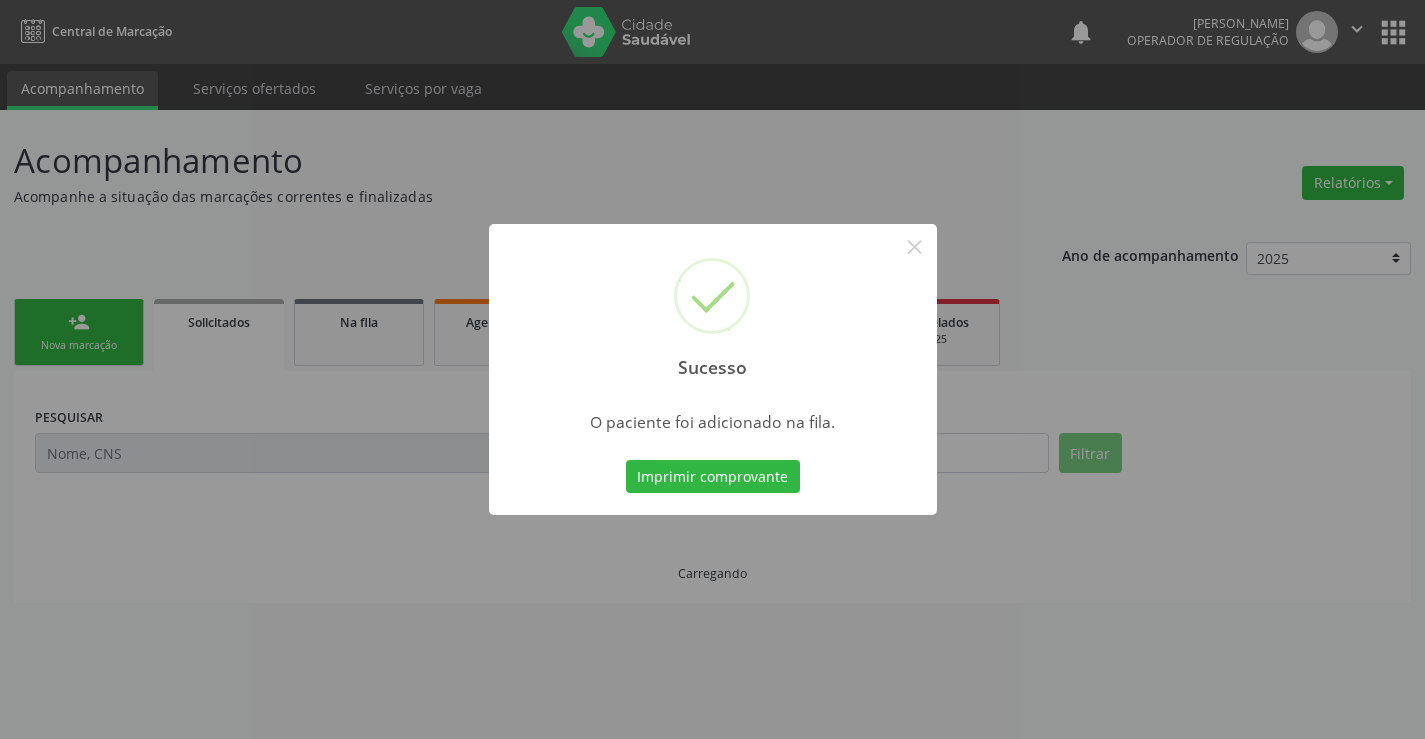 scroll, scrollTop: 0, scrollLeft: 0, axis: both 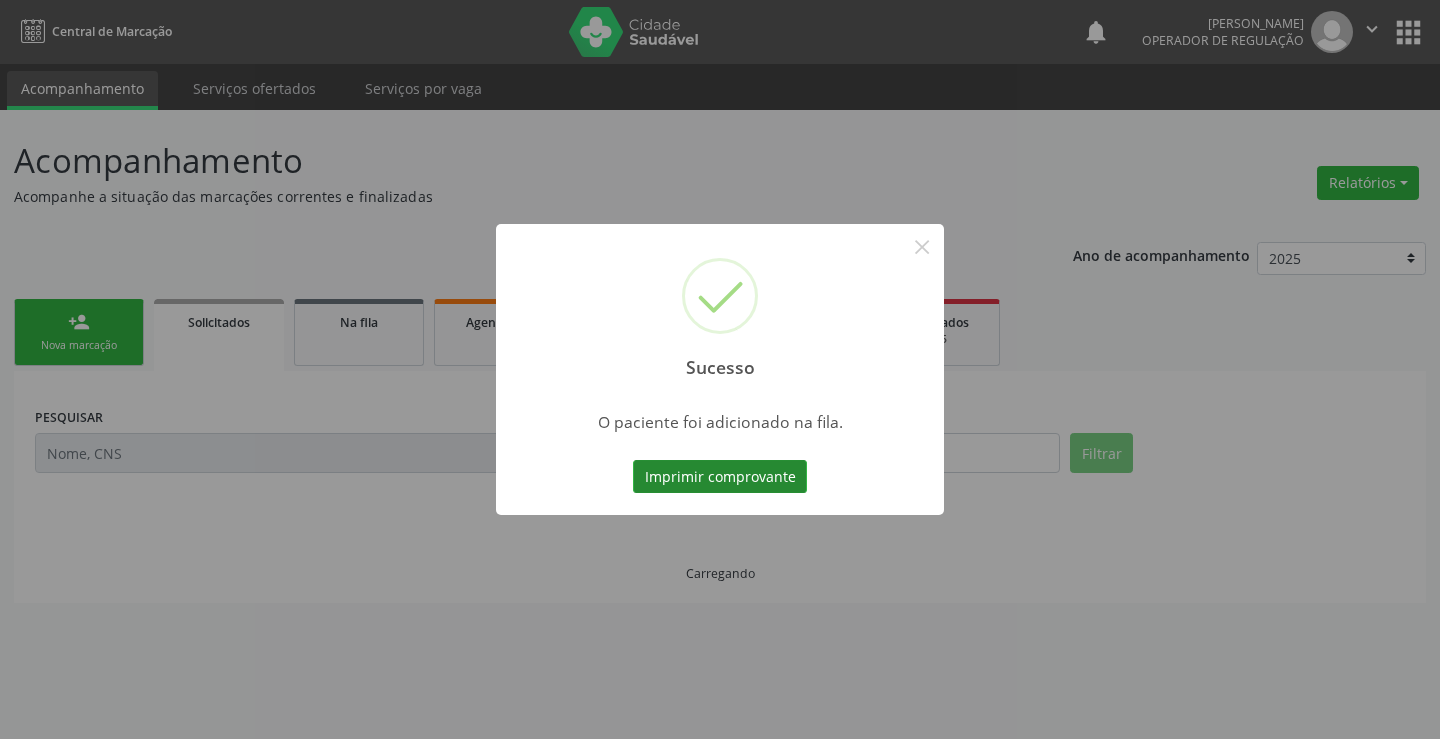 click on "Imprimir comprovante" at bounding box center [720, 477] 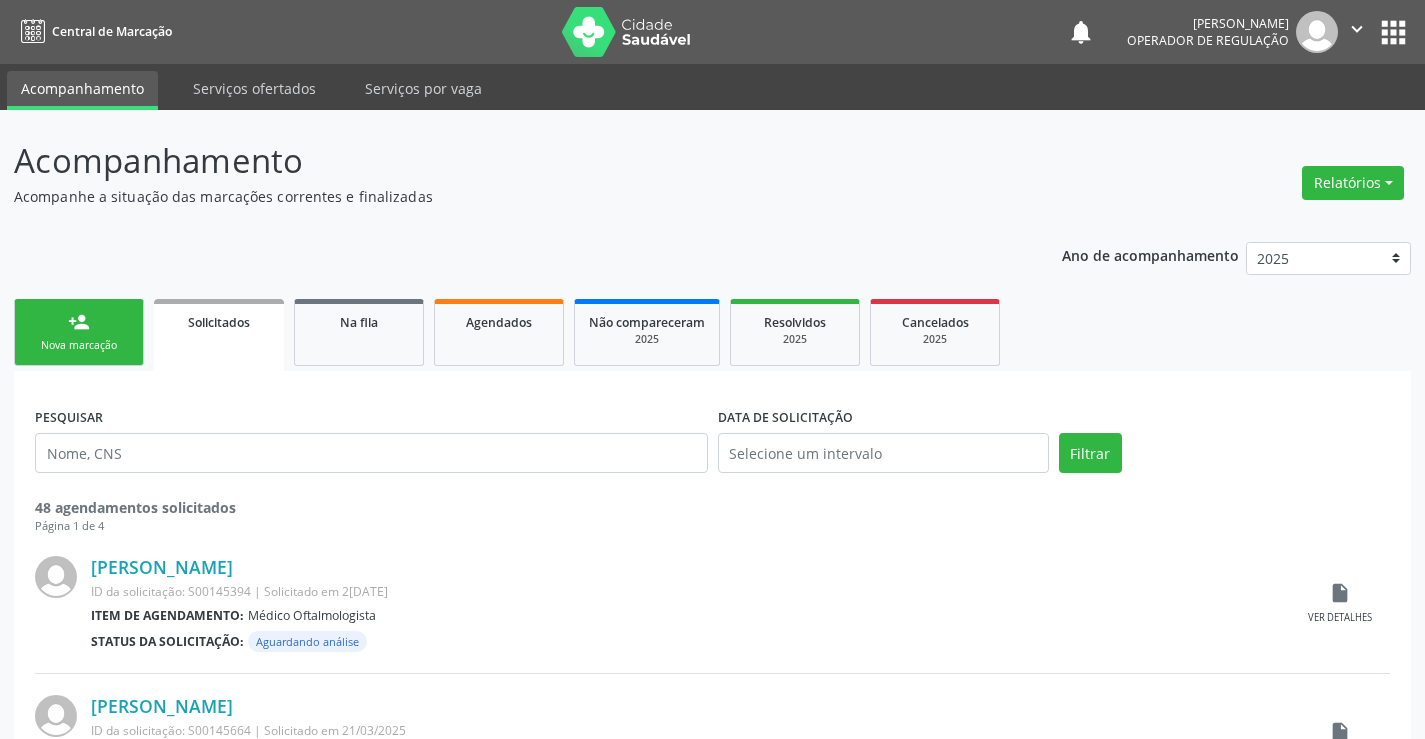 click on "person_add
Nova marcação" at bounding box center [79, 332] 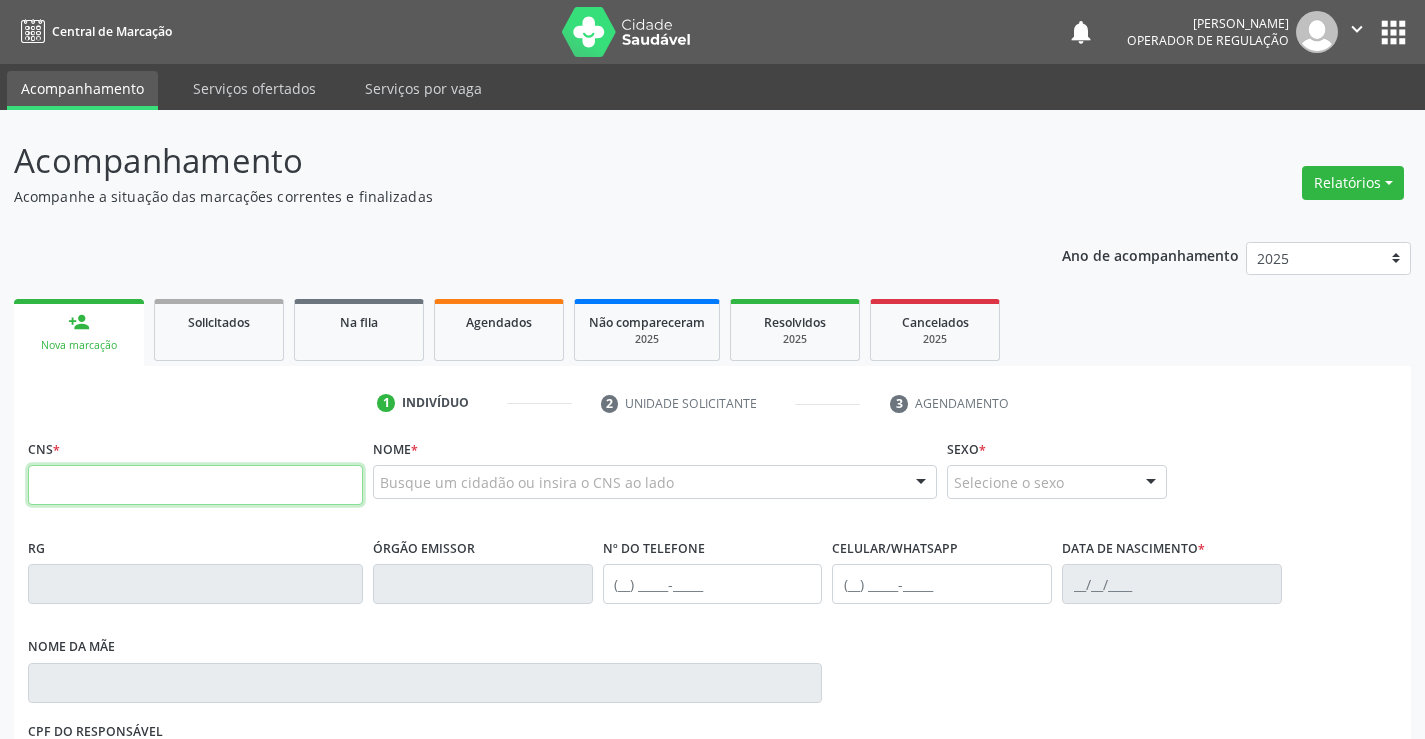 drag, startPoint x: 52, startPoint y: 329, endPoint x: 150, endPoint y: 480, distance: 180.01389 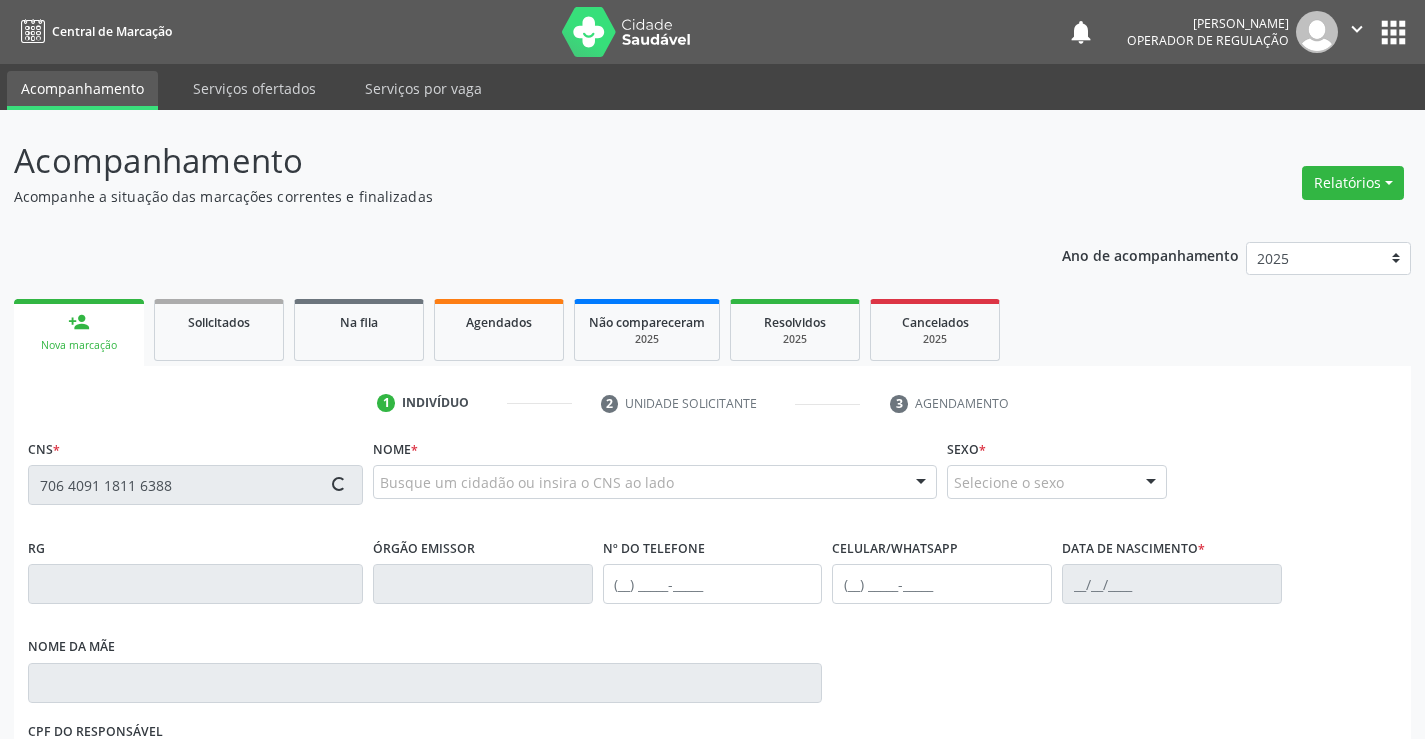 type on "706 4091 1811 6388" 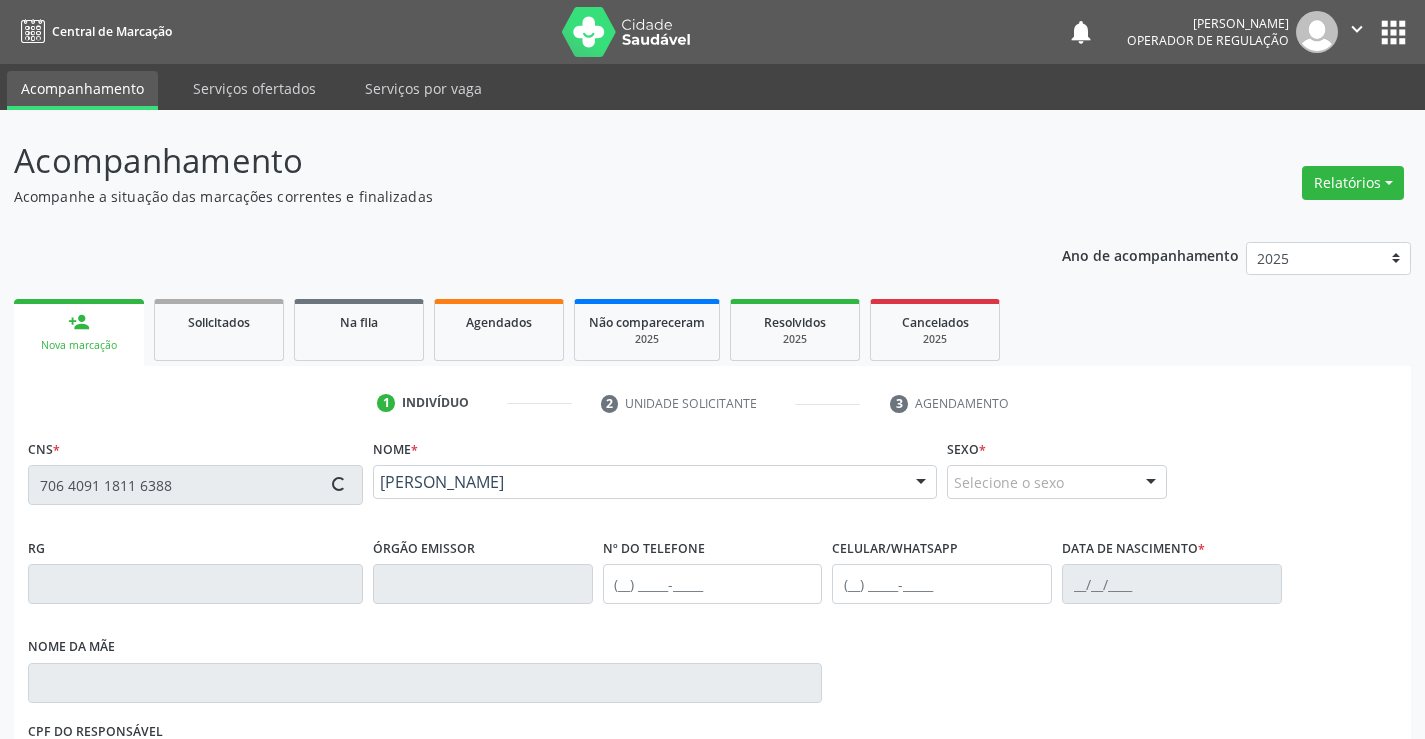 scroll, scrollTop: 100, scrollLeft: 0, axis: vertical 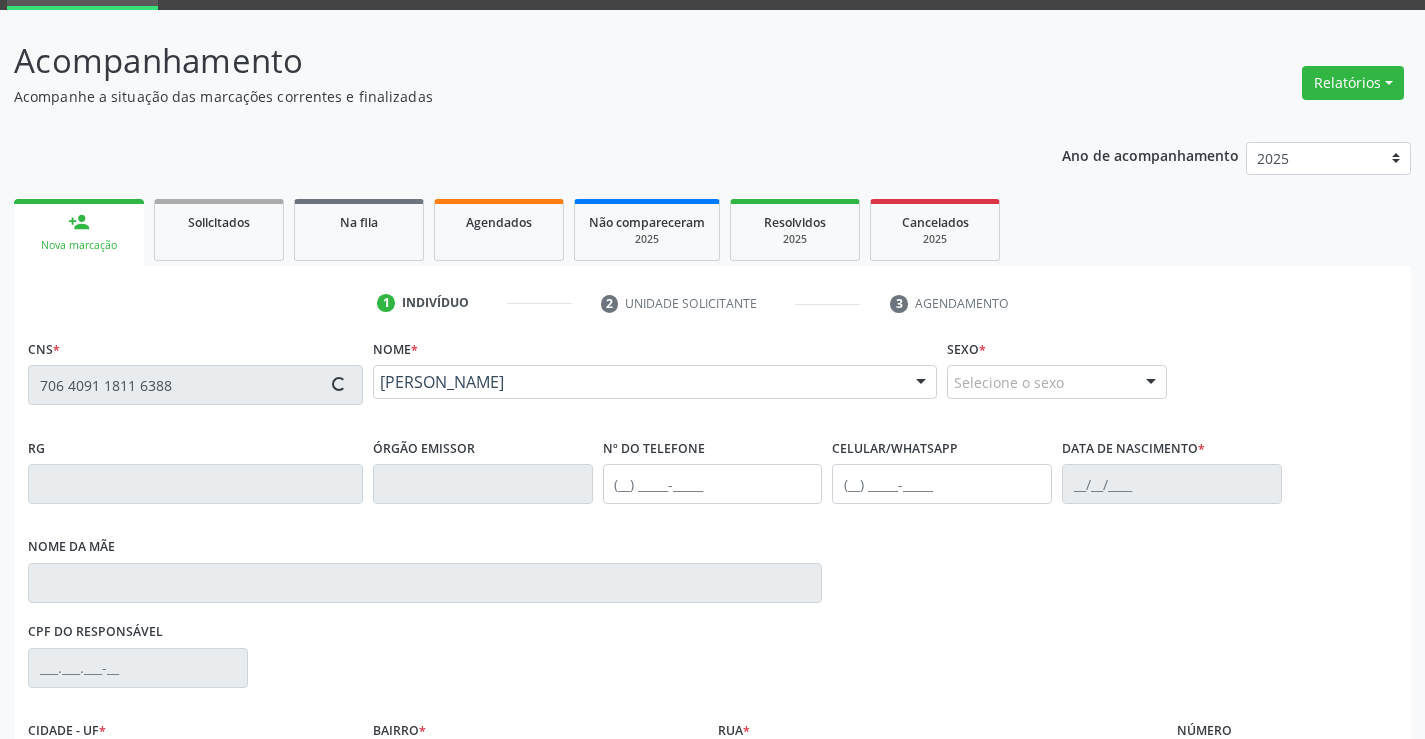 type on "0399498427" 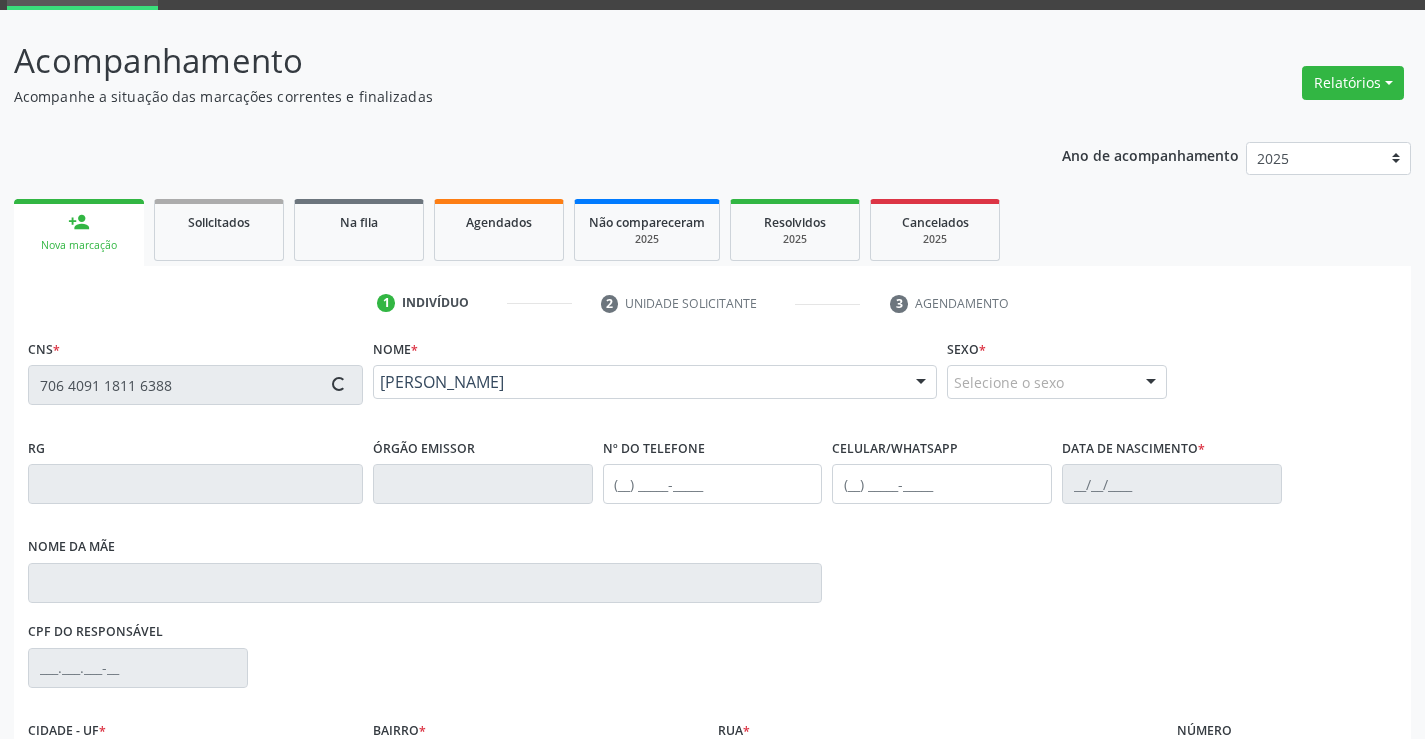 type on "(74) 98859-0798" 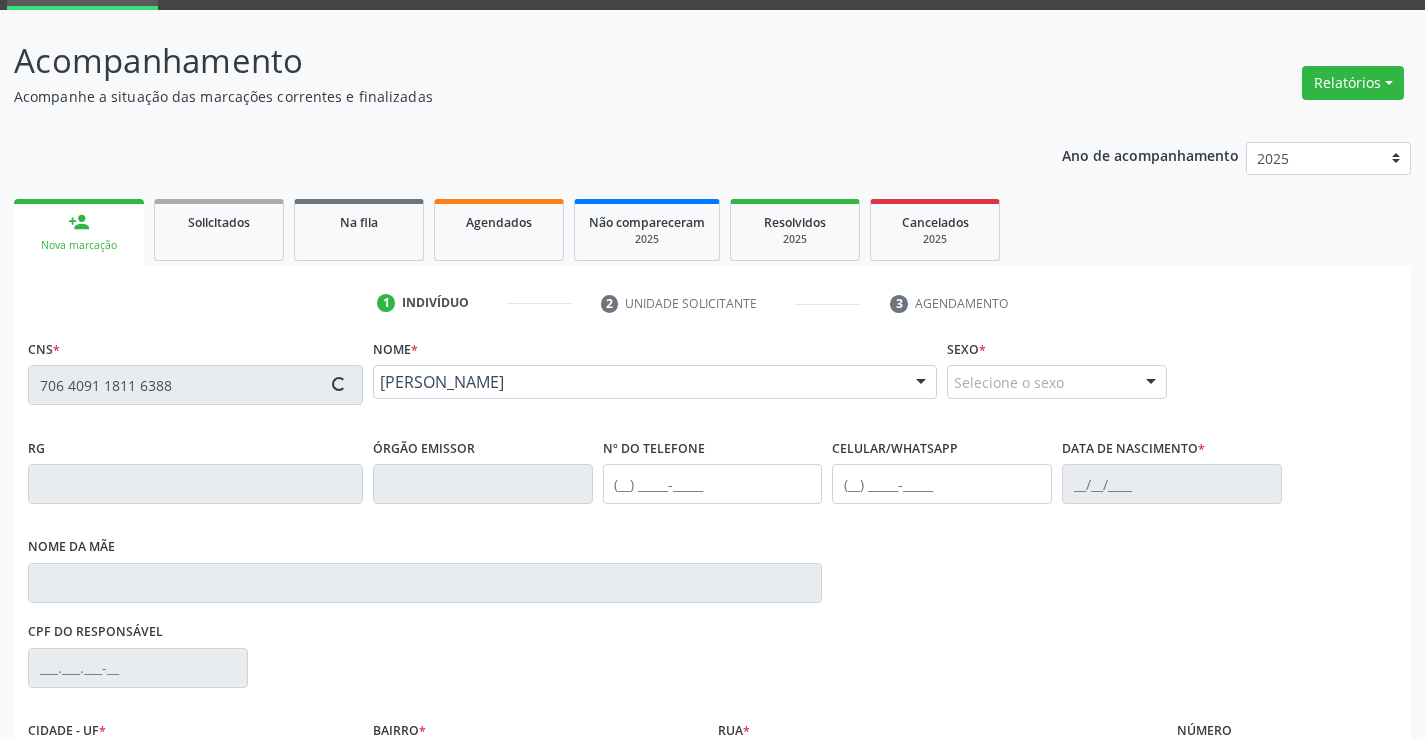 type on "S/N" 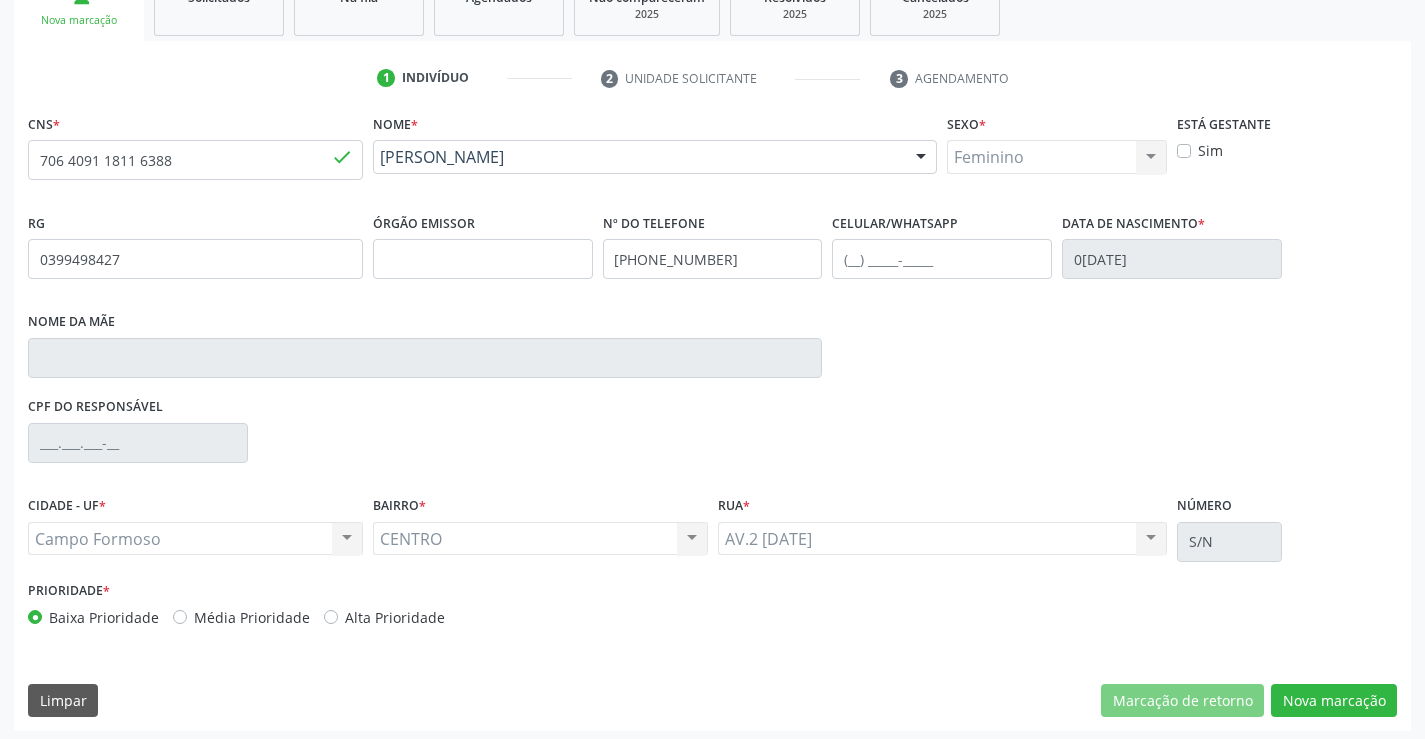 scroll, scrollTop: 331, scrollLeft: 0, axis: vertical 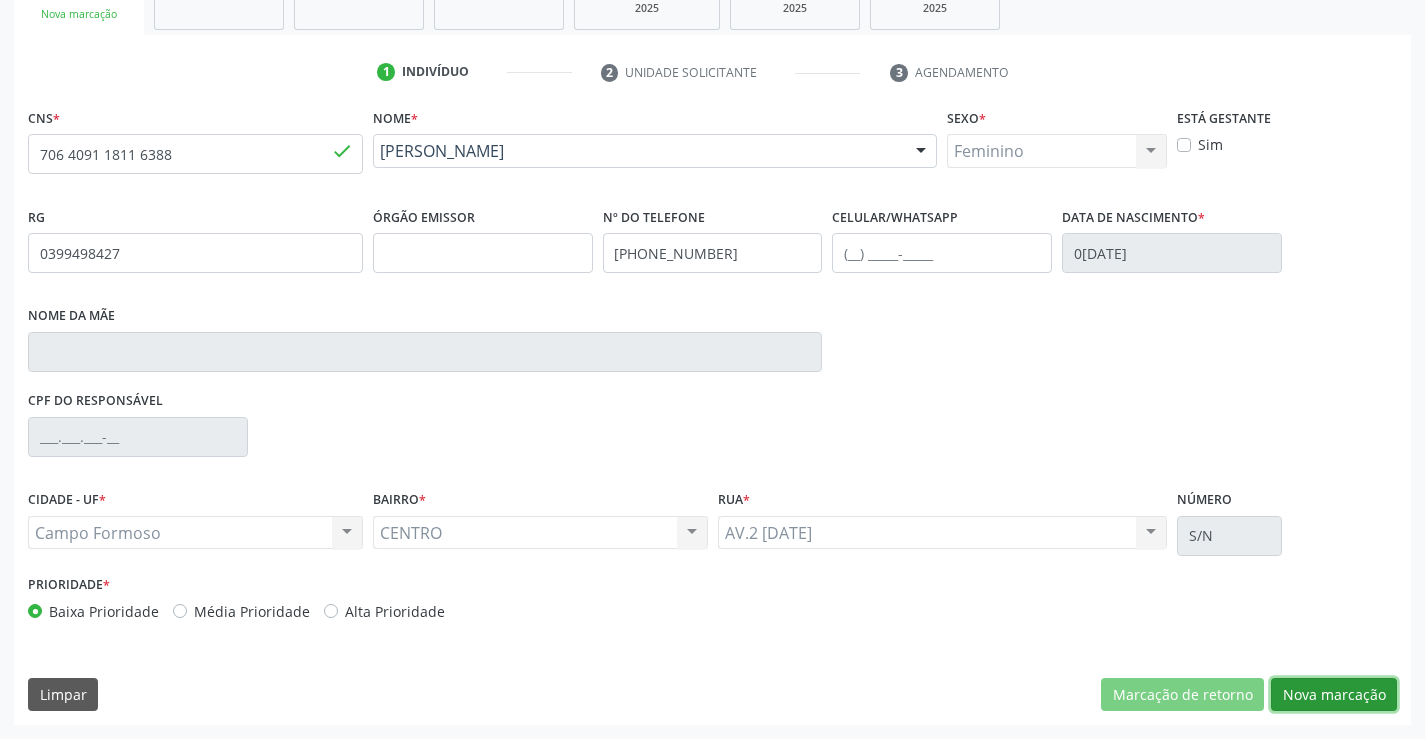 click on "Nova marcação" at bounding box center [1334, 695] 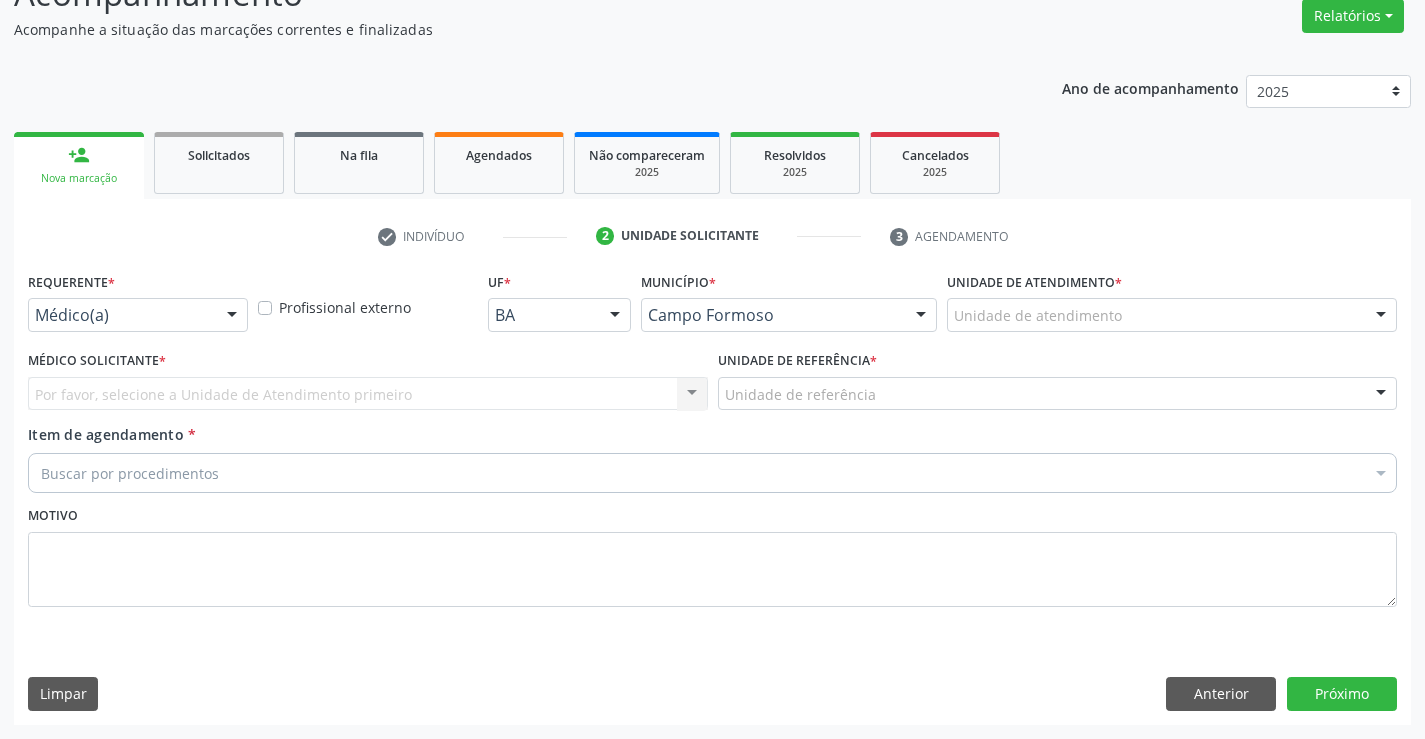 scroll, scrollTop: 167, scrollLeft: 0, axis: vertical 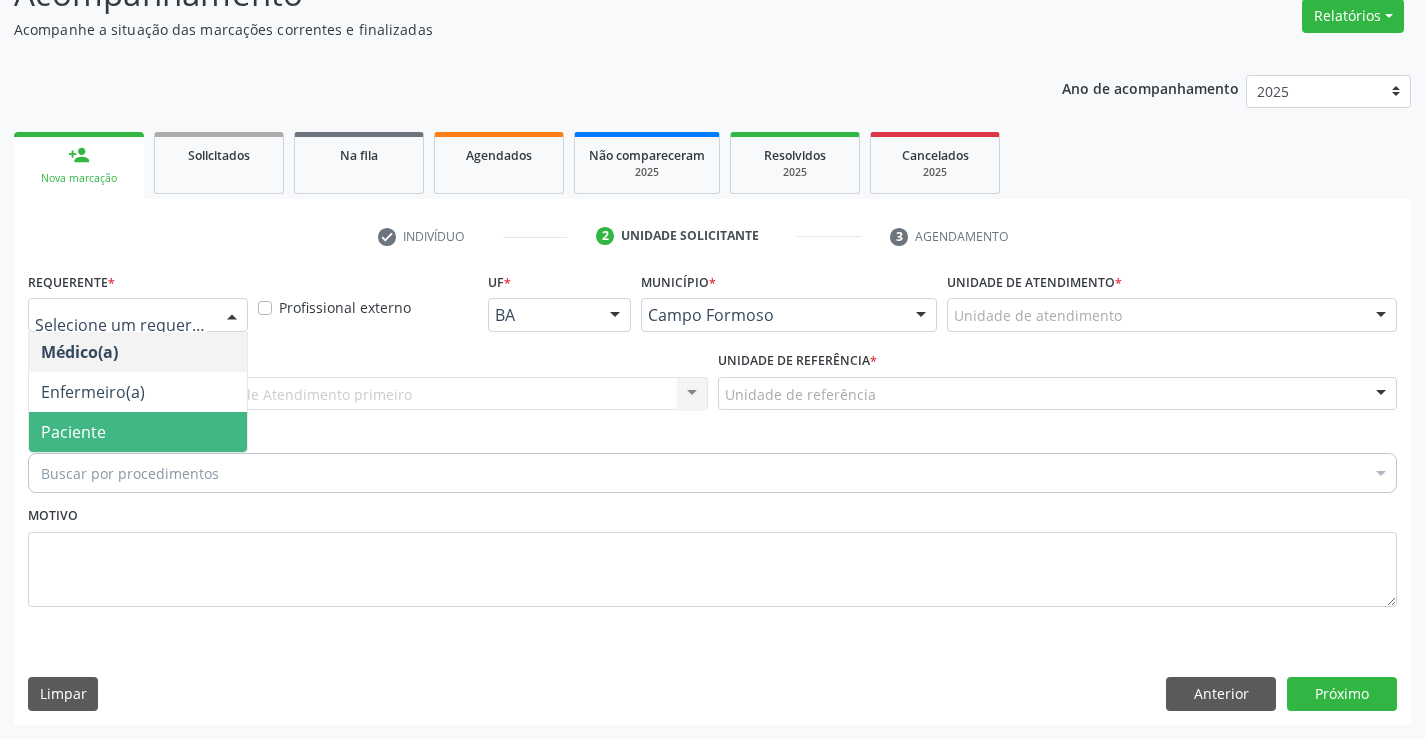 click on "Paciente" at bounding box center (73, 432) 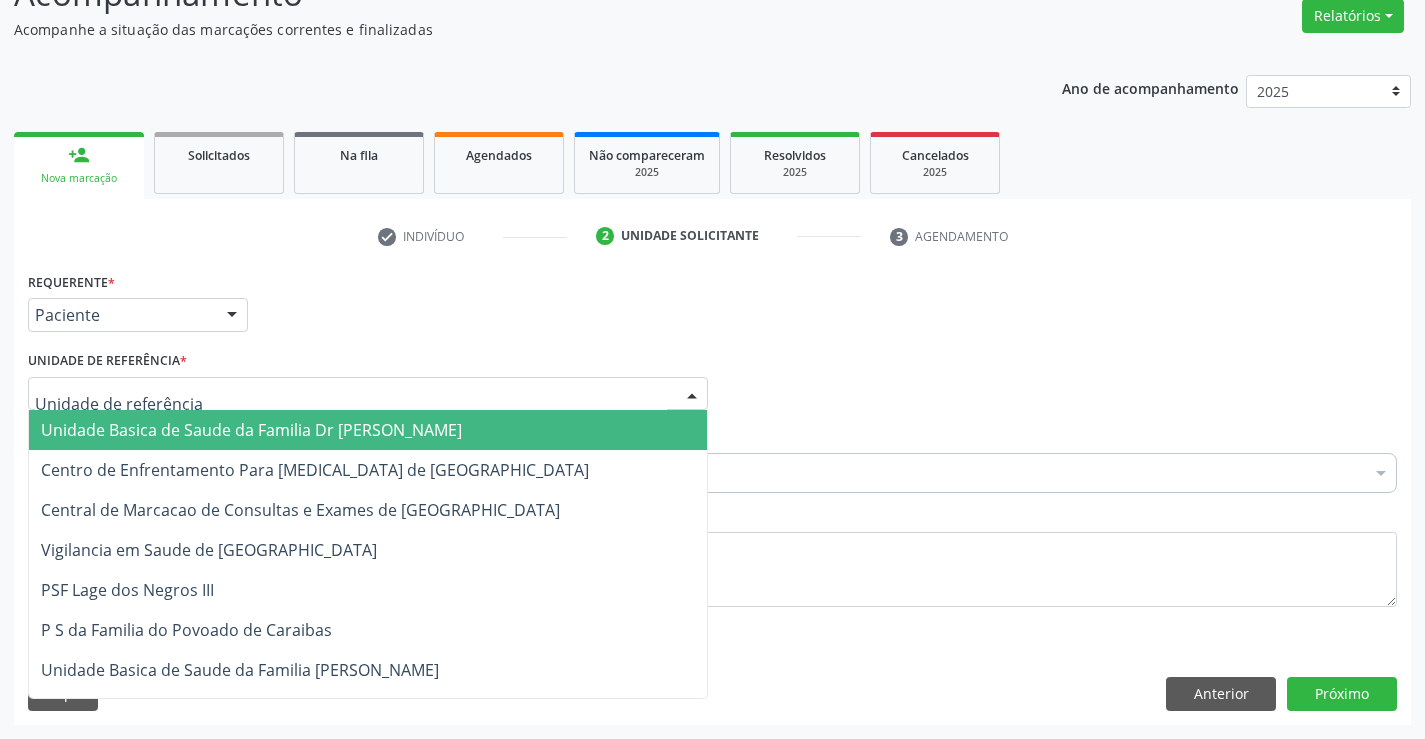 click on "Unidade Basica de Saude da Familia Dr [PERSON_NAME]" at bounding box center (251, 430) 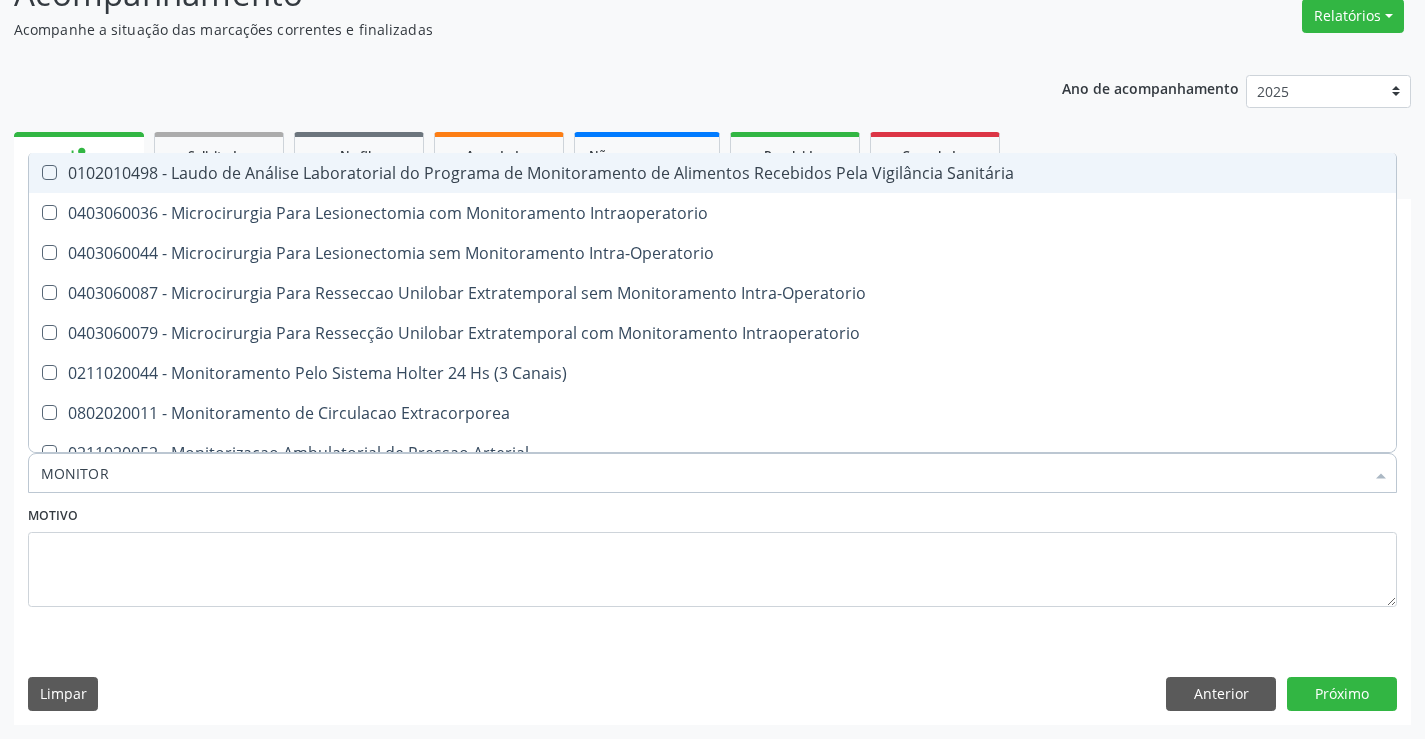 type on "MONITORI" 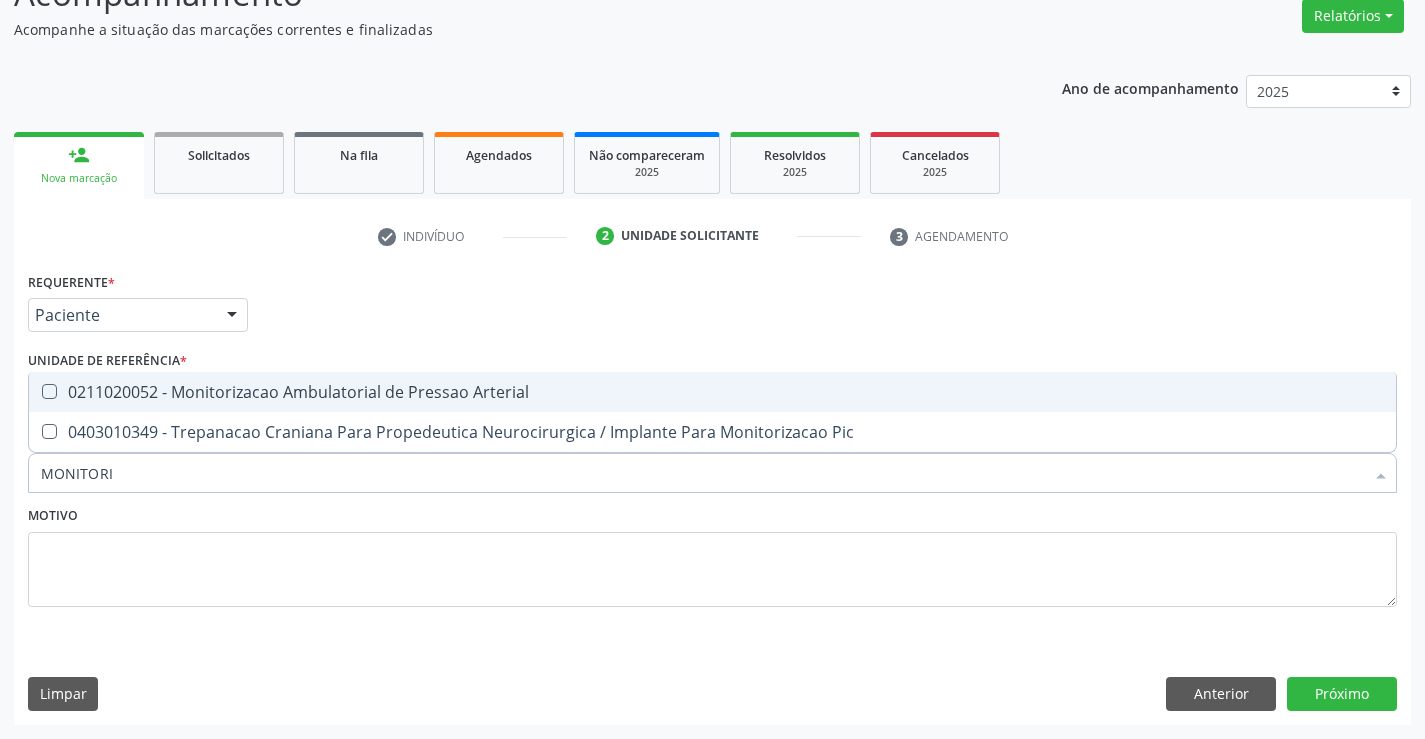 click on "0211020052 - Monitorizacao Ambulatorial de Pressao Arterial" at bounding box center [712, 392] 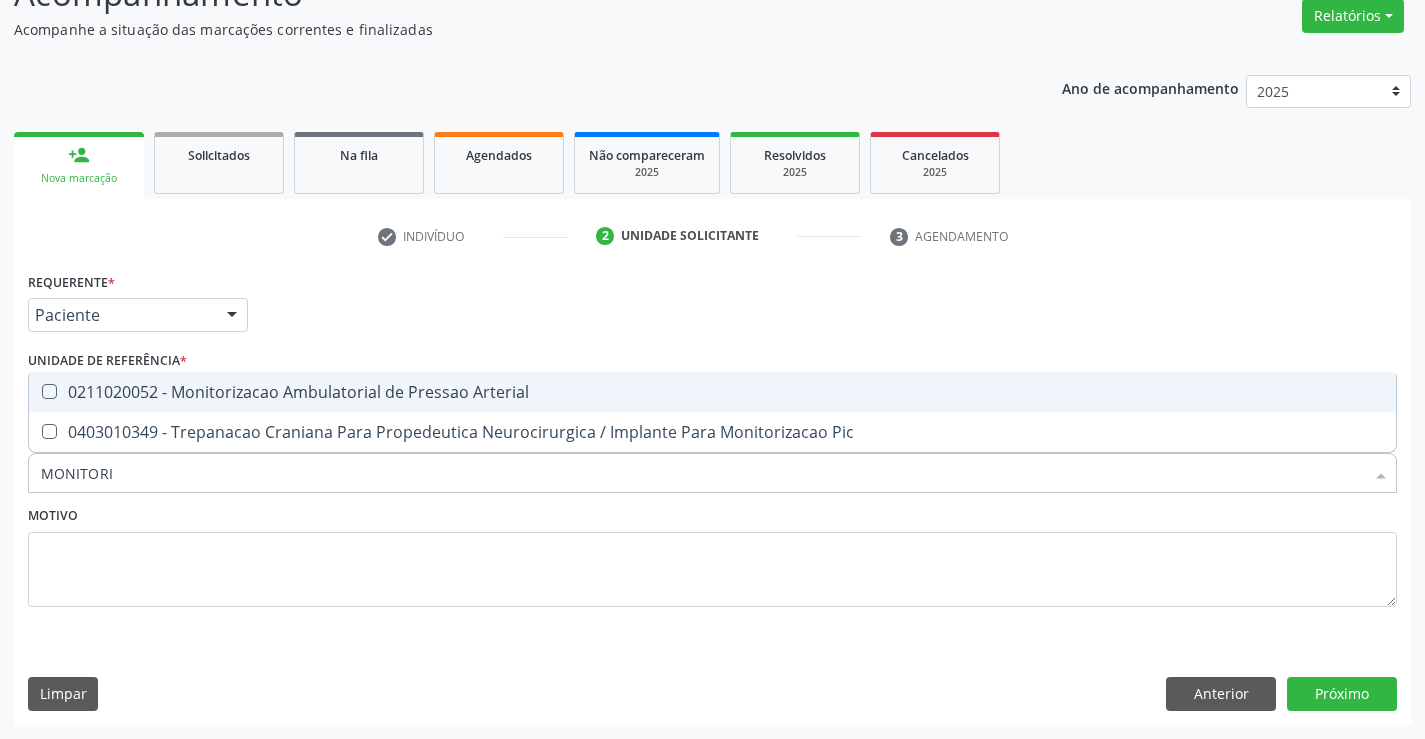 checkbox on "true" 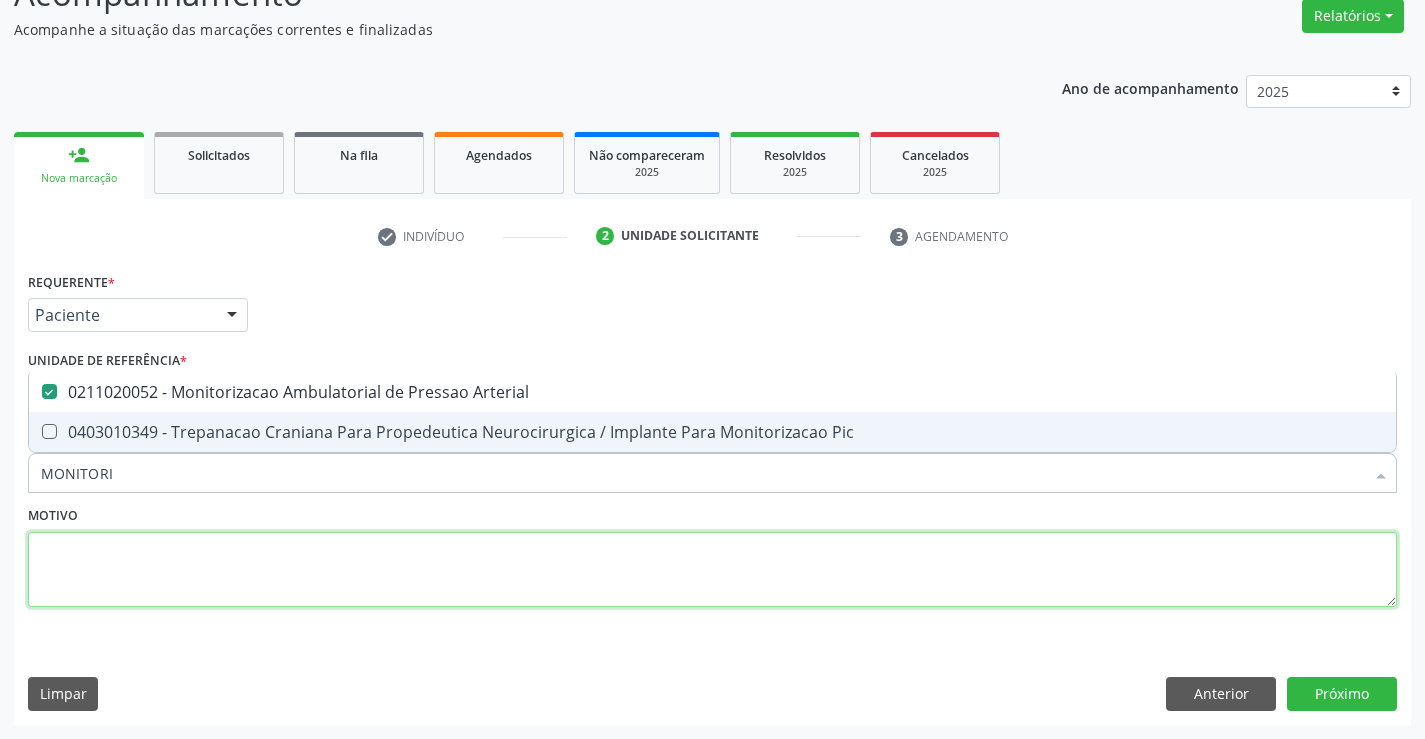 click at bounding box center (712, 570) 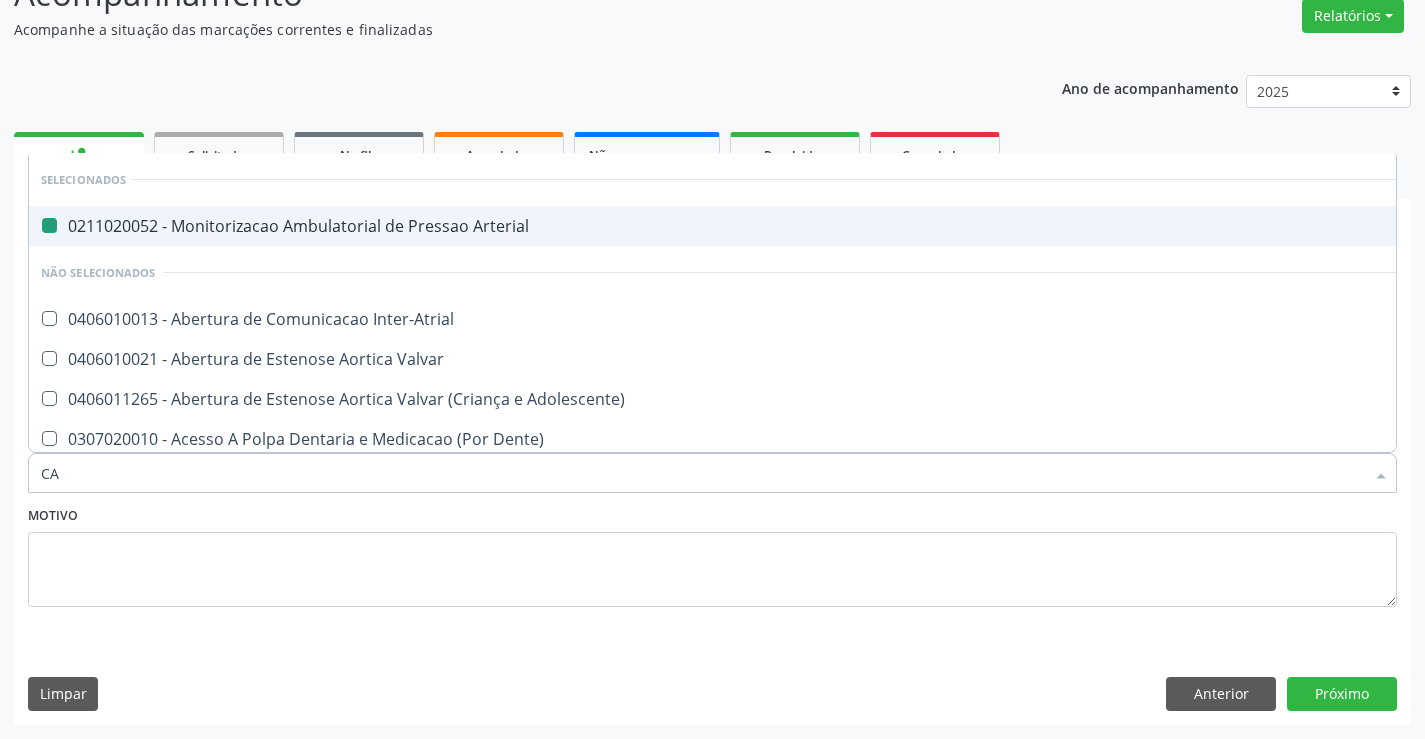 type on "CAR" 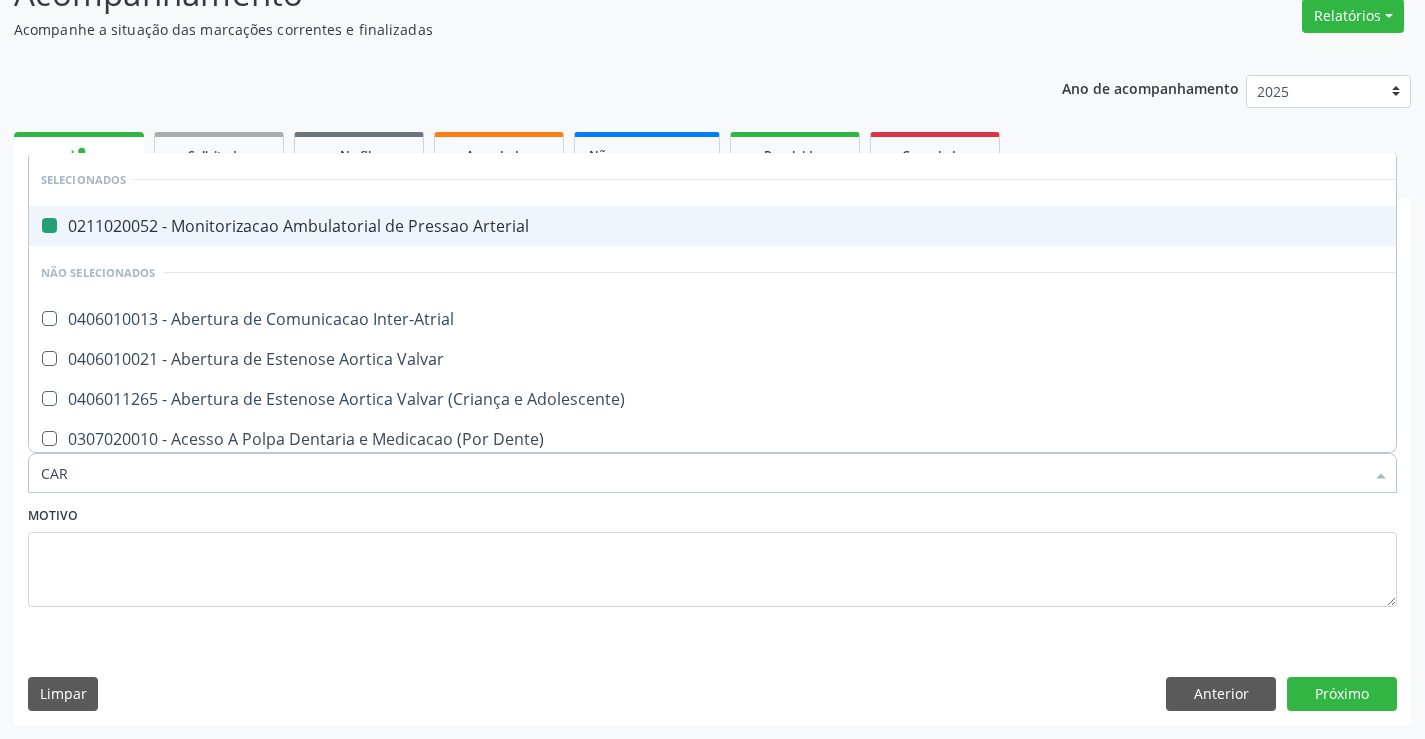 checkbox on "false" 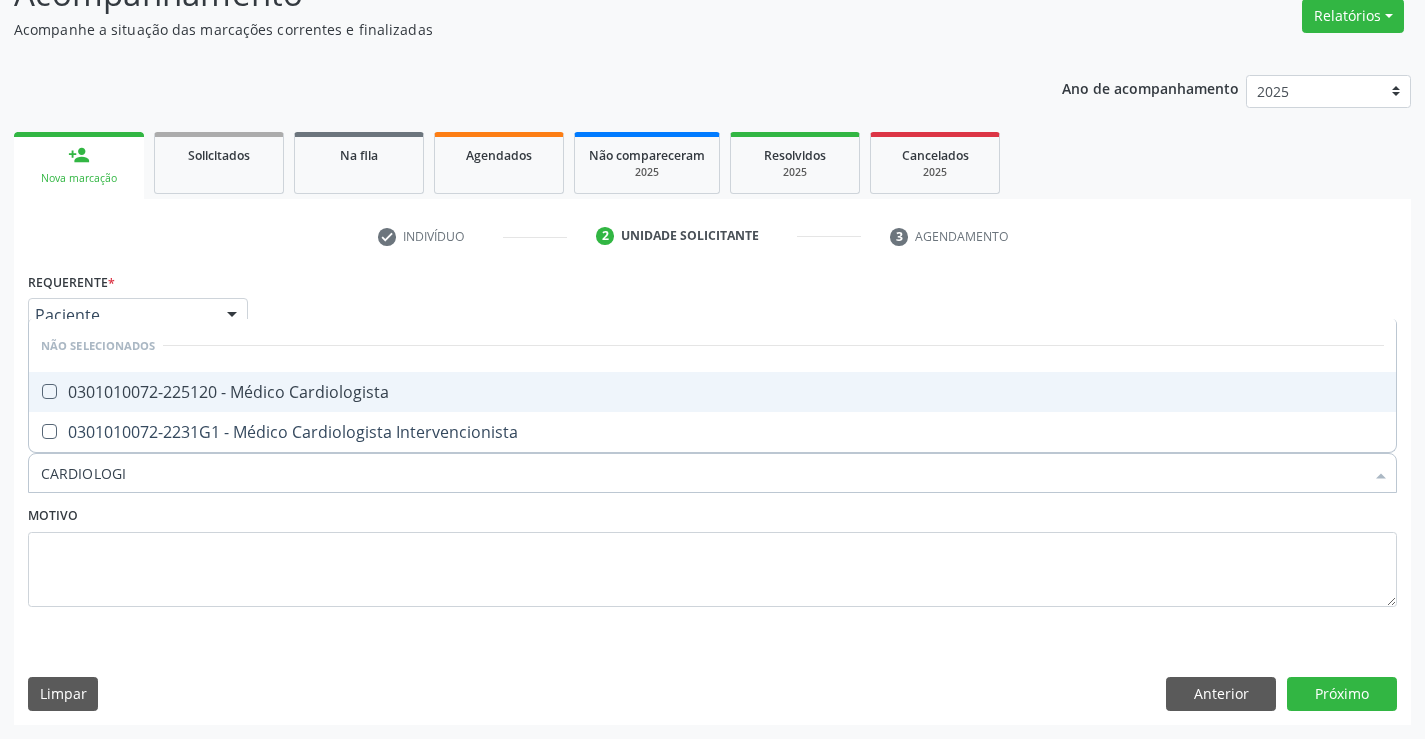 type on "CARDIOLOGIS" 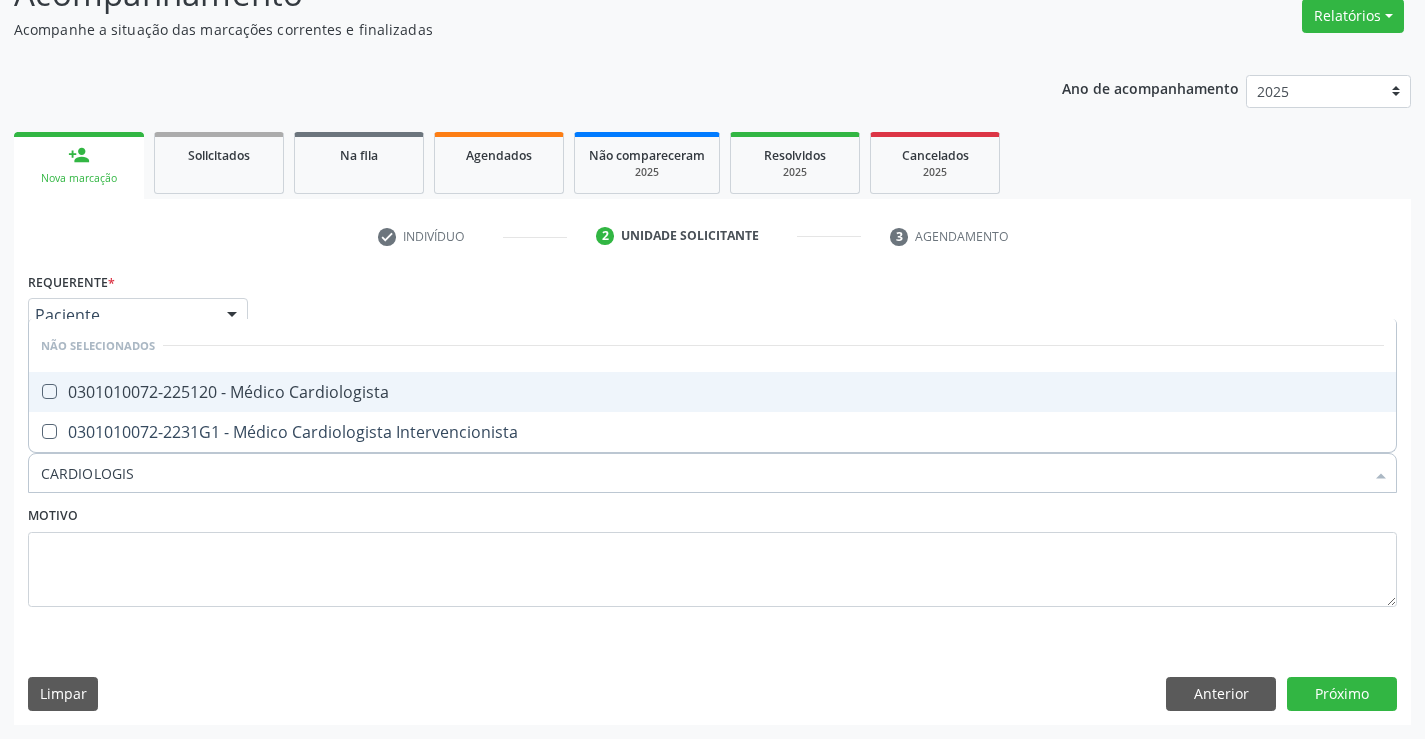 click on "0301010072-225120 - Médico Cardiologista" at bounding box center (712, 392) 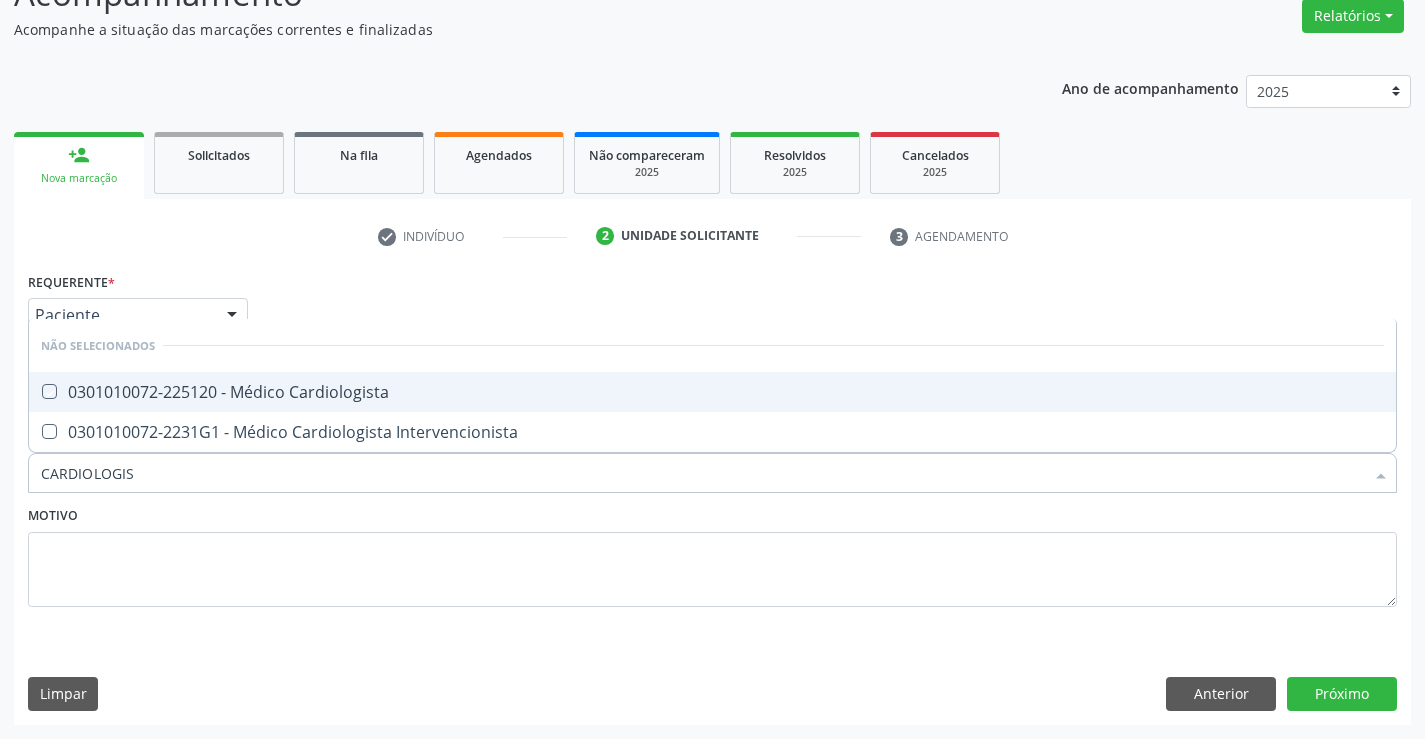 checkbox on "true" 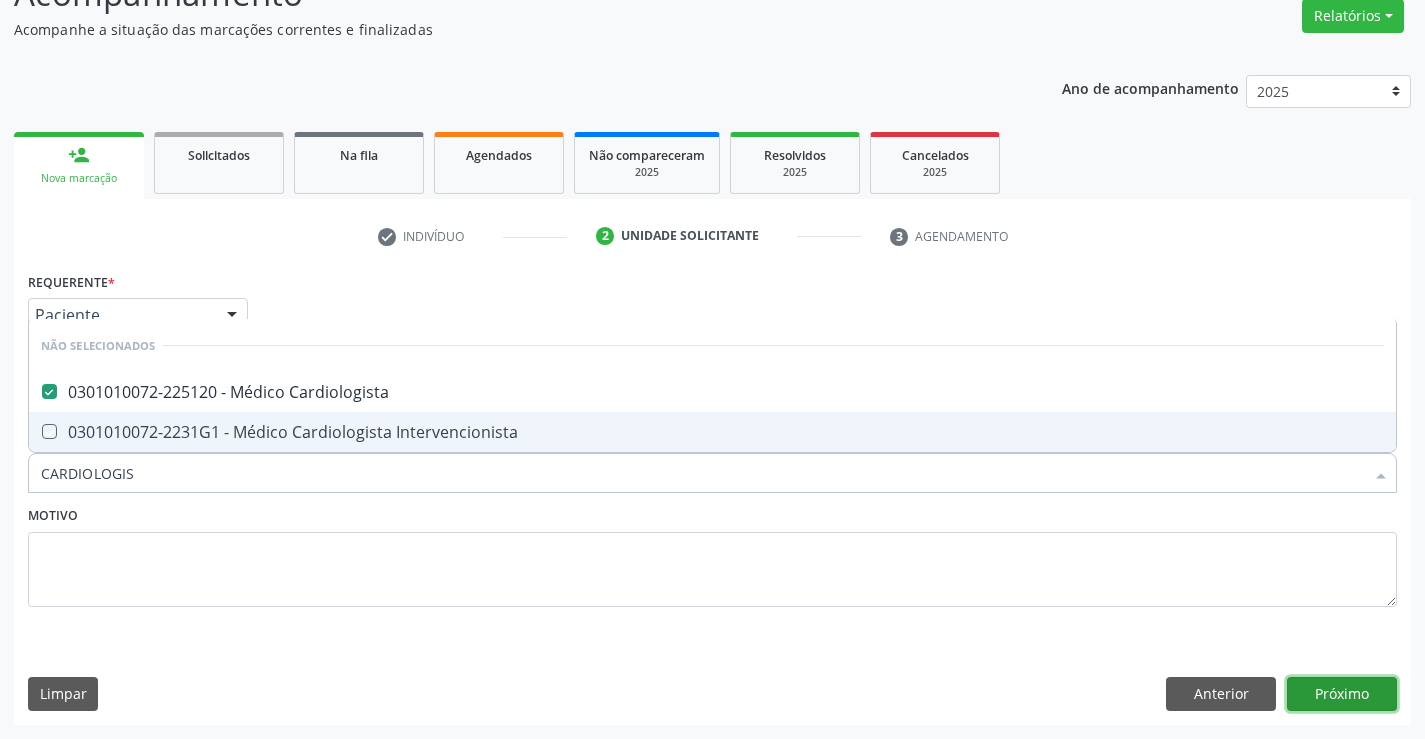 click on "Próximo" at bounding box center (1342, 694) 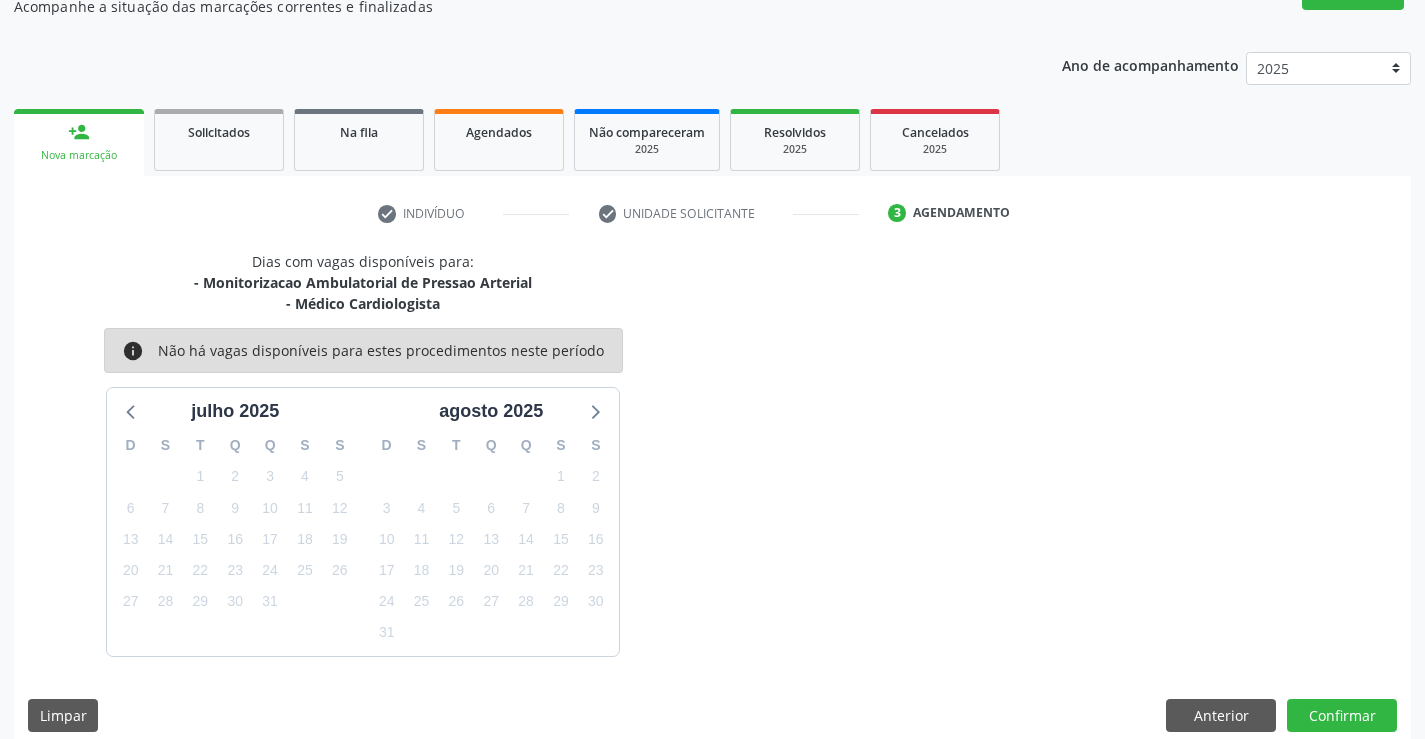 scroll, scrollTop: 211, scrollLeft: 0, axis: vertical 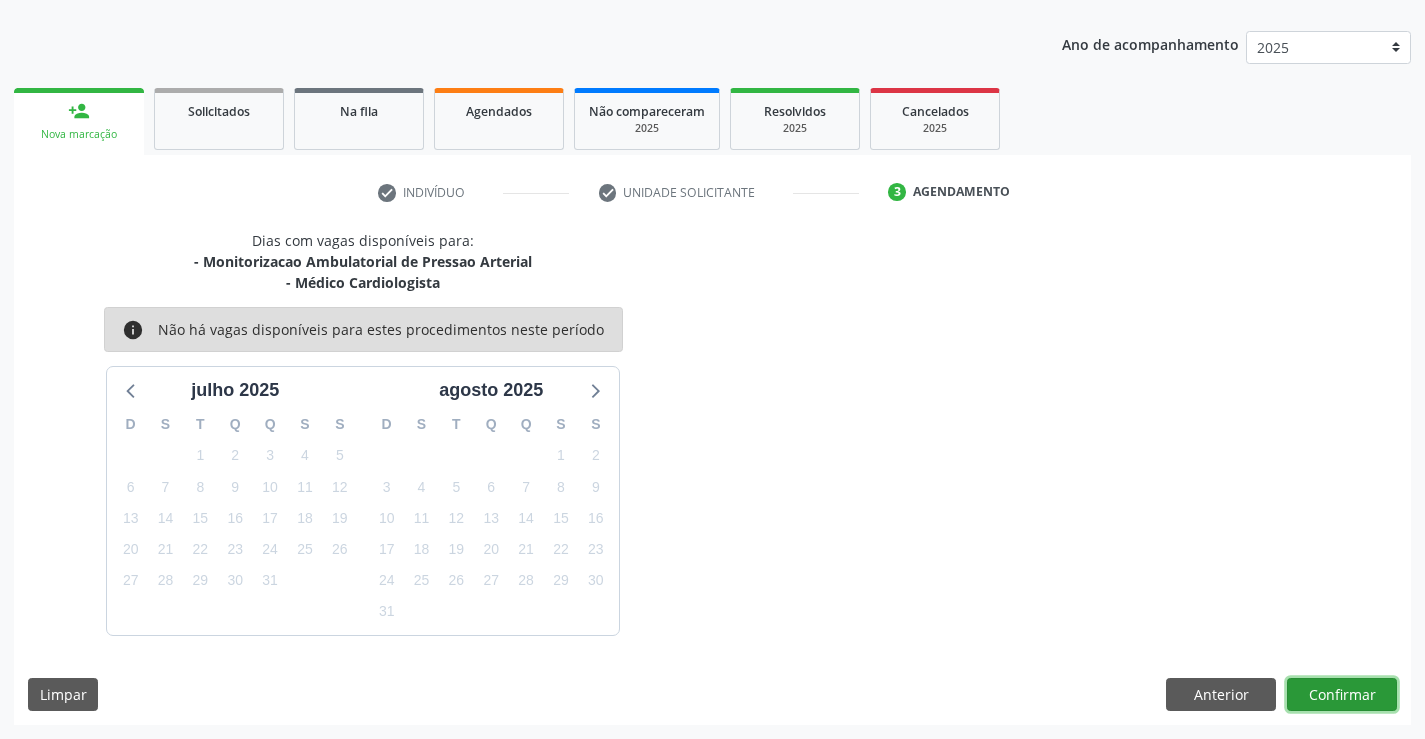 click on "Confirmar" at bounding box center (1342, 695) 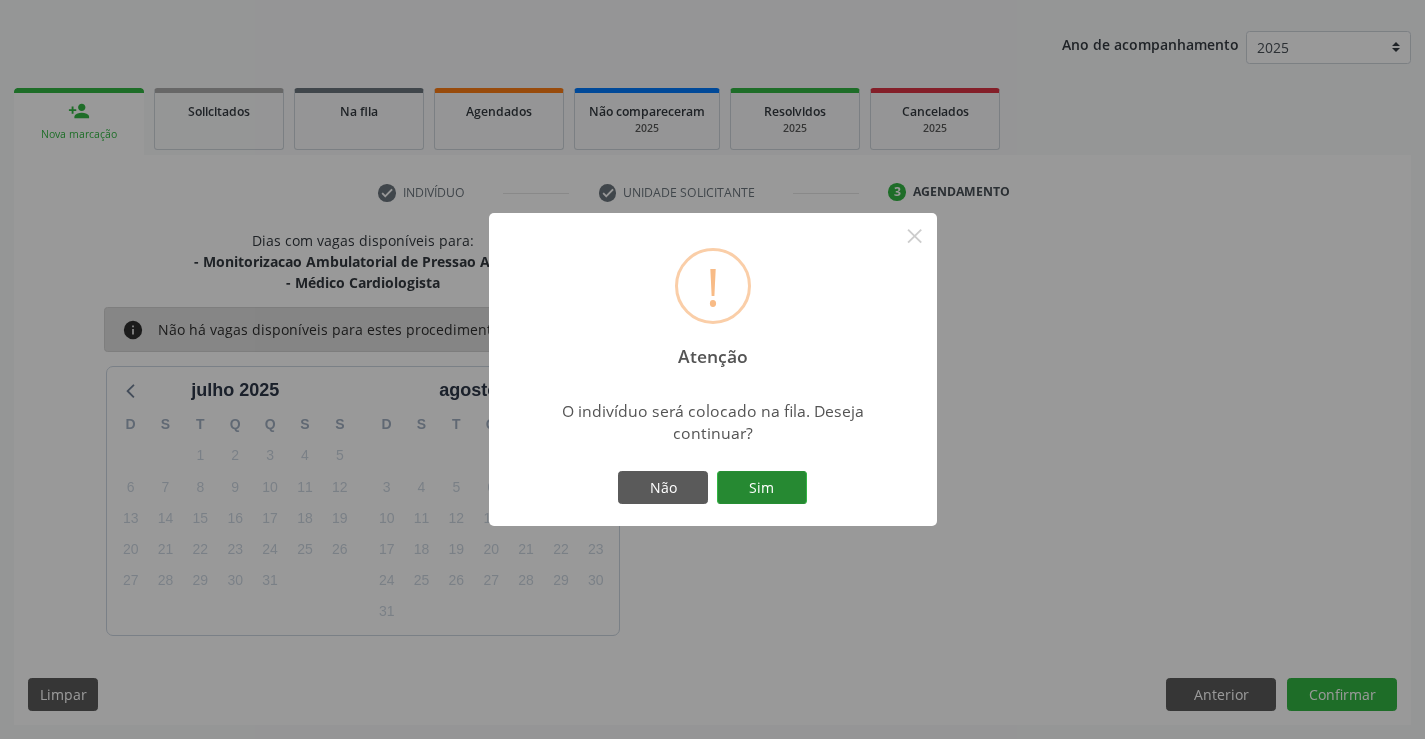 click on "Sim" at bounding box center (762, 488) 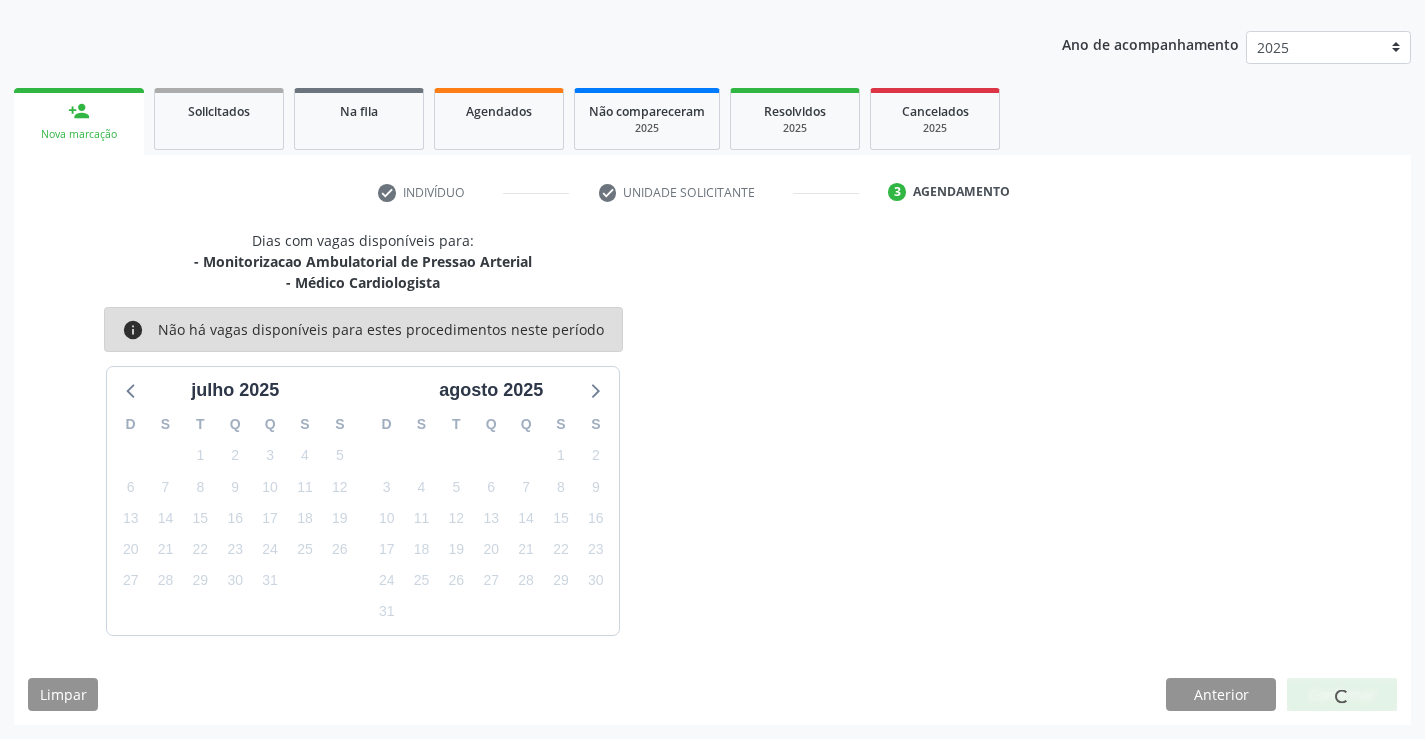 scroll, scrollTop: 0, scrollLeft: 0, axis: both 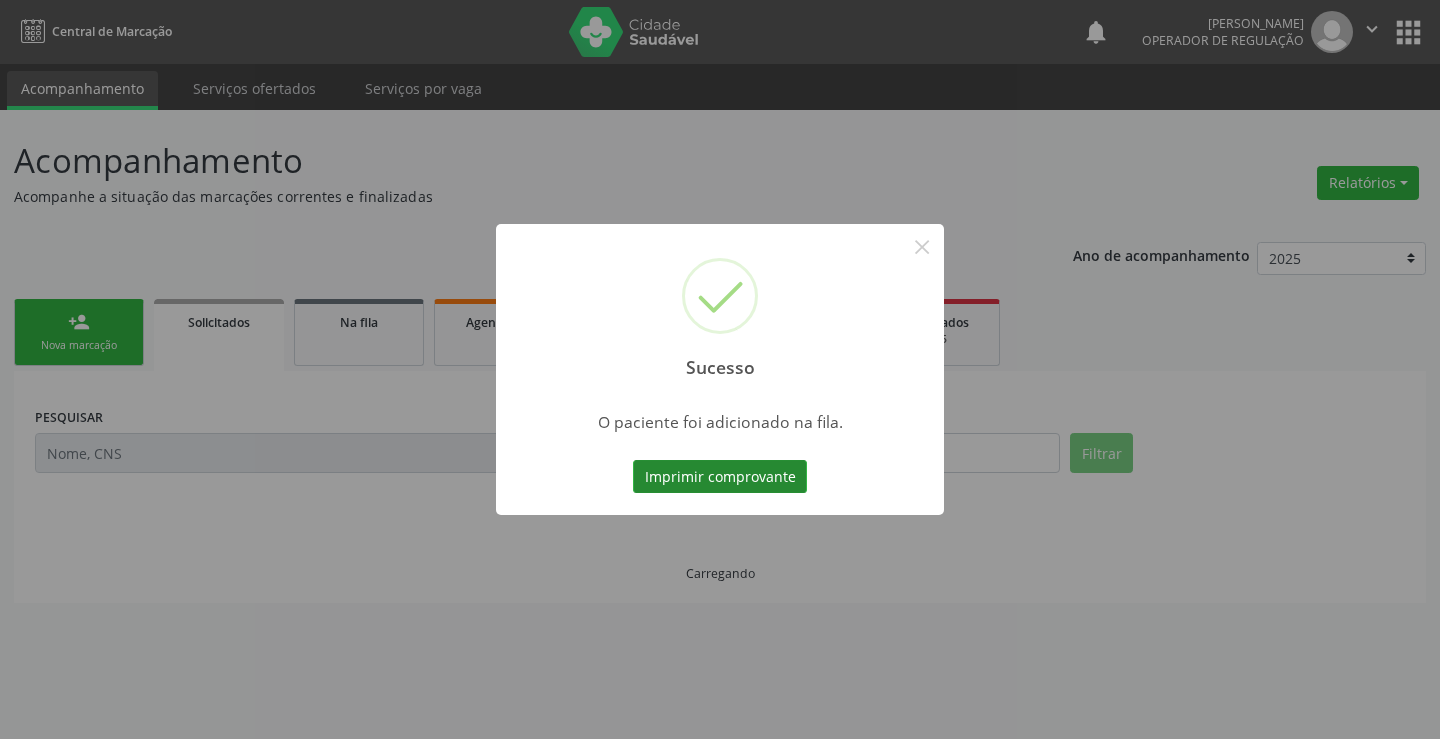 click on "Imprimir comprovante" at bounding box center (720, 477) 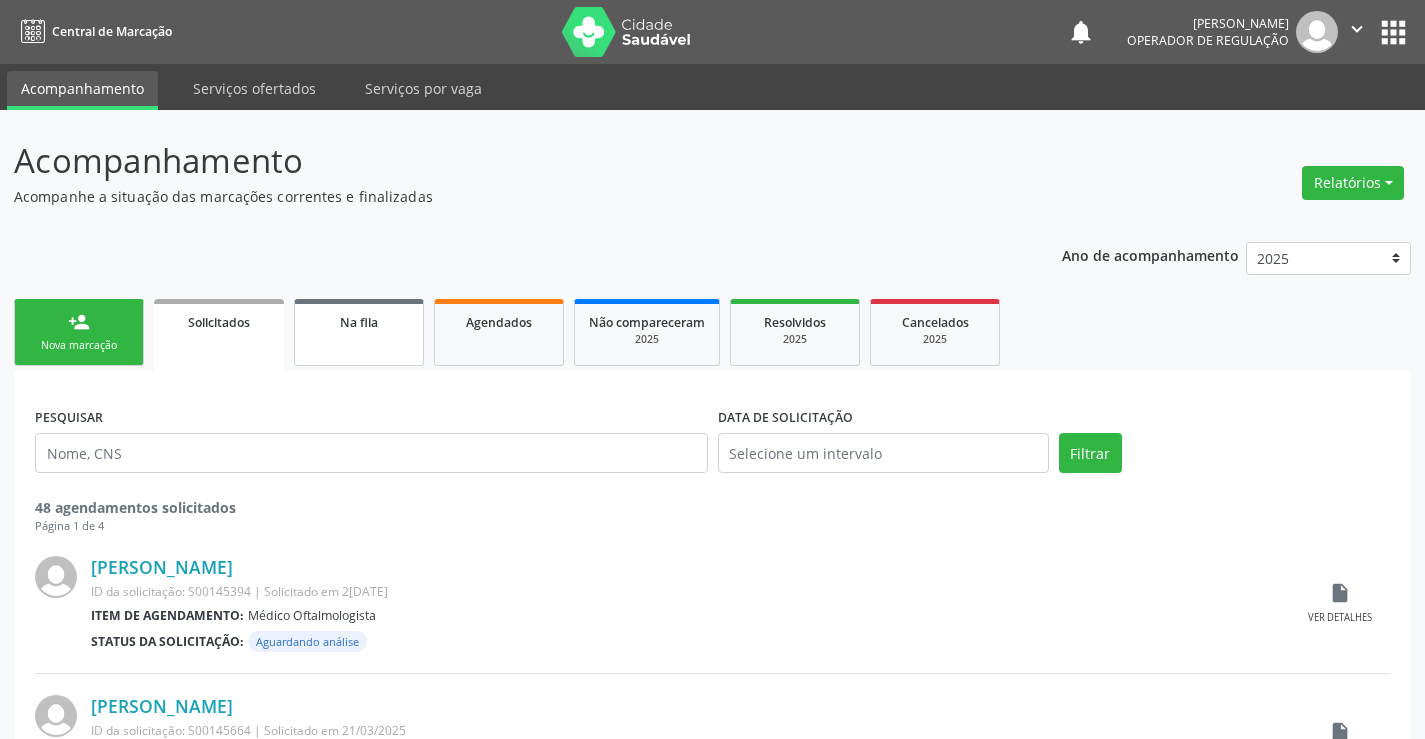 click on "Na fila" at bounding box center [359, 332] 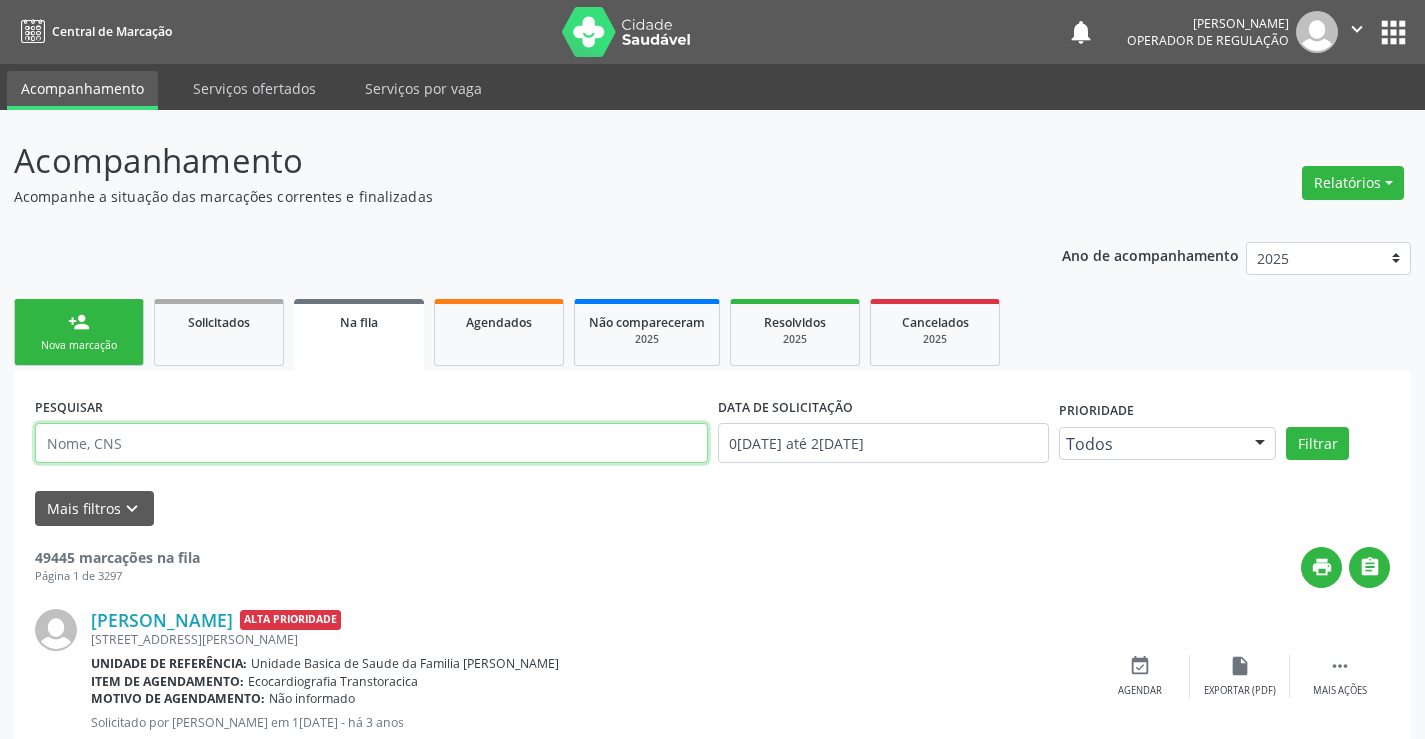 click at bounding box center [371, 443] 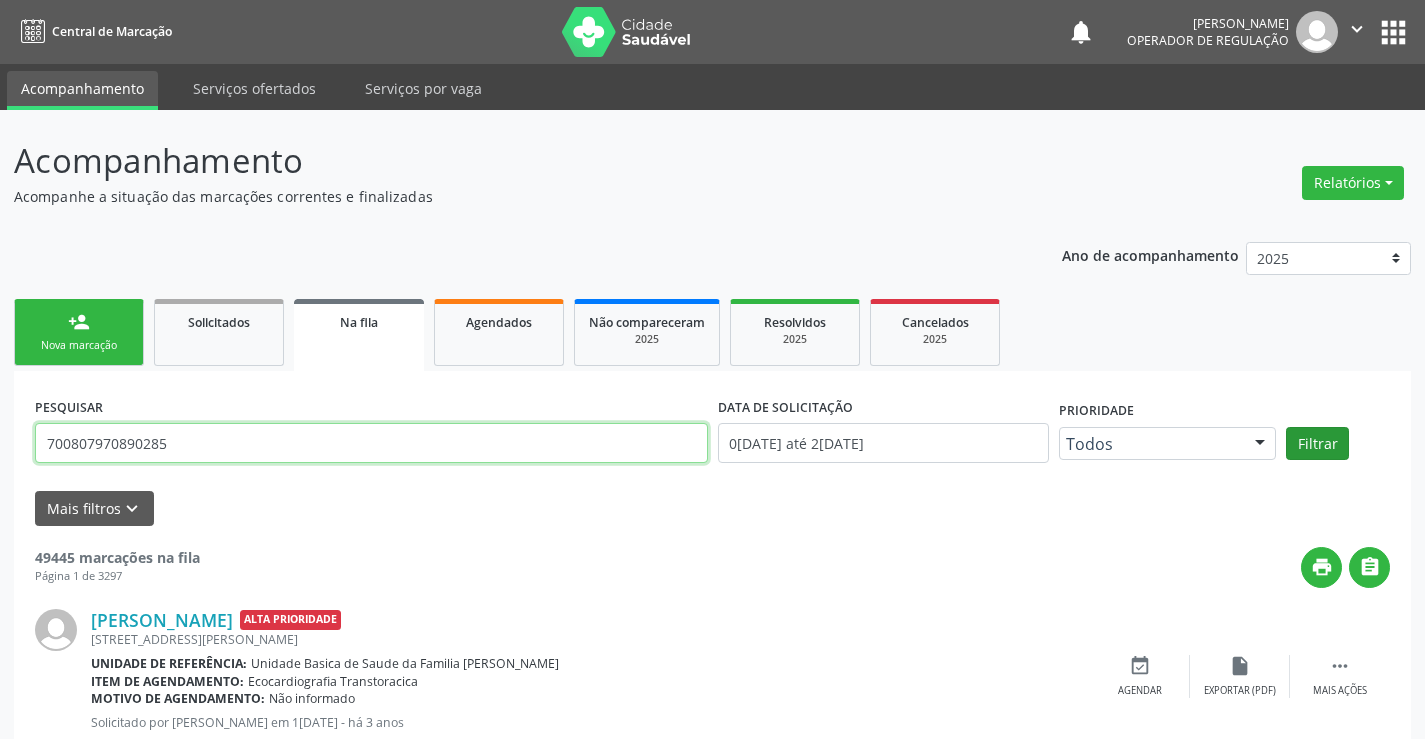 type on "700807970890285" 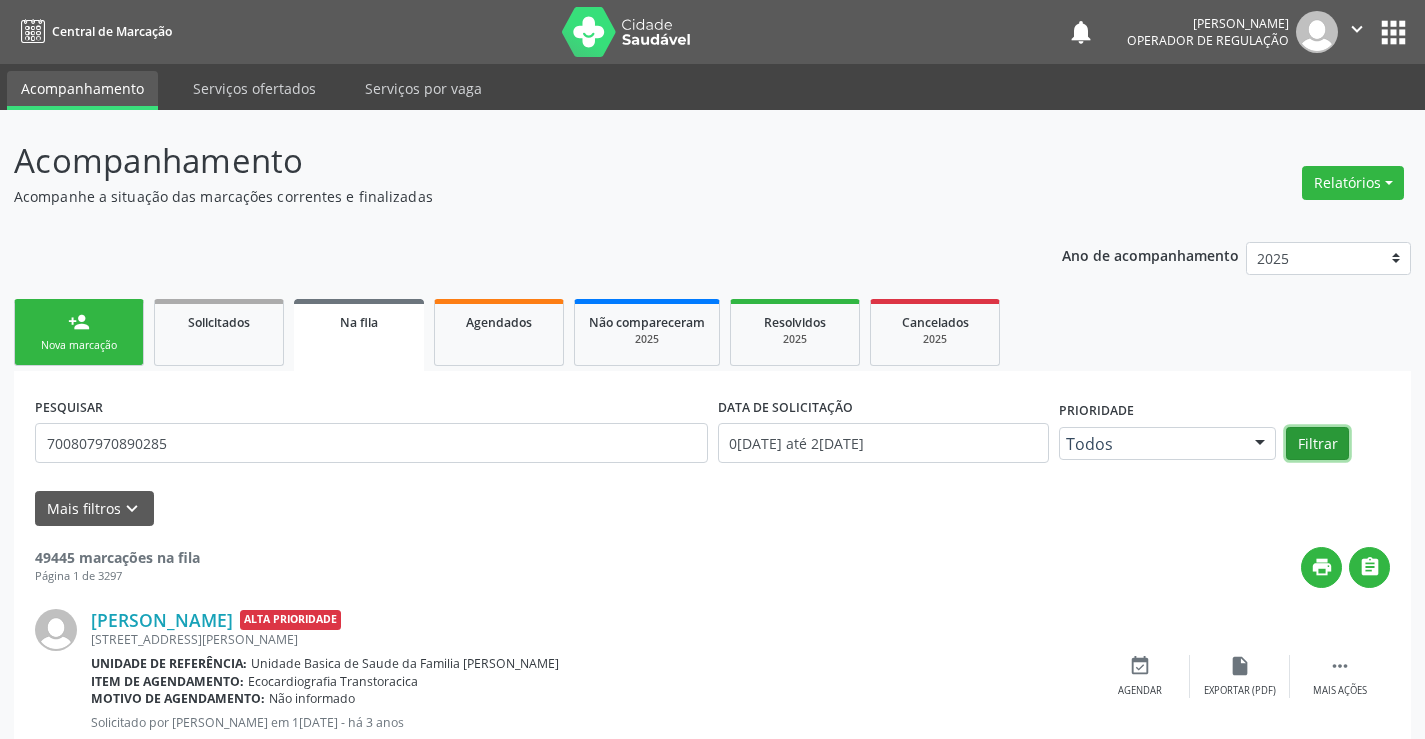 click on "Filtrar" at bounding box center [1317, 444] 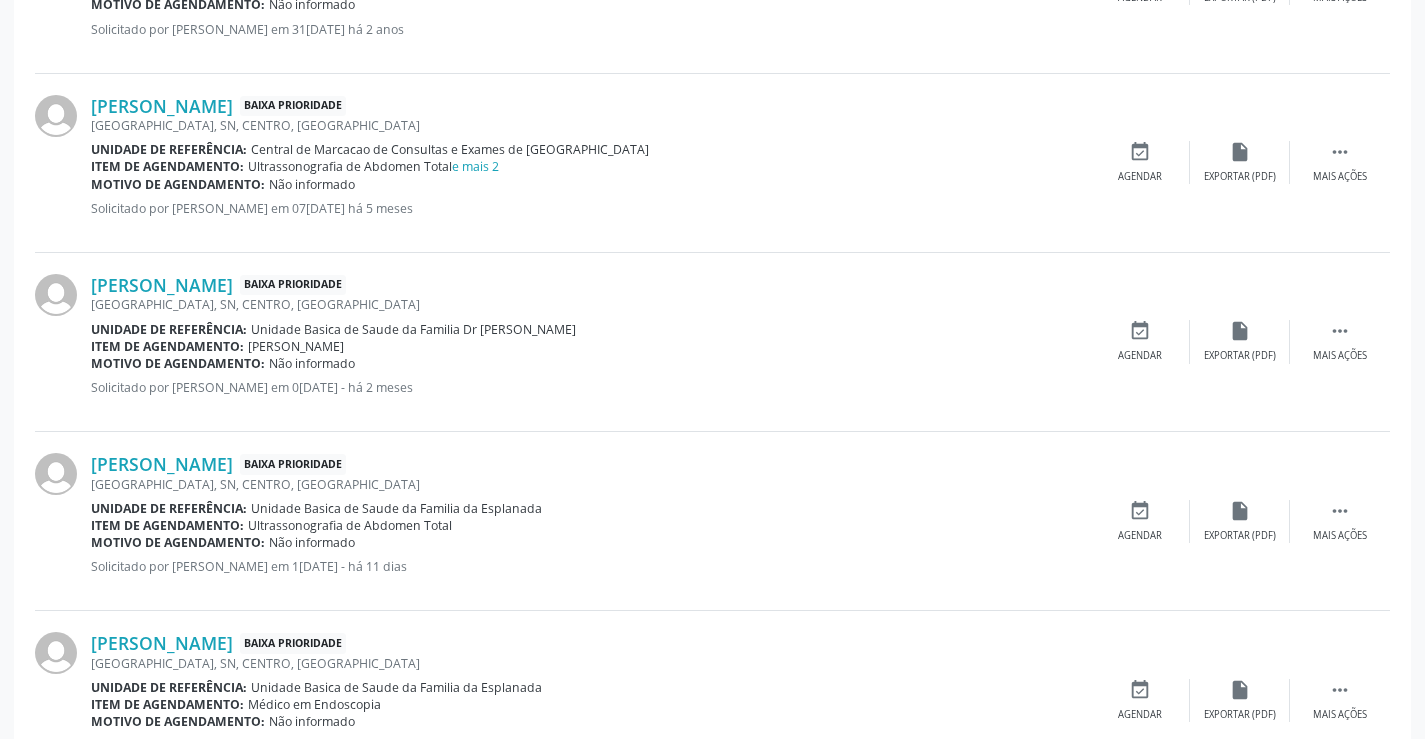 scroll, scrollTop: 597, scrollLeft: 0, axis: vertical 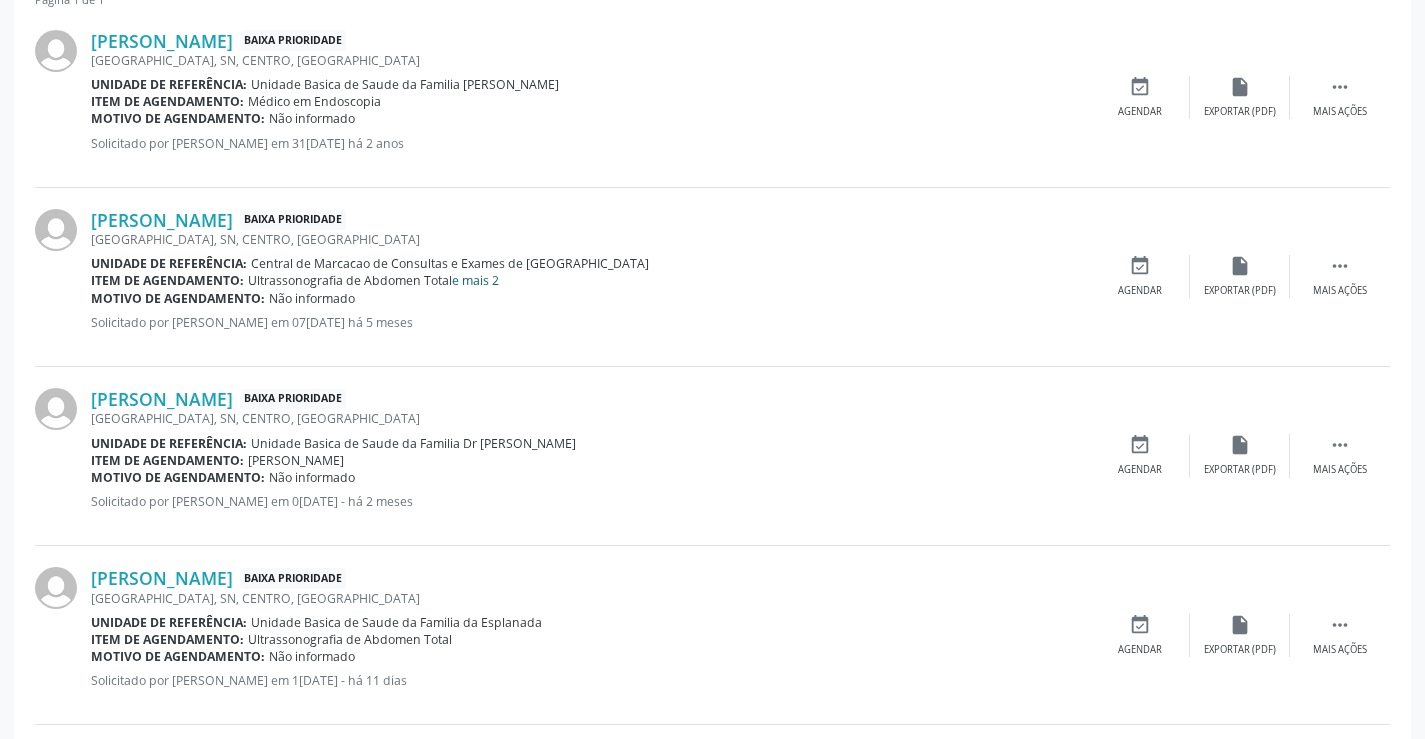 click on "e mais 2" at bounding box center [475, 280] 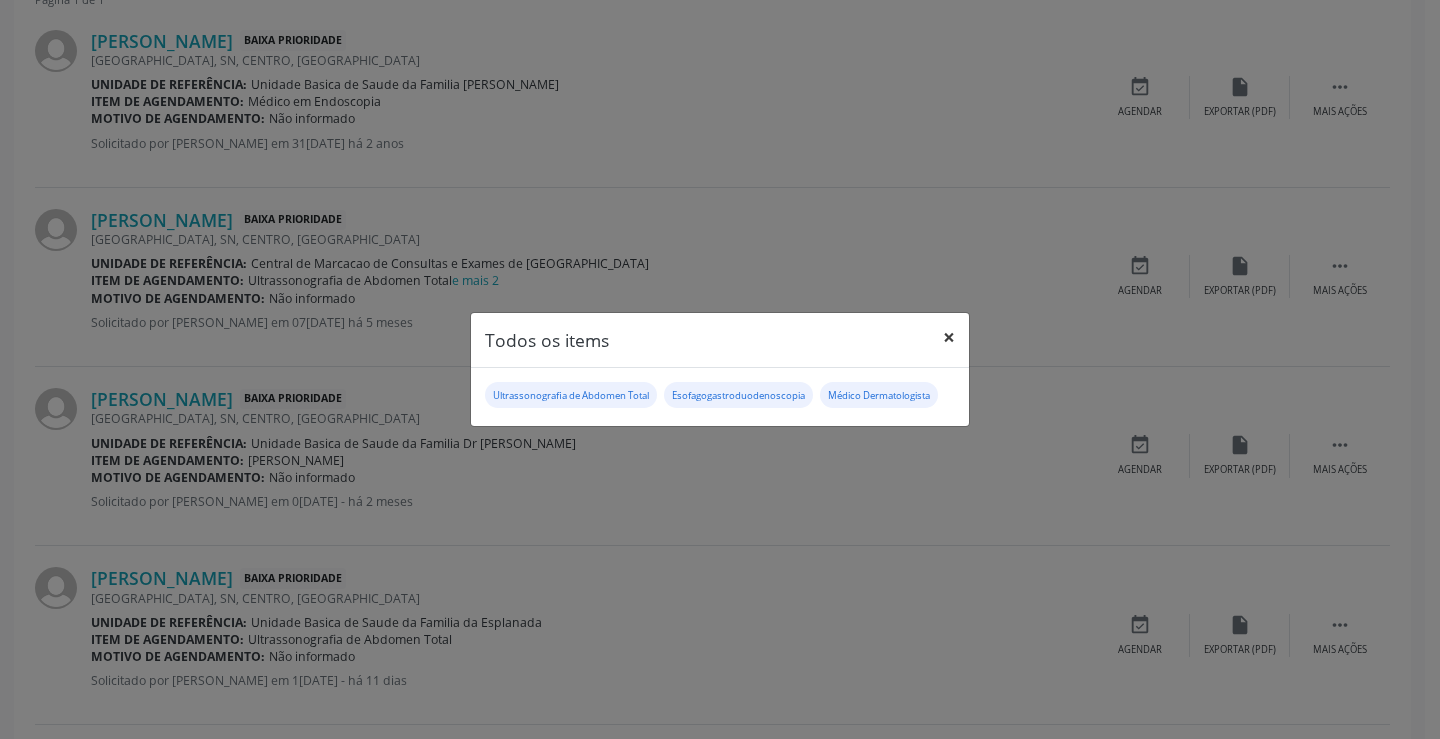 click on "×" at bounding box center (949, 337) 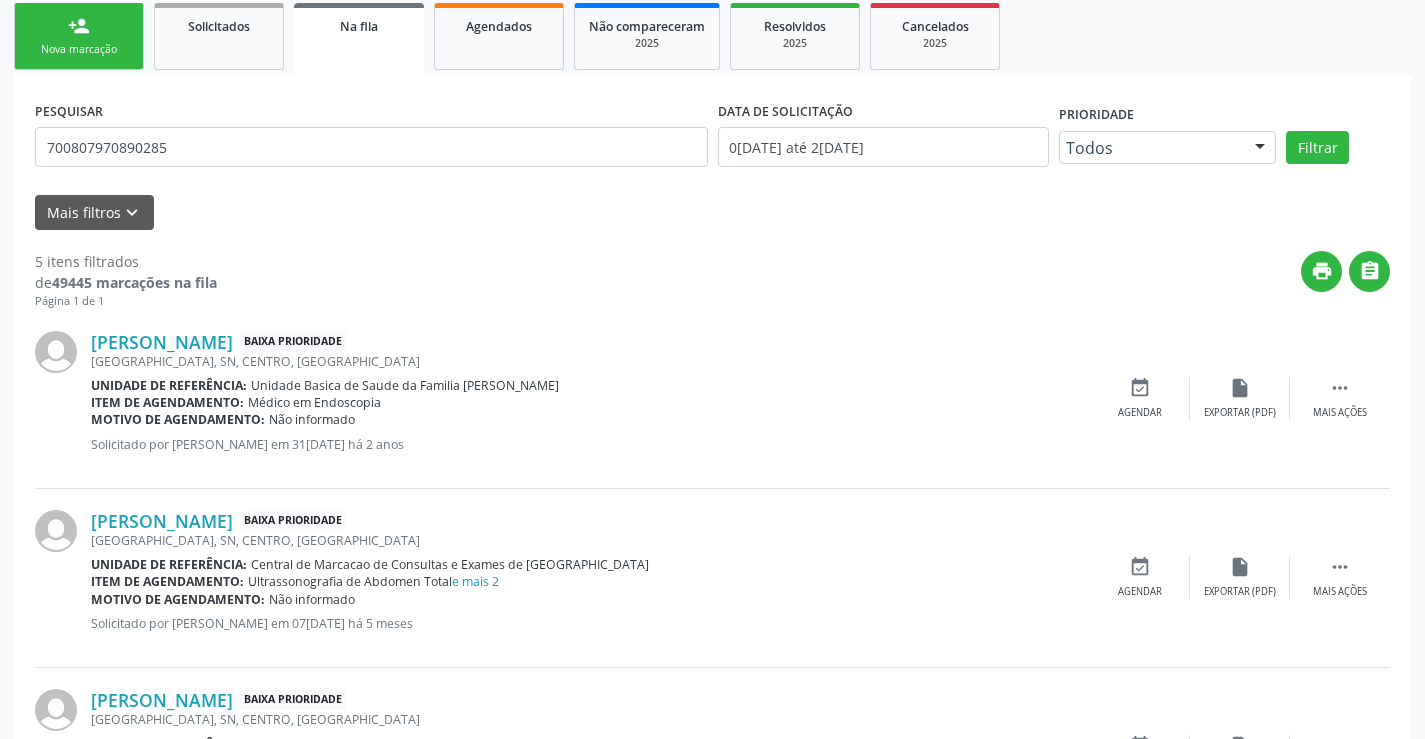 scroll, scrollTop: 97, scrollLeft: 0, axis: vertical 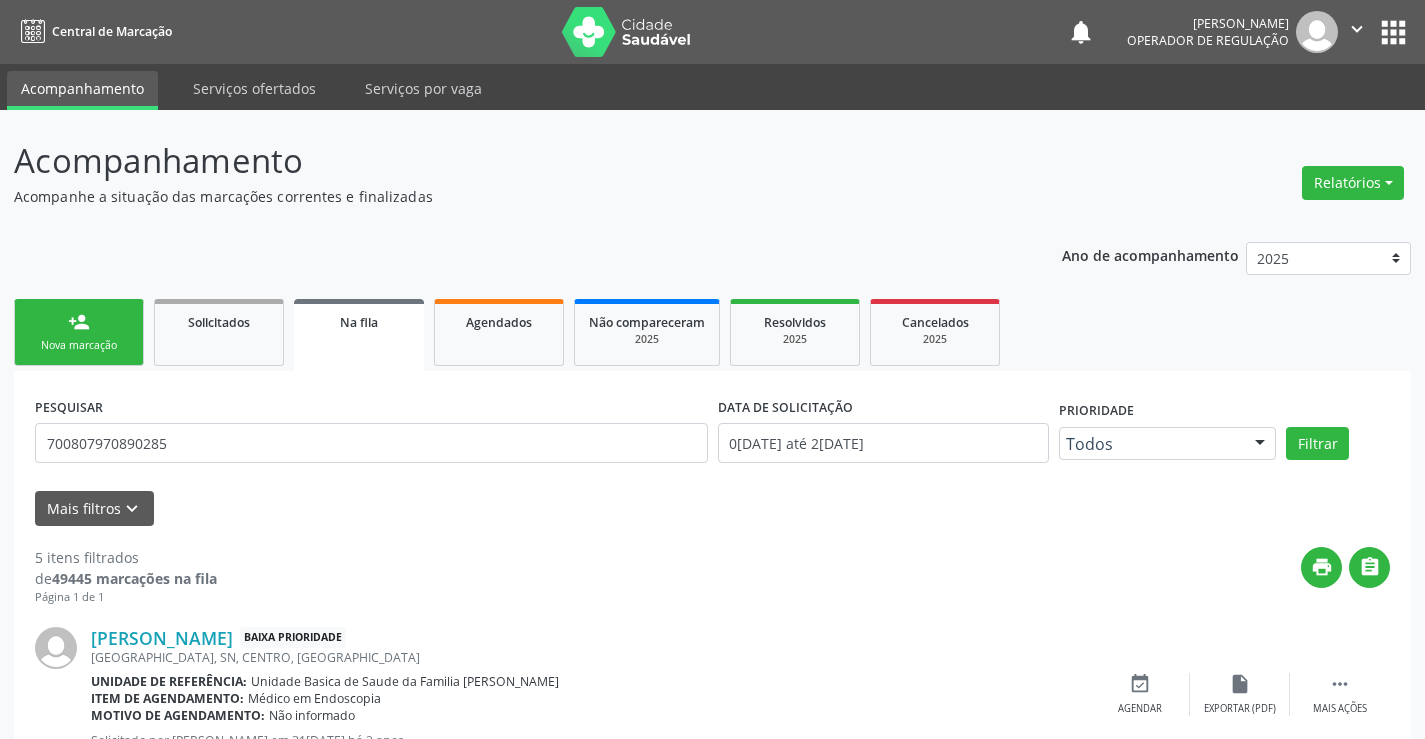 click on "Nova marcação" at bounding box center (79, 345) 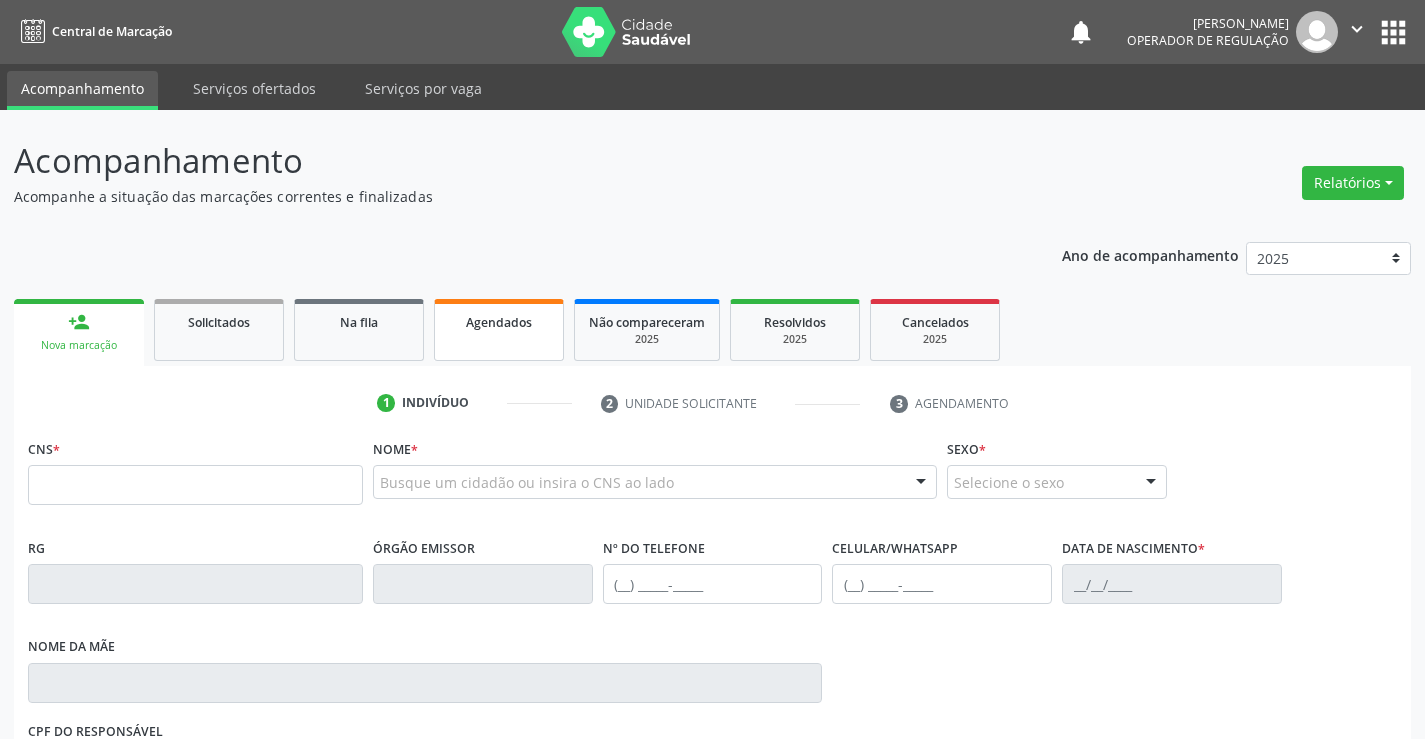 click on "Agendados" at bounding box center (499, 330) 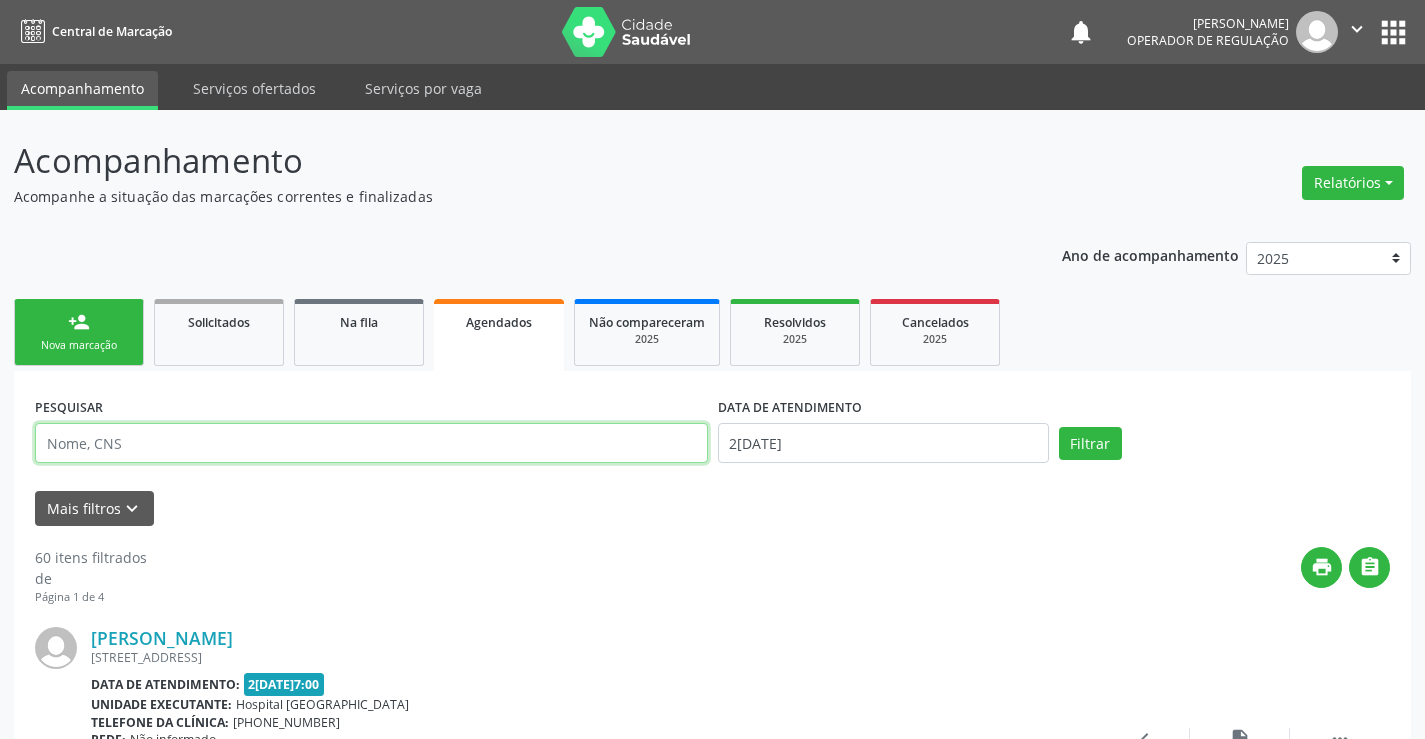 click at bounding box center (371, 443) 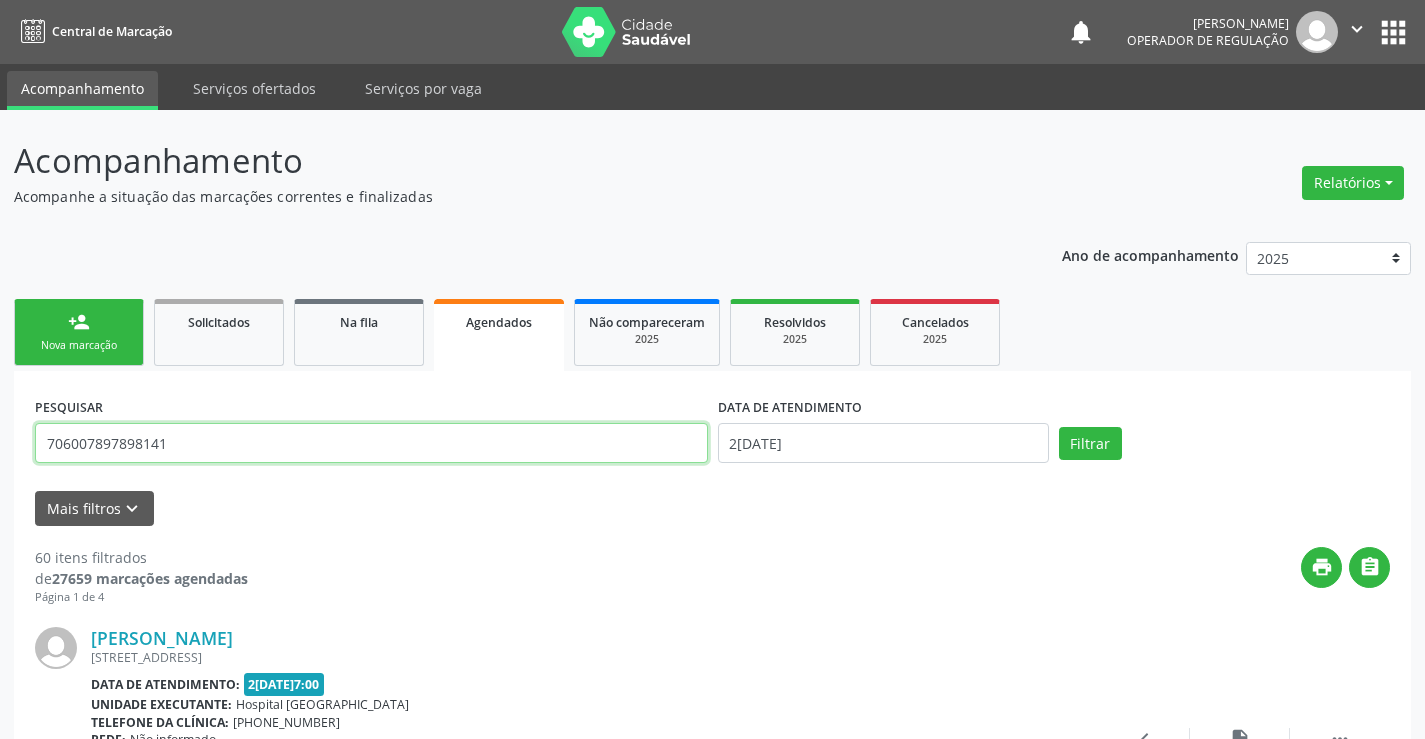 type on "706007897898141" 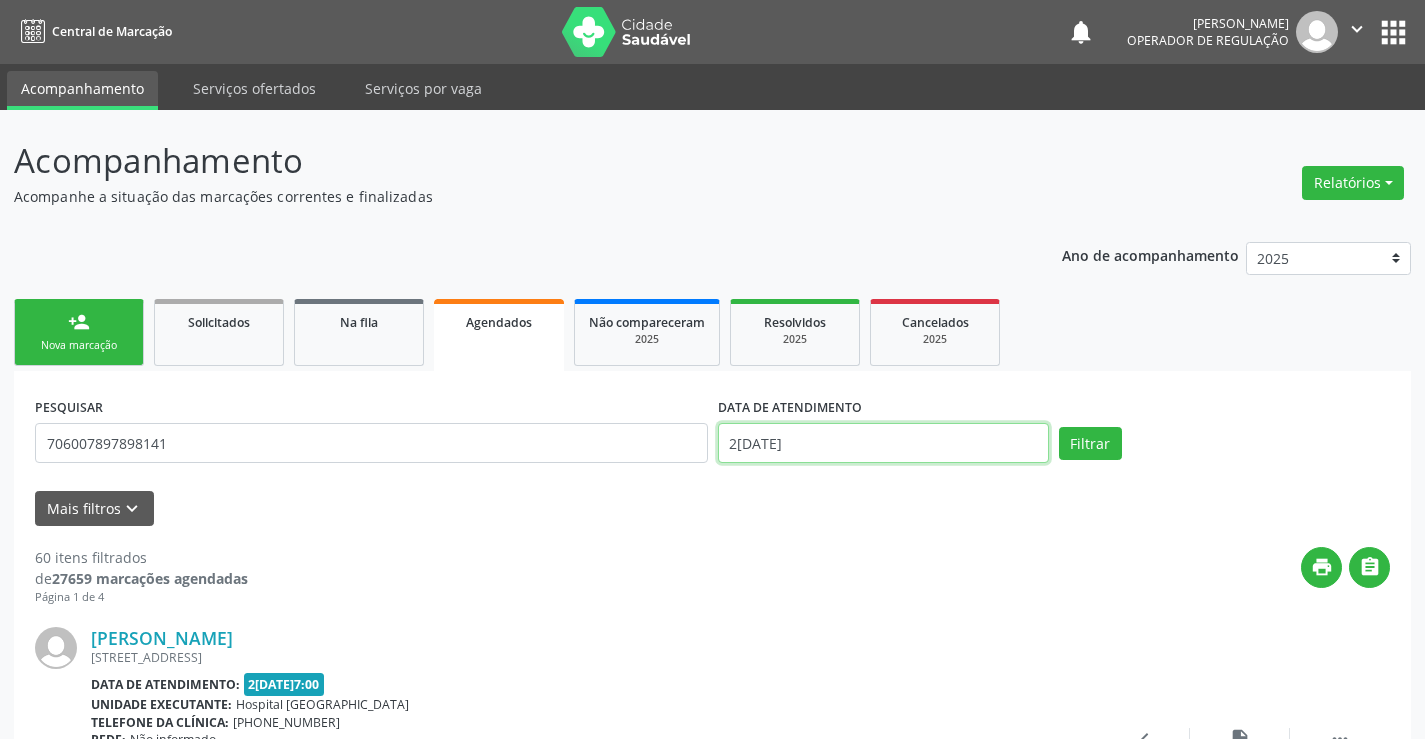 click on "22/07/2025" at bounding box center [883, 443] 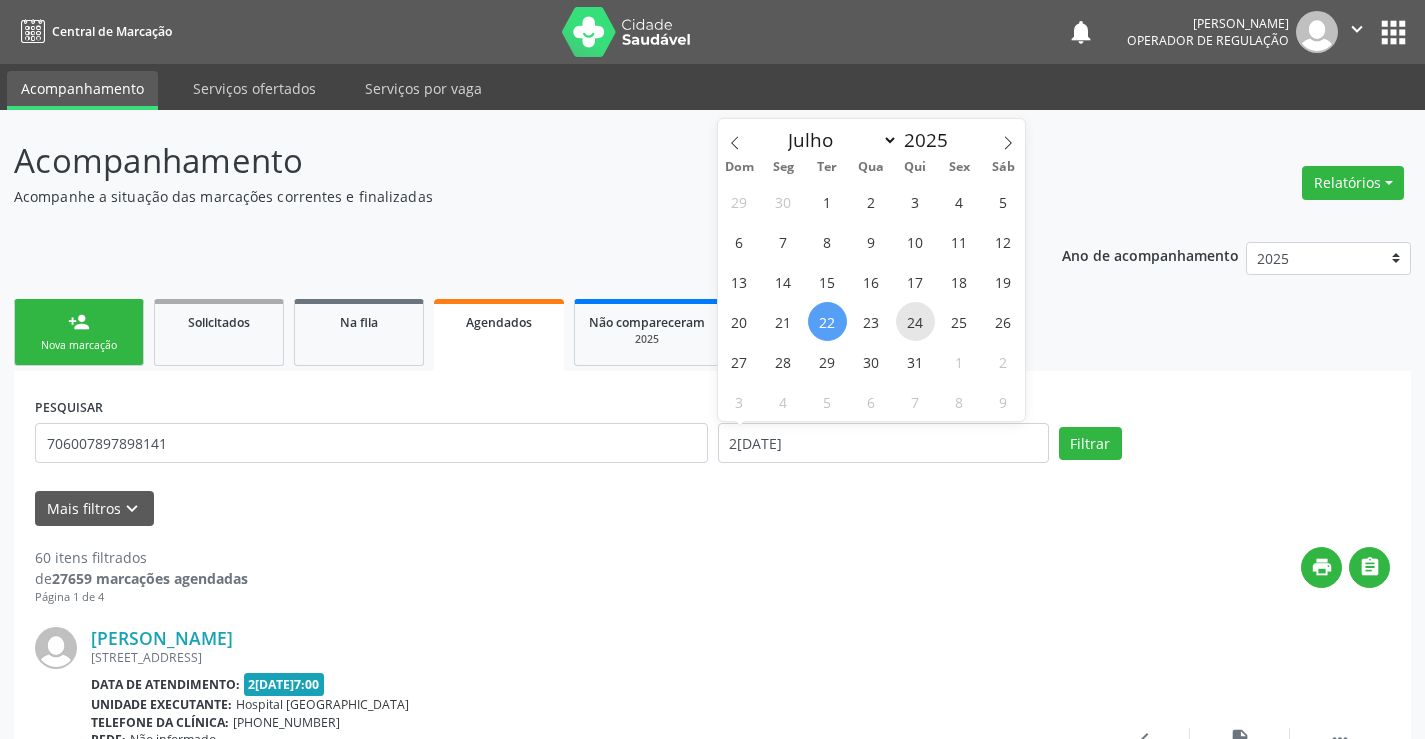 click on "24" at bounding box center [915, 321] 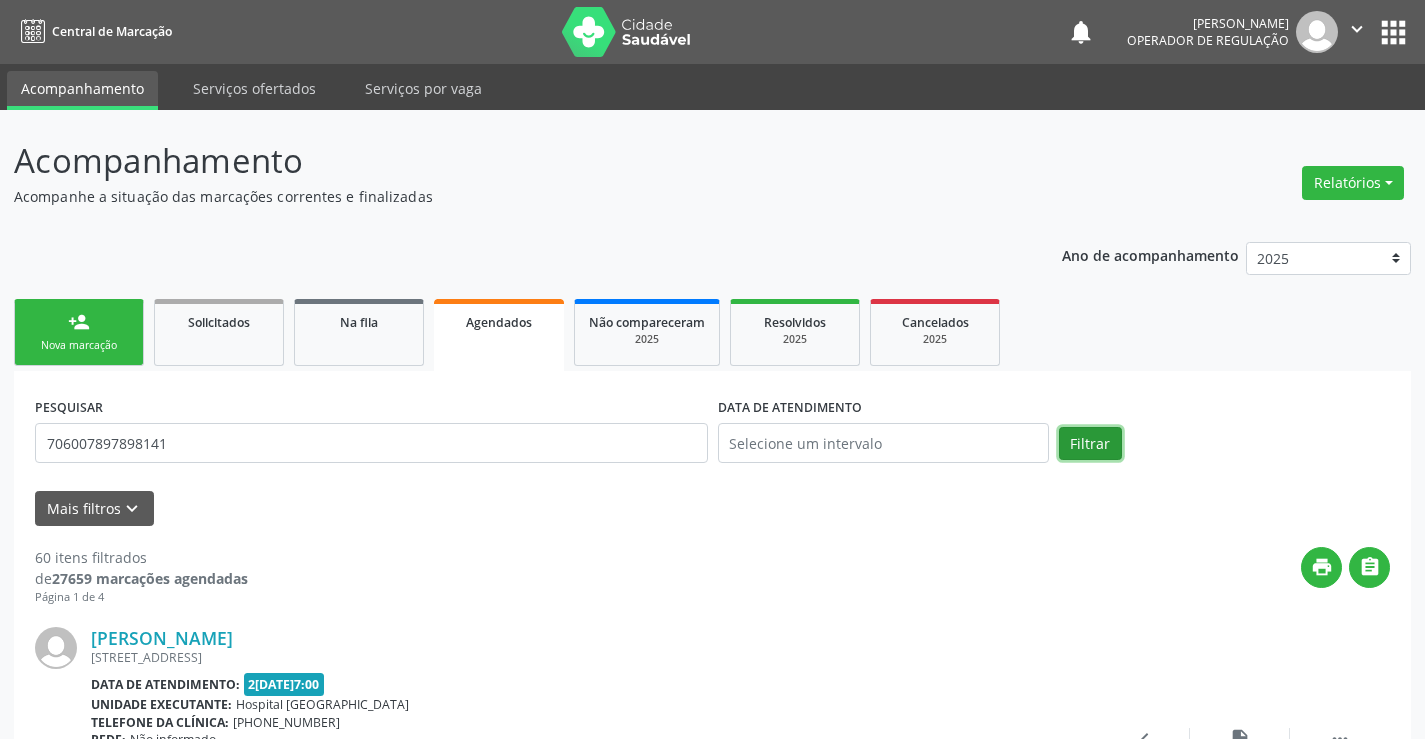 click on "Filtrar" at bounding box center (1090, 444) 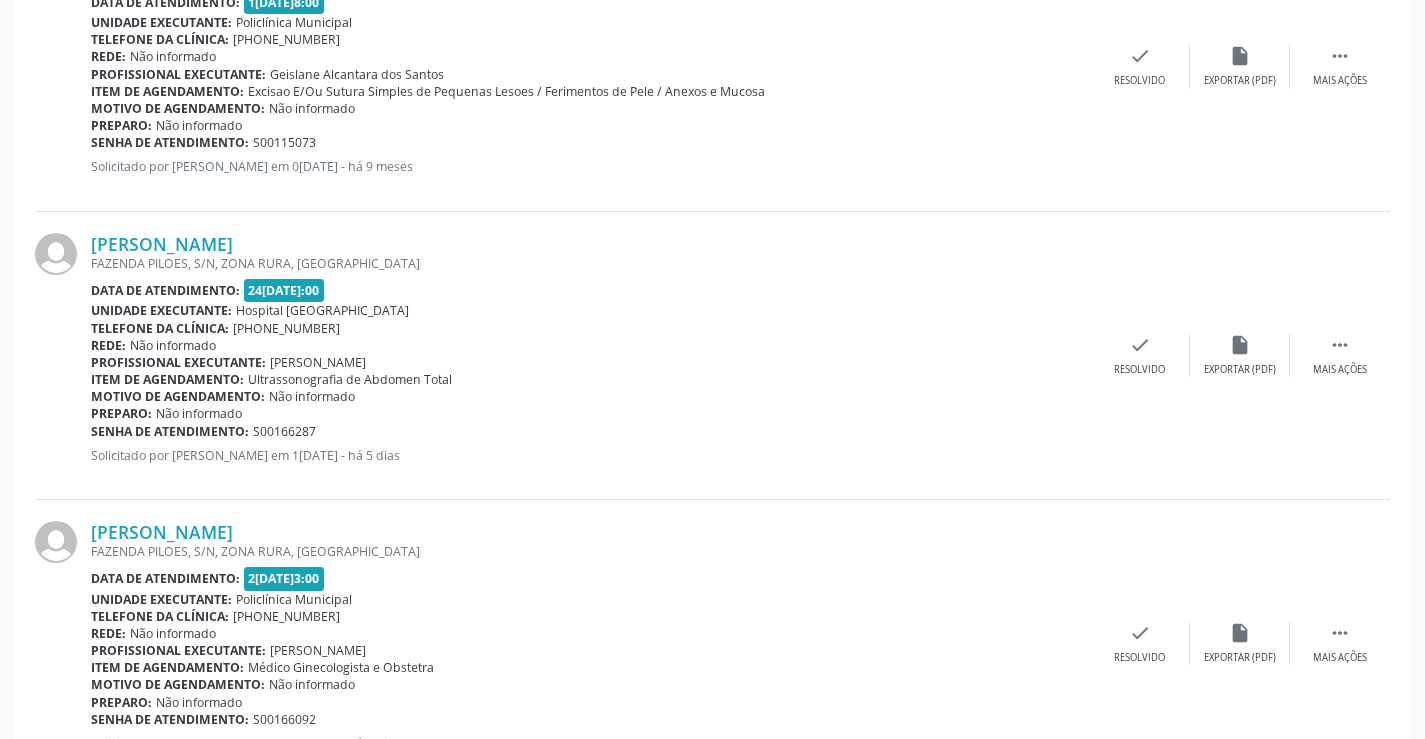 scroll, scrollTop: 2783, scrollLeft: 0, axis: vertical 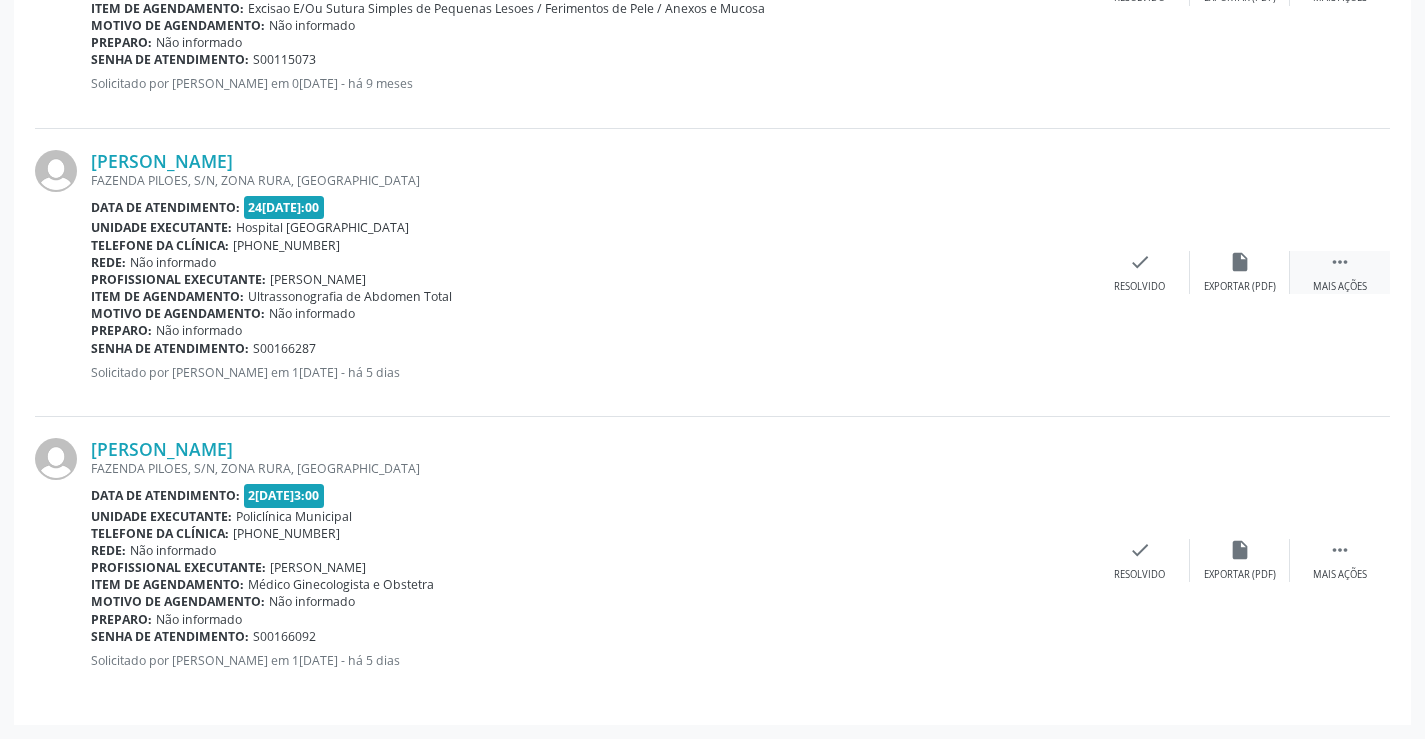 click on "" at bounding box center [1340, 262] 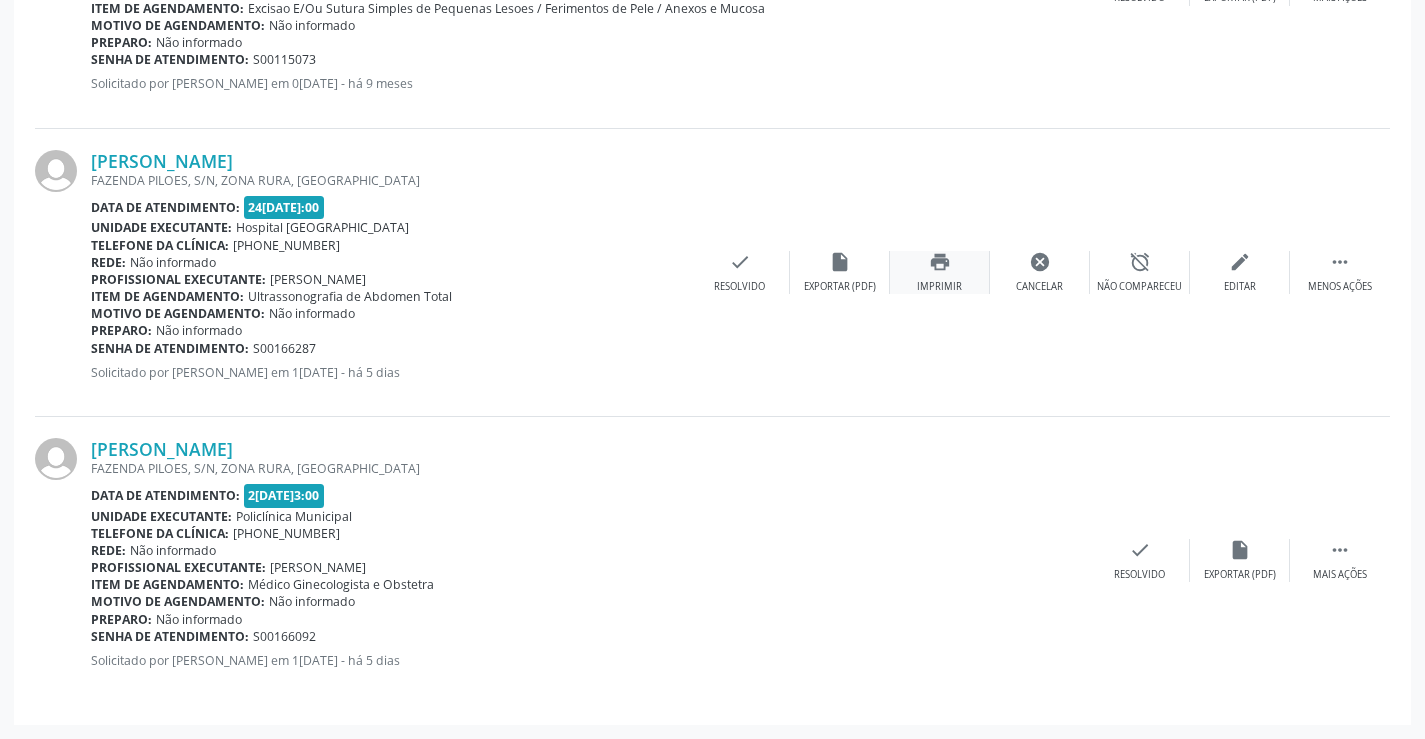 click on "print
Imprimir" at bounding box center [940, 272] 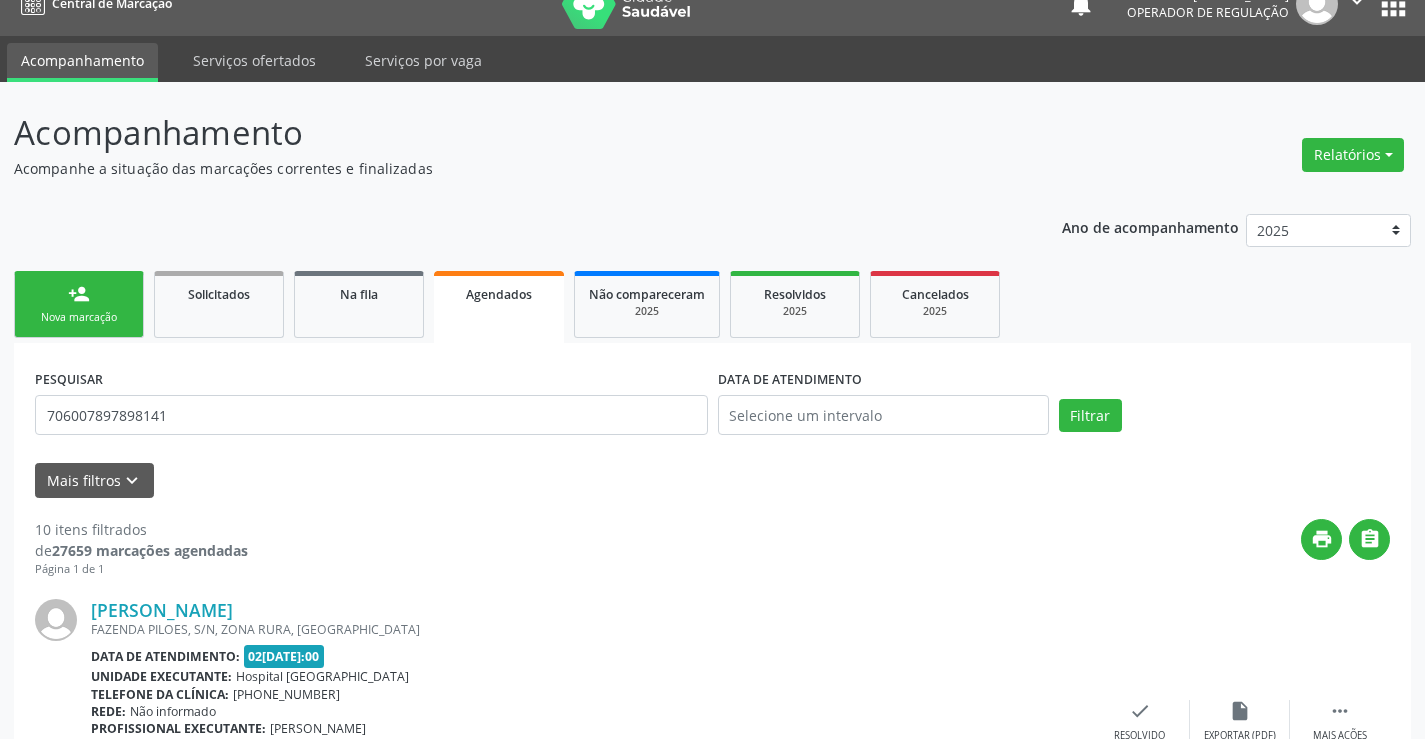 scroll, scrollTop: 0, scrollLeft: 0, axis: both 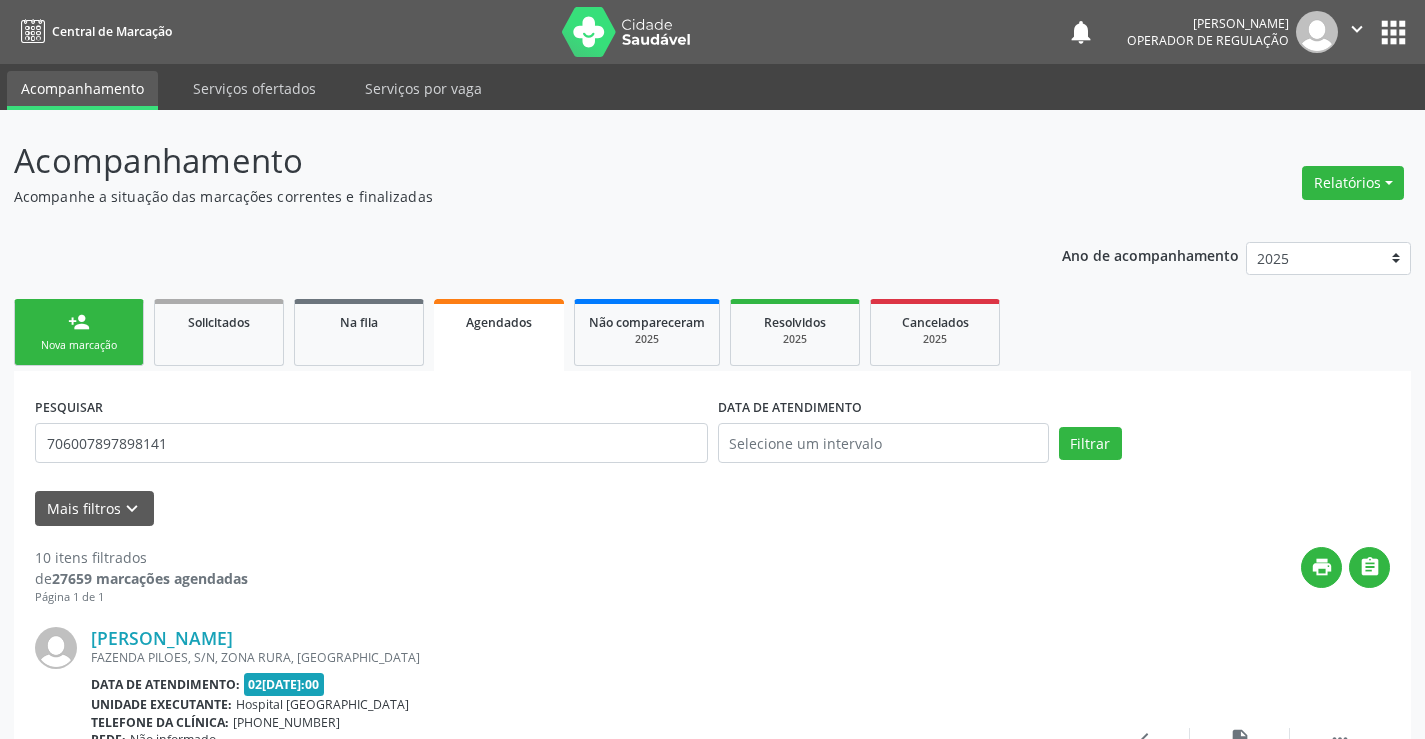 click on "person_add
Nova marcação" at bounding box center [79, 332] 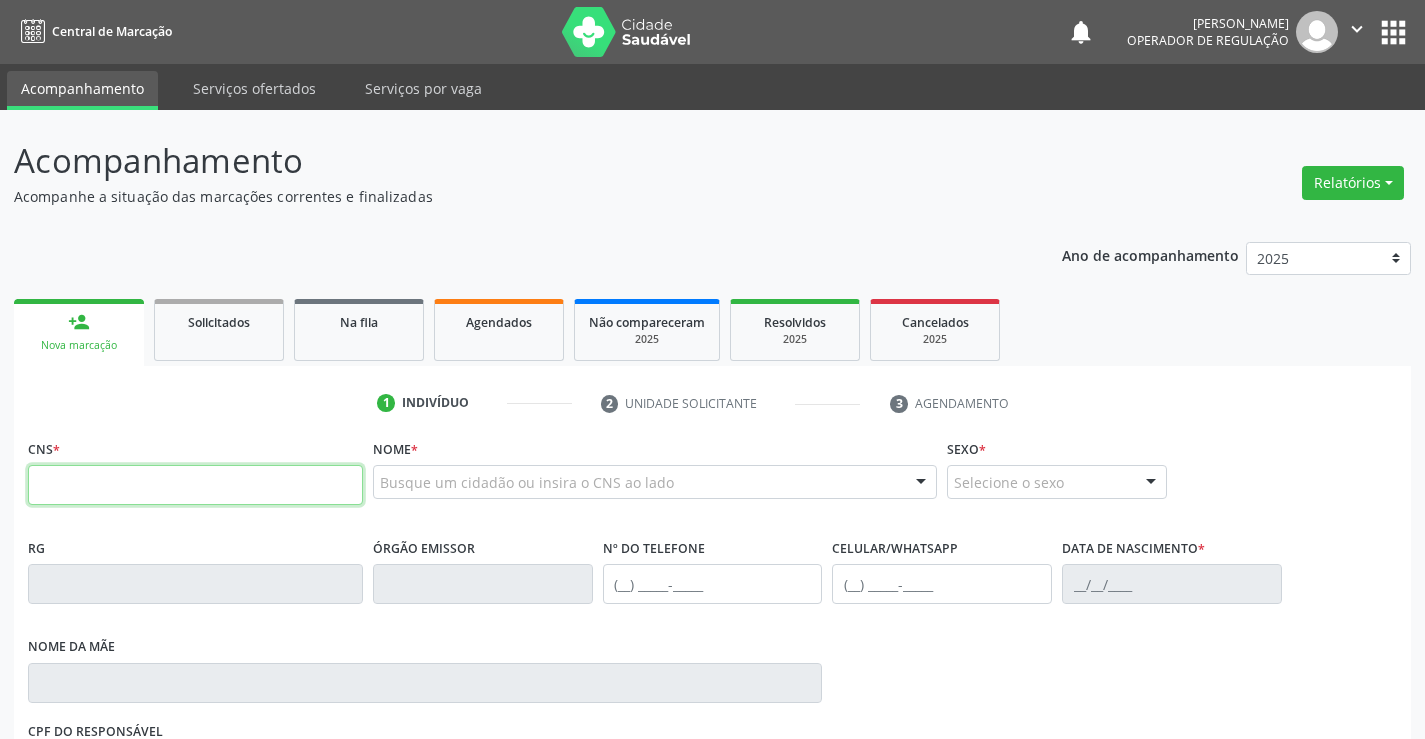 click at bounding box center [195, 485] 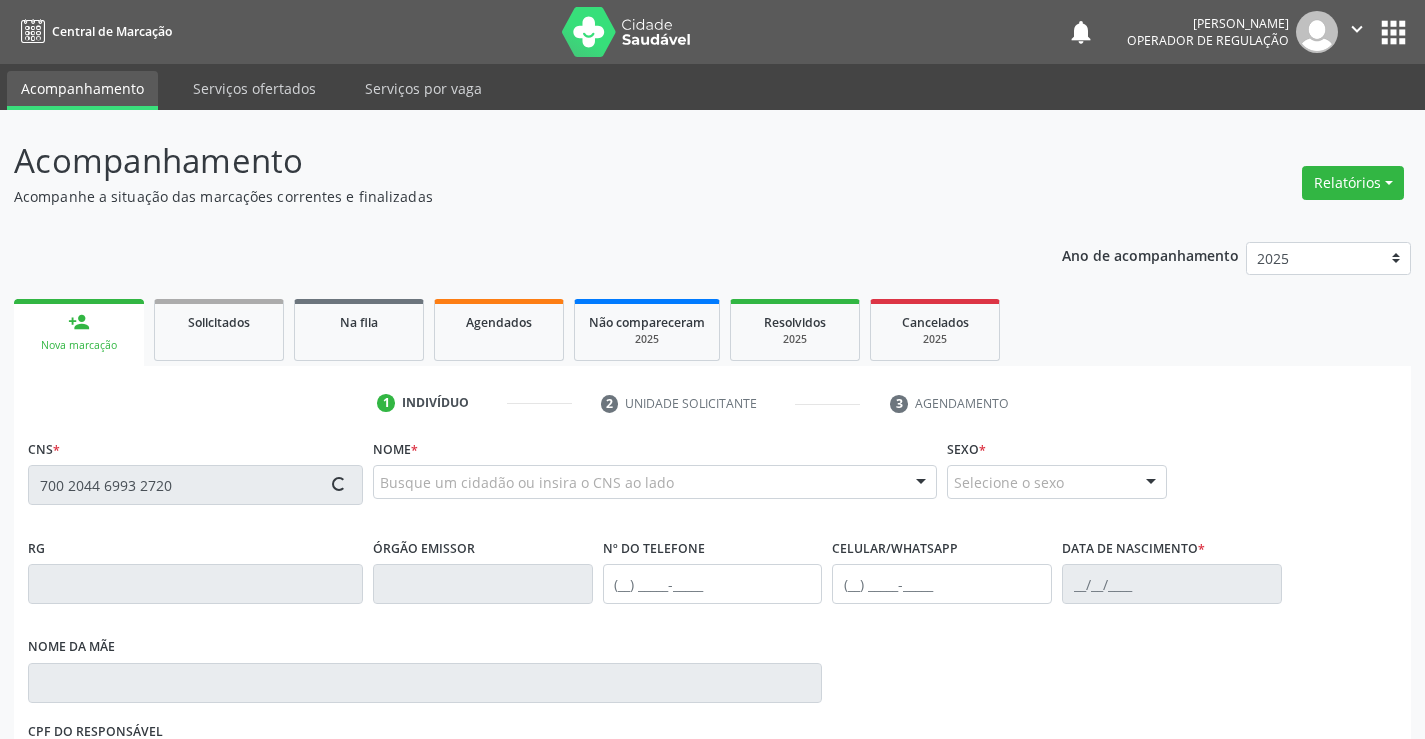 type on "700 2044 6993 2720" 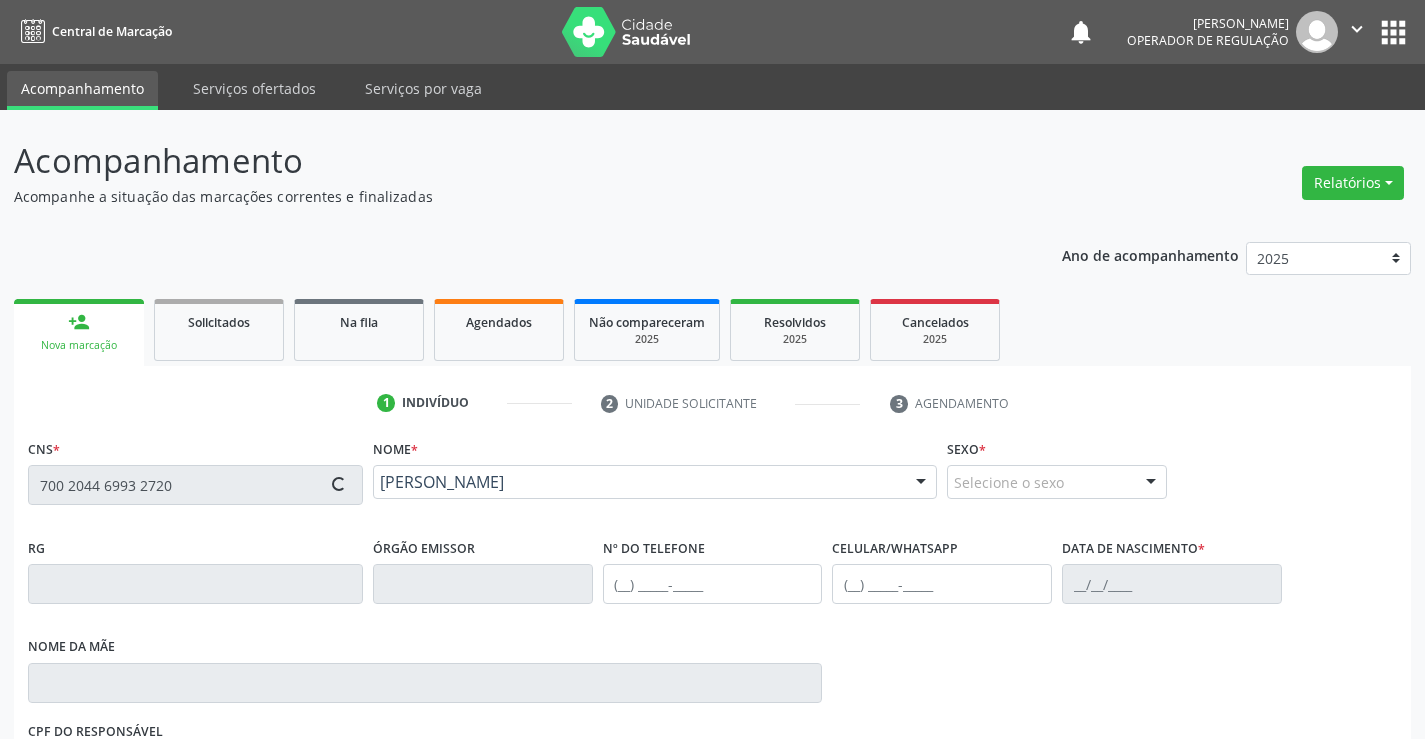 type on "0519189434" 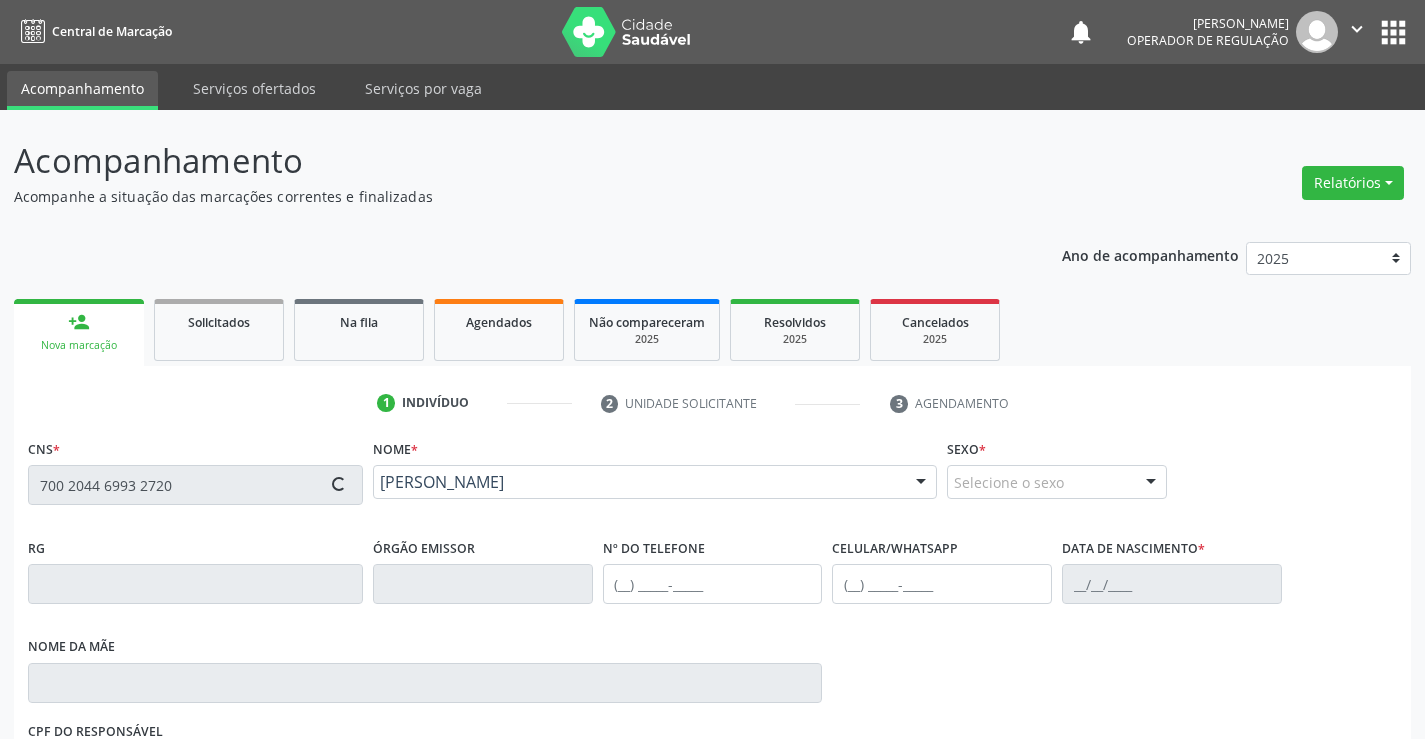 type on "[PHONE_NUMBER]" 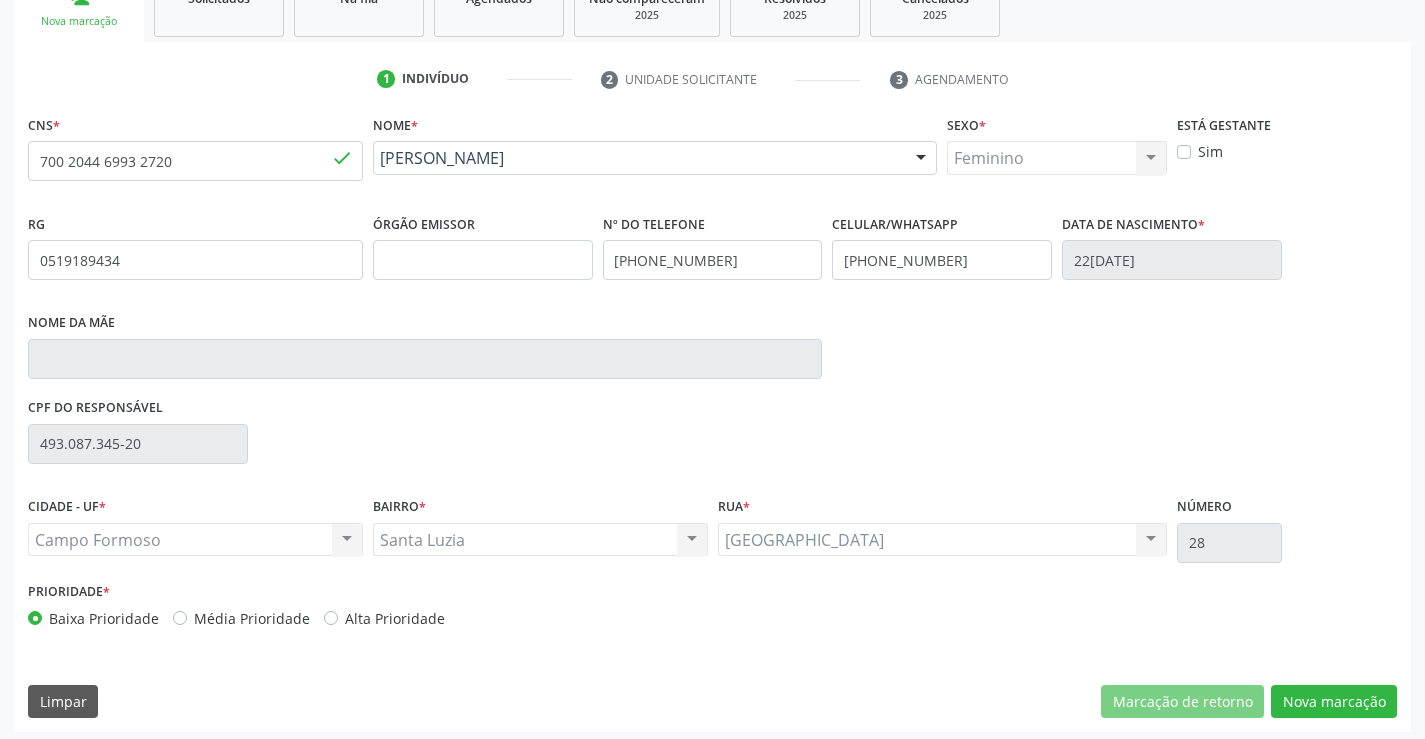 scroll, scrollTop: 331, scrollLeft: 0, axis: vertical 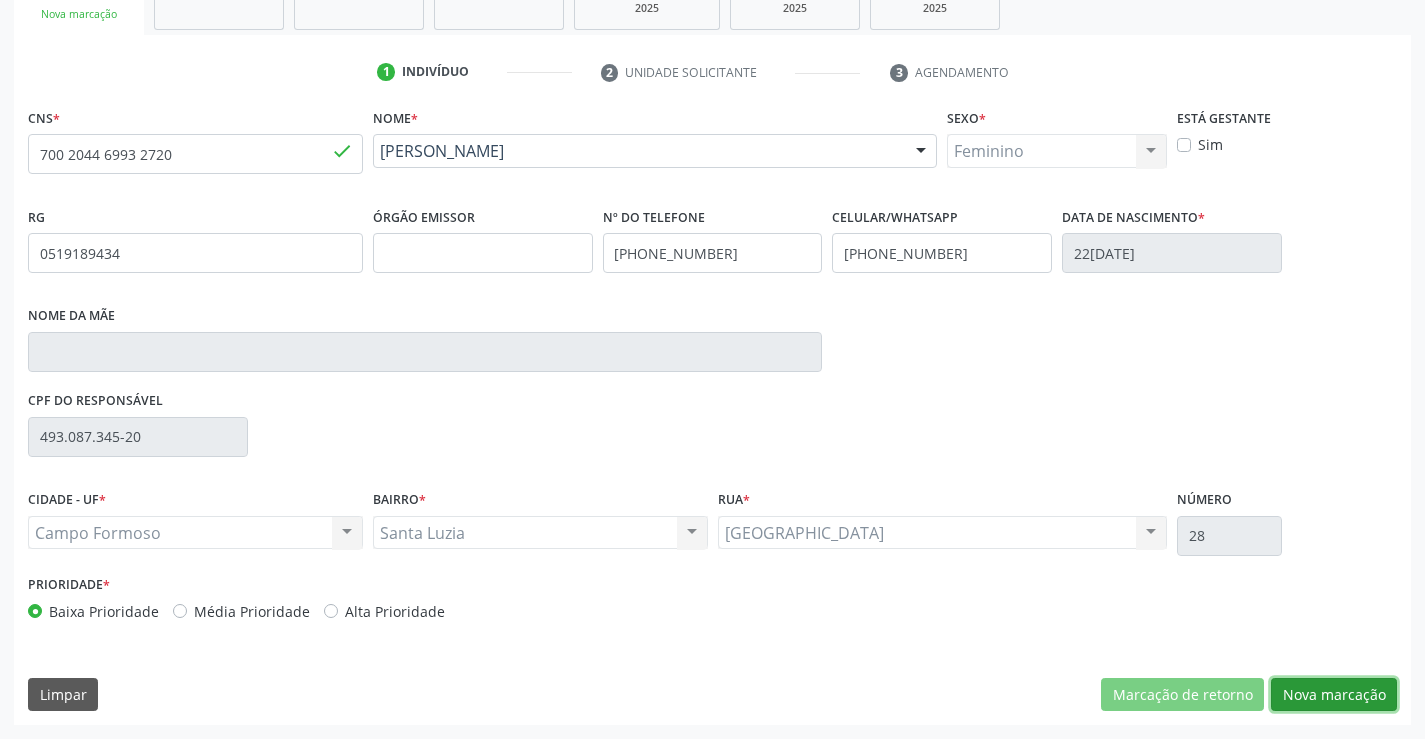 click on "Nova marcação" at bounding box center (1334, 695) 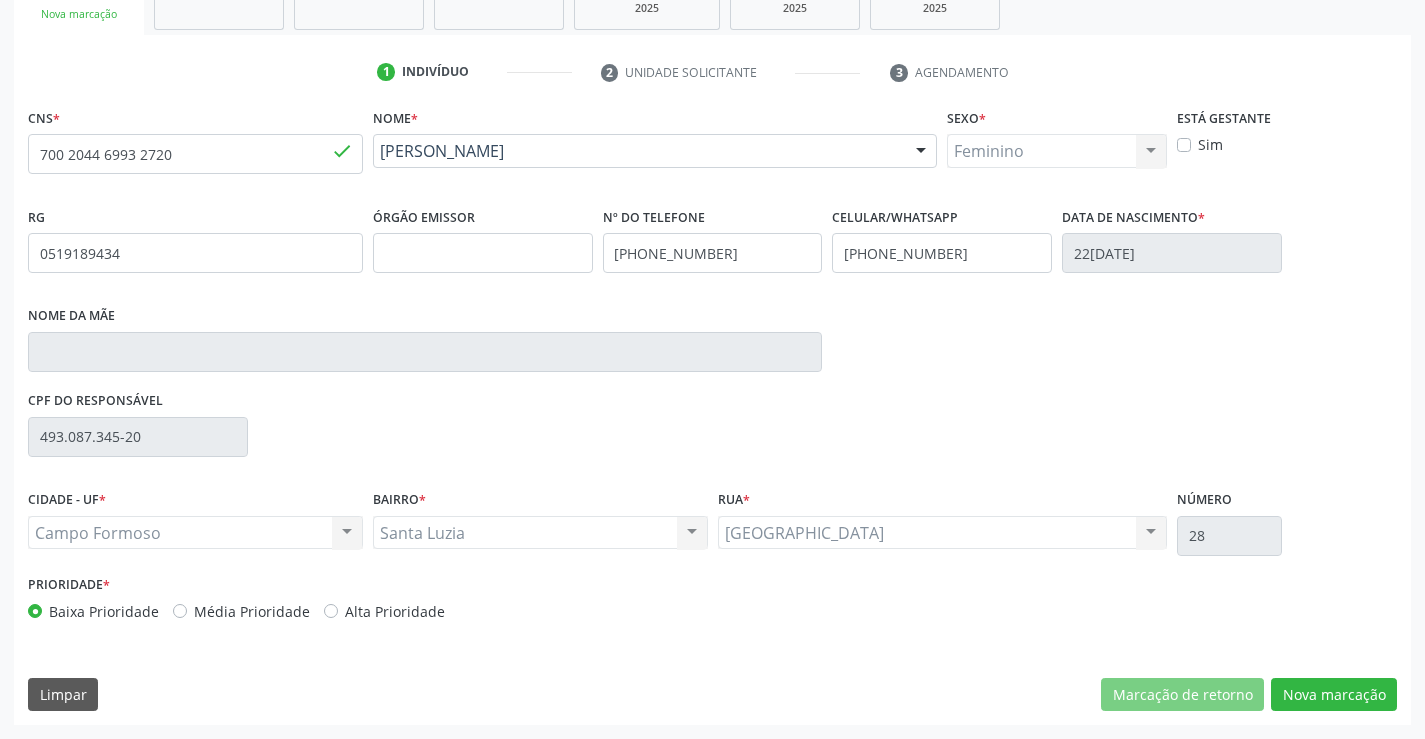scroll, scrollTop: 167, scrollLeft: 0, axis: vertical 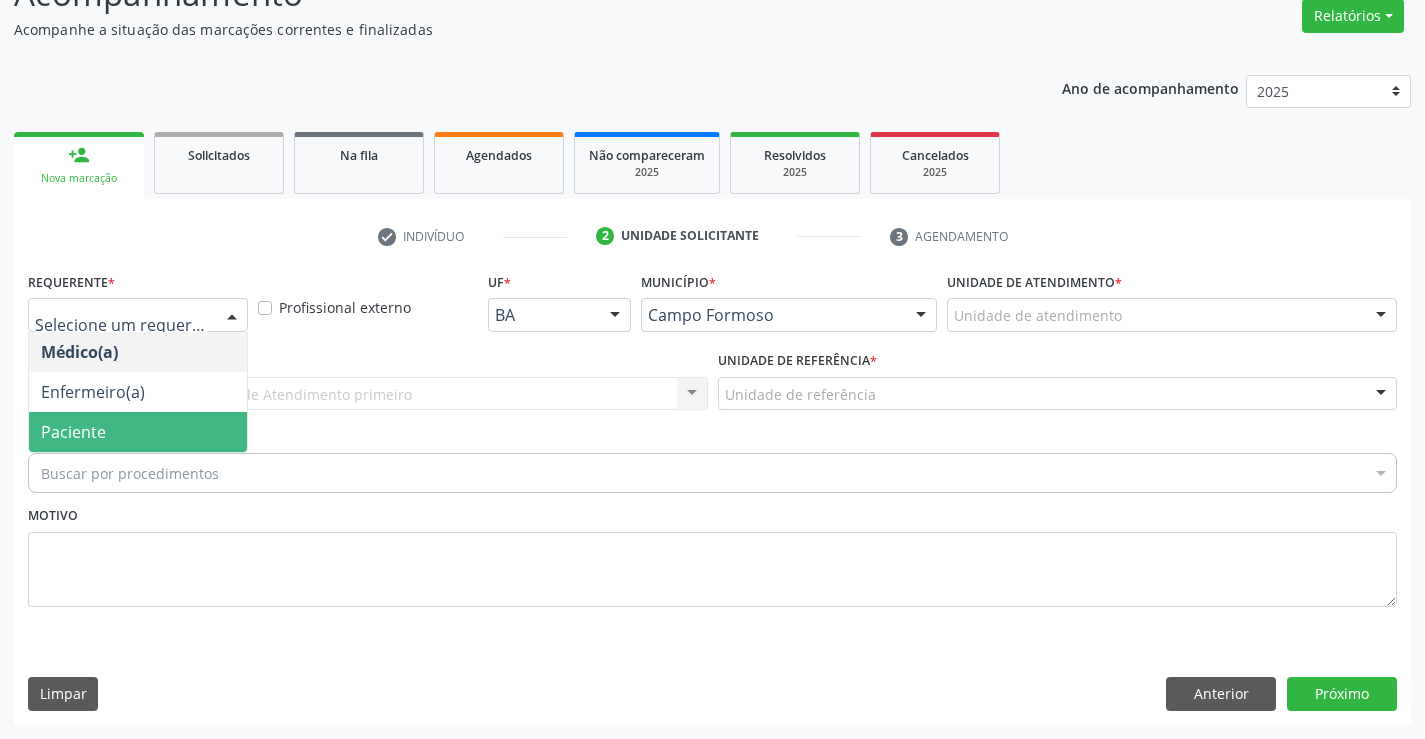 click on "Paciente" at bounding box center (73, 432) 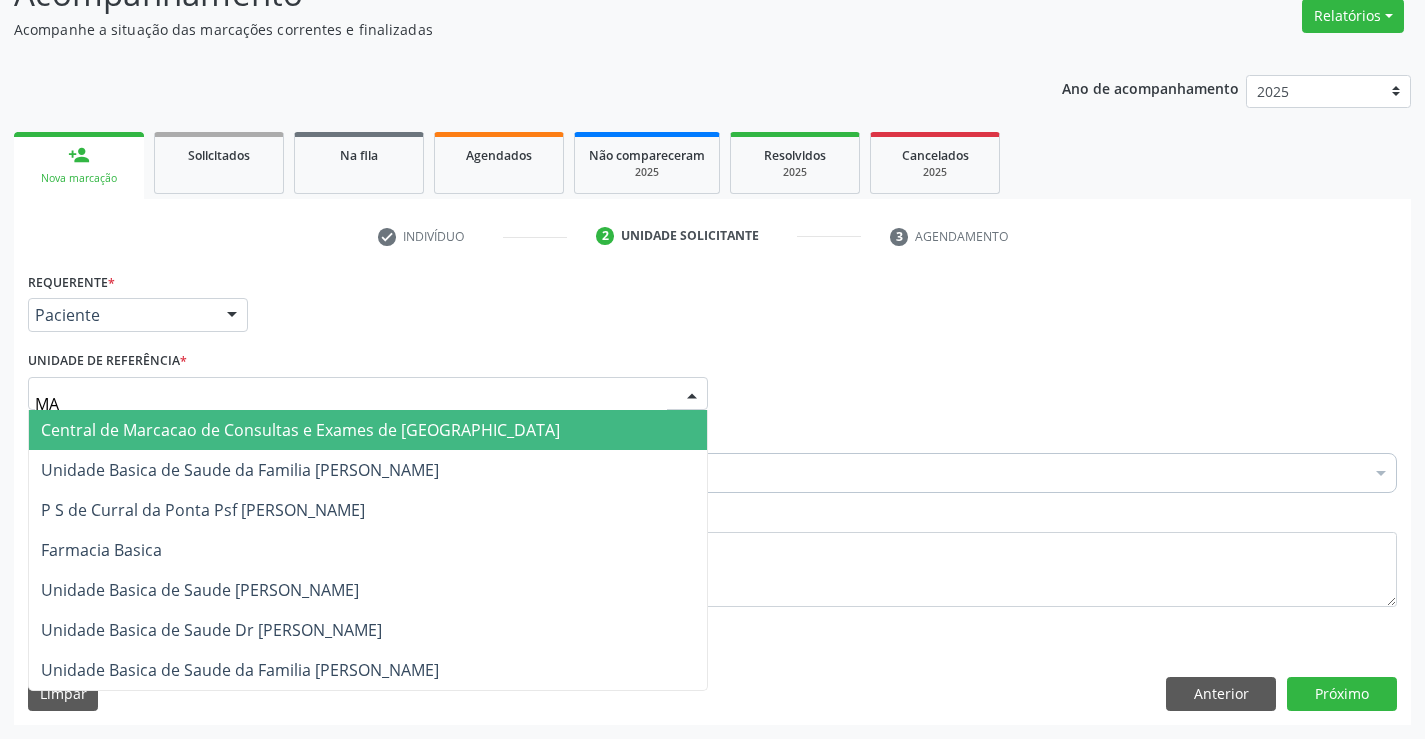 type on "MAI" 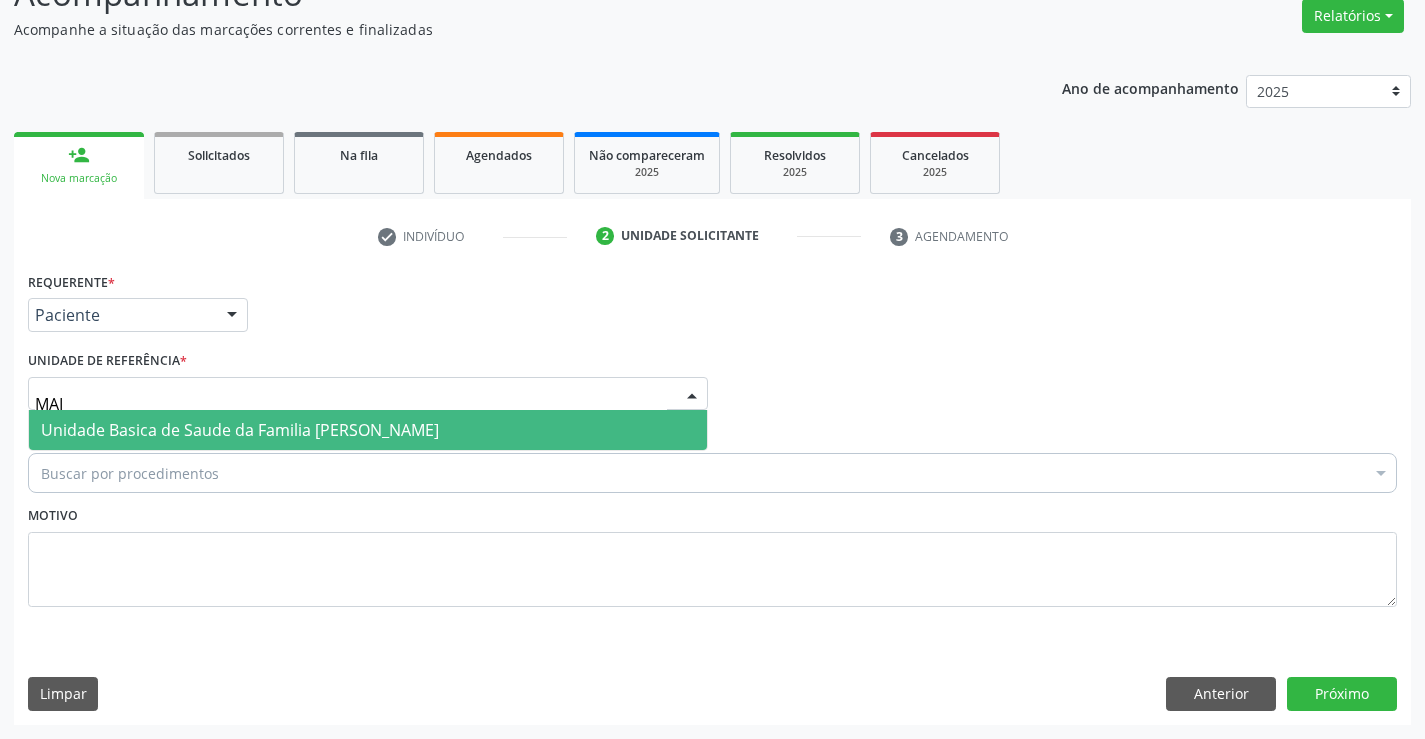 click on "Unidade Basica de Saude da Familia [PERSON_NAME]" at bounding box center [240, 430] 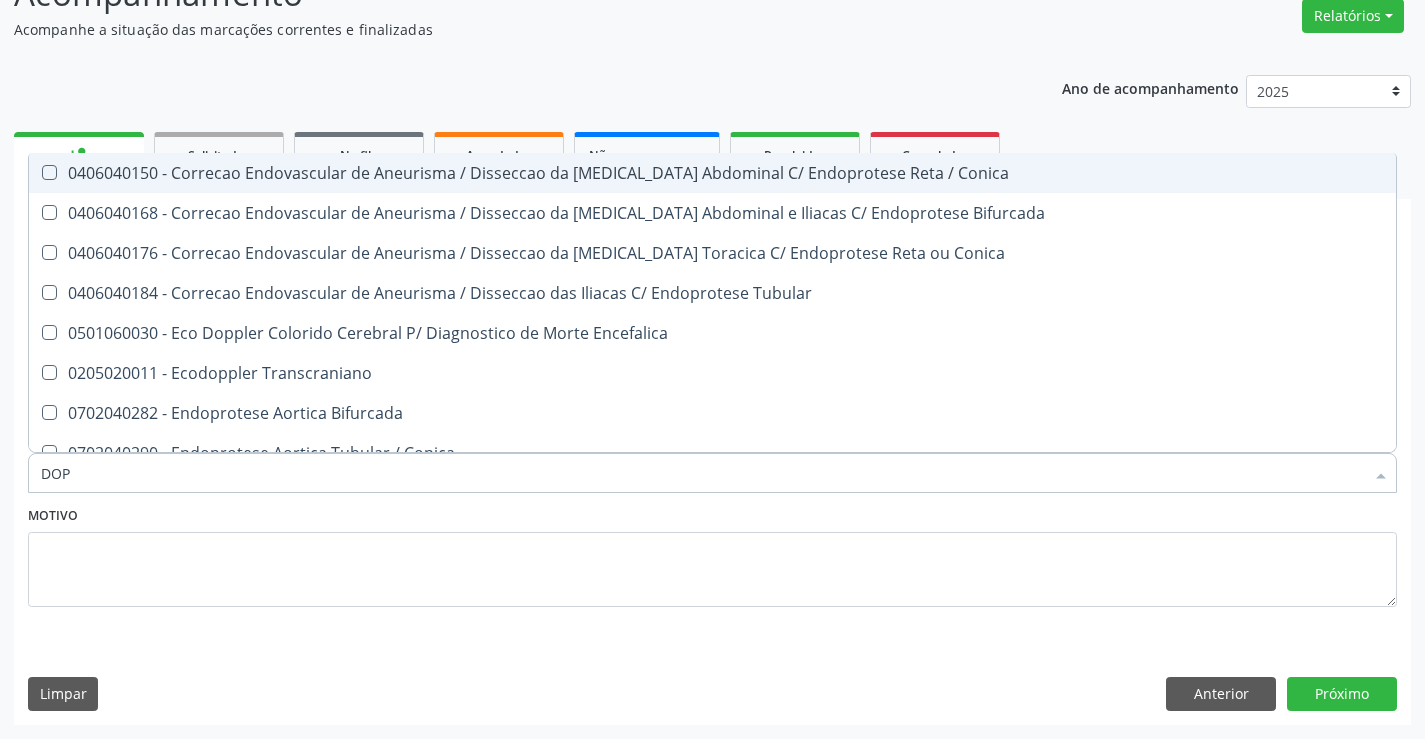 type on "DOPE" 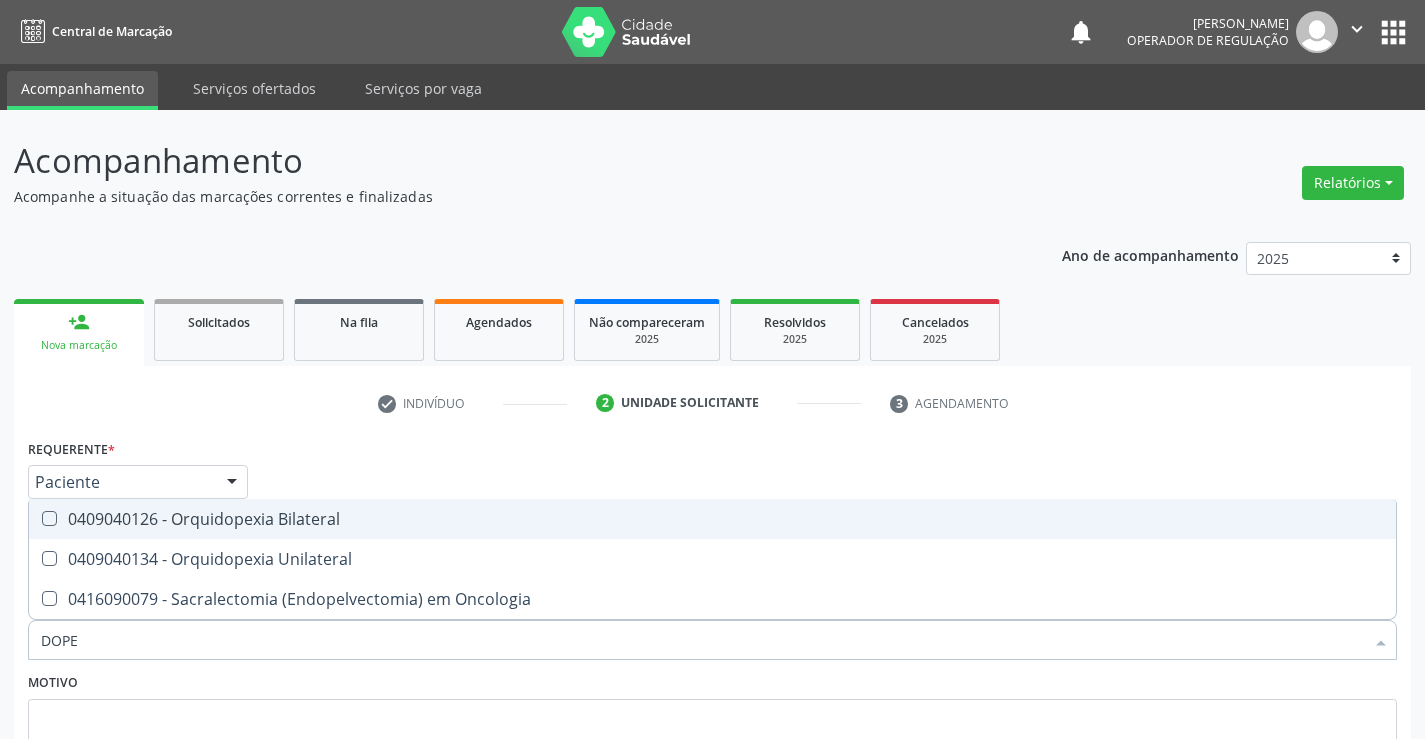 scroll, scrollTop: 167, scrollLeft: 0, axis: vertical 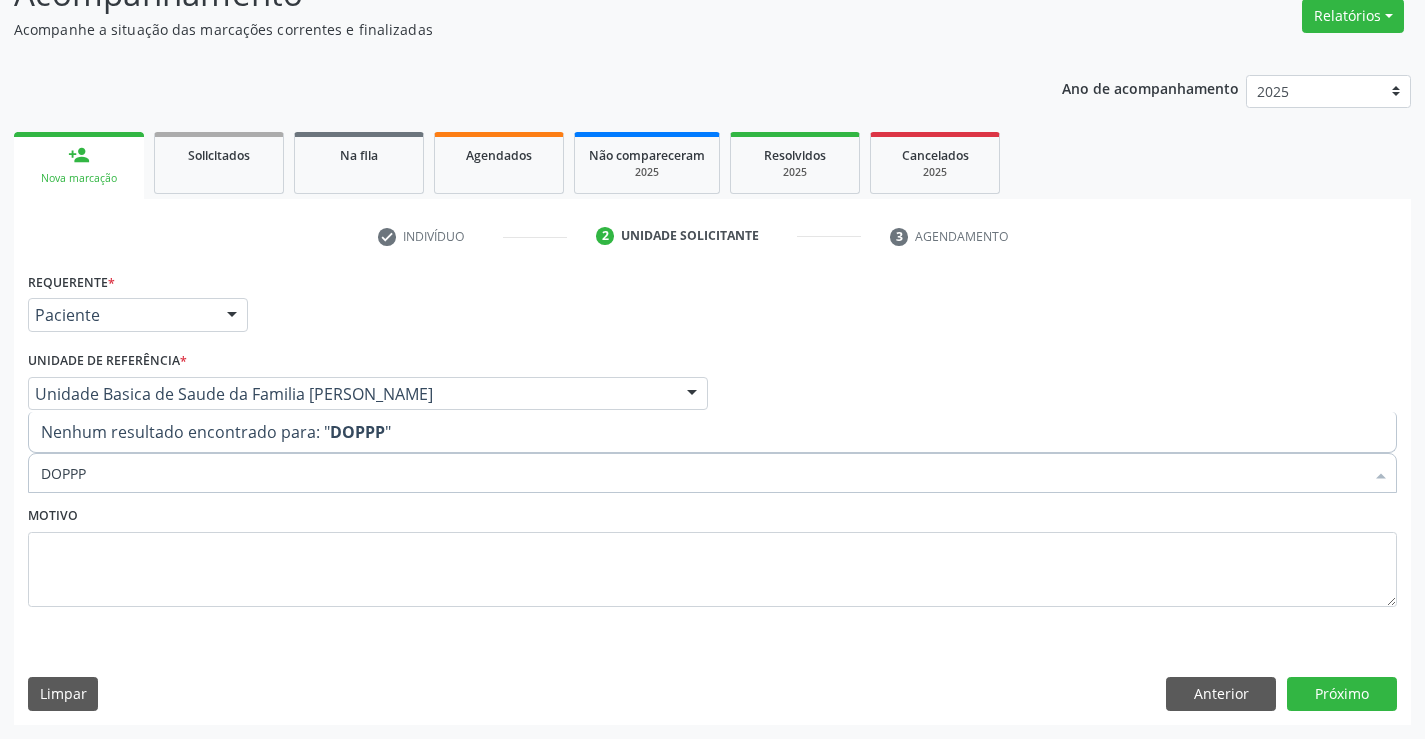 type on "DOPP" 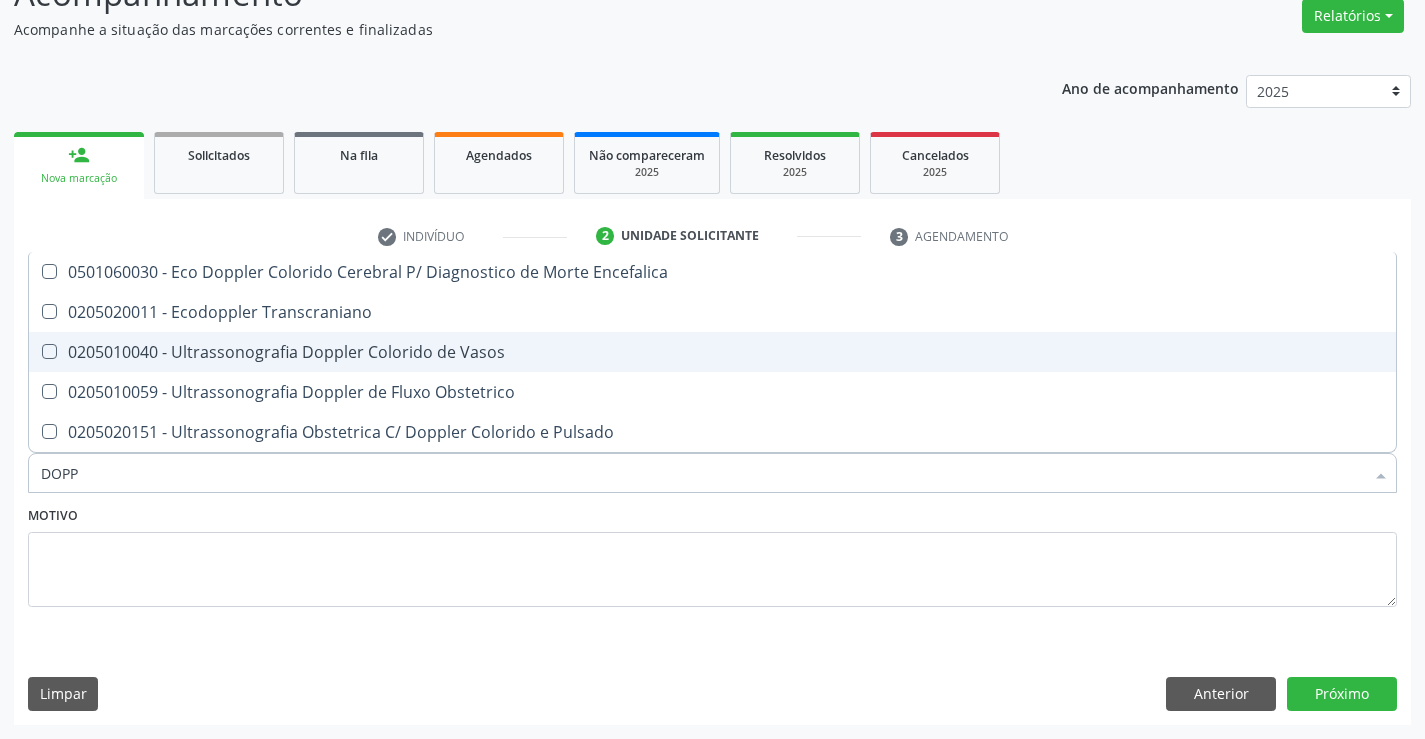 click on "0205010040 - Ultrassonografia Doppler Colorido de Vasos" at bounding box center [712, 352] 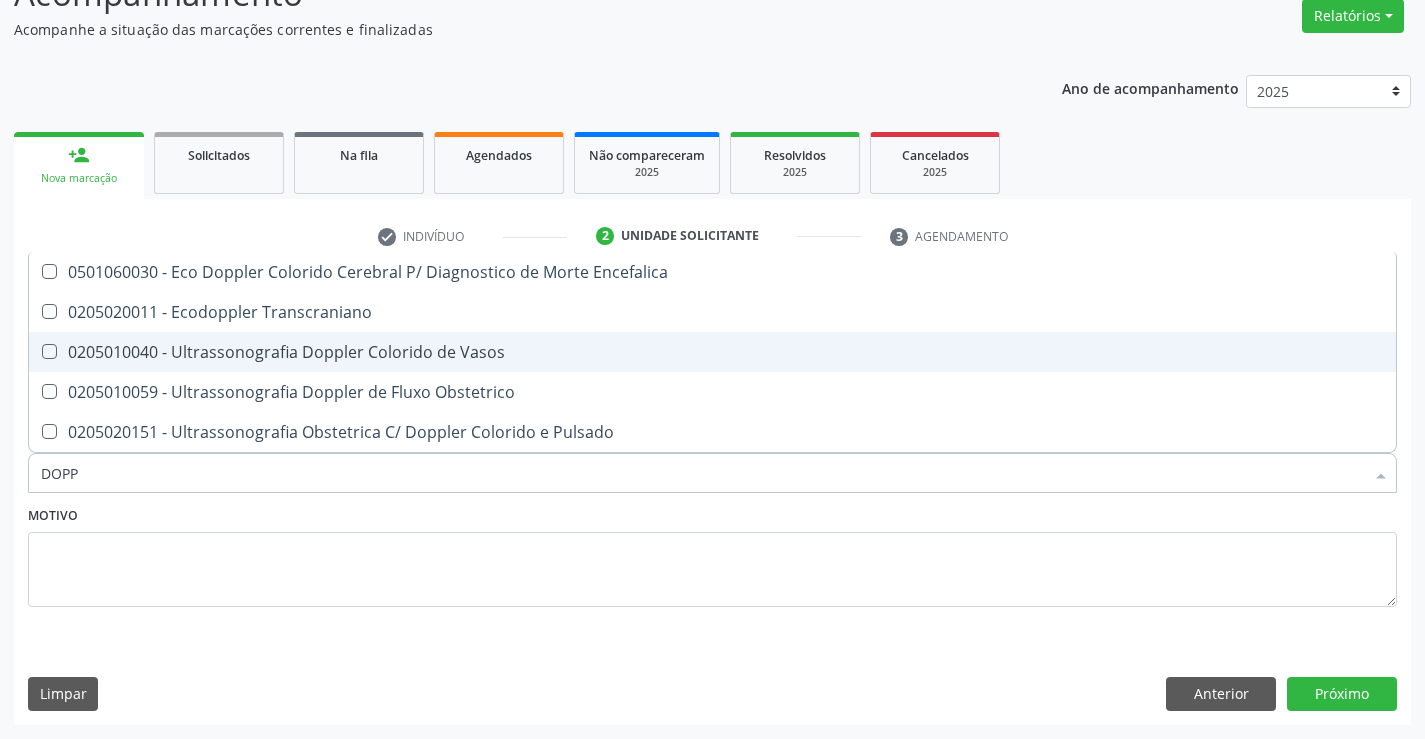 checkbox on "true" 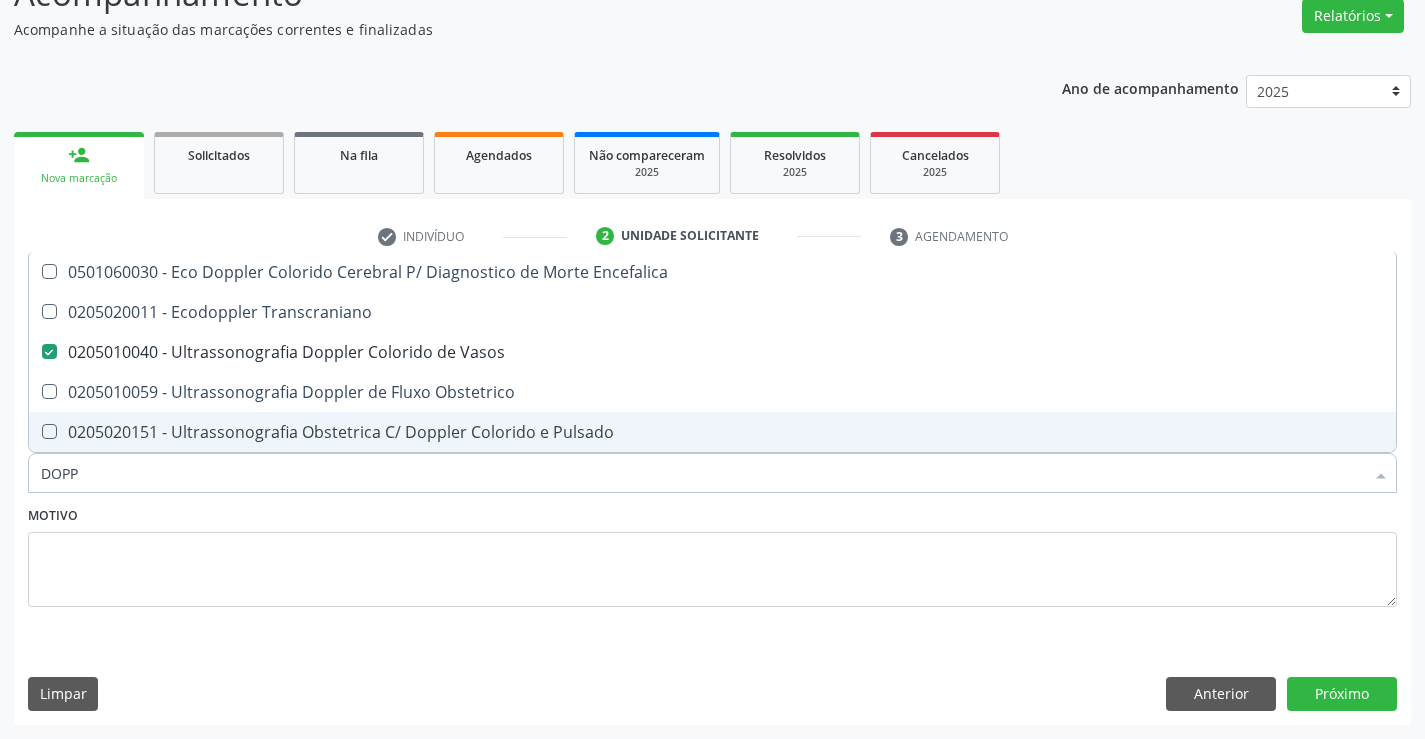 type on "DOPP" 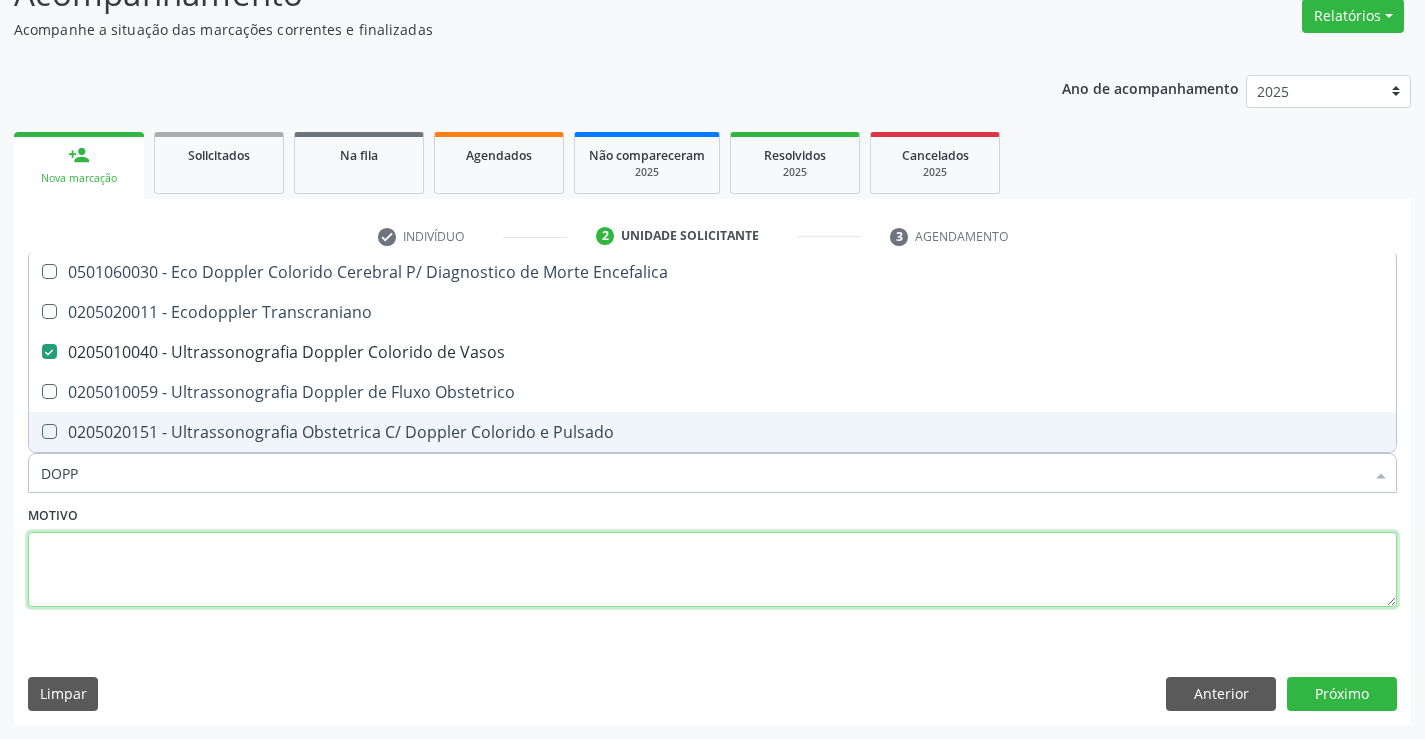 click at bounding box center [712, 570] 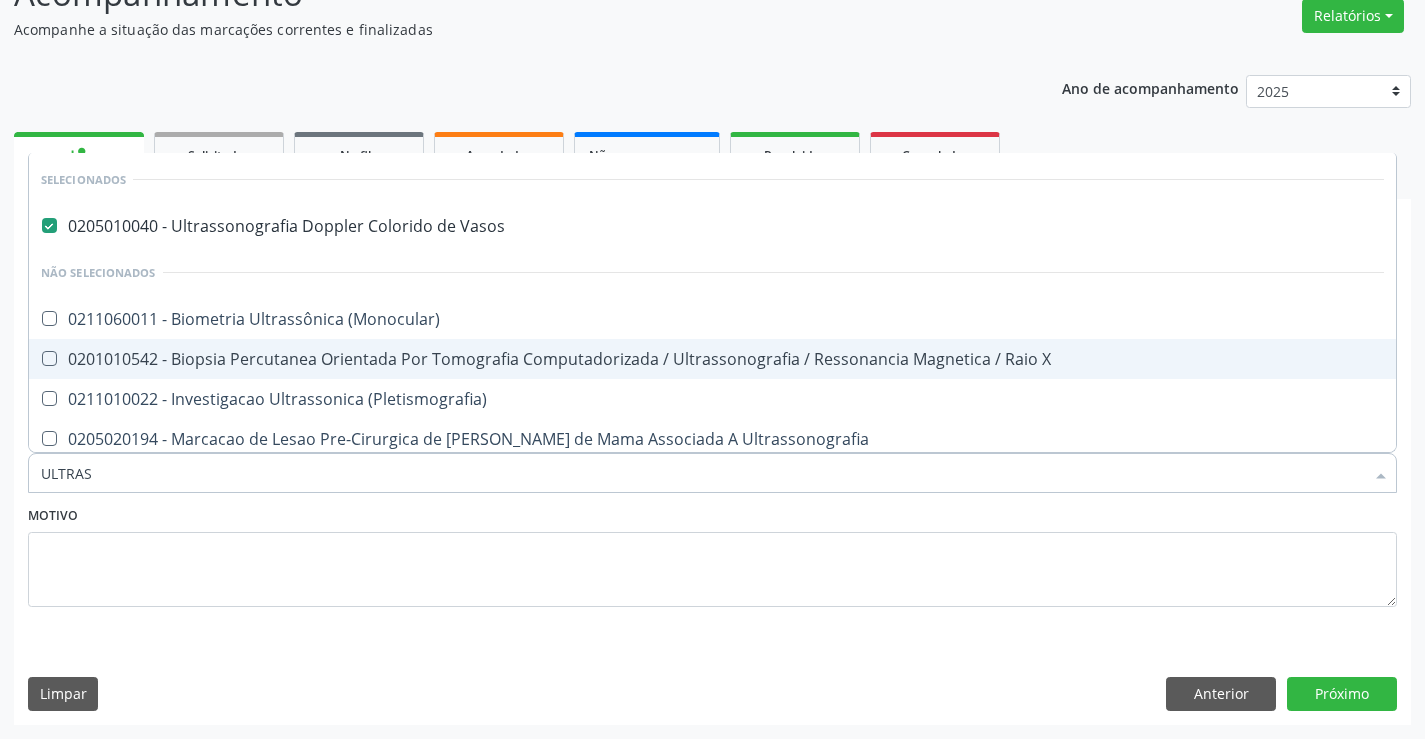 type on "ULTRASS" 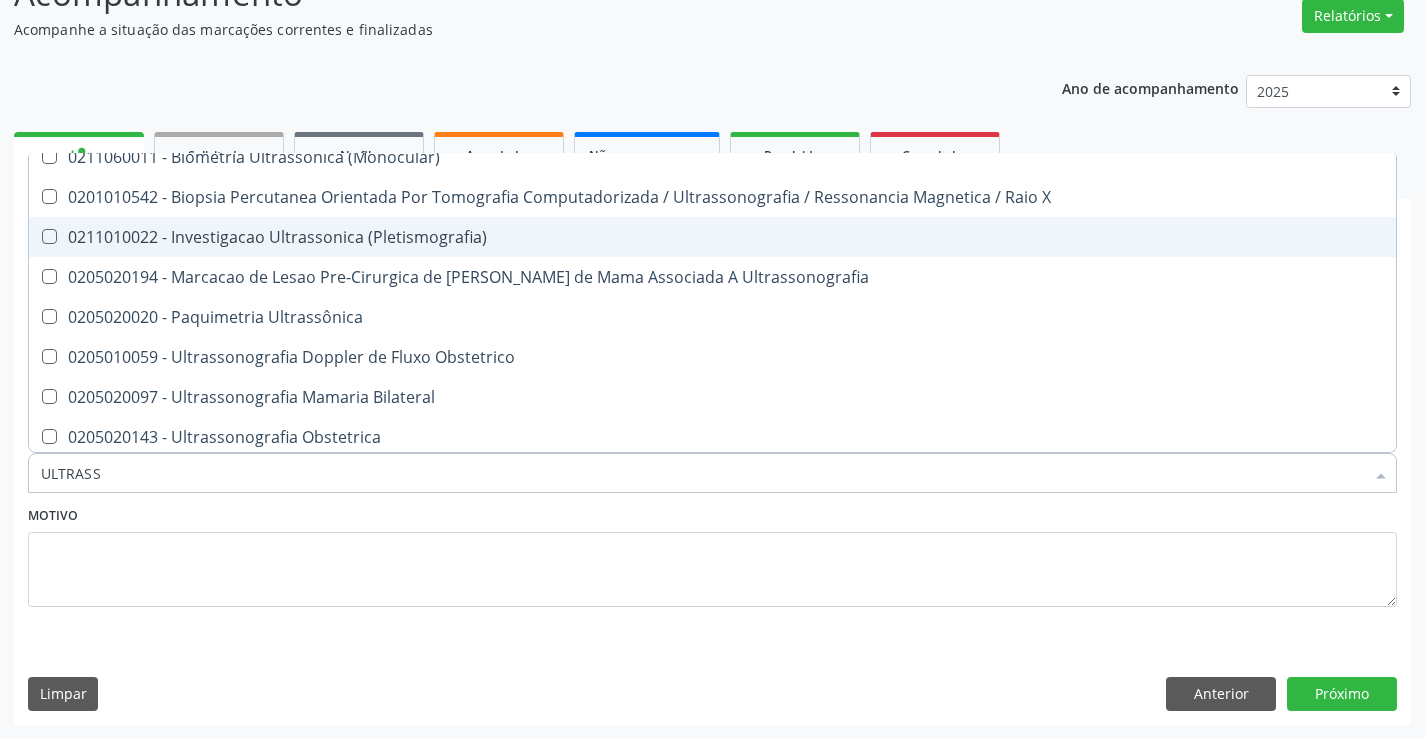 scroll, scrollTop: 200, scrollLeft: 0, axis: vertical 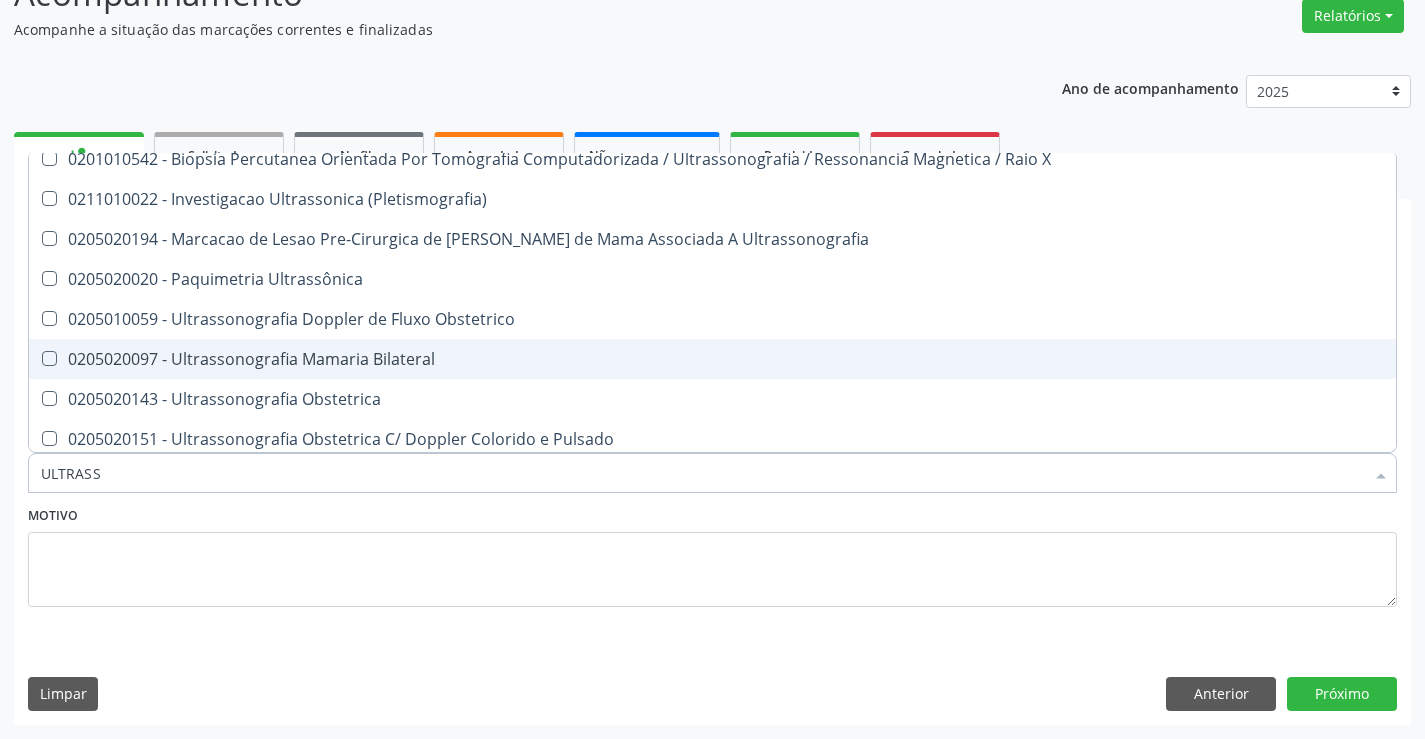 click on "0205020097 - Ultrassonografia Mamaria Bilateral" at bounding box center [712, 359] 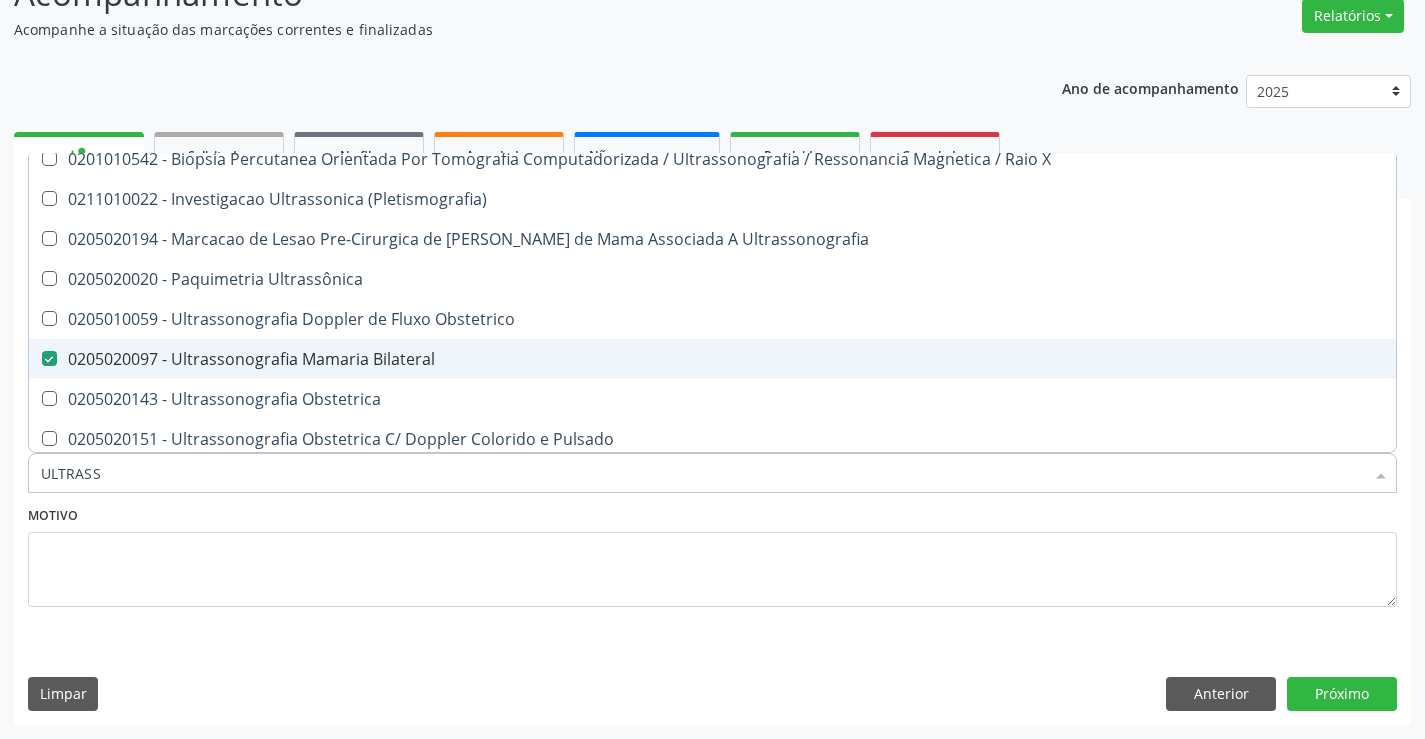 click on "0205020097 - Ultrassonografia Mamaria Bilateral" at bounding box center [712, 359] 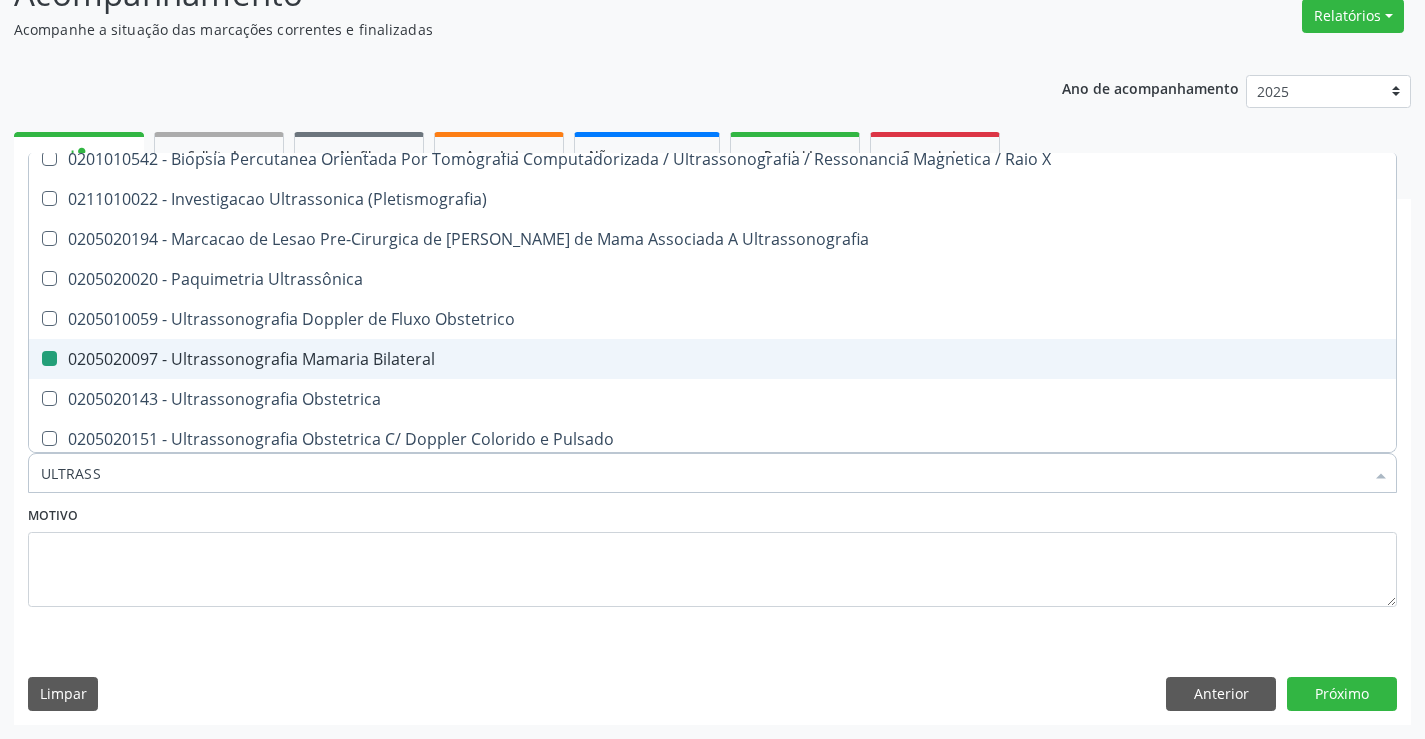 checkbox on "false" 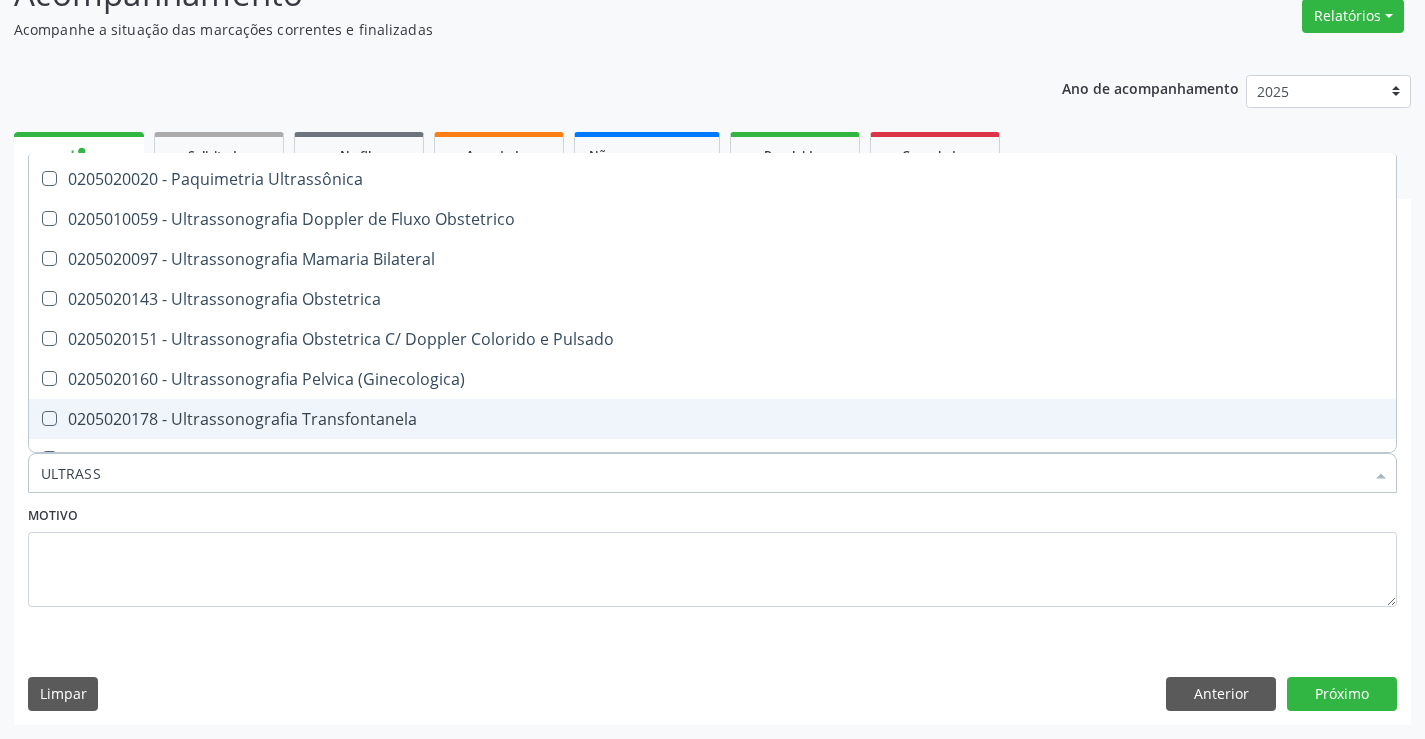 scroll, scrollTop: 400, scrollLeft: 0, axis: vertical 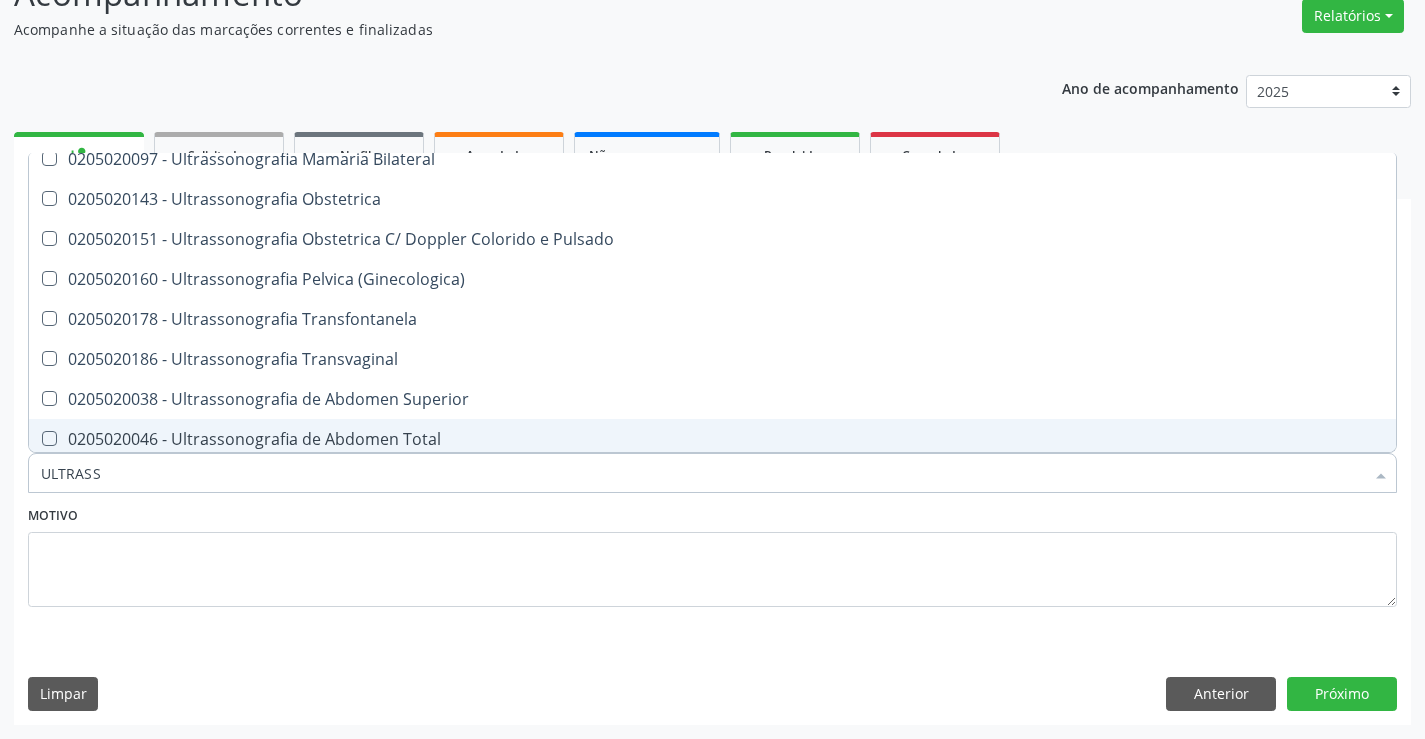 click on "0205020046 - Ultrassonografia de Abdomen Total" at bounding box center [712, 439] 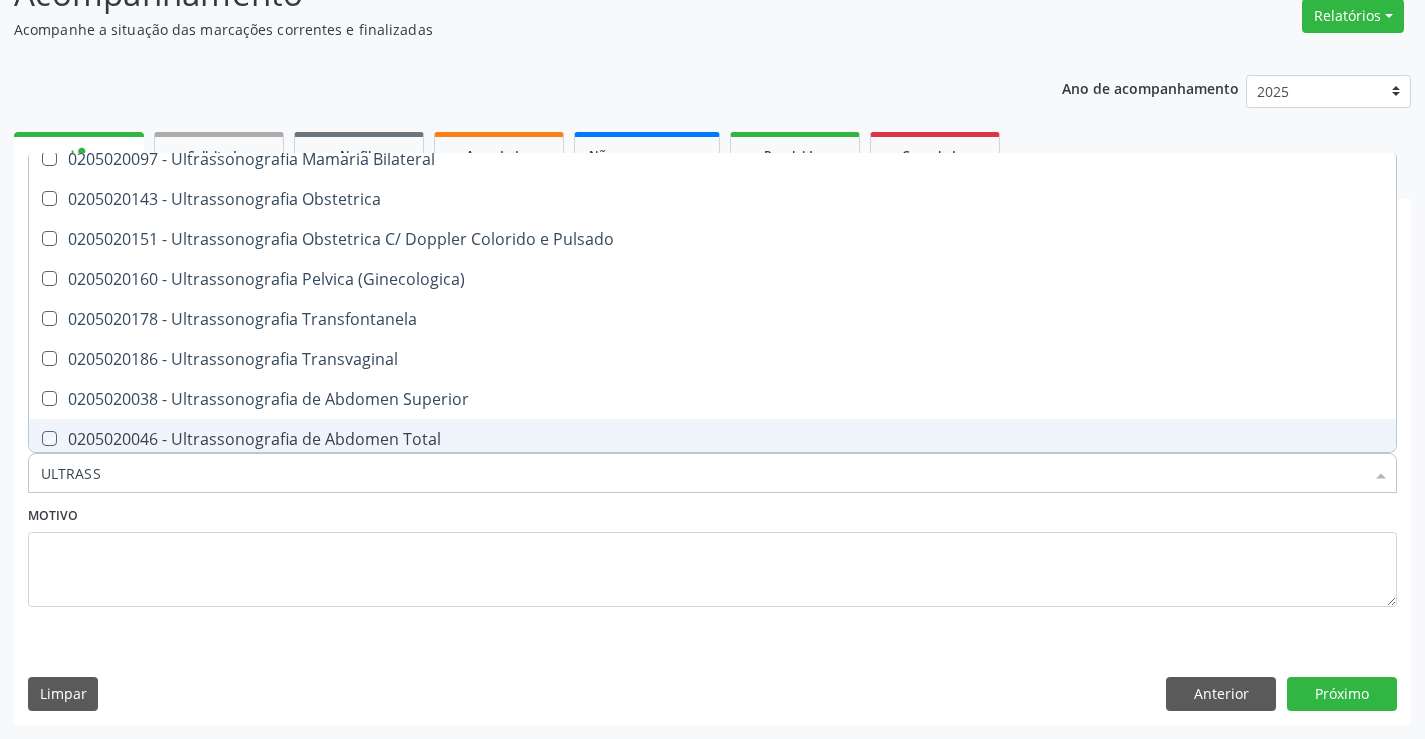checkbox on "true" 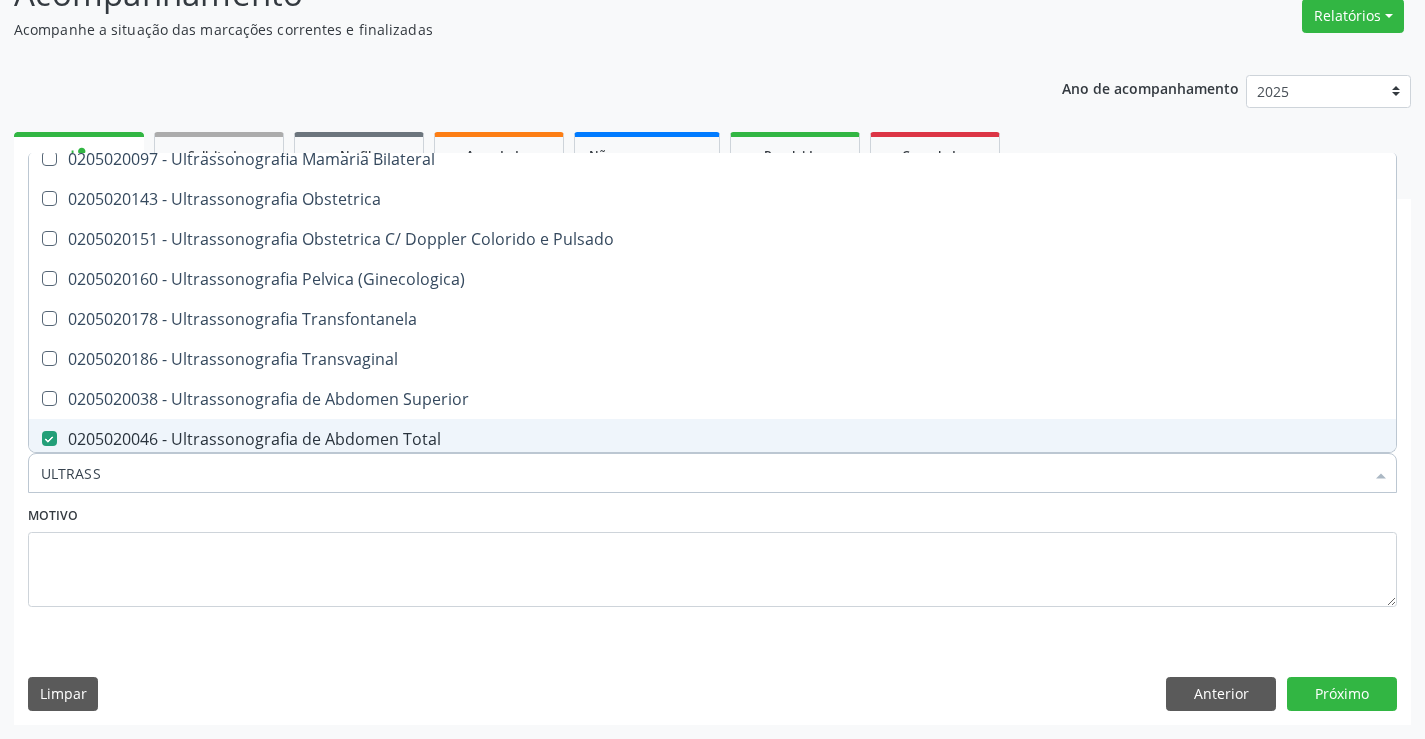type on "ULTRASS" 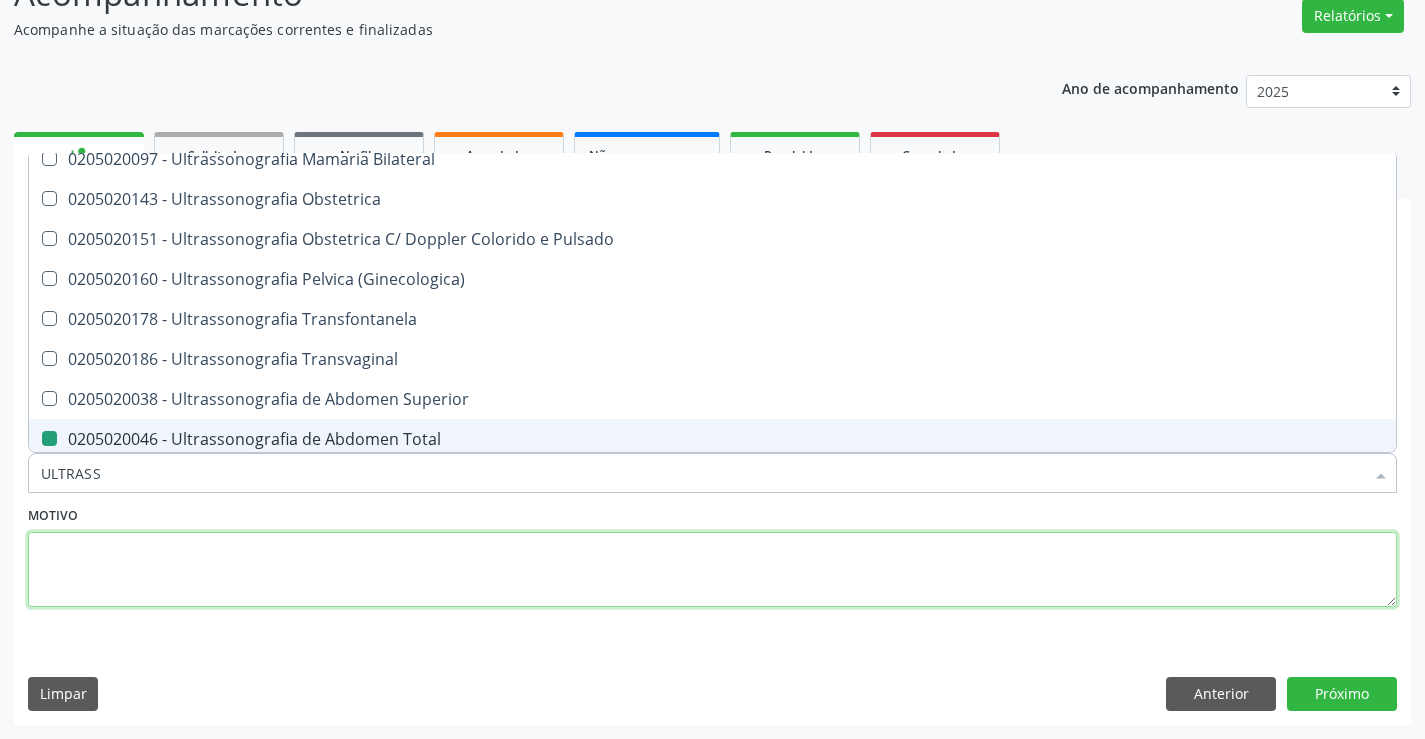 click at bounding box center (712, 570) 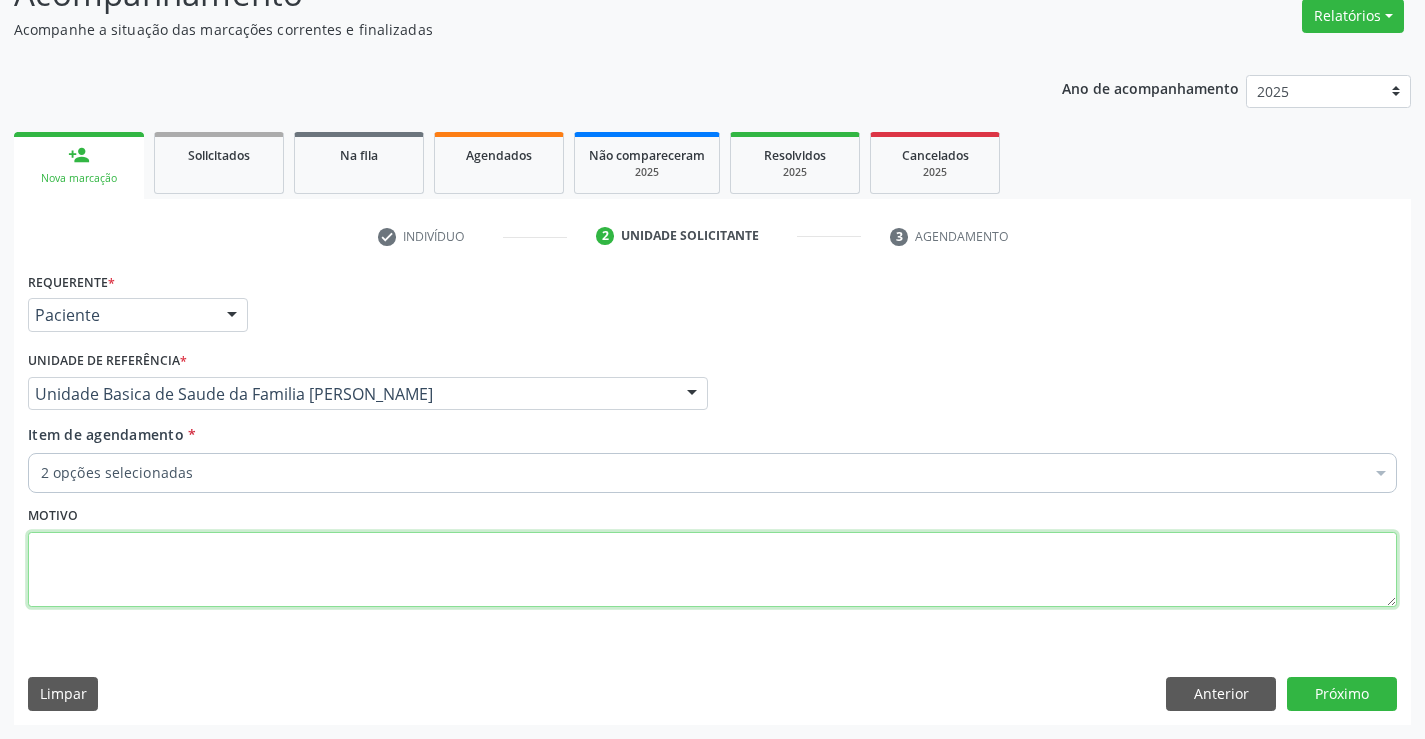scroll, scrollTop: 0, scrollLeft: 0, axis: both 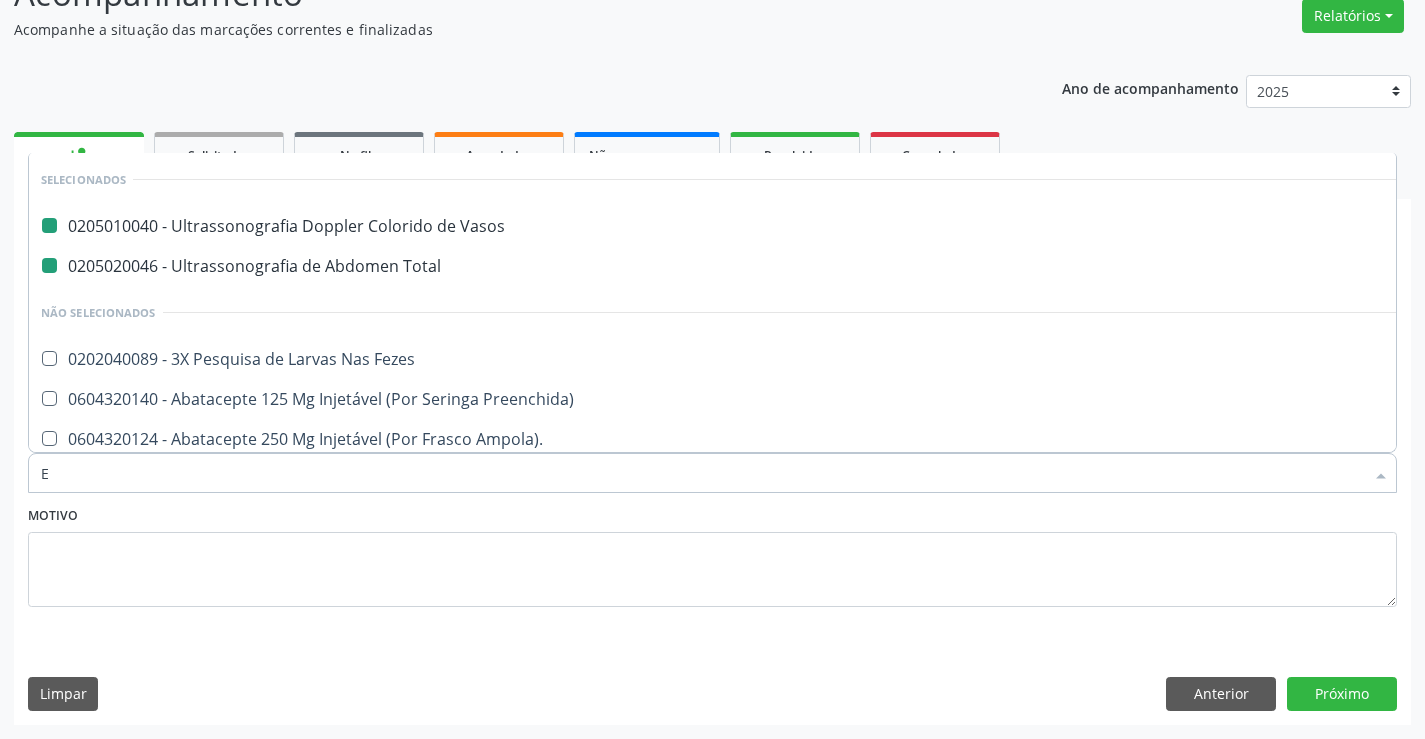 type on "EC" 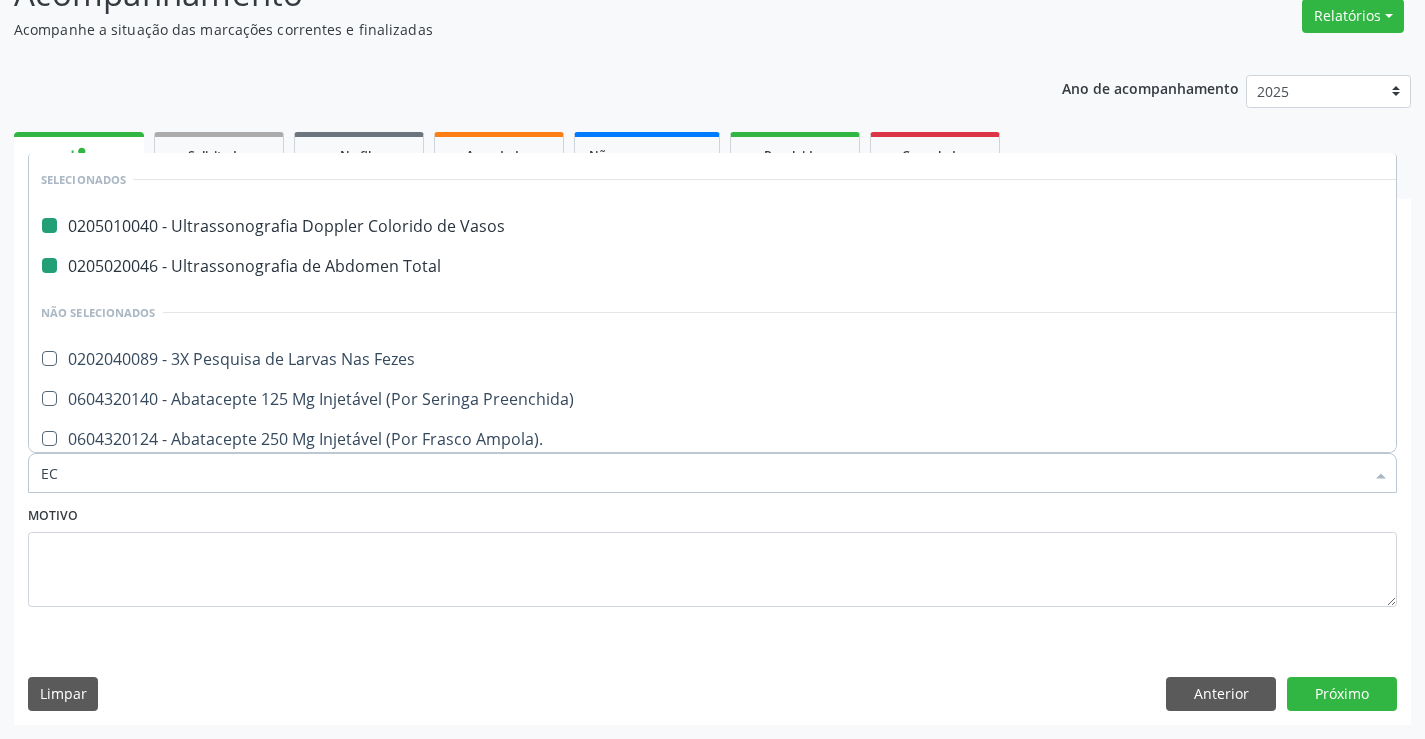 checkbox on "false" 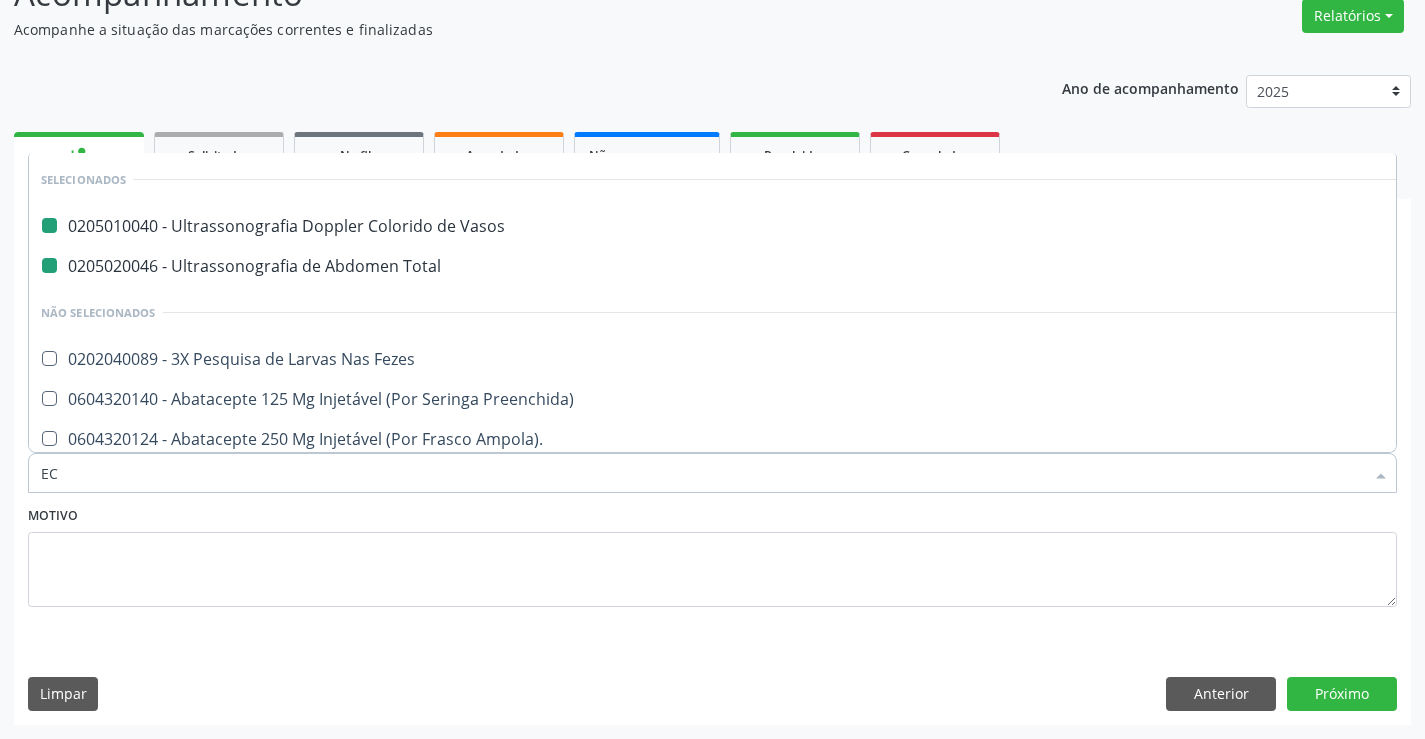 checkbox on "false" 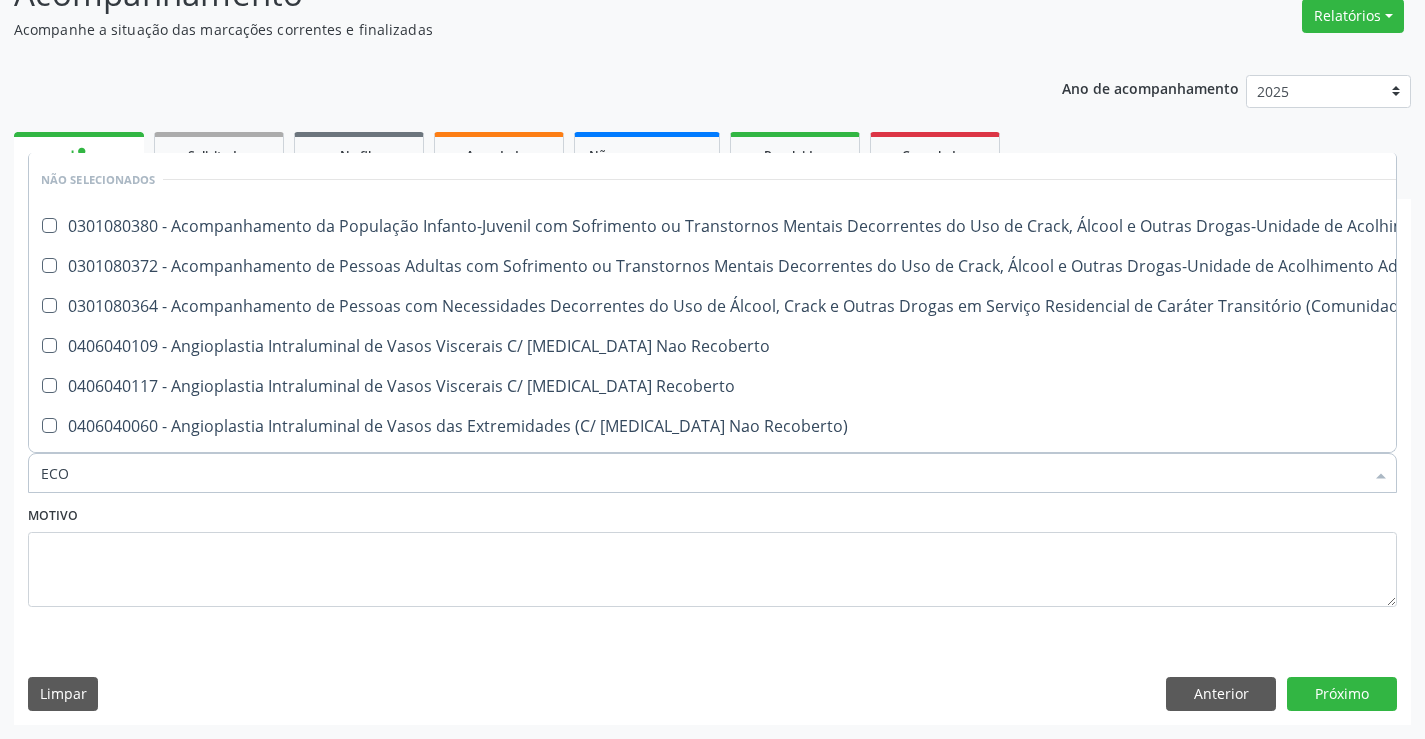 type on "ECOC" 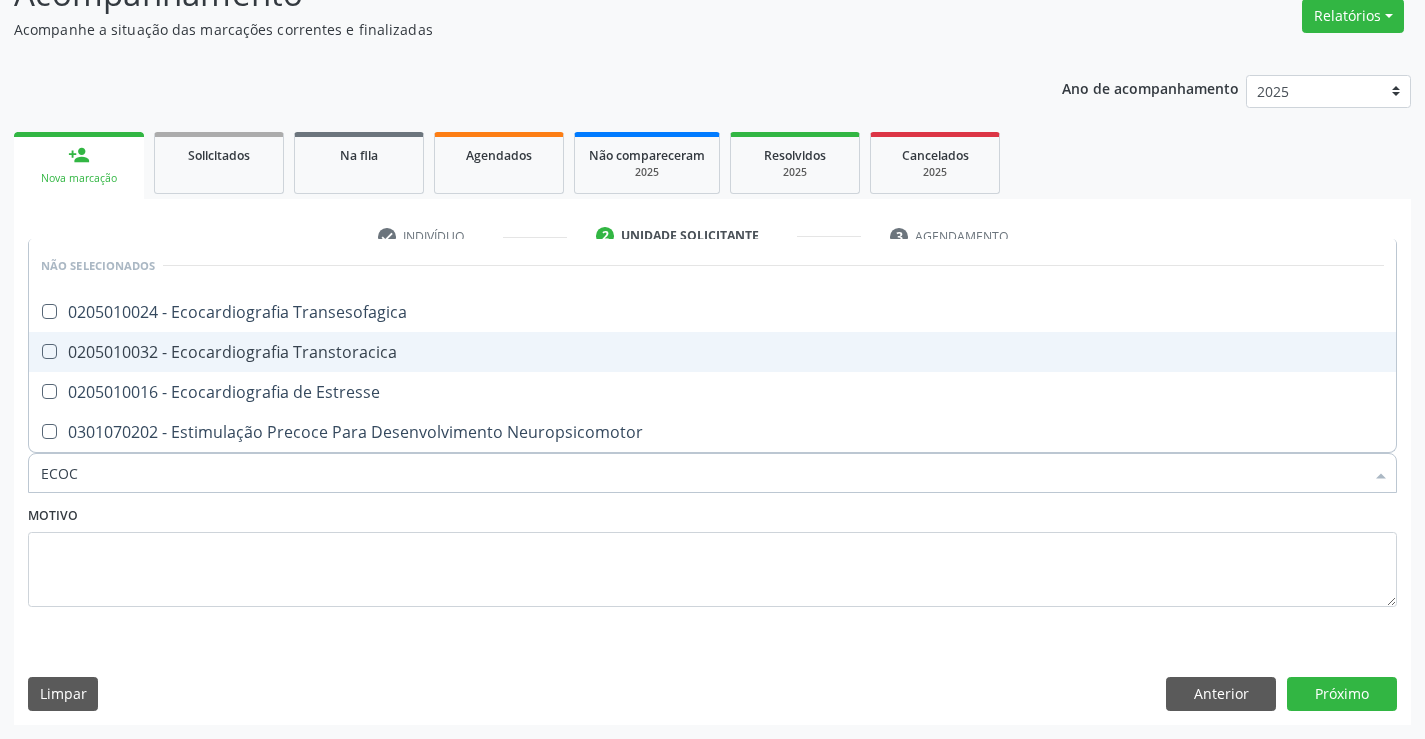 click on "0205010032 - Ecocardiografia Transtoracica" at bounding box center (712, 352) 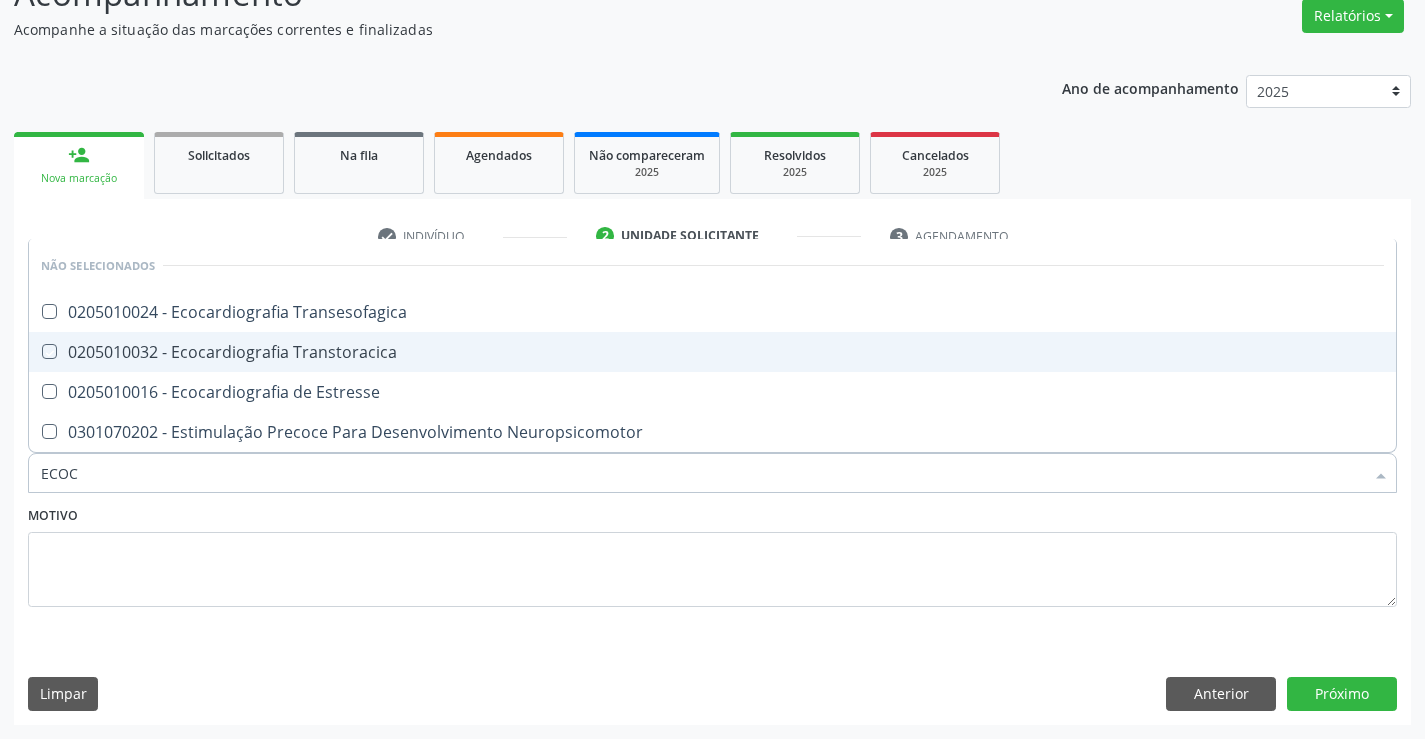 checkbox on "true" 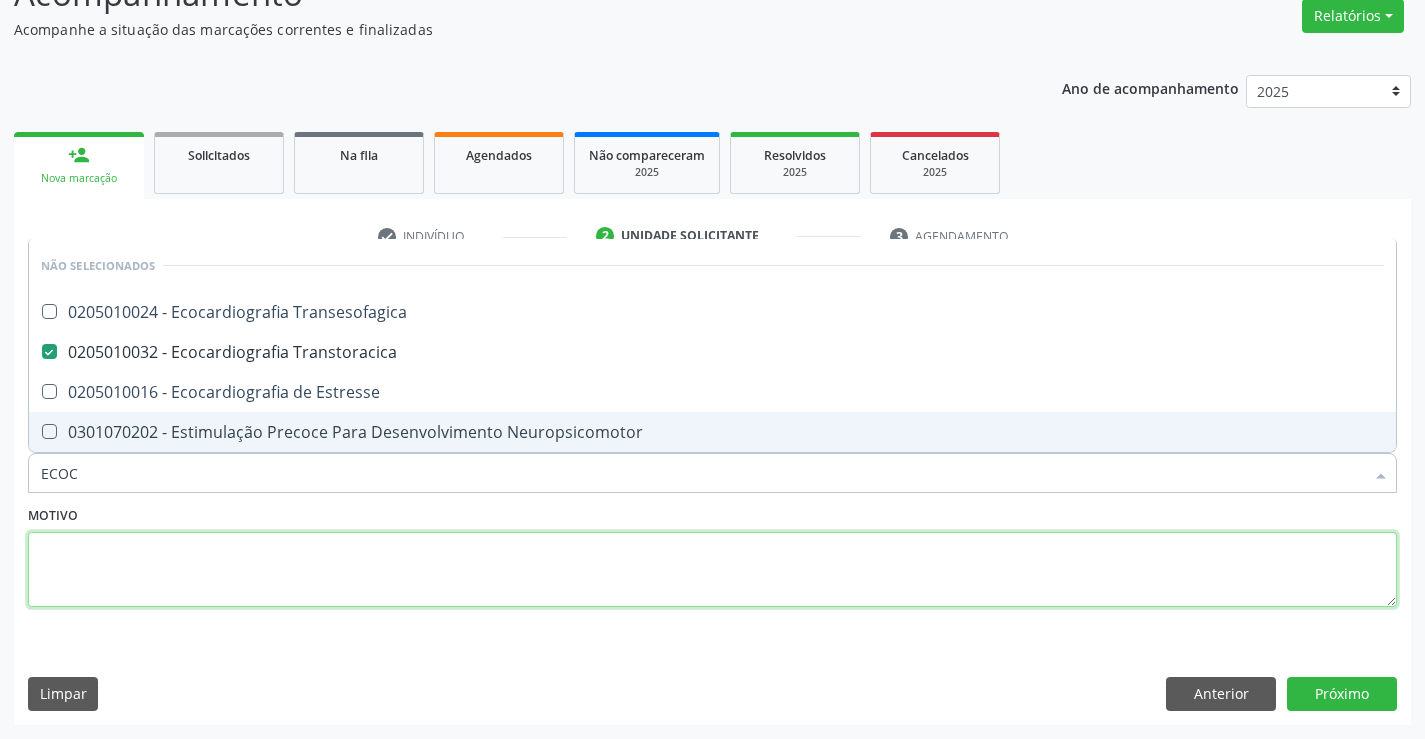 click at bounding box center (712, 570) 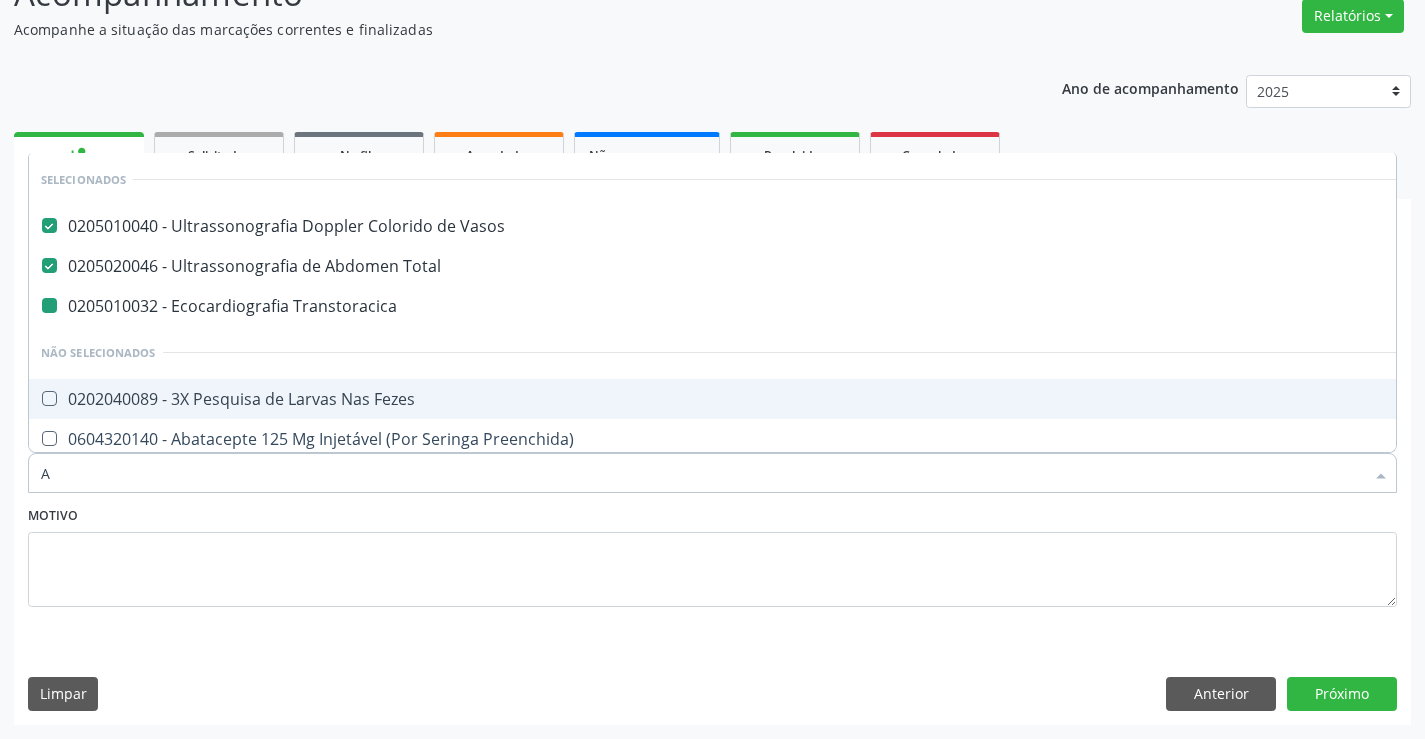 type on "AN" 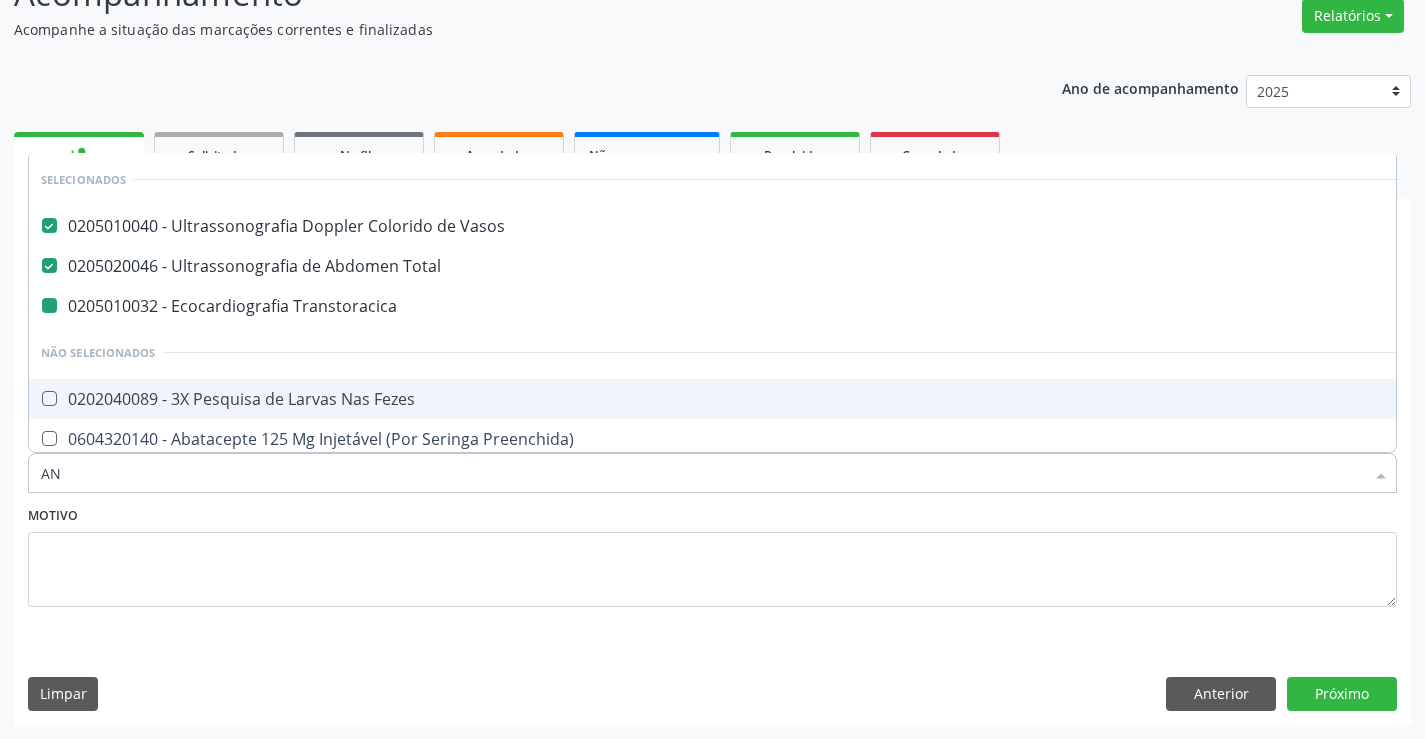 checkbox on "false" 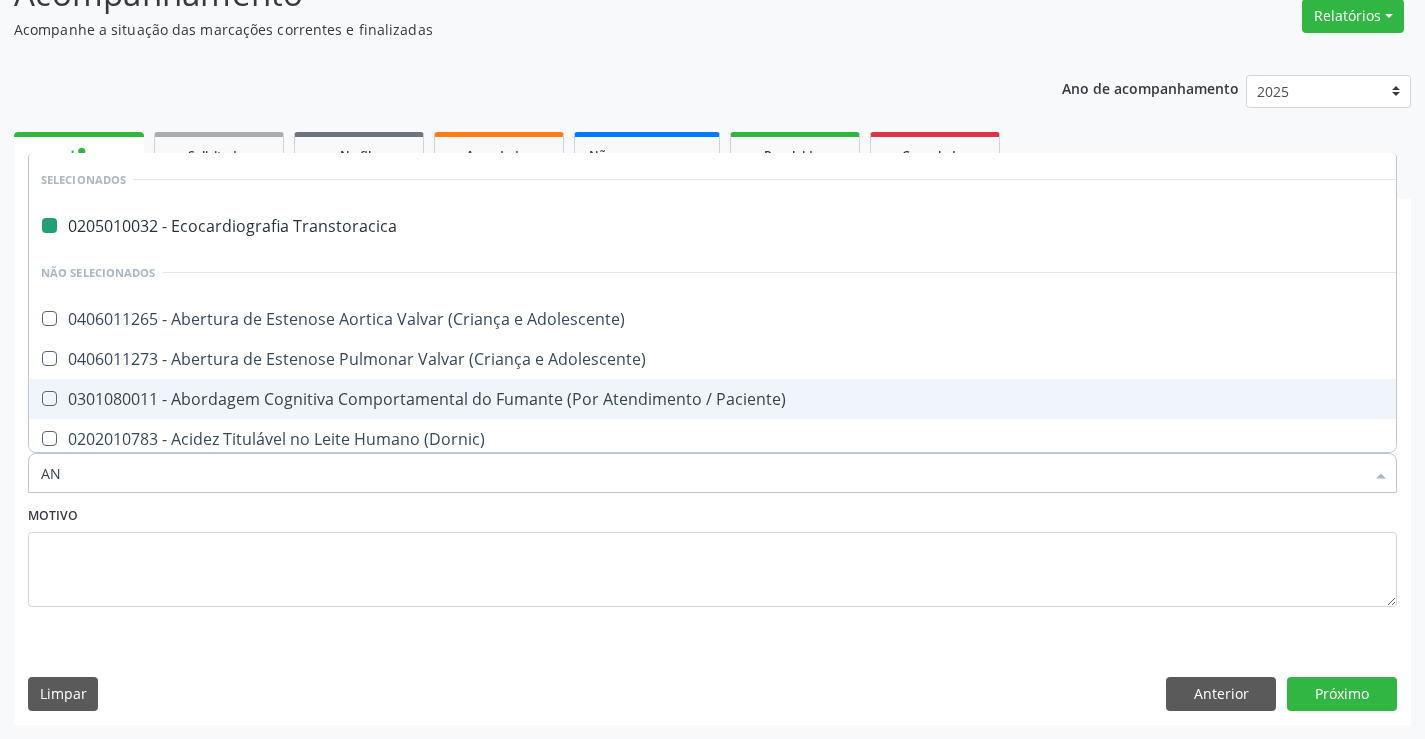 type on "ANG" 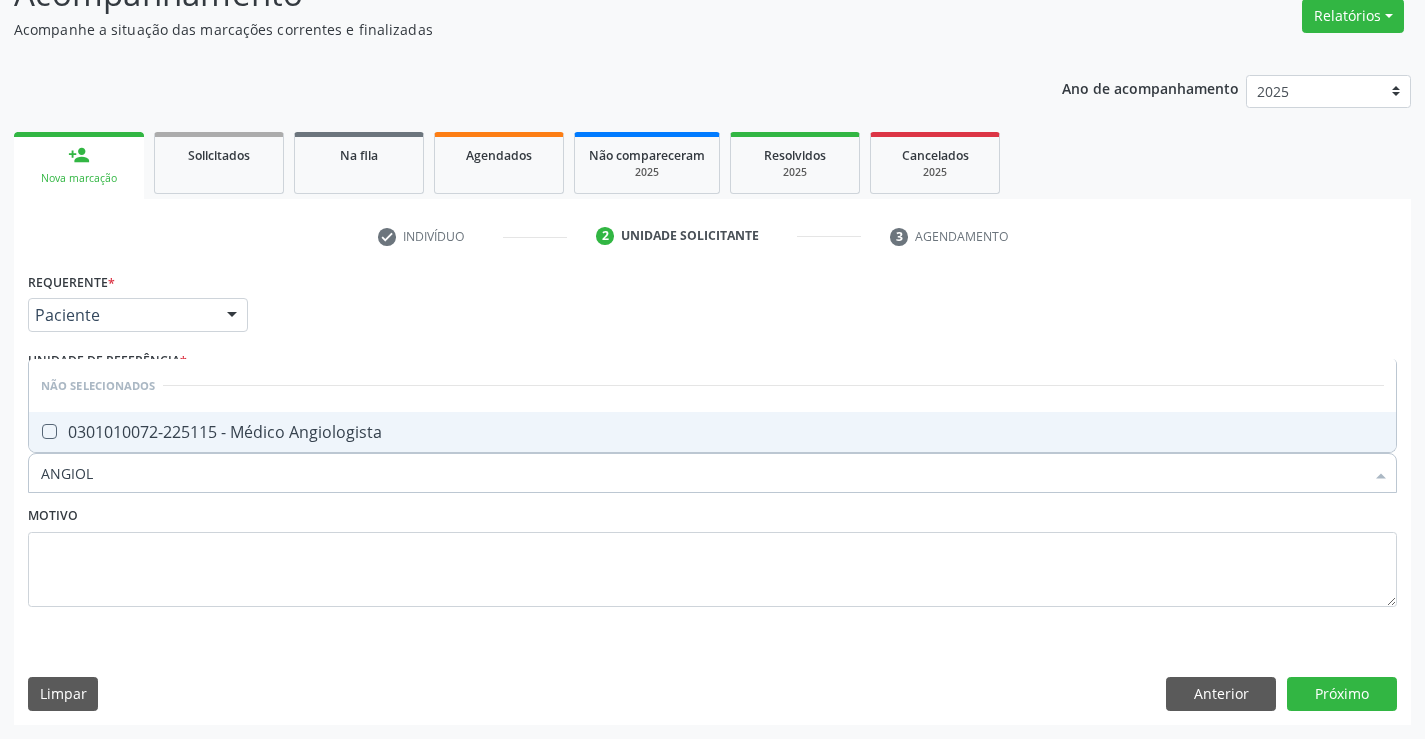 type on "ANGIOLO" 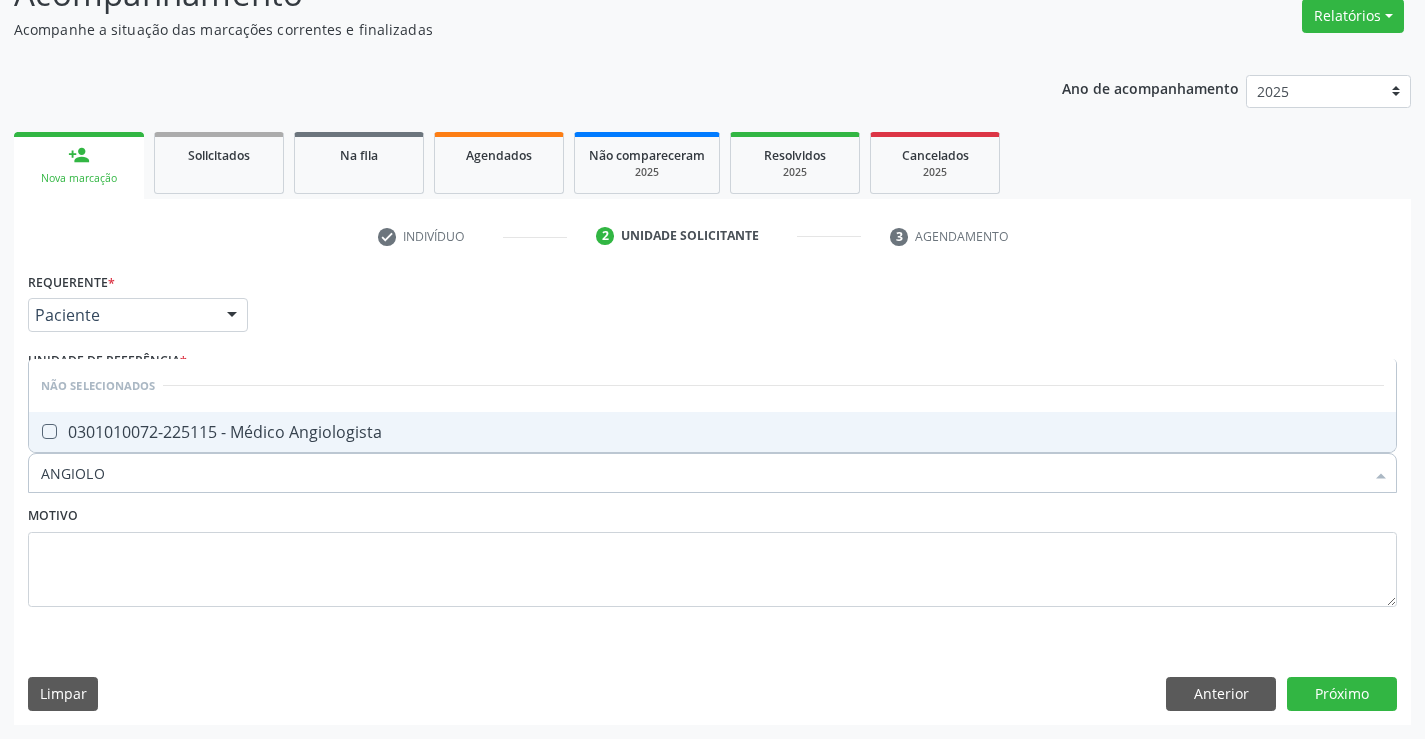 click on "0301010072-225115 - Médico Angiologista" at bounding box center (712, 432) 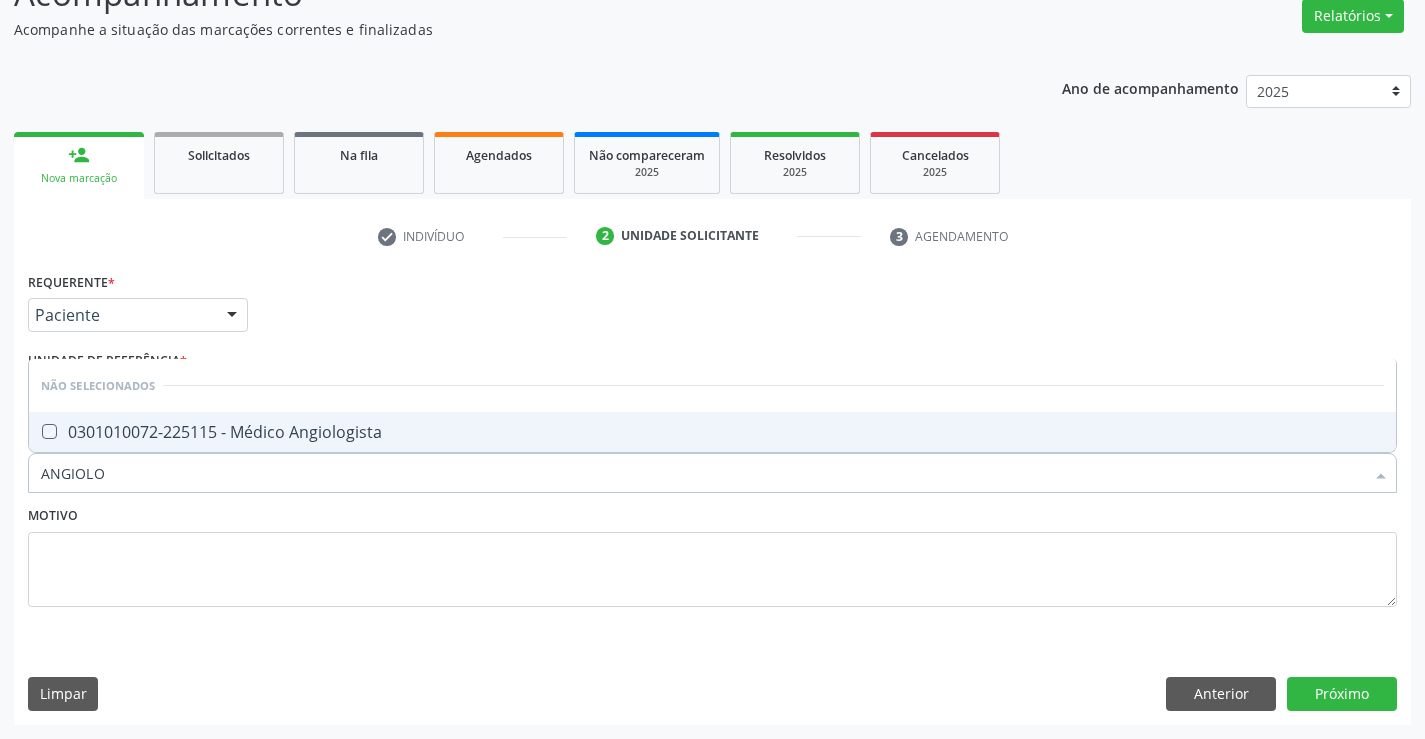 checkbox on "true" 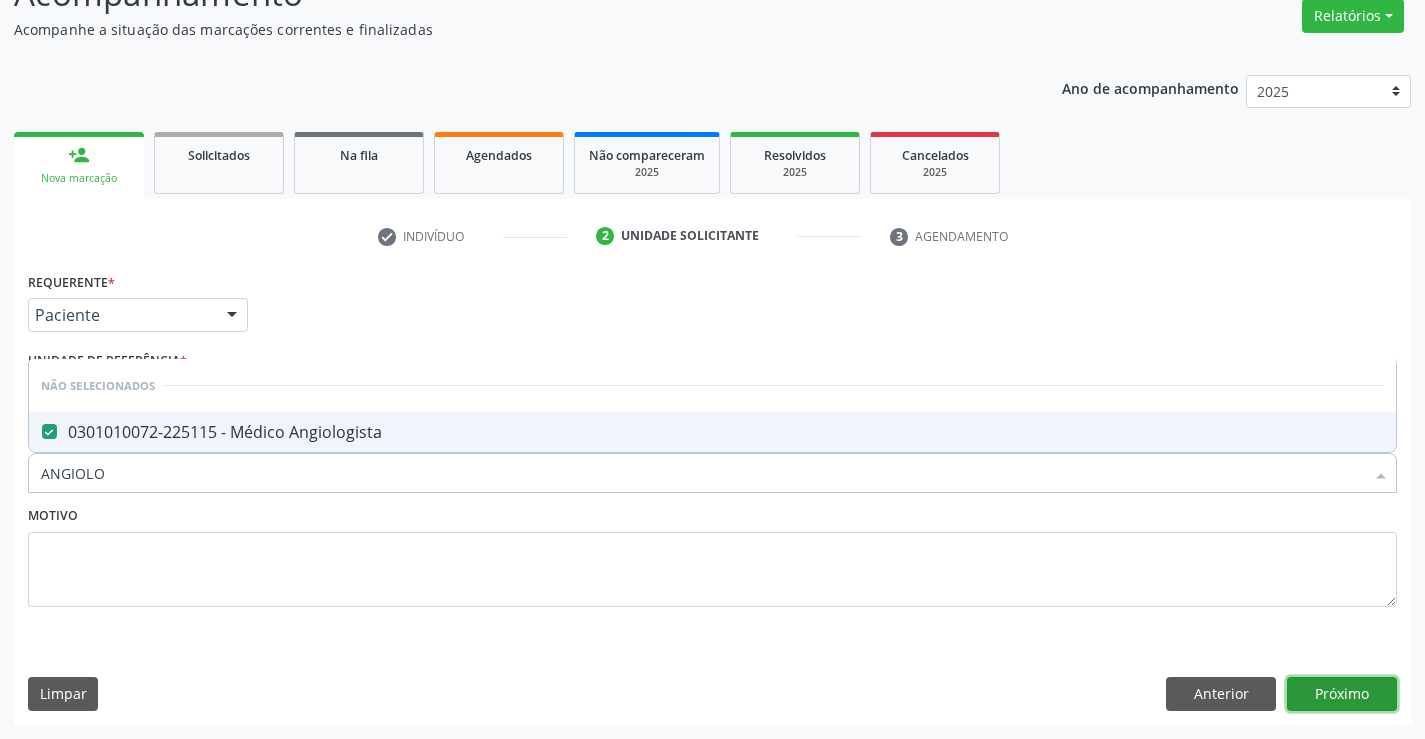click on "Próximo" at bounding box center [1342, 694] 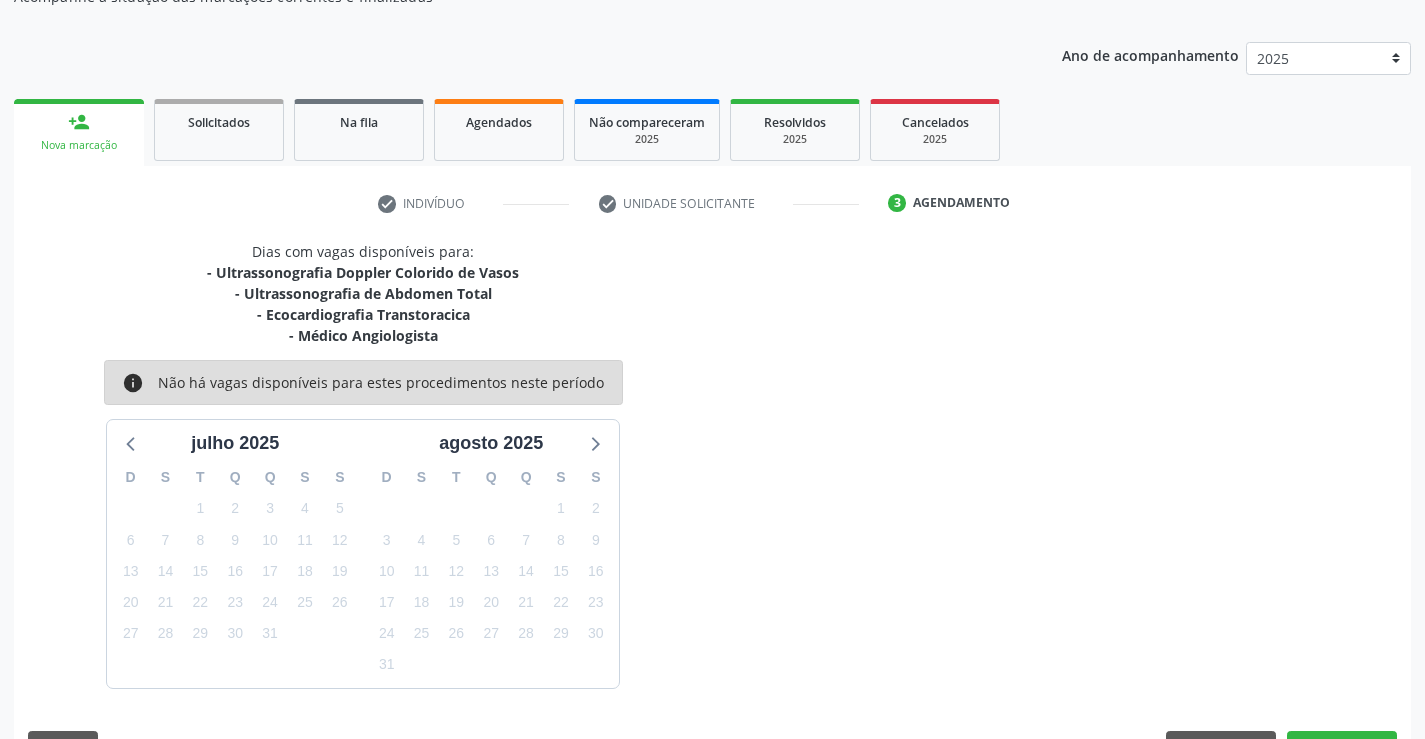 scroll, scrollTop: 253, scrollLeft: 0, axis: vertical 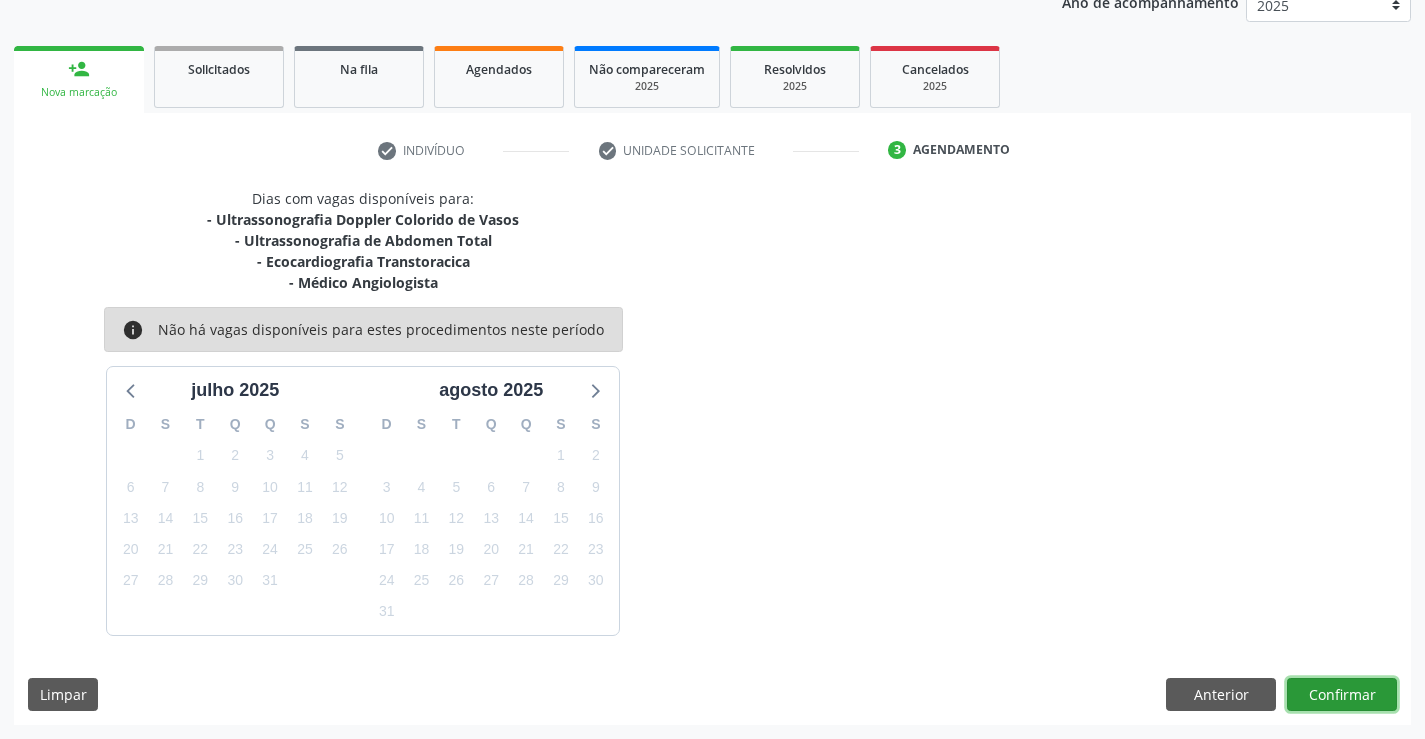 click on "Confirmar" at bounding box center [1342, 695] 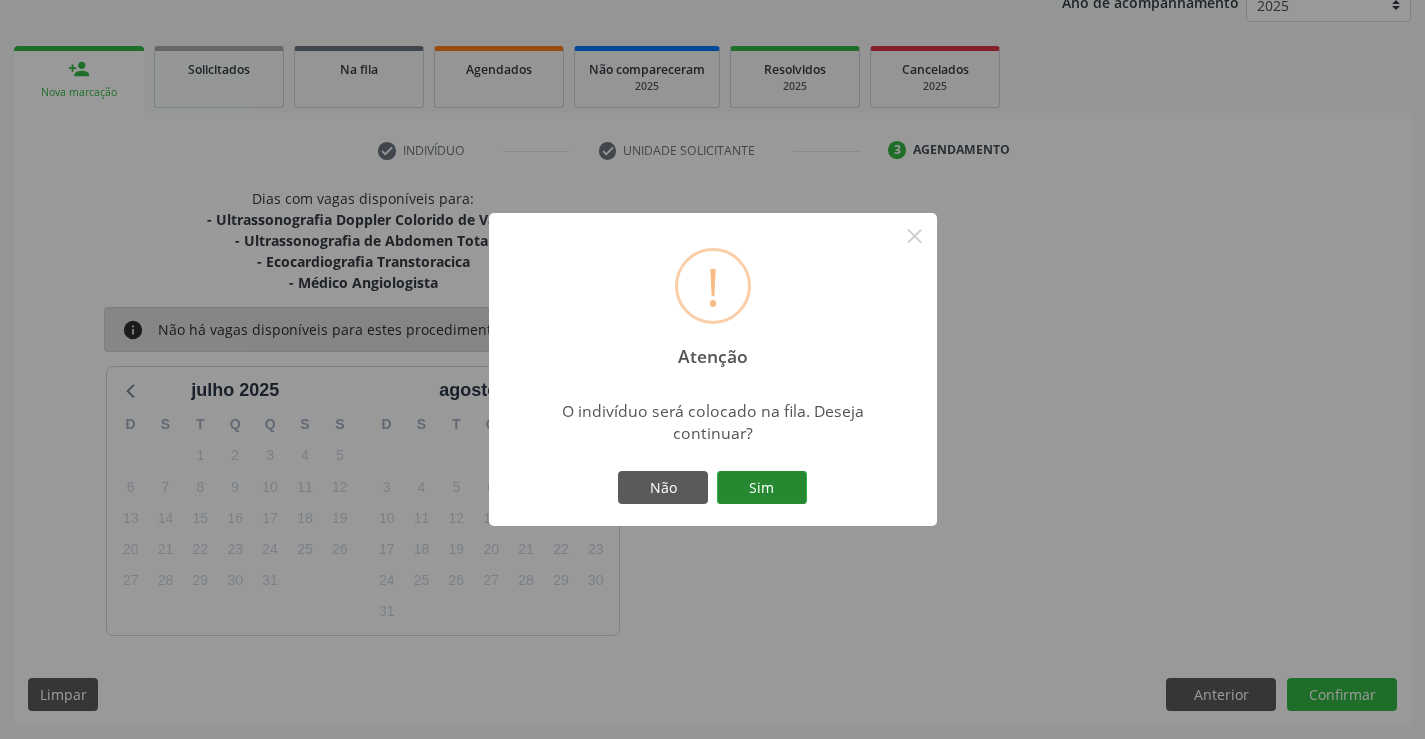 click on "Sim" at bounding box center (762, 488) 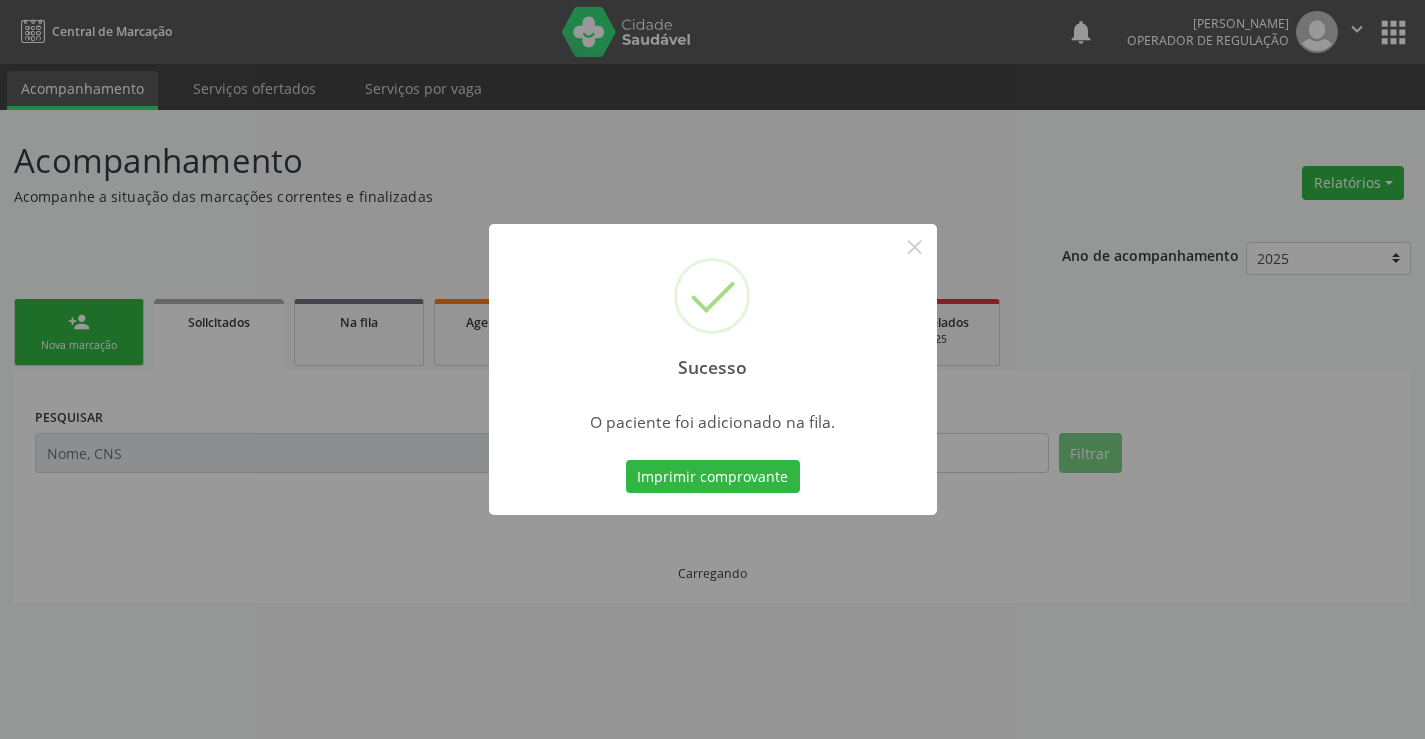 scroll, scrollTop: 0, scrollLeft: 0, axis: both 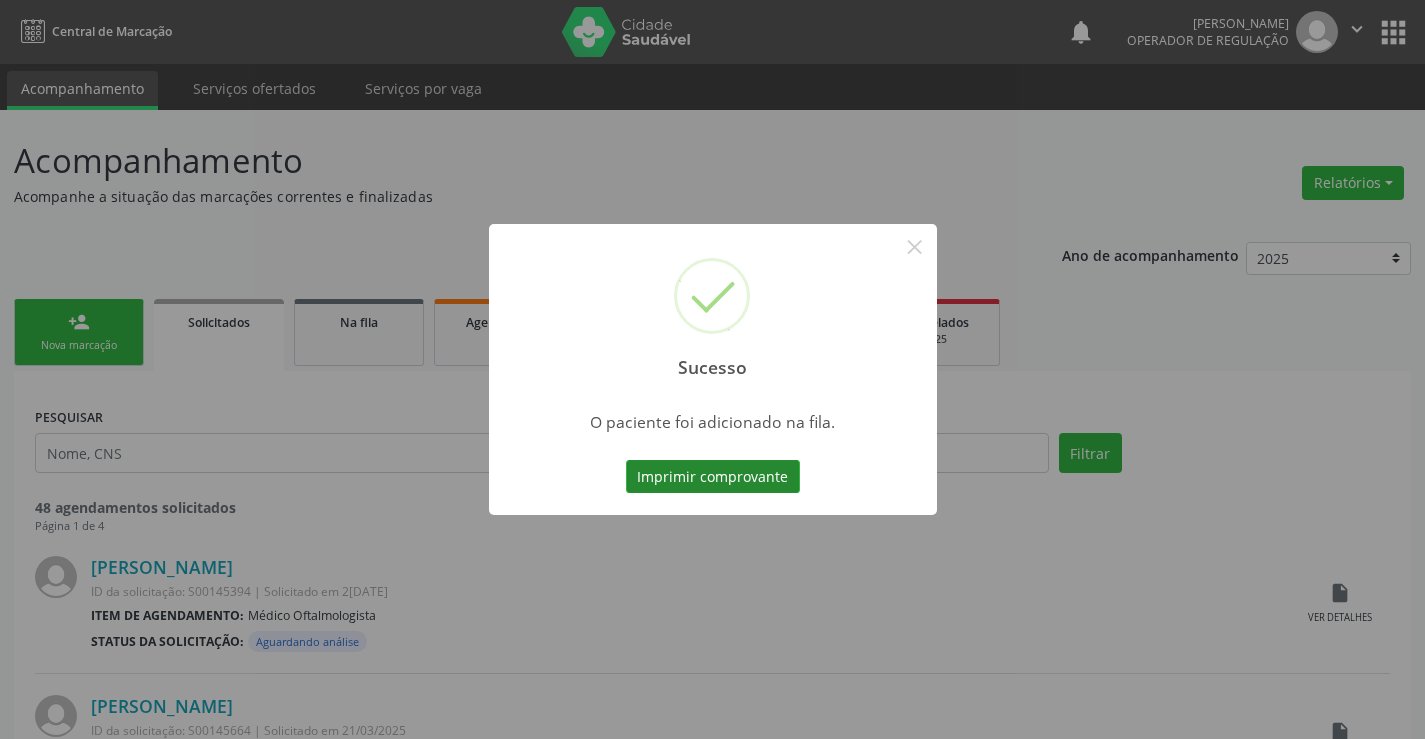 click on "Imprimir comprovante" at bounding box center (713, 477) 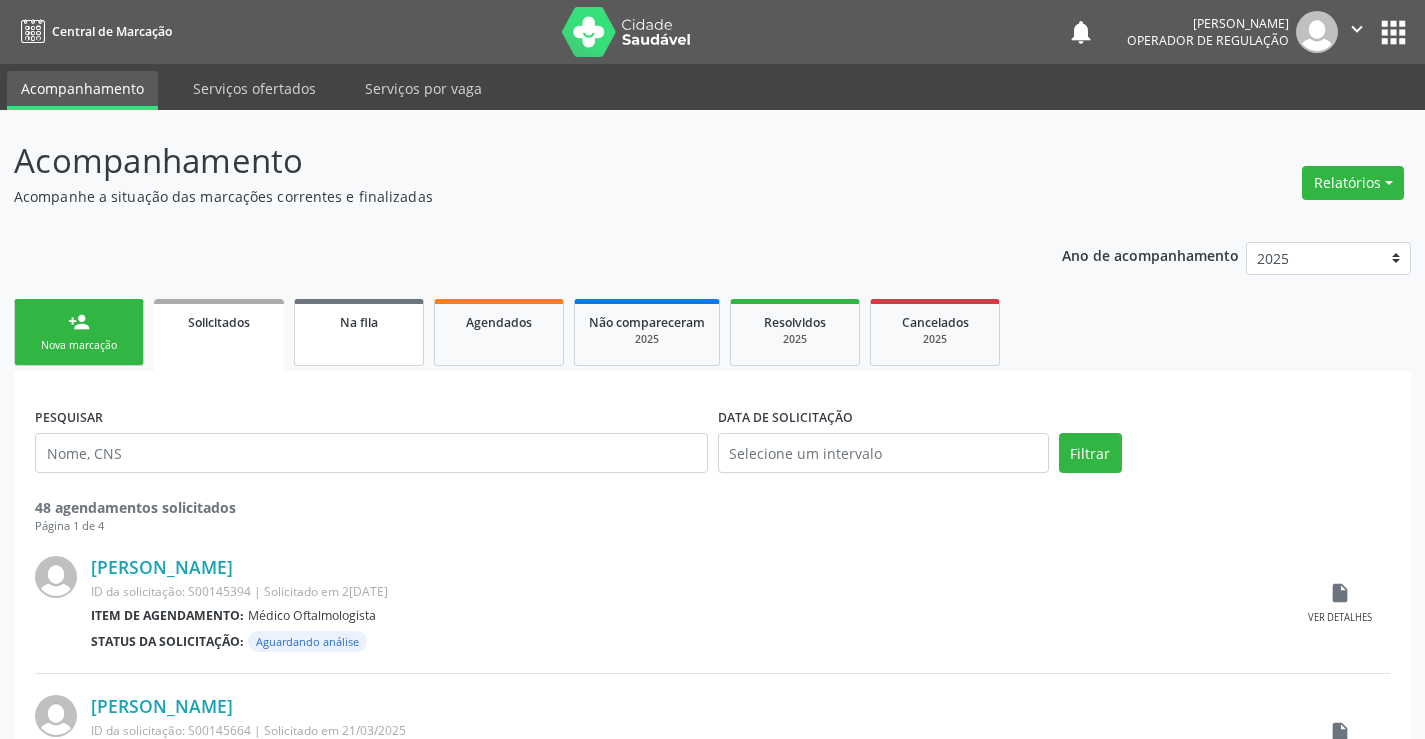 click on "Na fila" at bounding box center [359, 322] 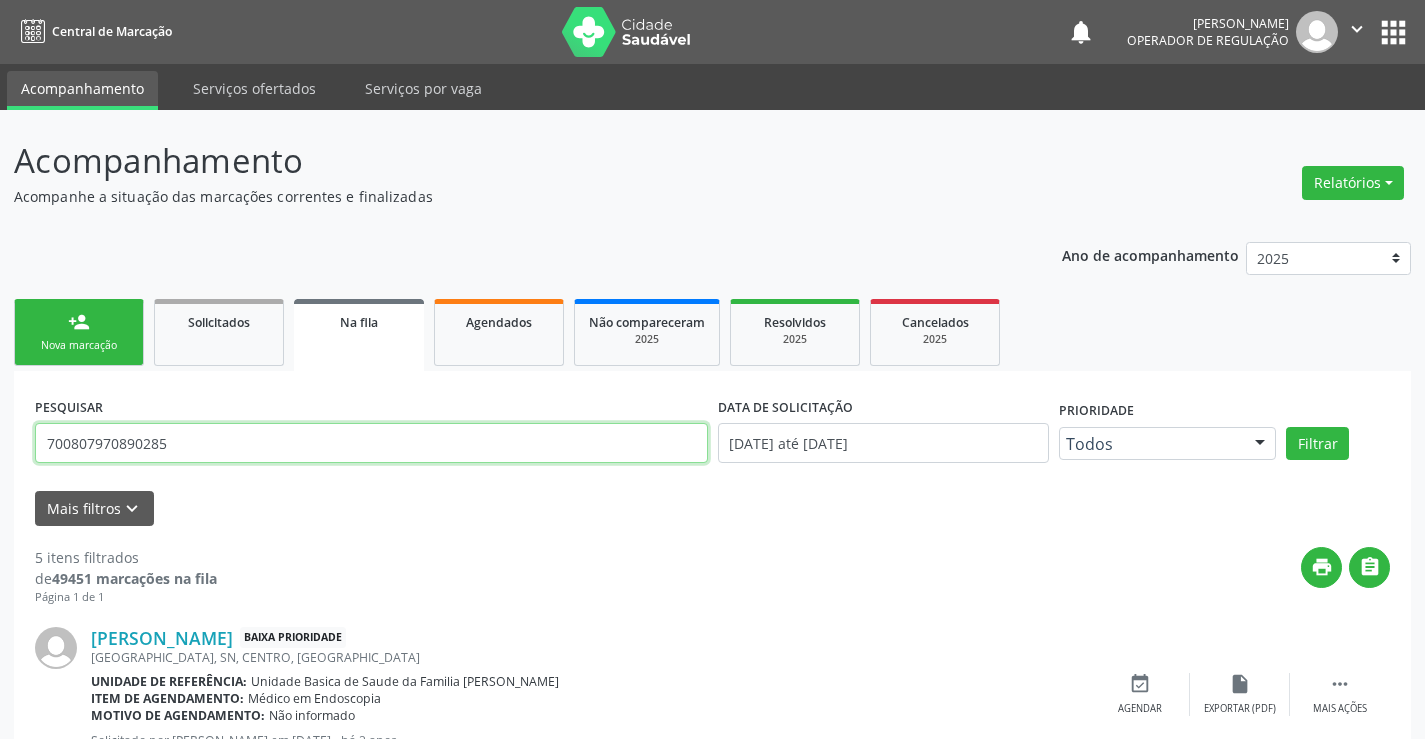 drag, startPoint x: 187, startPoint y: 449, endPoint x: 0, endPoint y: 467, distance: 187.86432 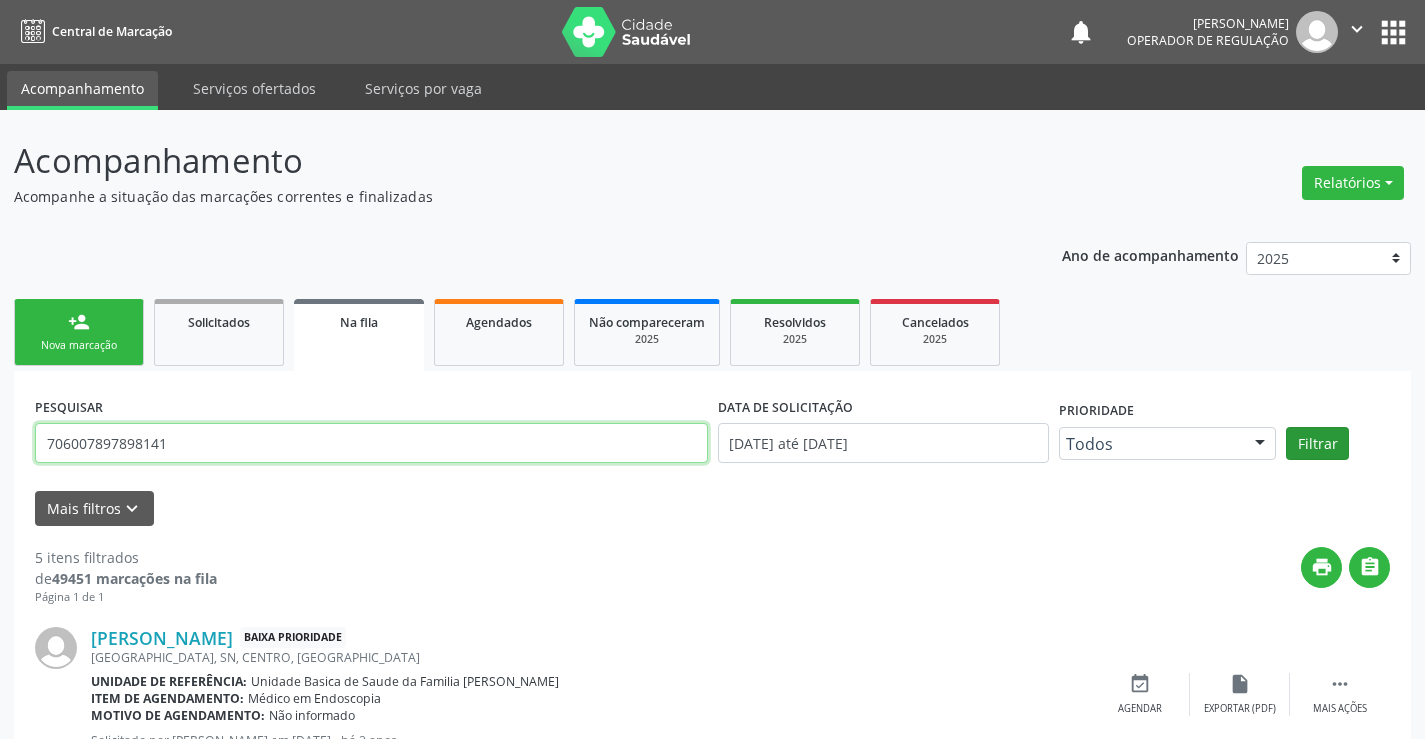type on "706007897898141" 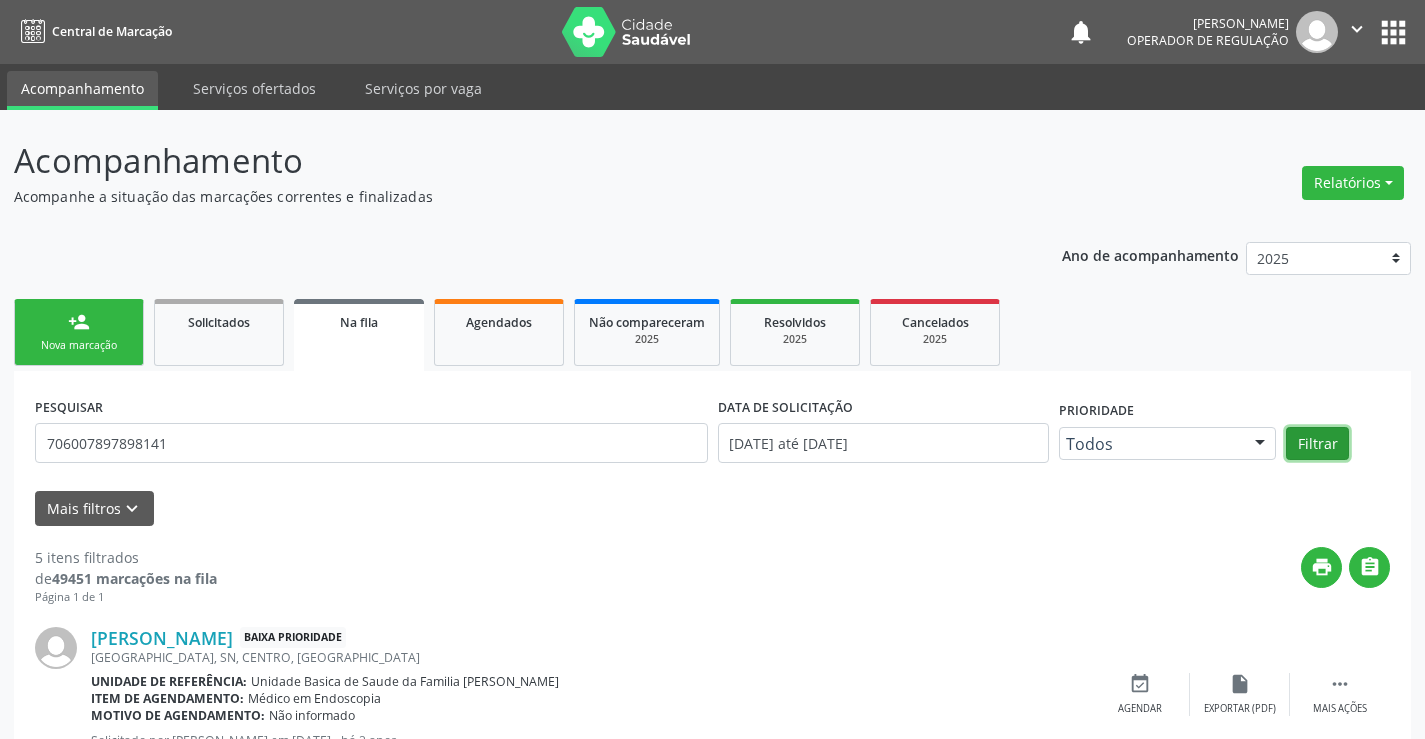 click on "Filtrar" at bounding box center [1317, 444] 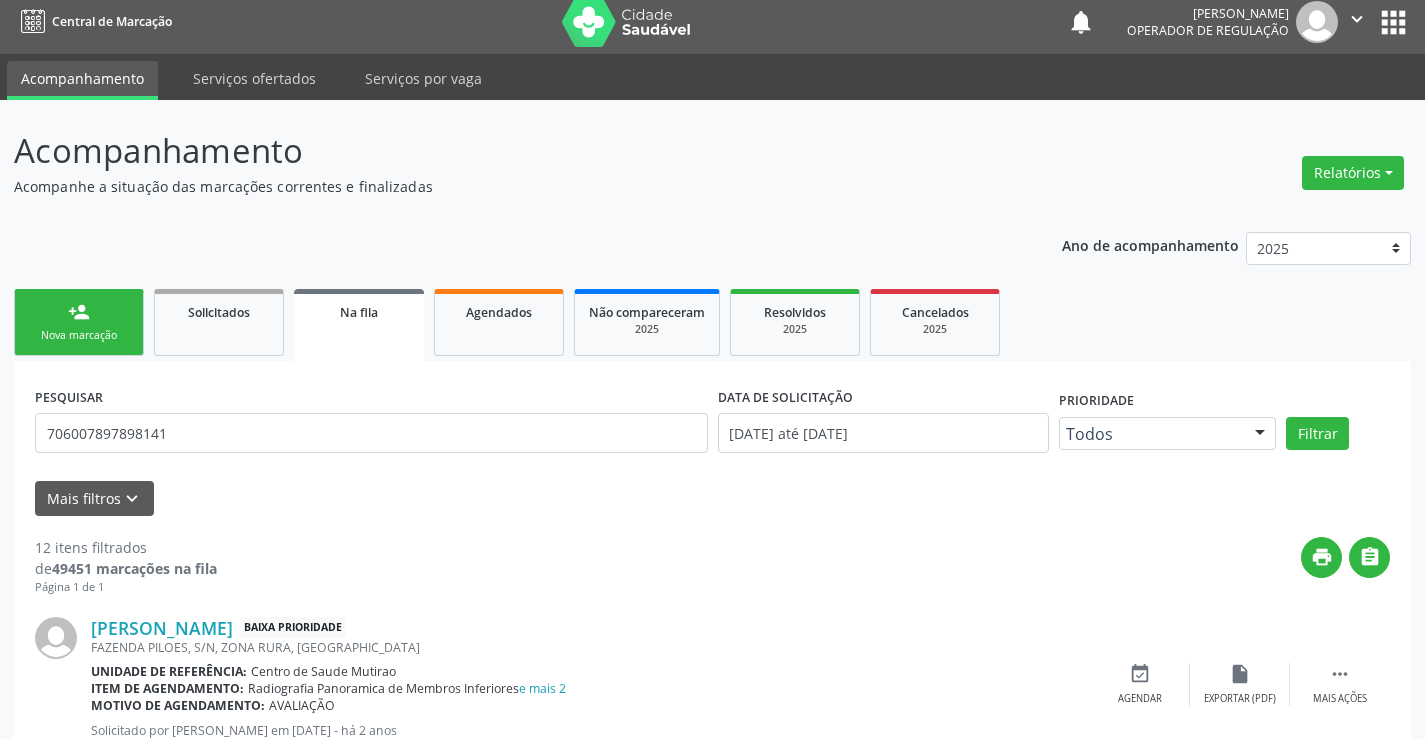 scroll, scrollTop: 0, scrollLeft: 0, axis: both 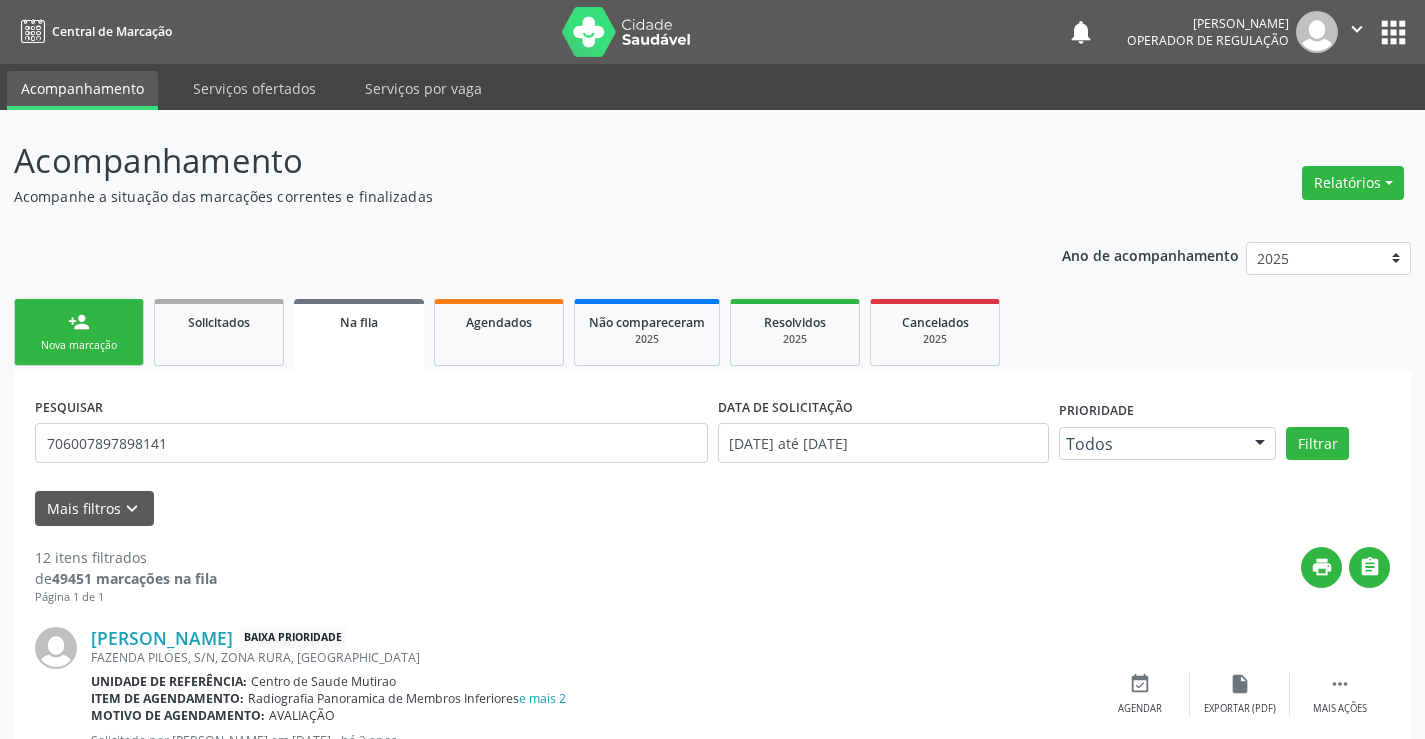 click on "person_add
Nova marcação" at bounding box center [79, 332] 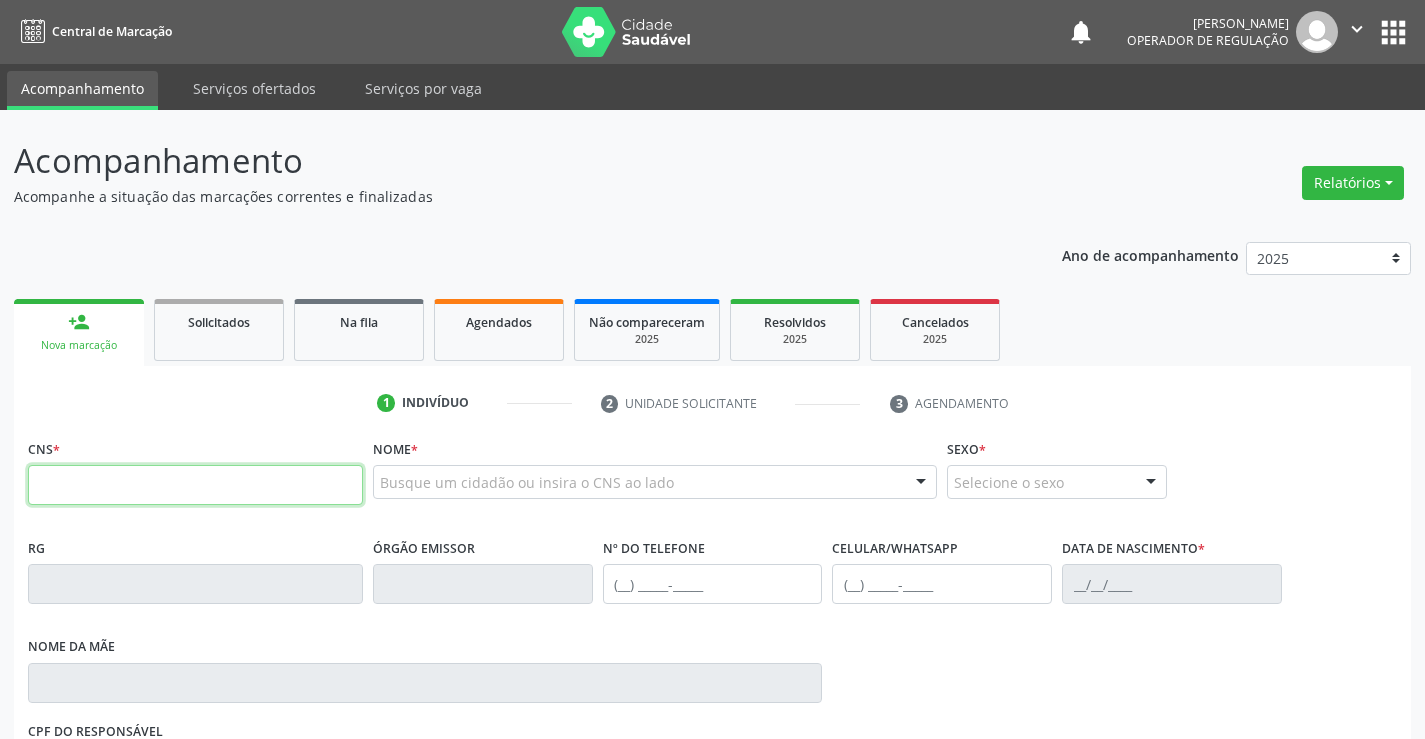 click at bounding box center (195, 485) 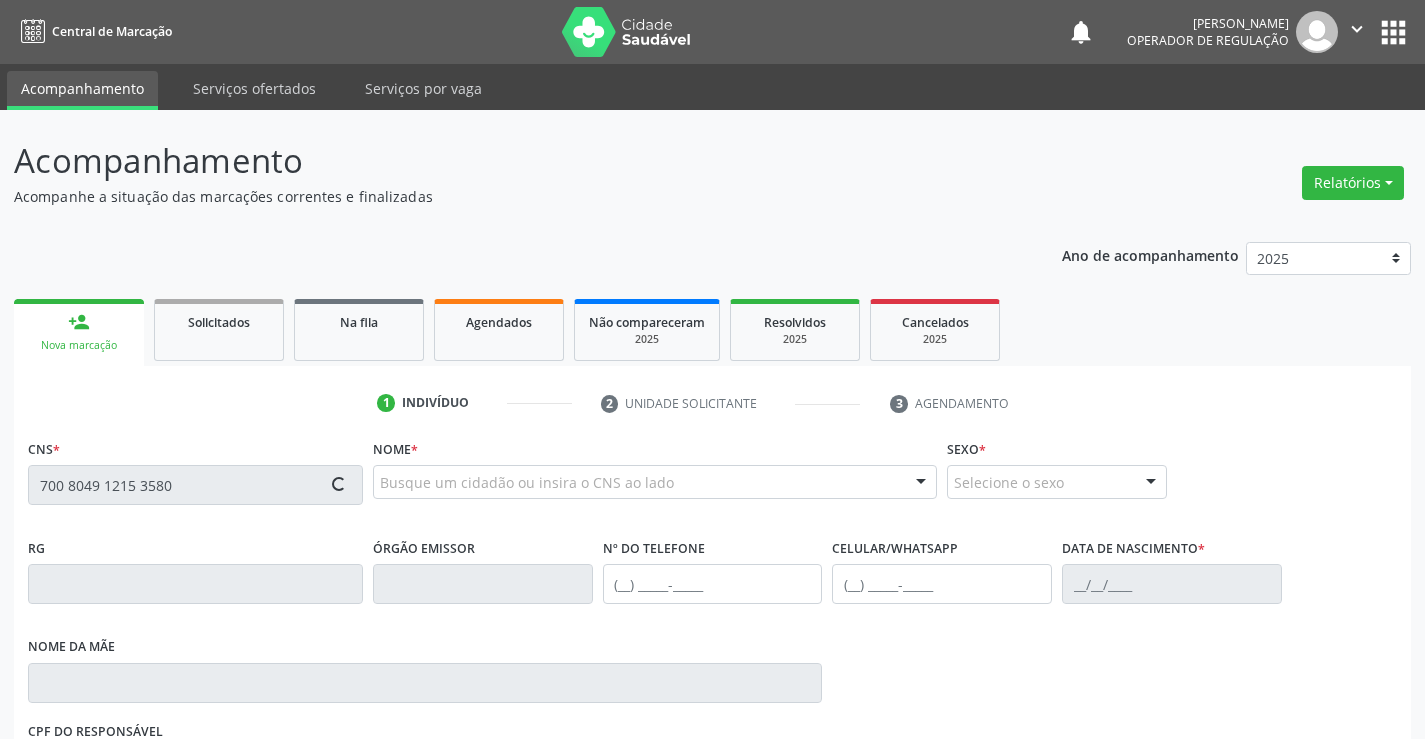 type on "700 8049 1215 3580" 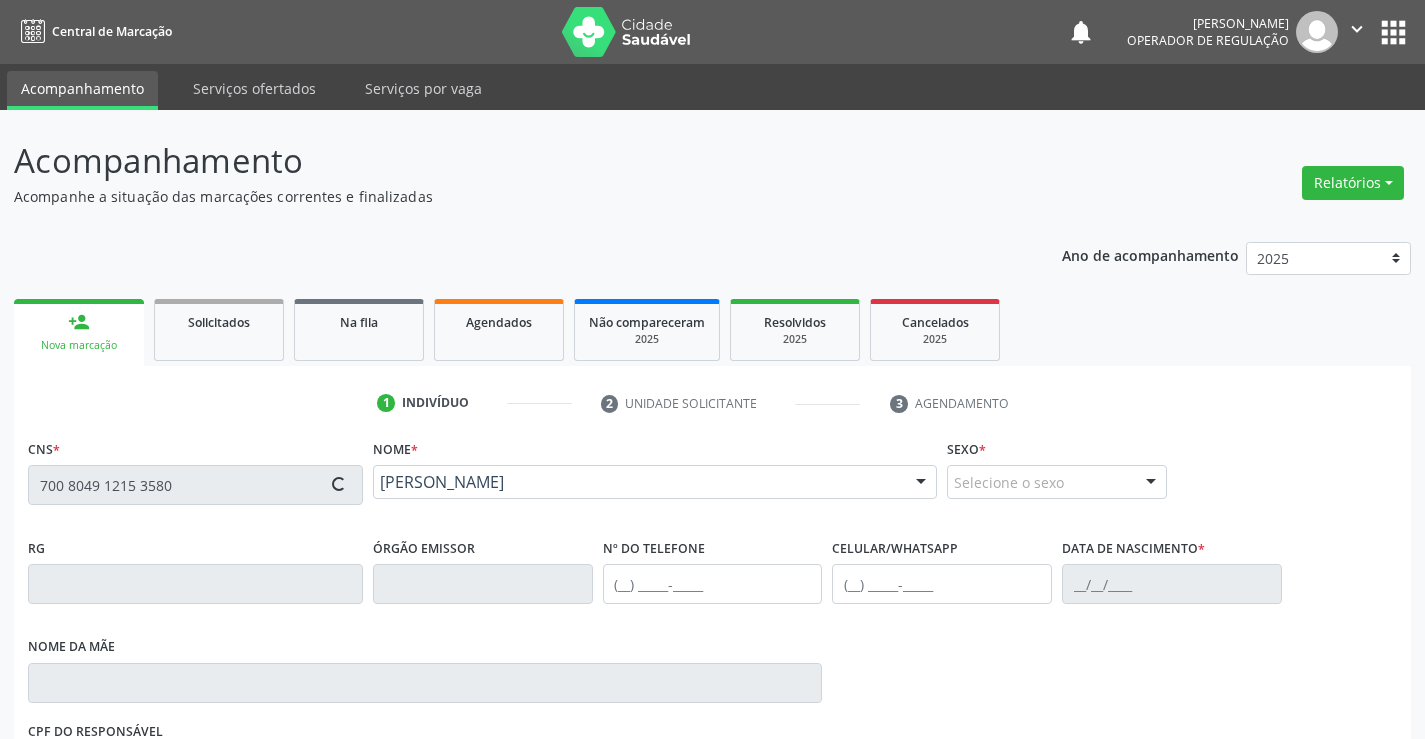 type on "[PHONE_NUMBER]" 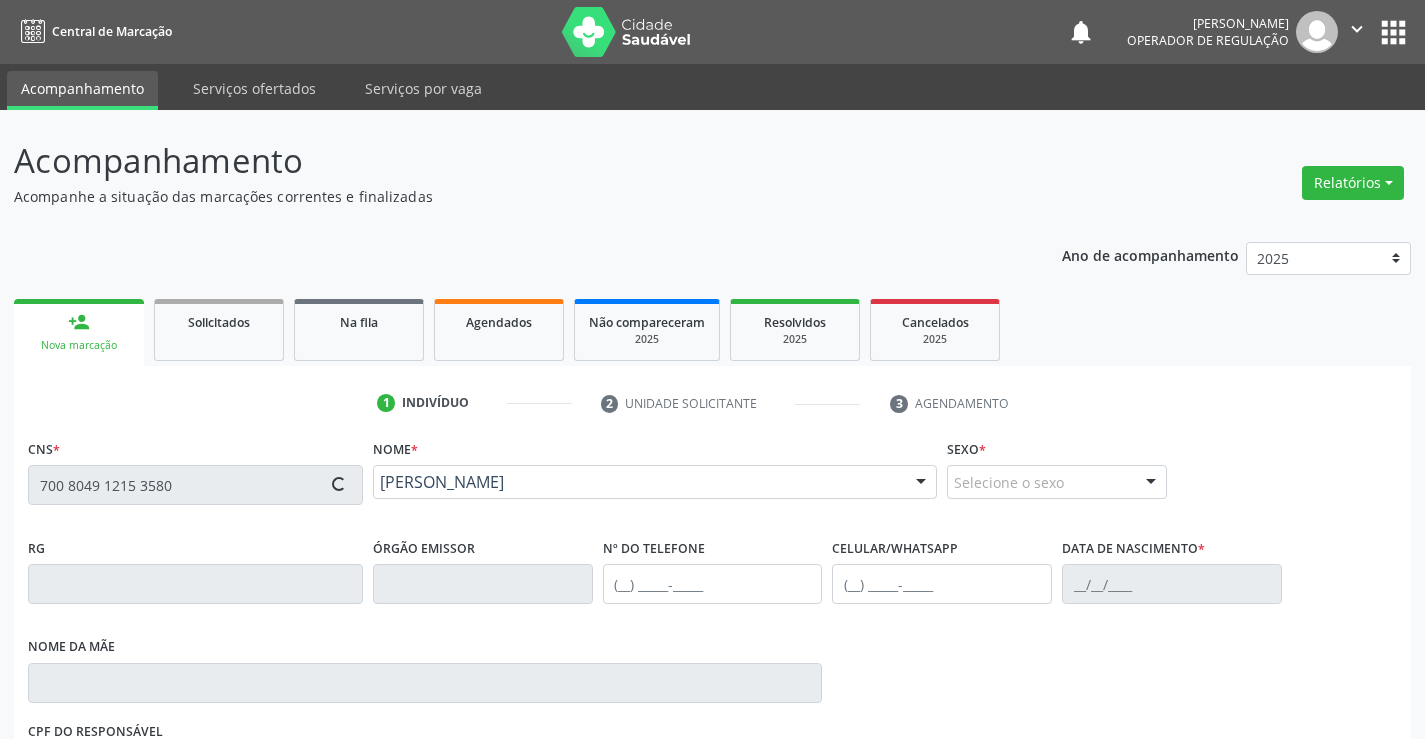 type on "[PHONE_NUMBER]" 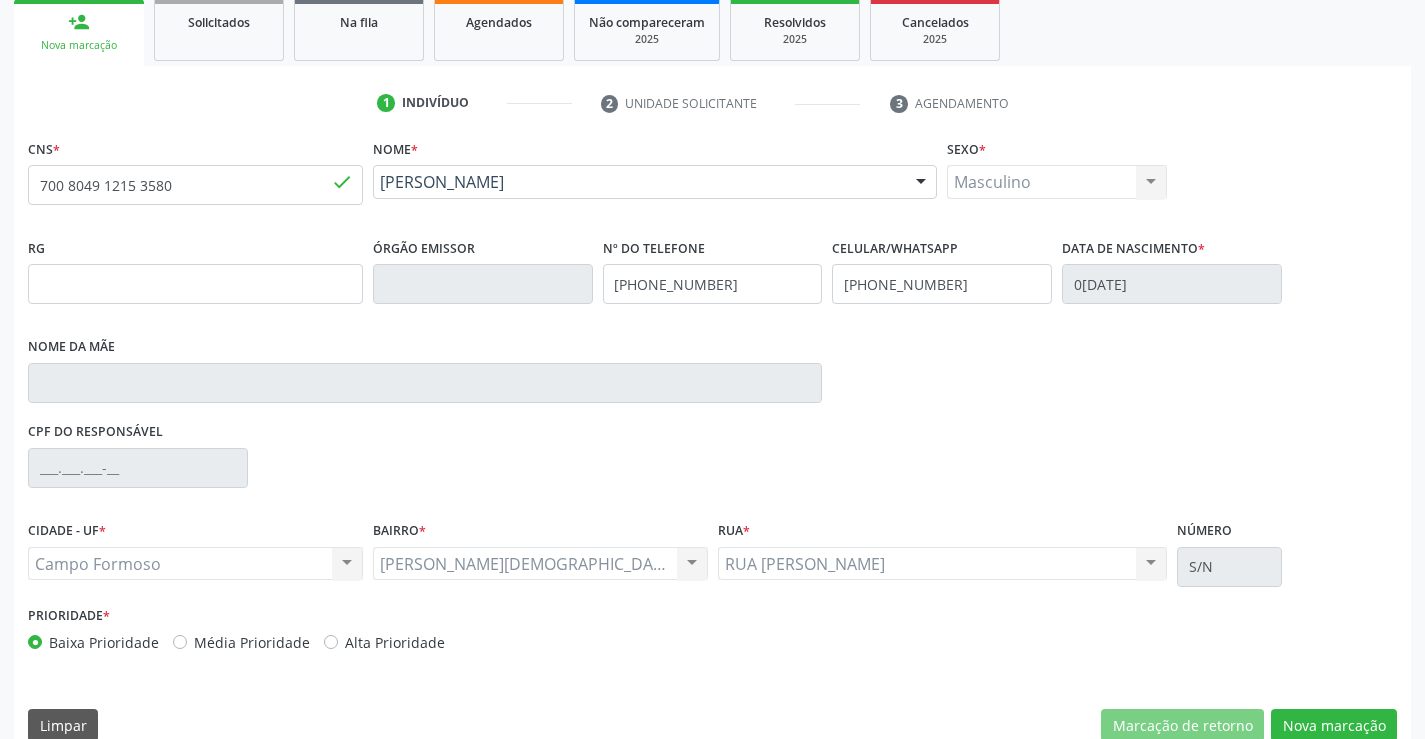 scroll, scrollTop: 331, scrollLeft: 0, axis: vertical 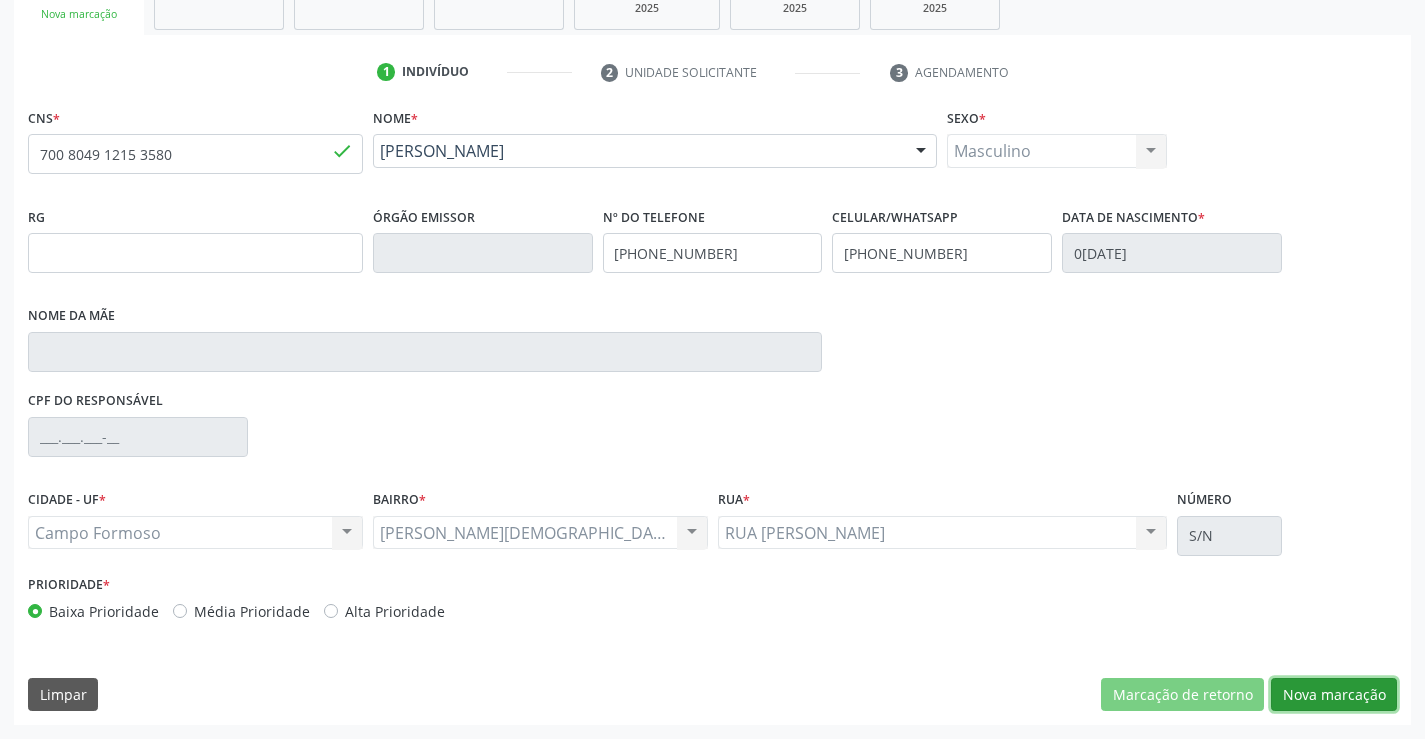 click on "Nova marcação" at bounding box center (1334, 695) 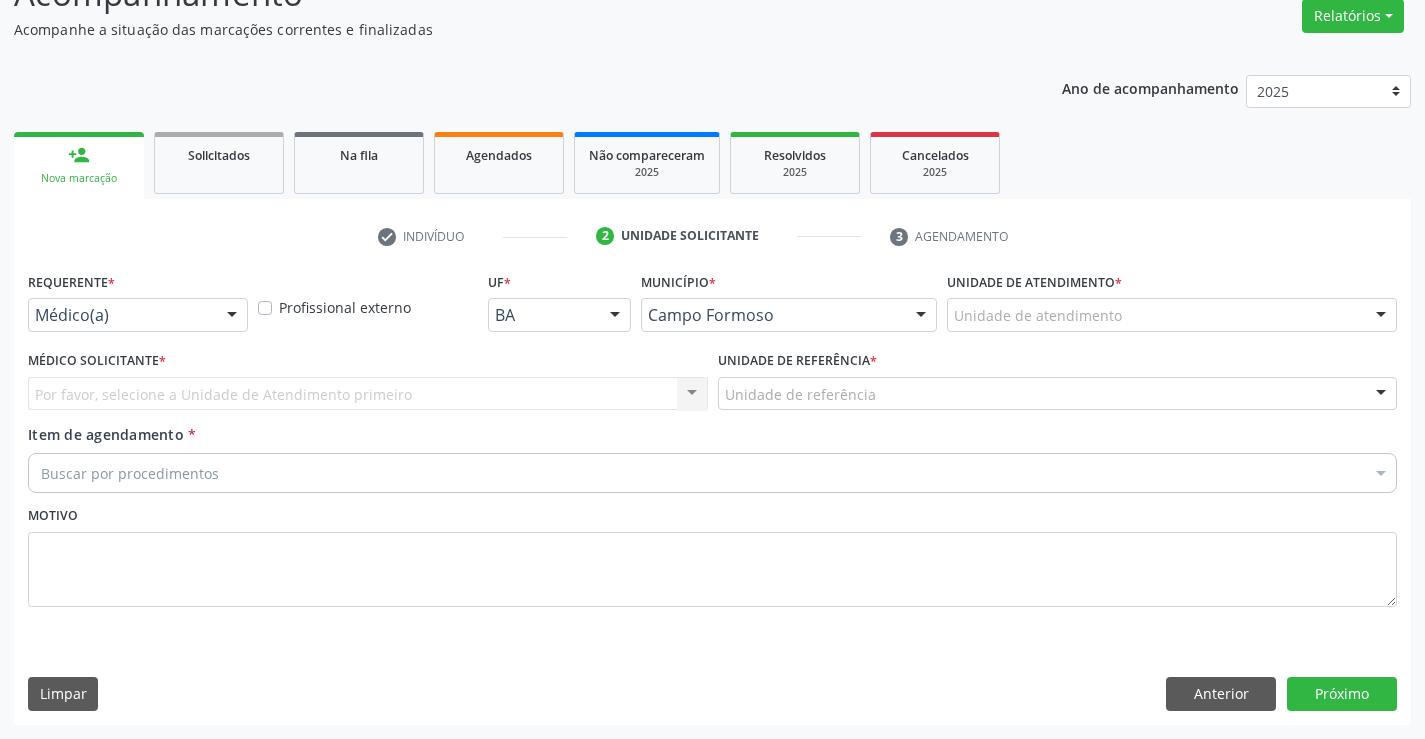 scroll, scrollTop: 167, scrollLeft: 0, axis: vertical 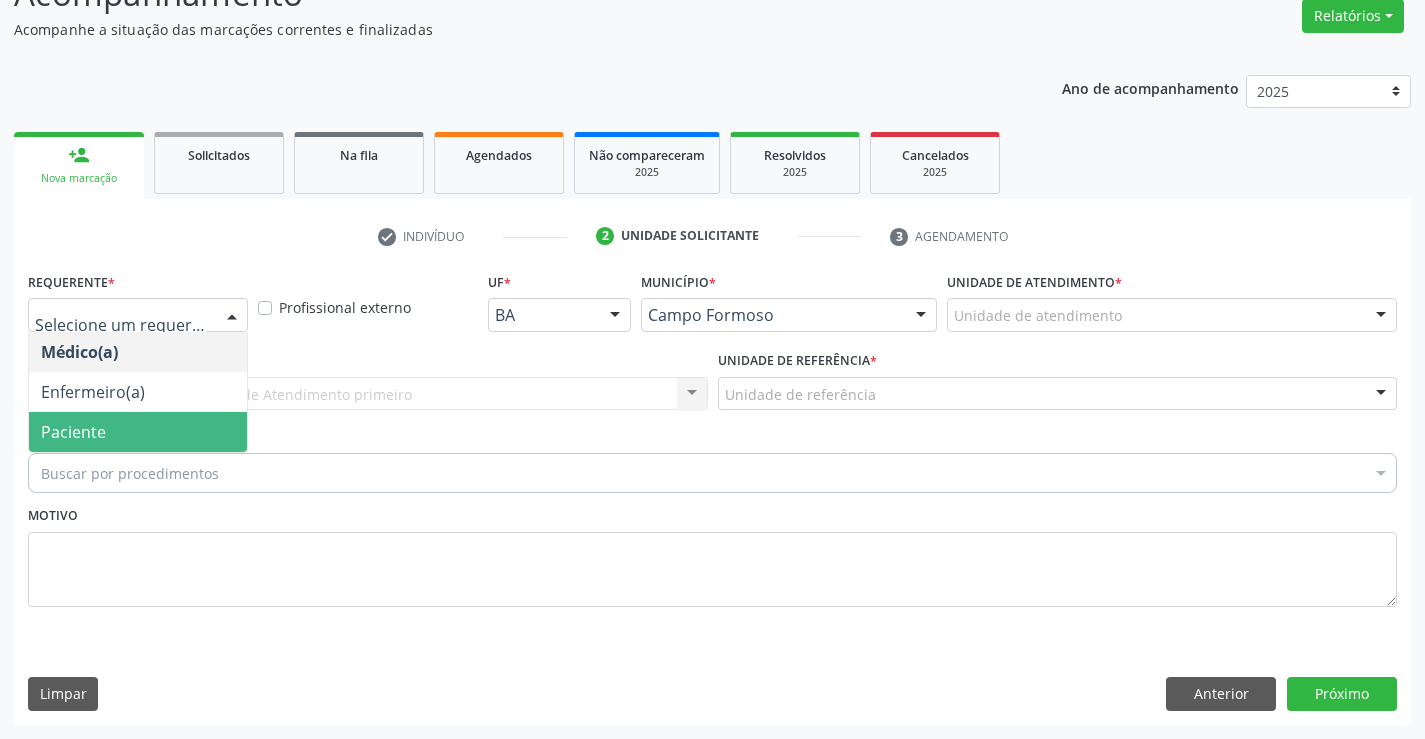 click on "Paciente" at bounding box center [73, 432] 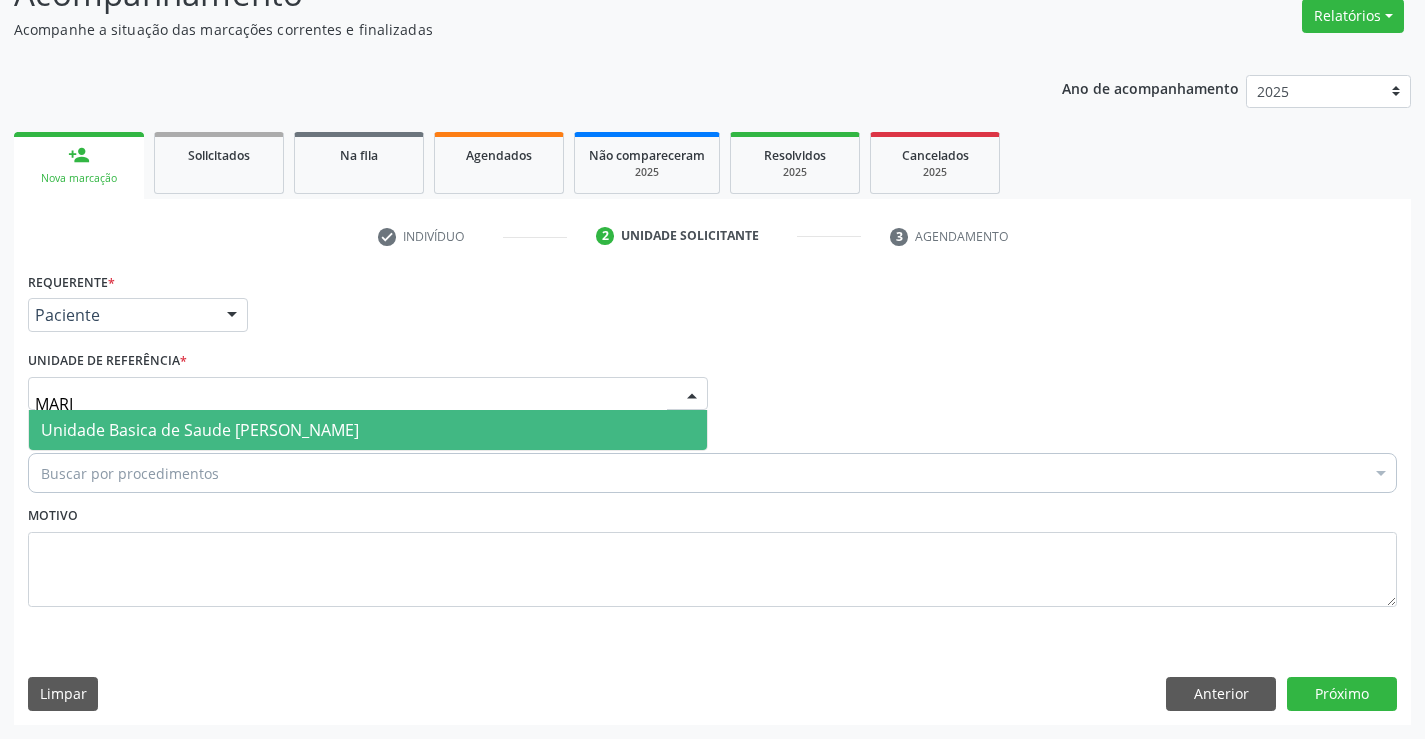 type on "[PERSON_NAME]" 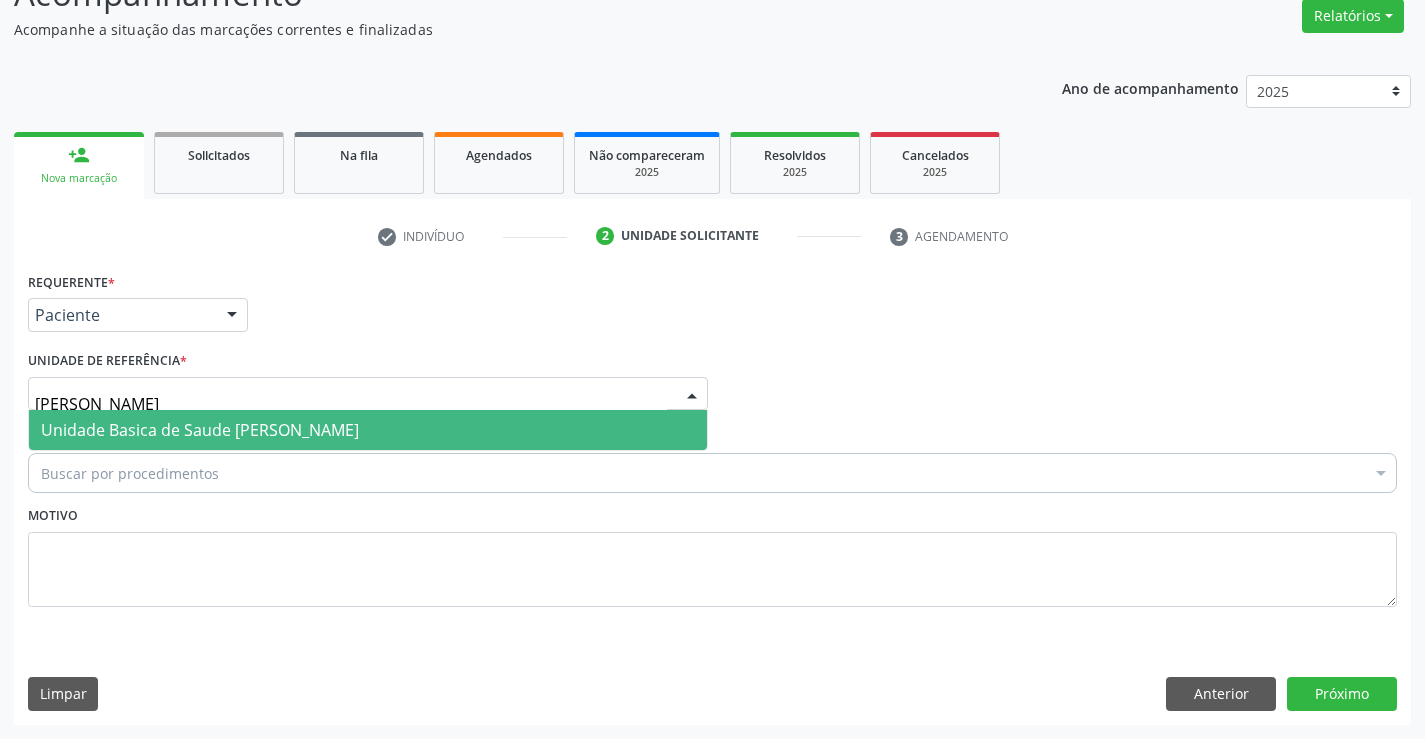 click on "Unidade Basica de Saude [PERSON_NAME]" at bounding box center [200, 430] 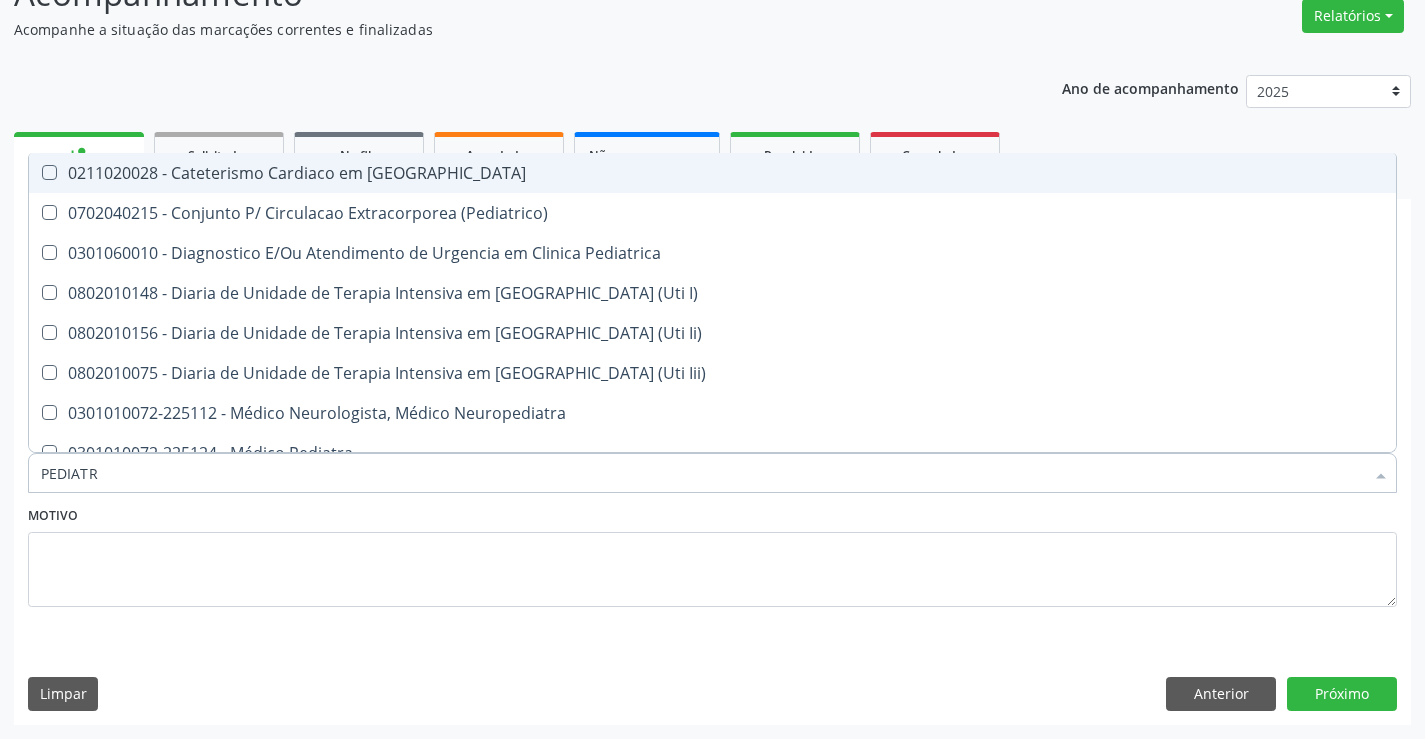 type on "PEDIATRA" 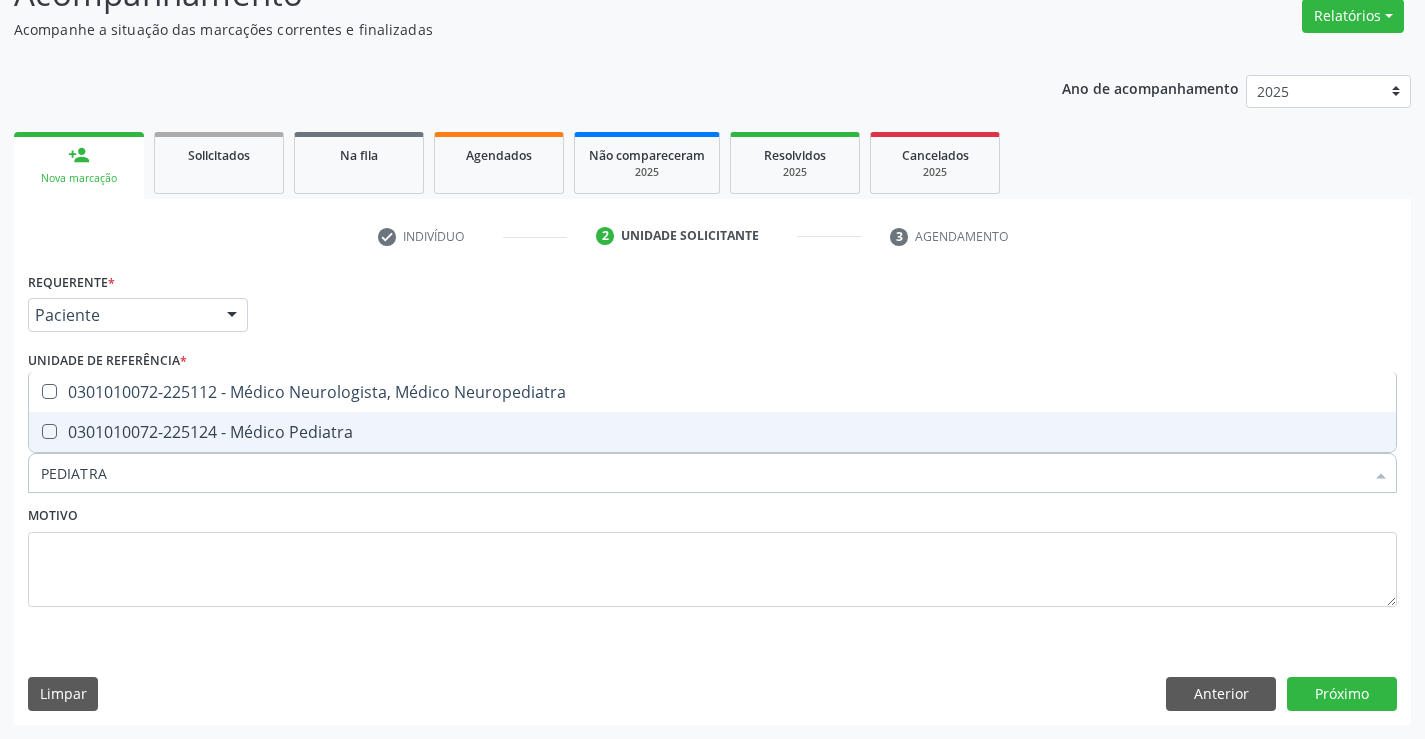 click on "0301010072-225124 - Médico Pediatra" at bounding box center [712, 432] 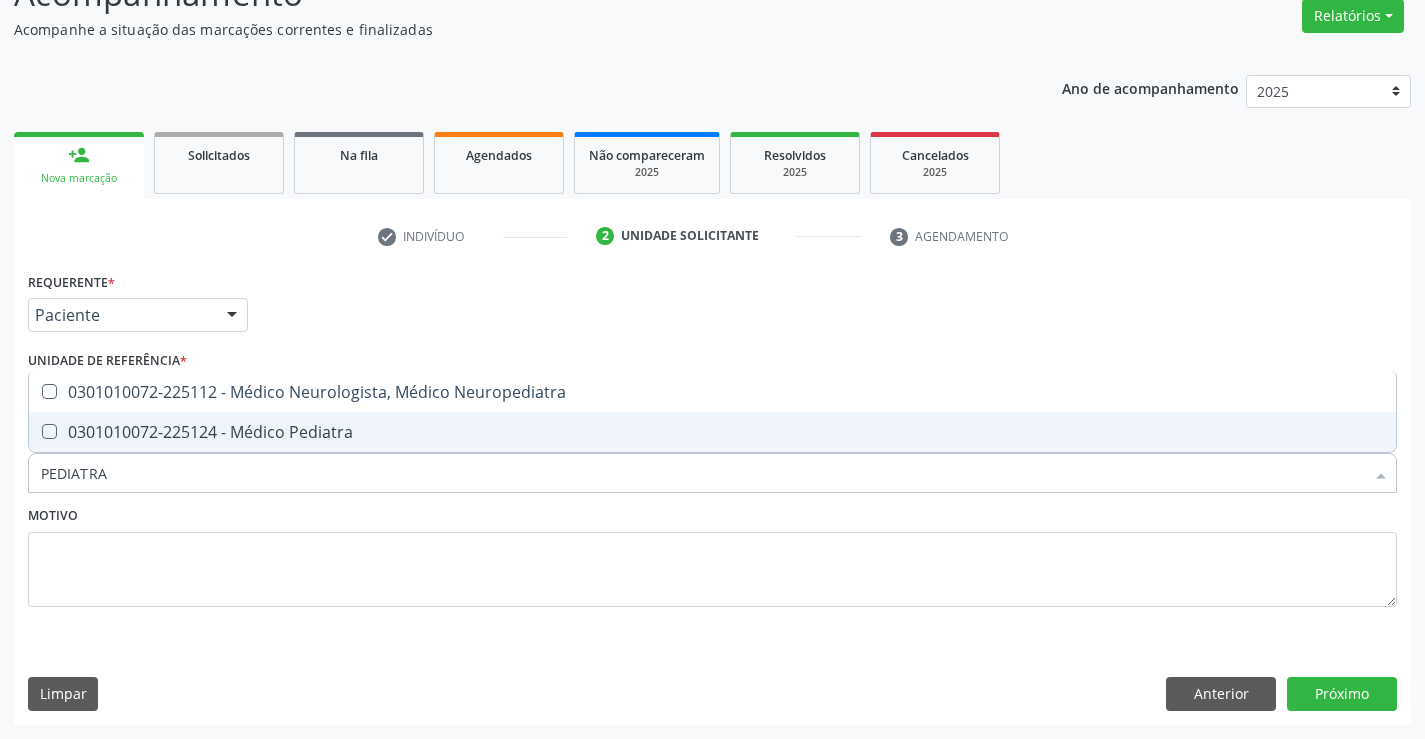 checkbox on "true" 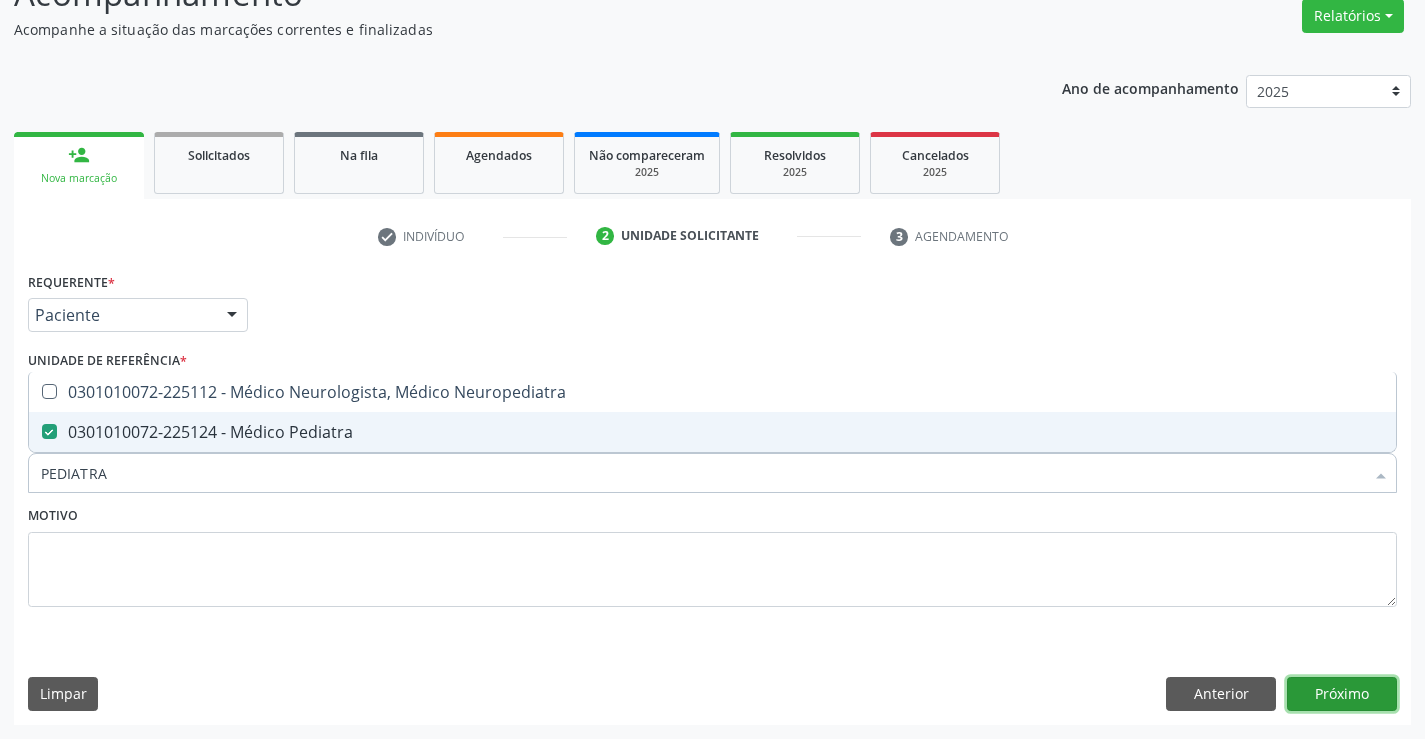 click on "Próximo" at bounding box center [1342, 694] 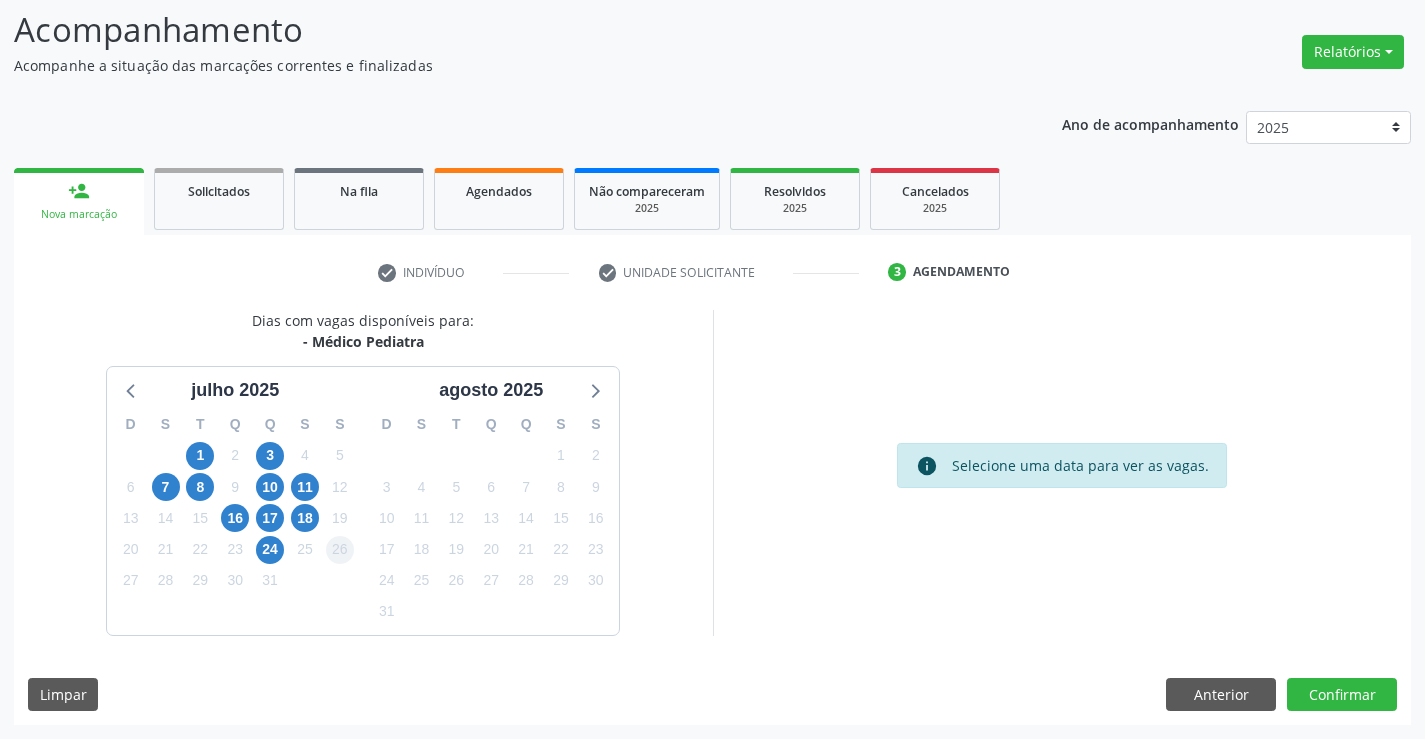 scroll, scrollTop: 131, scrollLeft: 0, axis: vertical 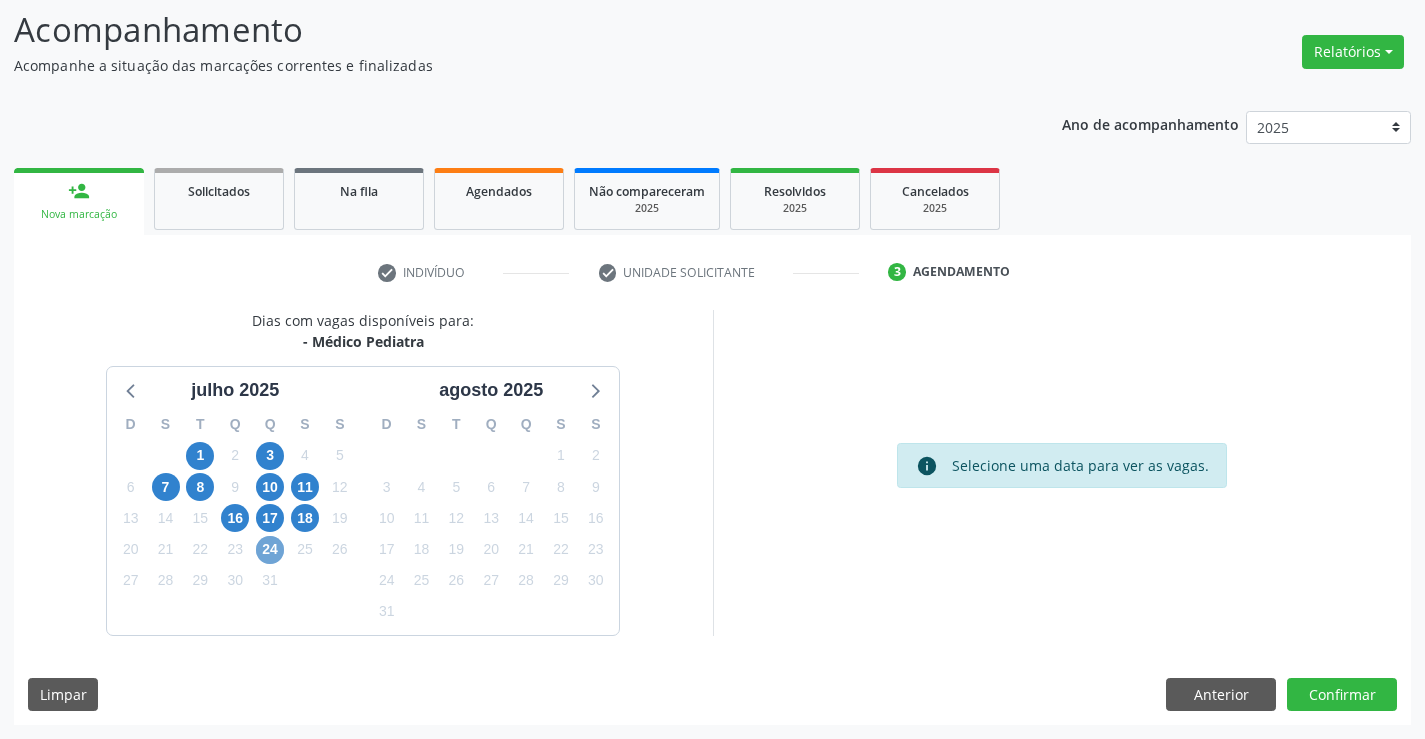click on "24" at bounding box center (270, 550) 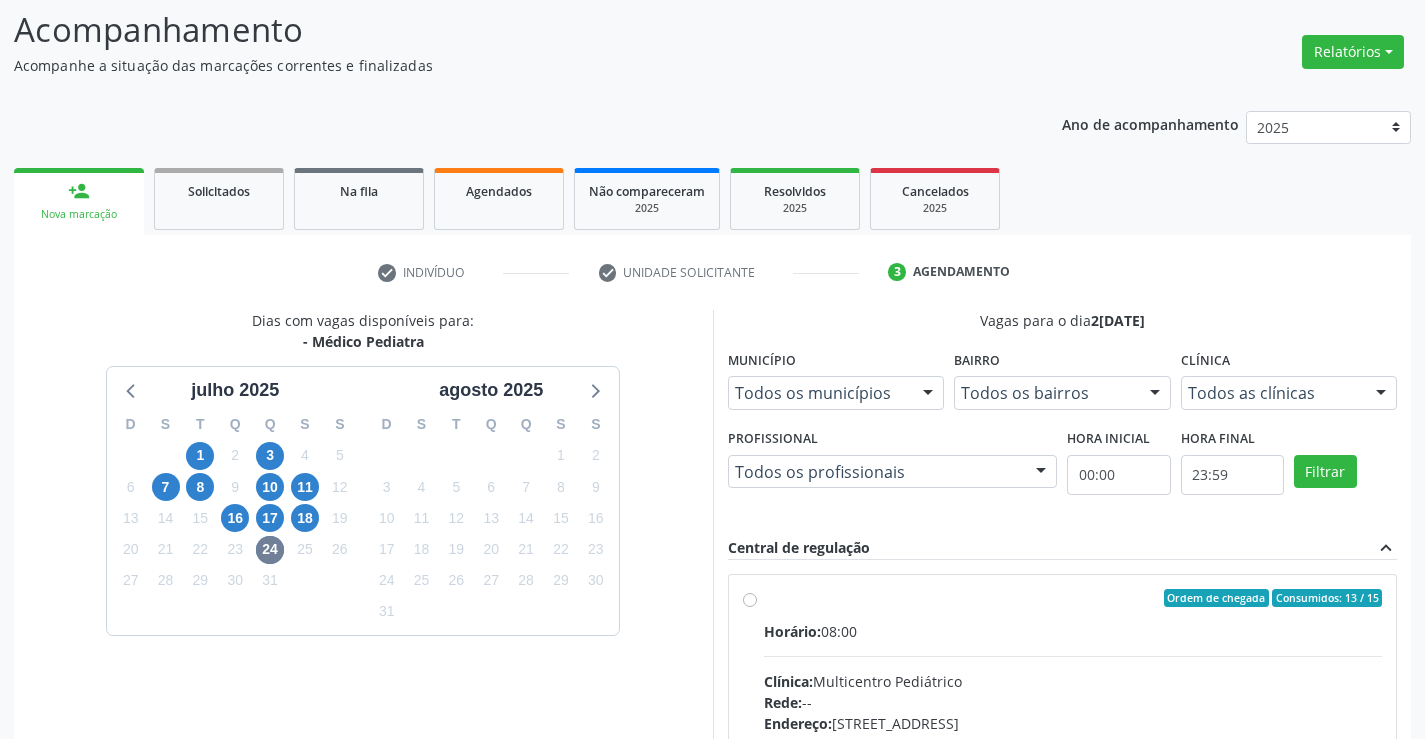 click on "Ordem de chegada
Consumidos: 13 / 15
Horário:   08:00
Clínica:  Multicentro Pediátrico
Rede:
--
Endereço:   [STREET_ADDRESS]
Telefone:   --
Profissional:
[PERSON_NAME]
Informações adicionais sobre o atendimento
Idade de atendimento:
de 0 a 11 anos
Gênero(s) atendido(s):
Masculino e Feminino
Informações adicionais:
--" at bounding box center (1073, 742) 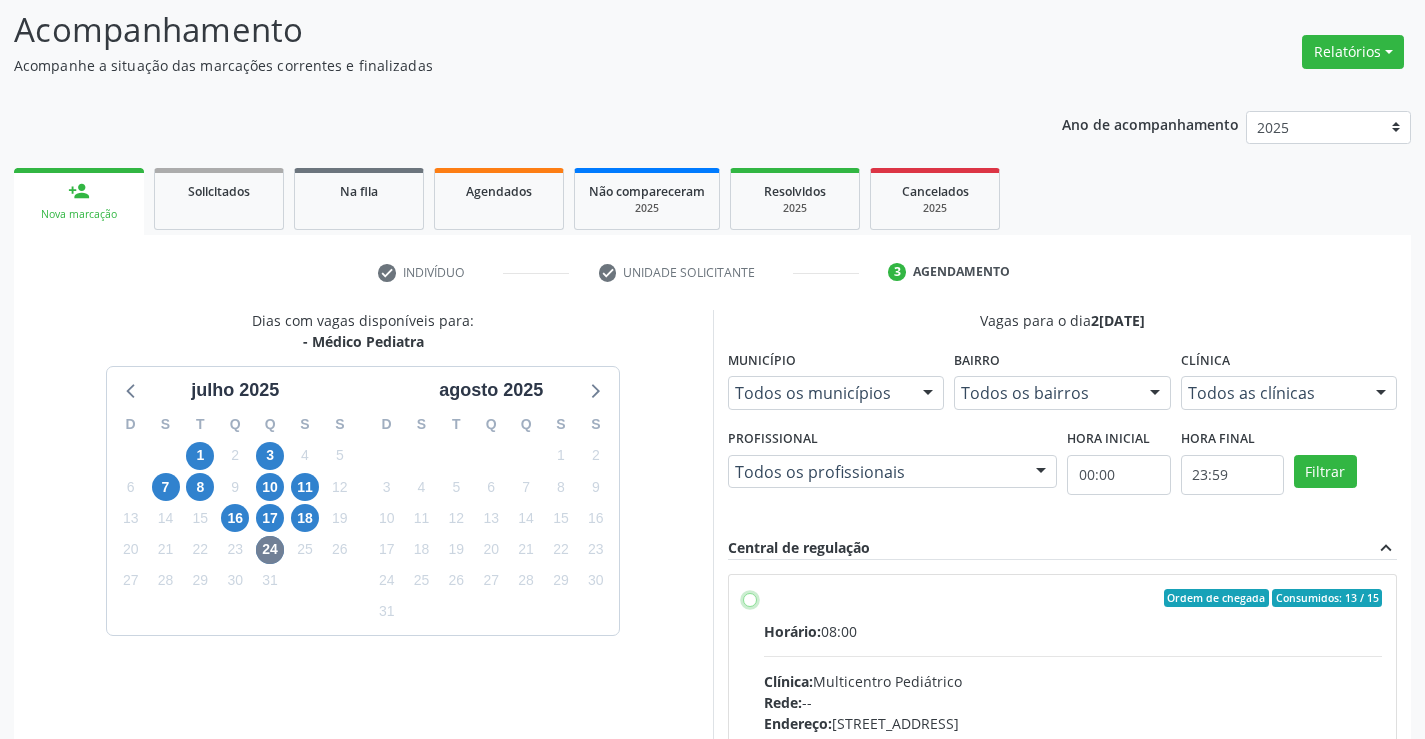click on "Ordem de chegada
Consumidos: 13 / 15
Horário:   08:00
Clínica:  Multicentro Pediátrico
Rede:
--
Endereço:   [STREET_ADDRESS]
Telefone:   --
Profissional:
[PERSON_NAME]
Informações adicionais sobre o atendimento
Idade de atendimento:
de 0 a 11 anos
Gênero(s) atendido(s):
Masculino e Feminino
Informações adicionais:
--" at bounding box center (750, 598) 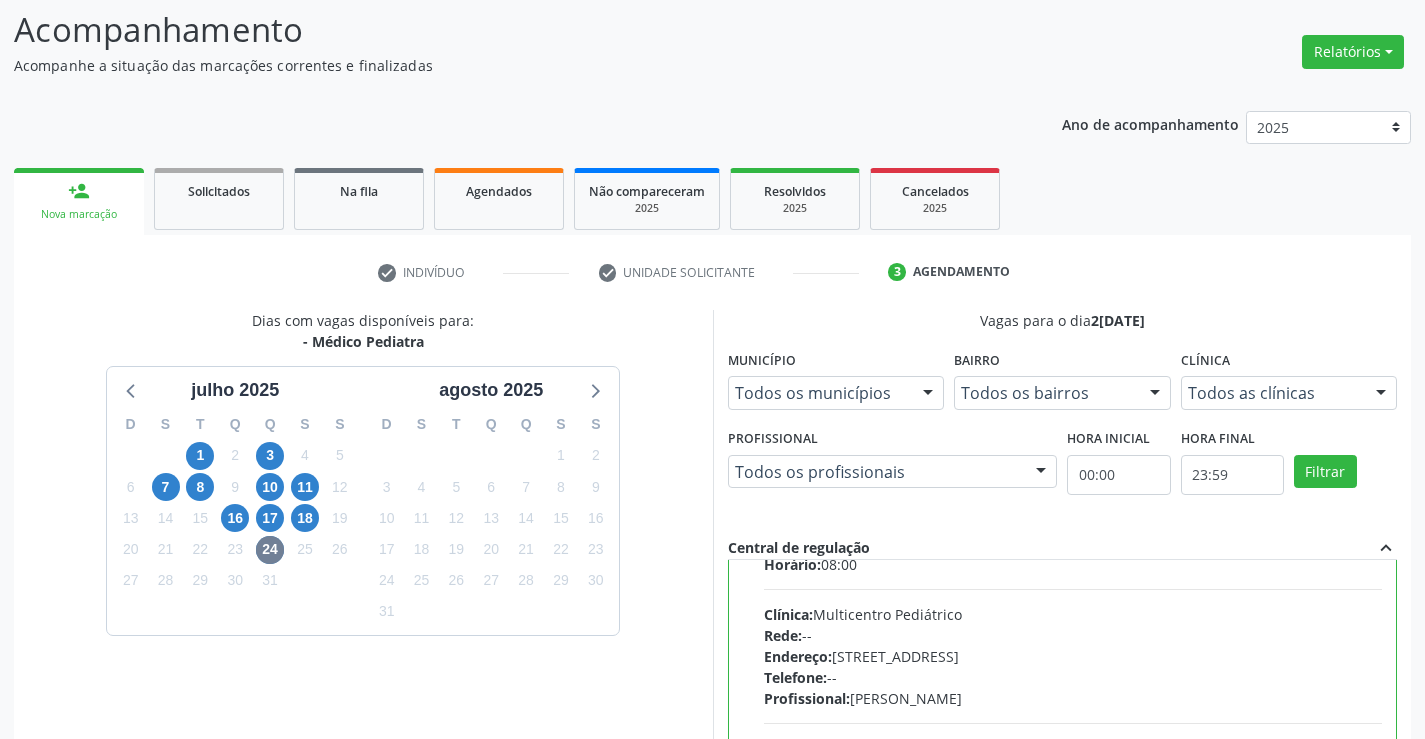 scroll, scrollTop: 99, scrollLeft: 0, axis: vertical 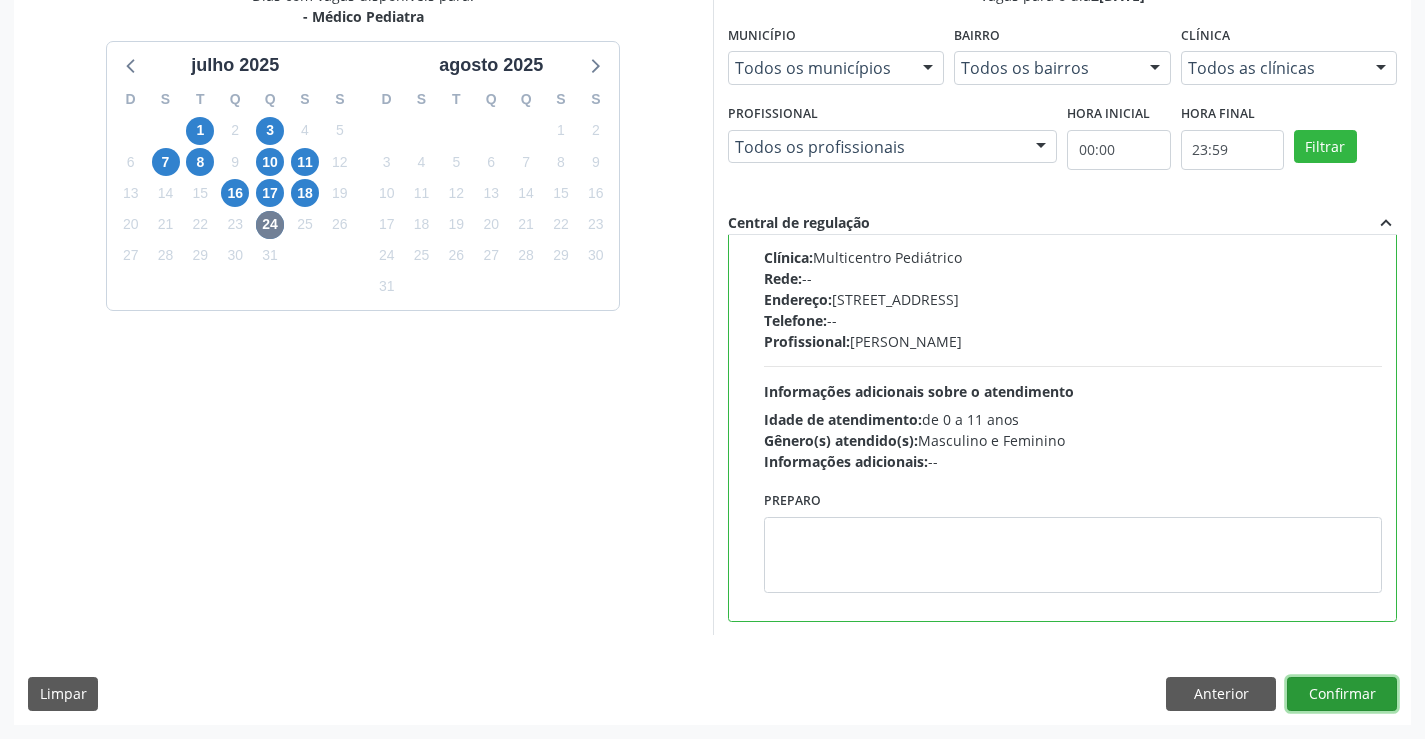 click on "Confirmar" at bounding box center (1342, 694) 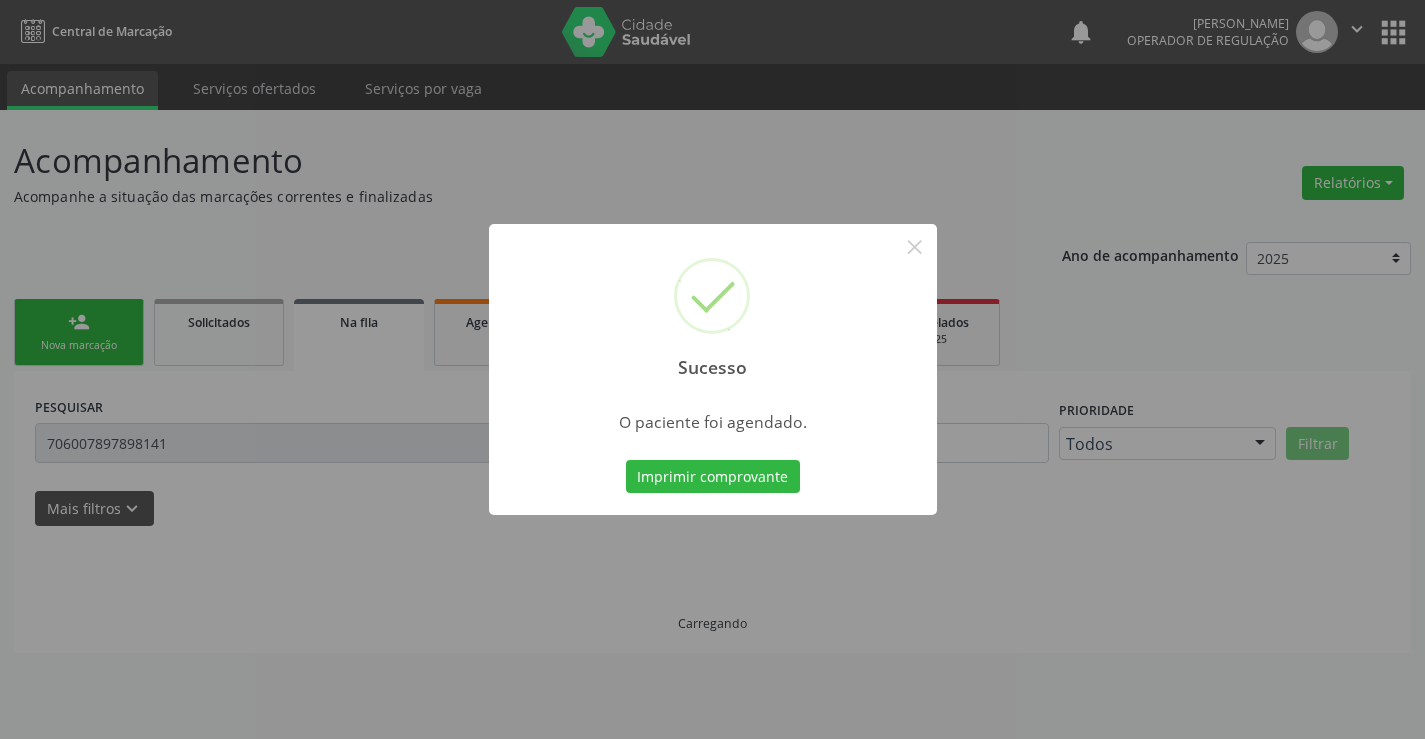 scroll, scrollTop: 0, scrollLeft: 0, axis: both 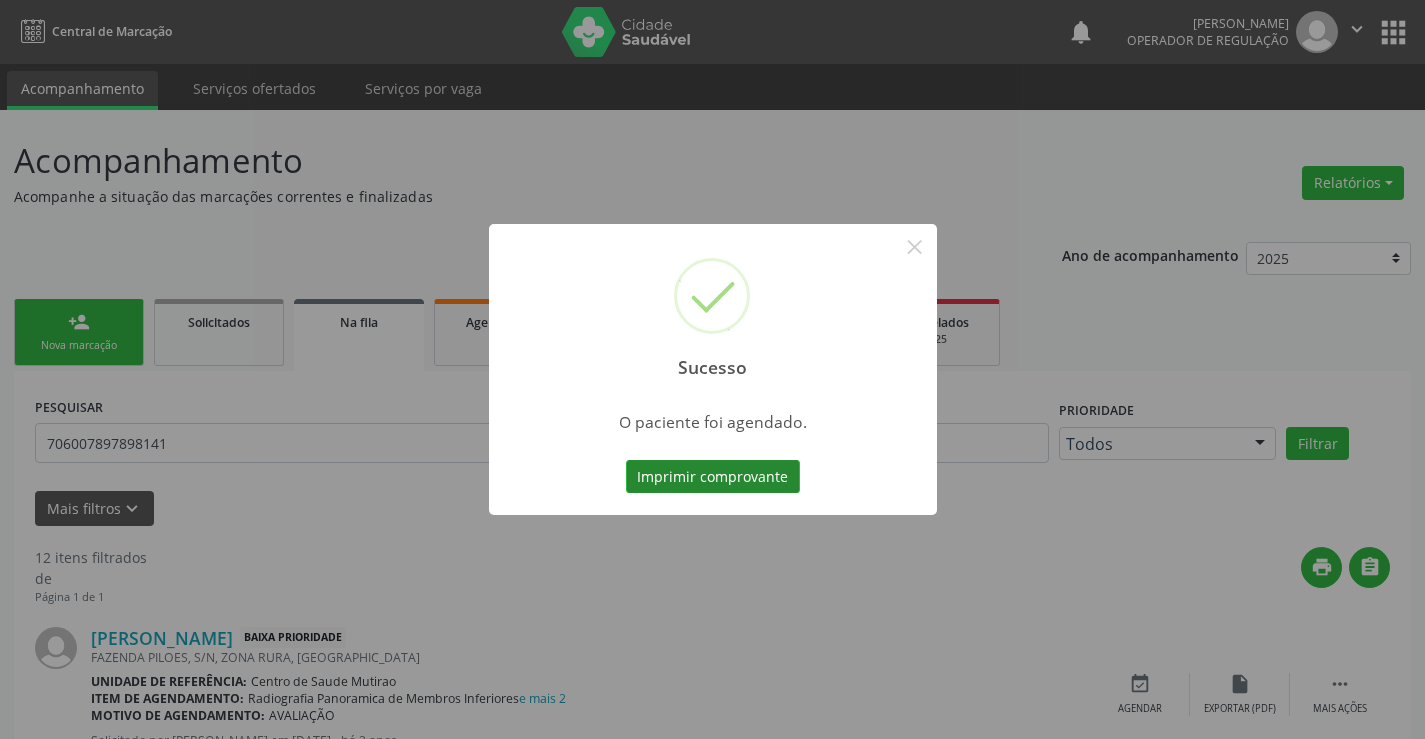 click on "Imprimir comprovante" at bounding box center [713, 477] 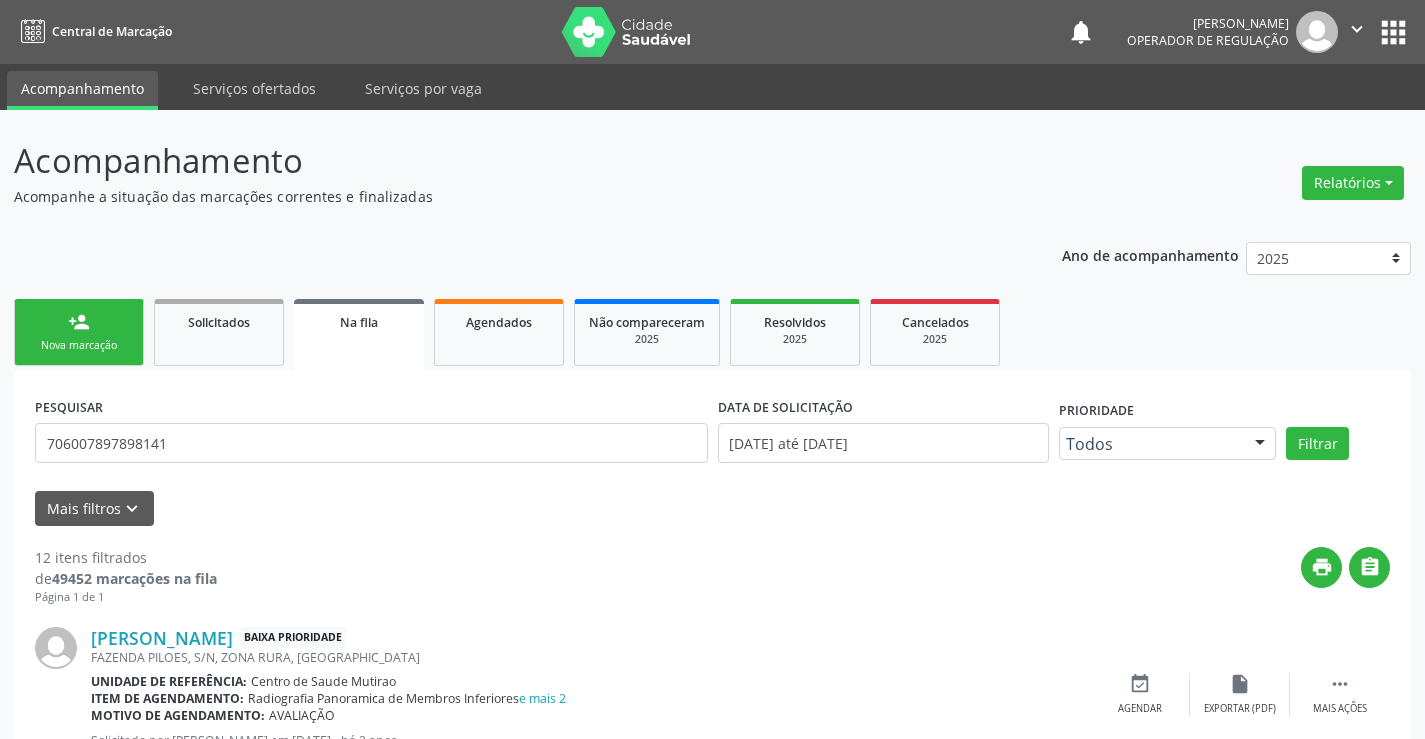 click on "person_add
Nova marcação" at bounding box center (79, 332) 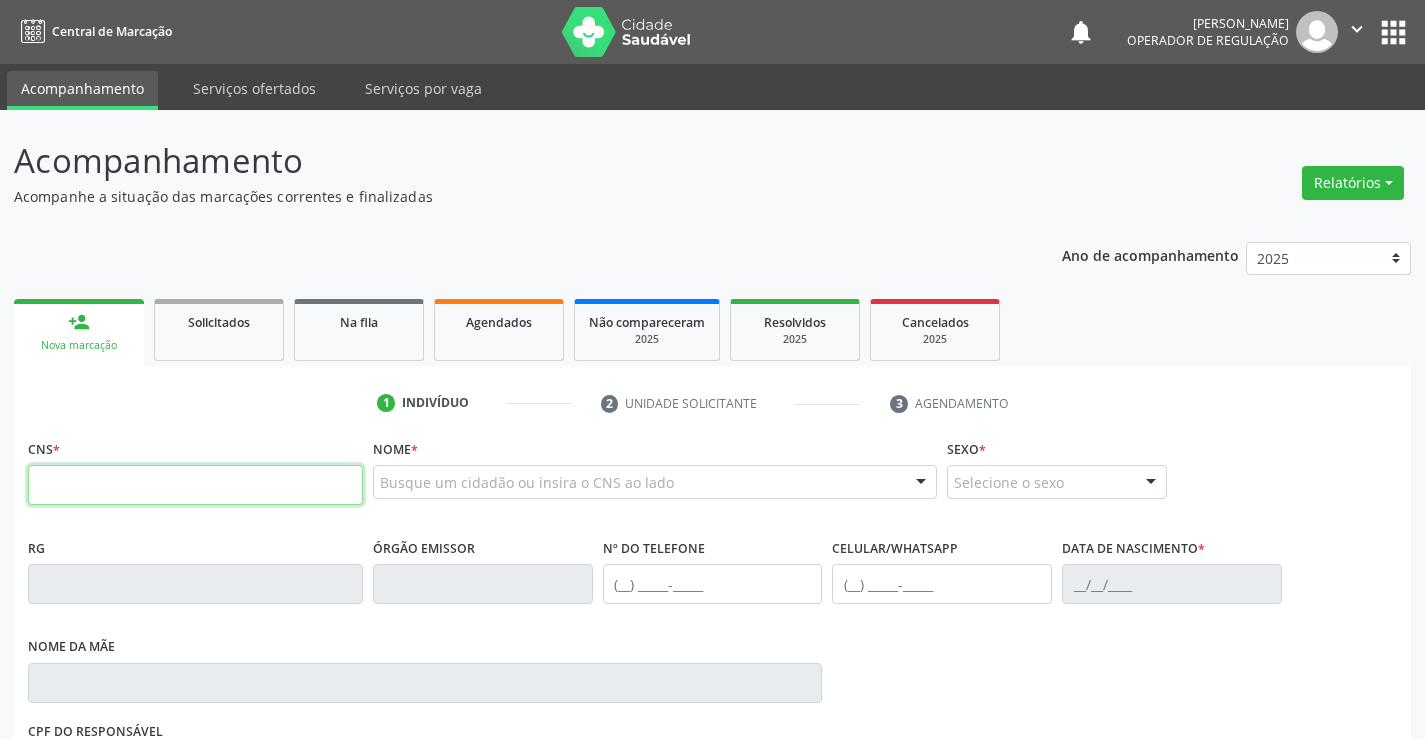 click at bounding box center [195, 485] 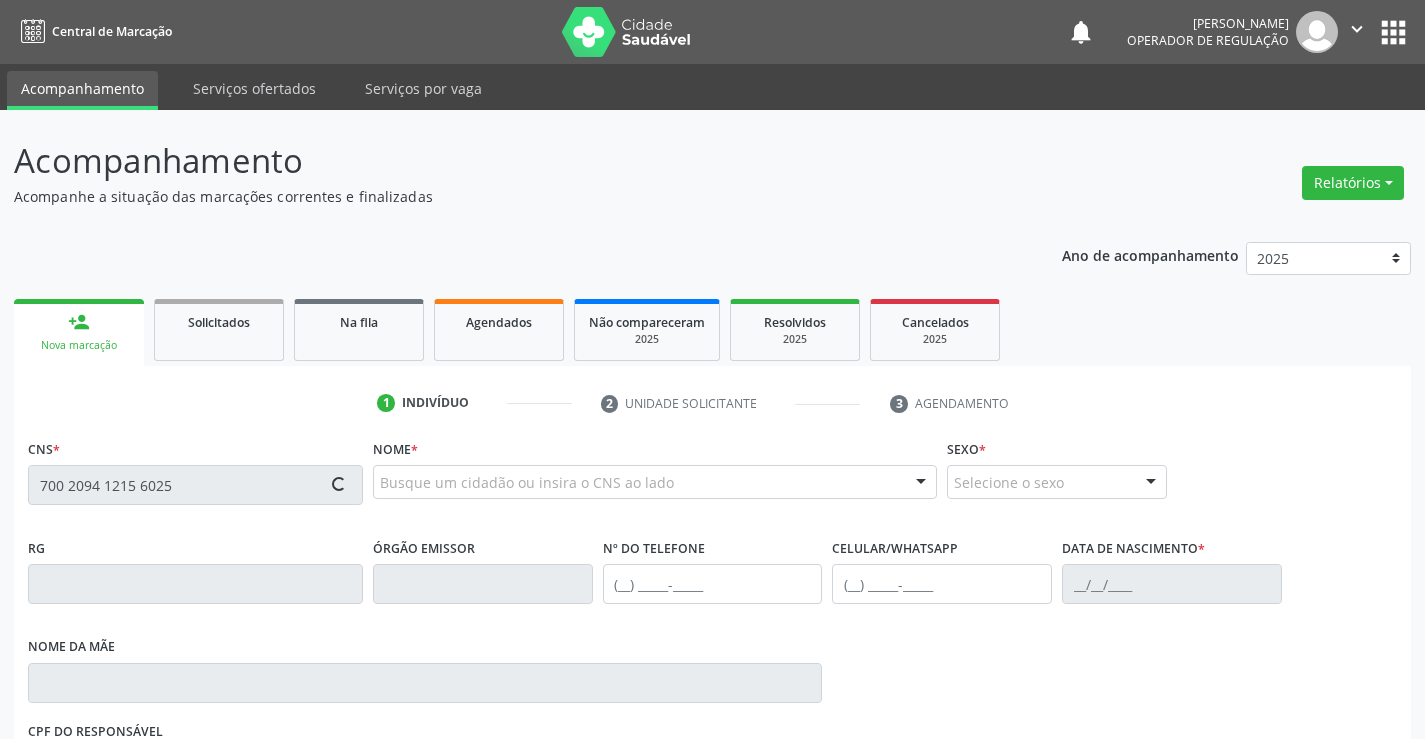 type on "700 2094 1215 6025" 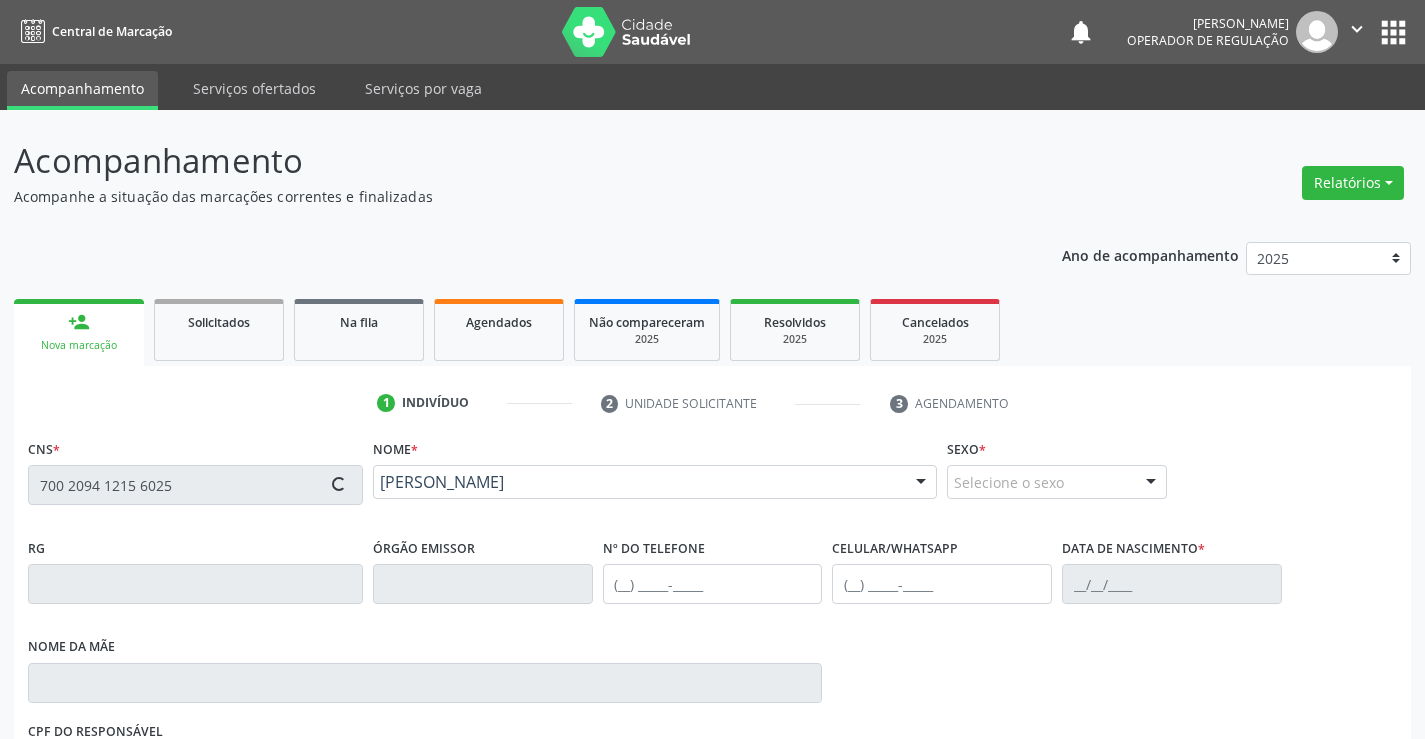 type on "8377703" 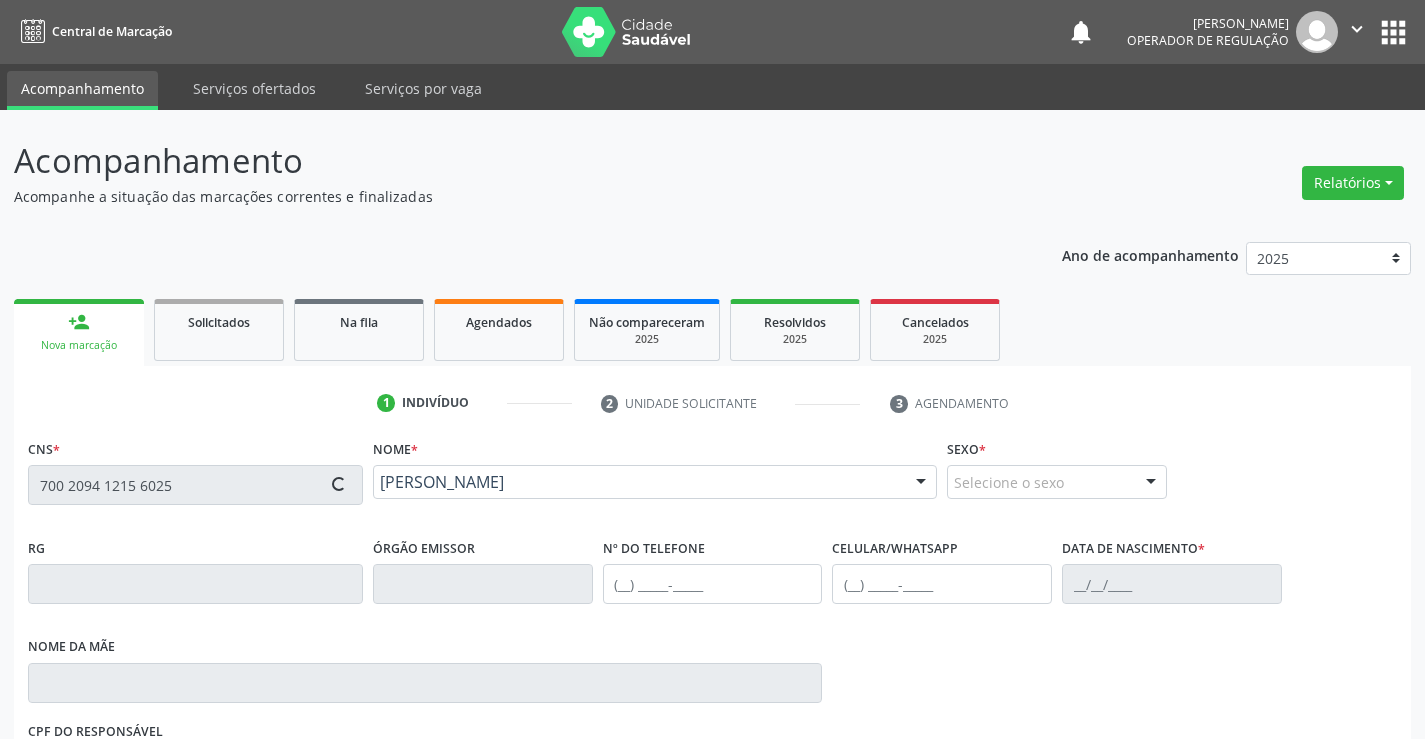 type on "[PHONE_NUMBER]" 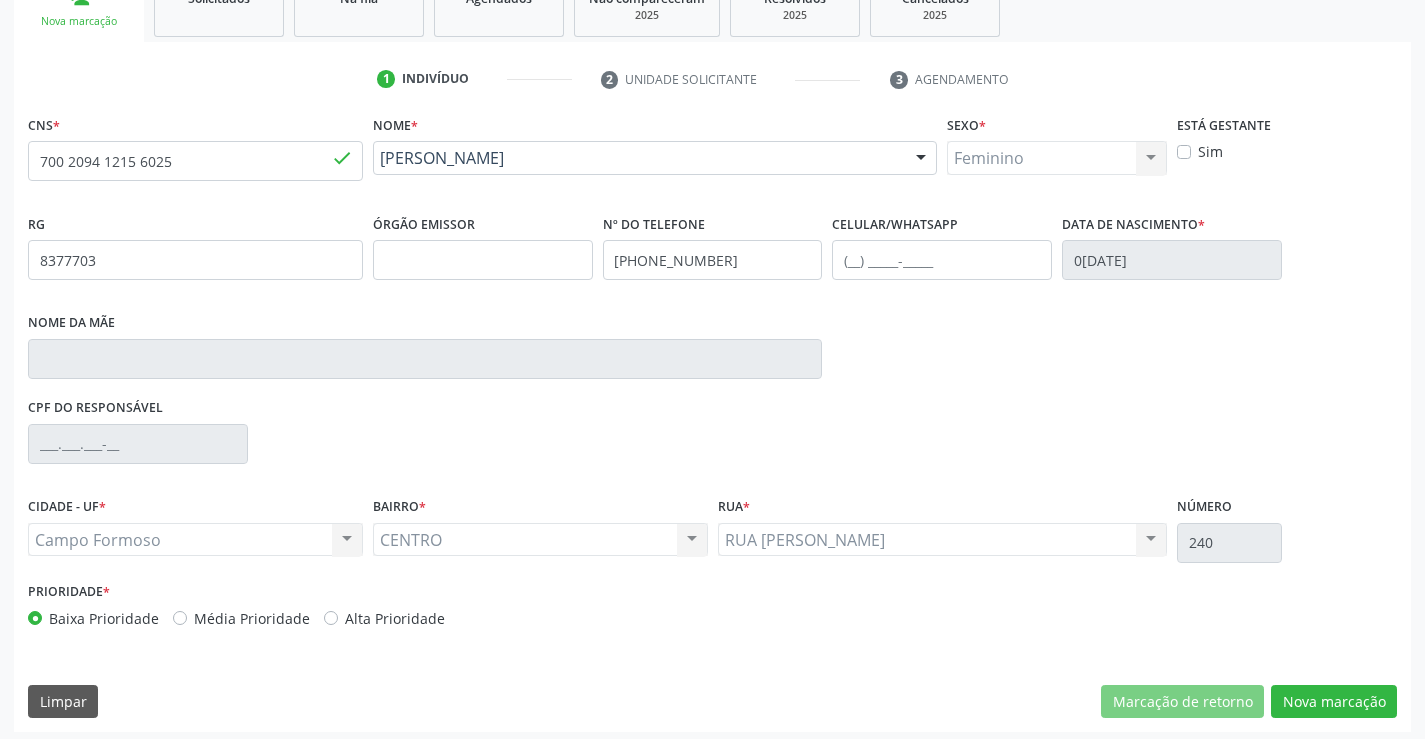 scroll, scrollTop: 331, scrollLeft: 0, axis: vertical 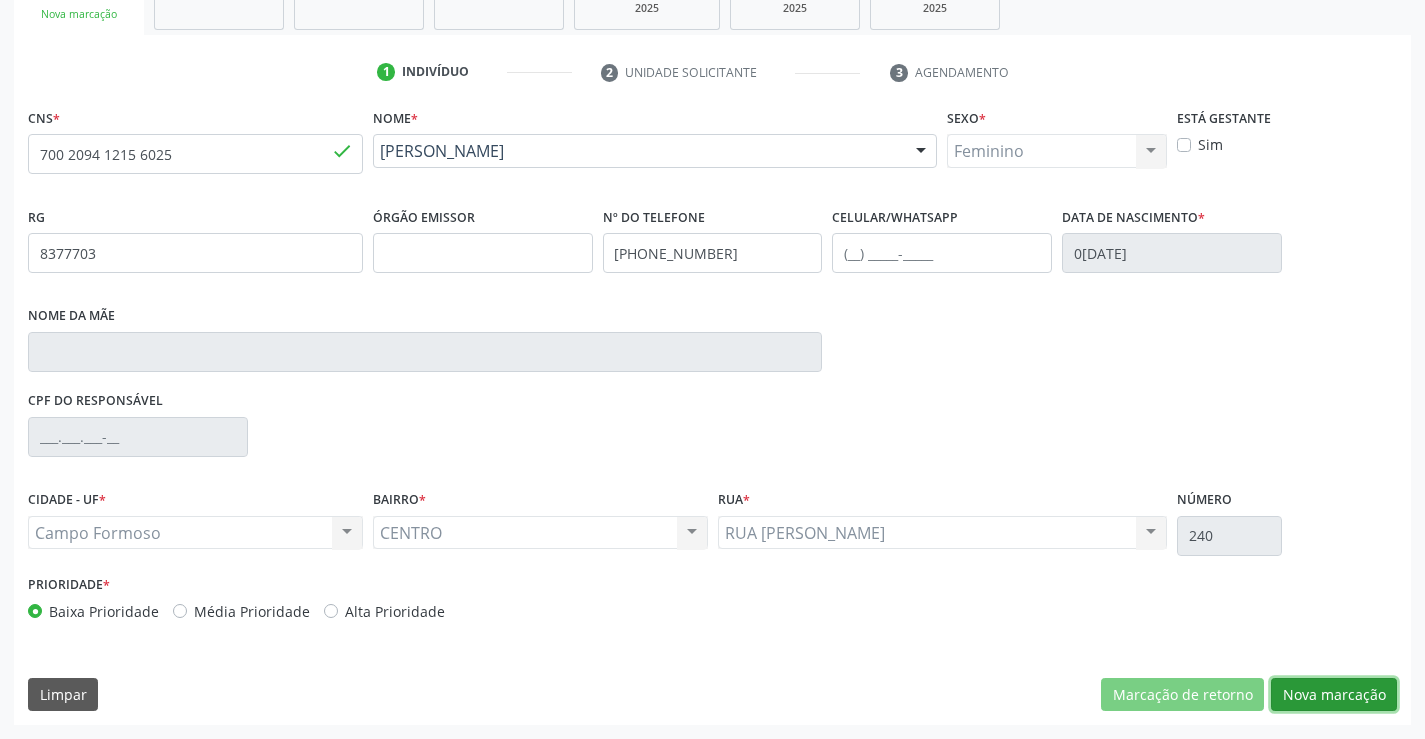 click on "Nova marcação" at bounding box center (1334, 695) 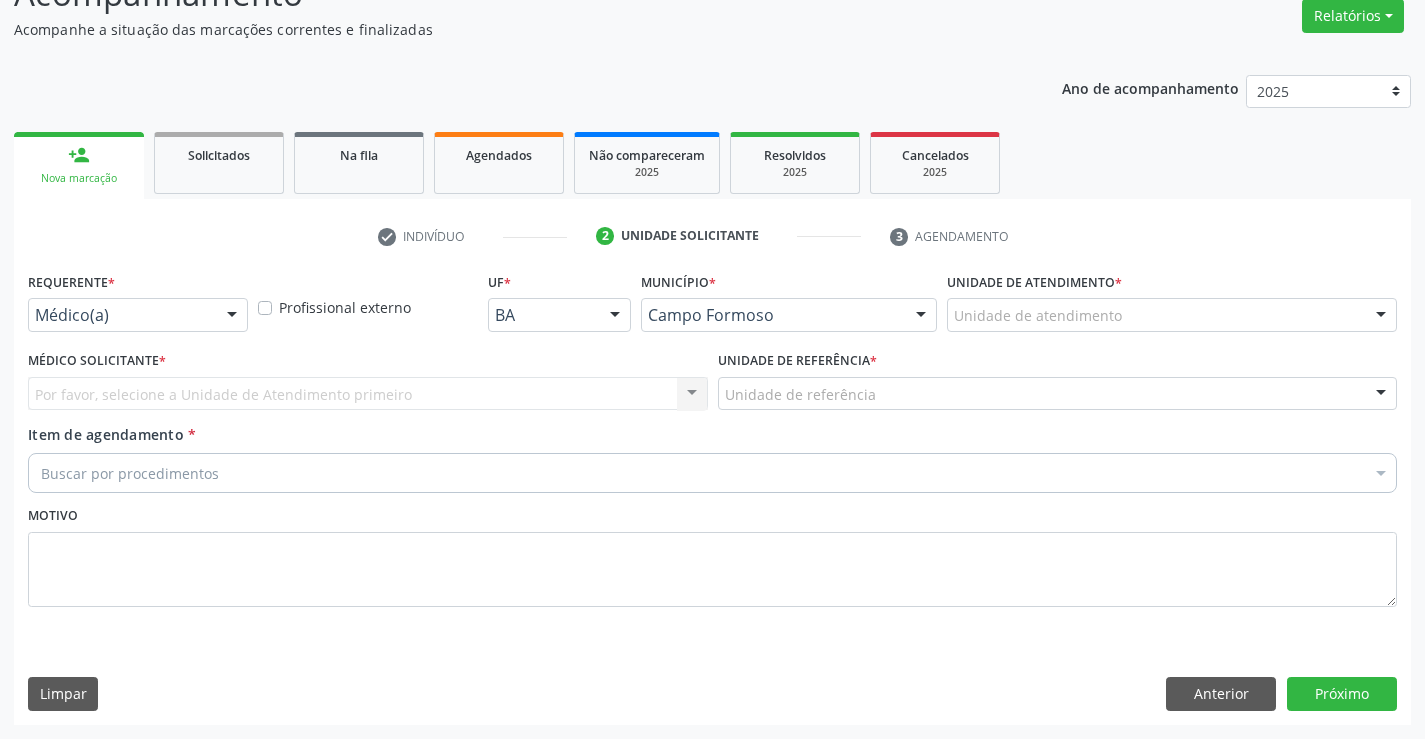 scroll, scrollTop: 167, scrollLeft: 0, axis: vertical 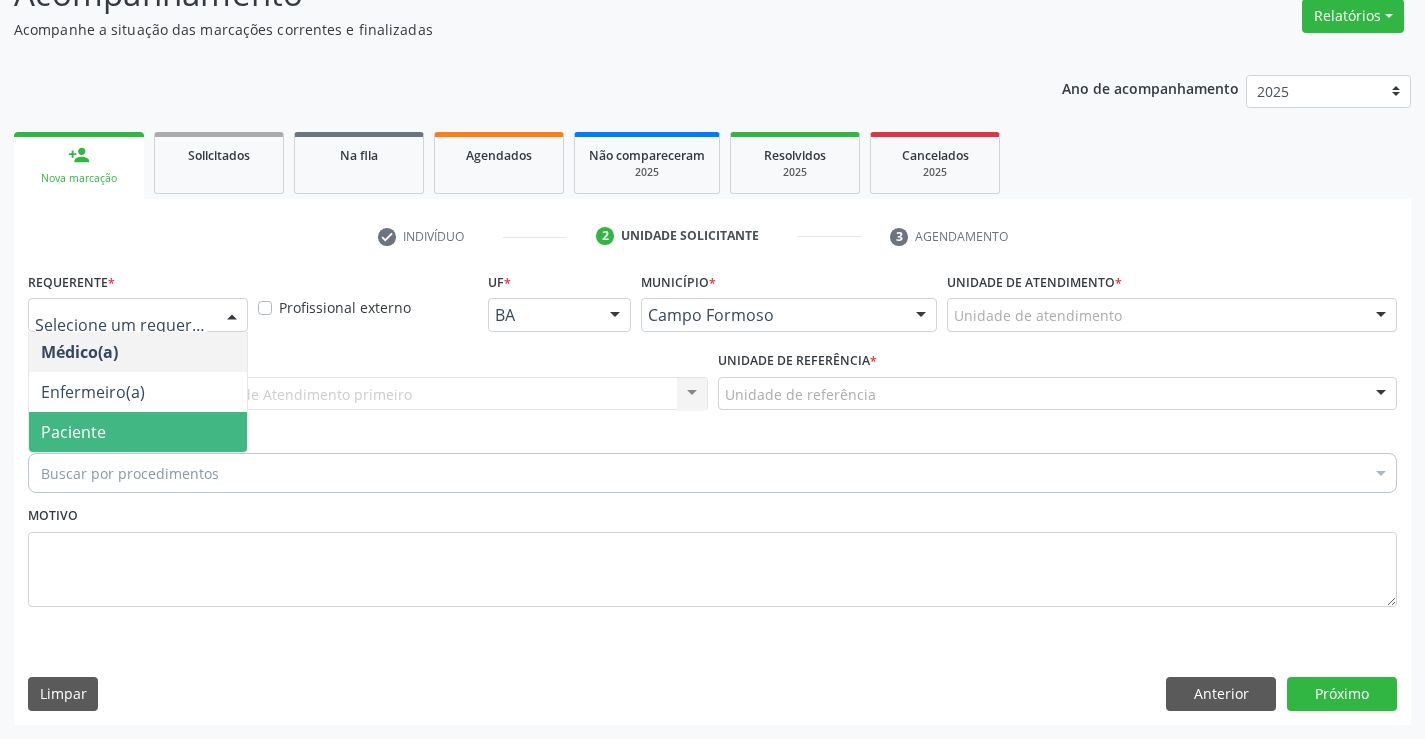 click on "Paciente" at bounding box center (138, 432) 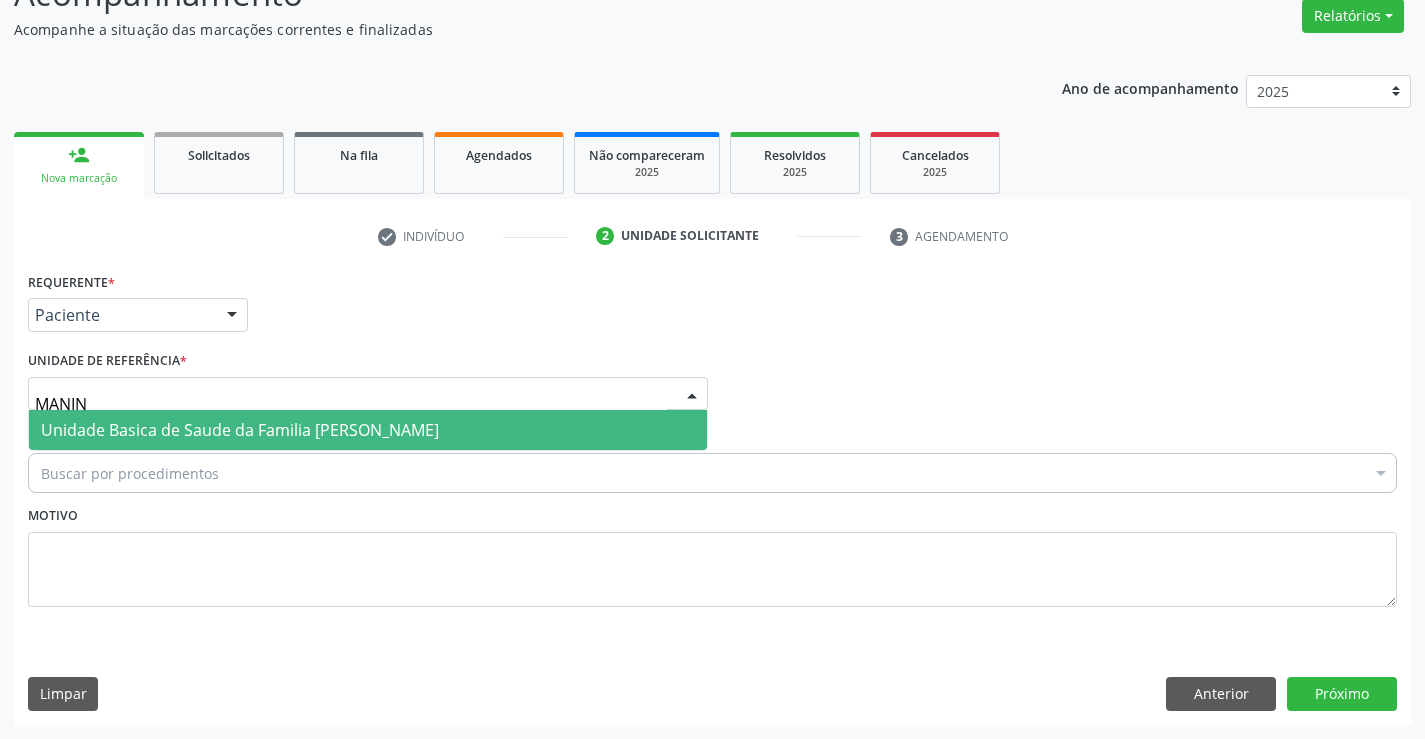 type on "MANINH" 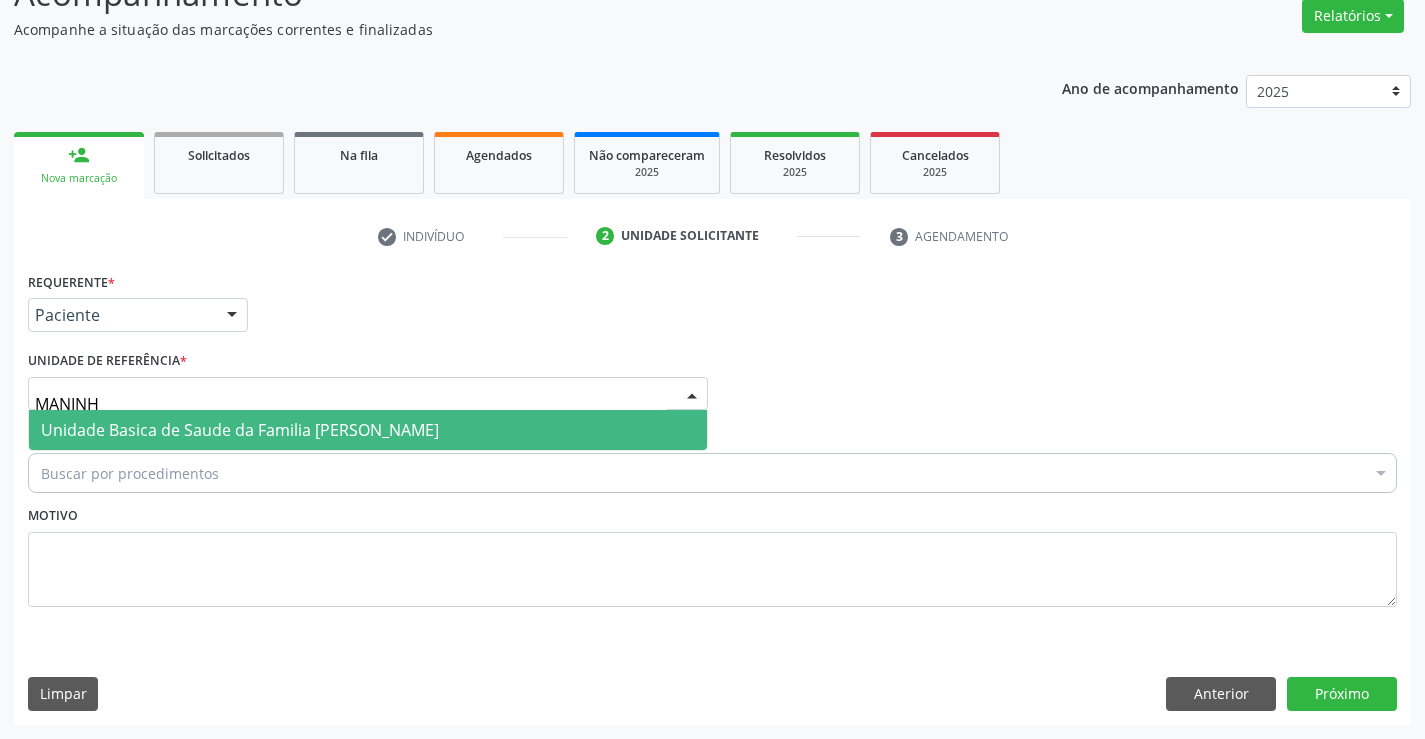 click on "Unidade Basica de Saude da Familia [PERSON_NAME]" at bounding box center (240, 430) 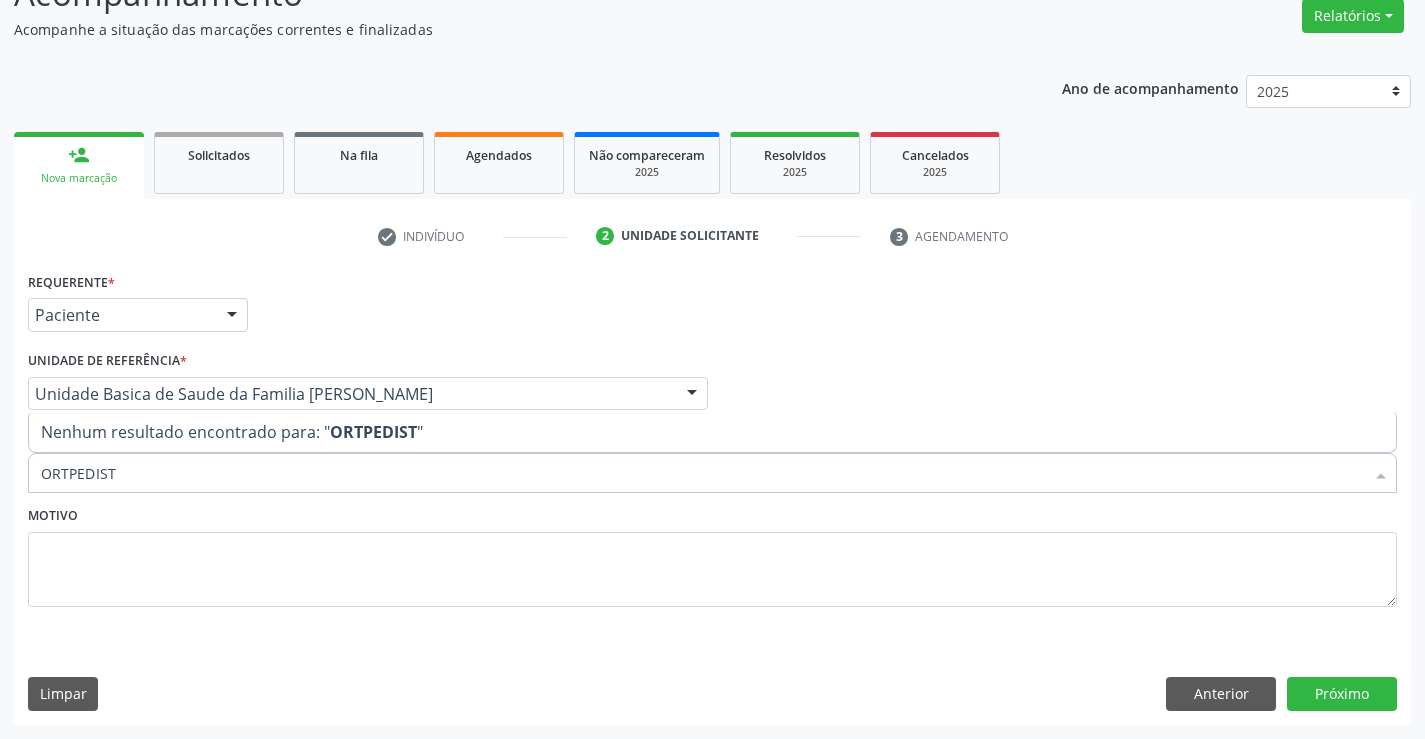 drag, startPoint x: 123, startPoint y: 473, endPoint x: 0, endPoint y: 469, distance: 123.065025 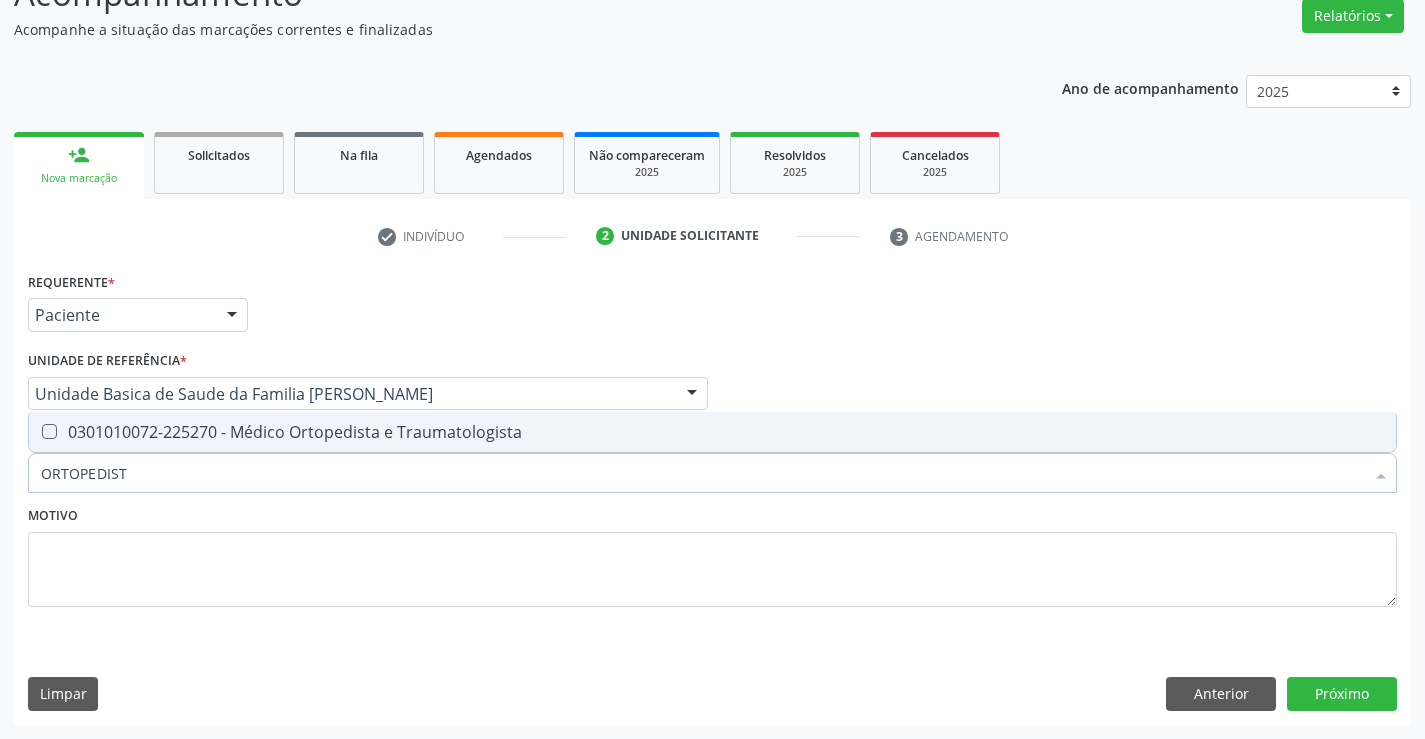 type on "ORTOPEDISTA" 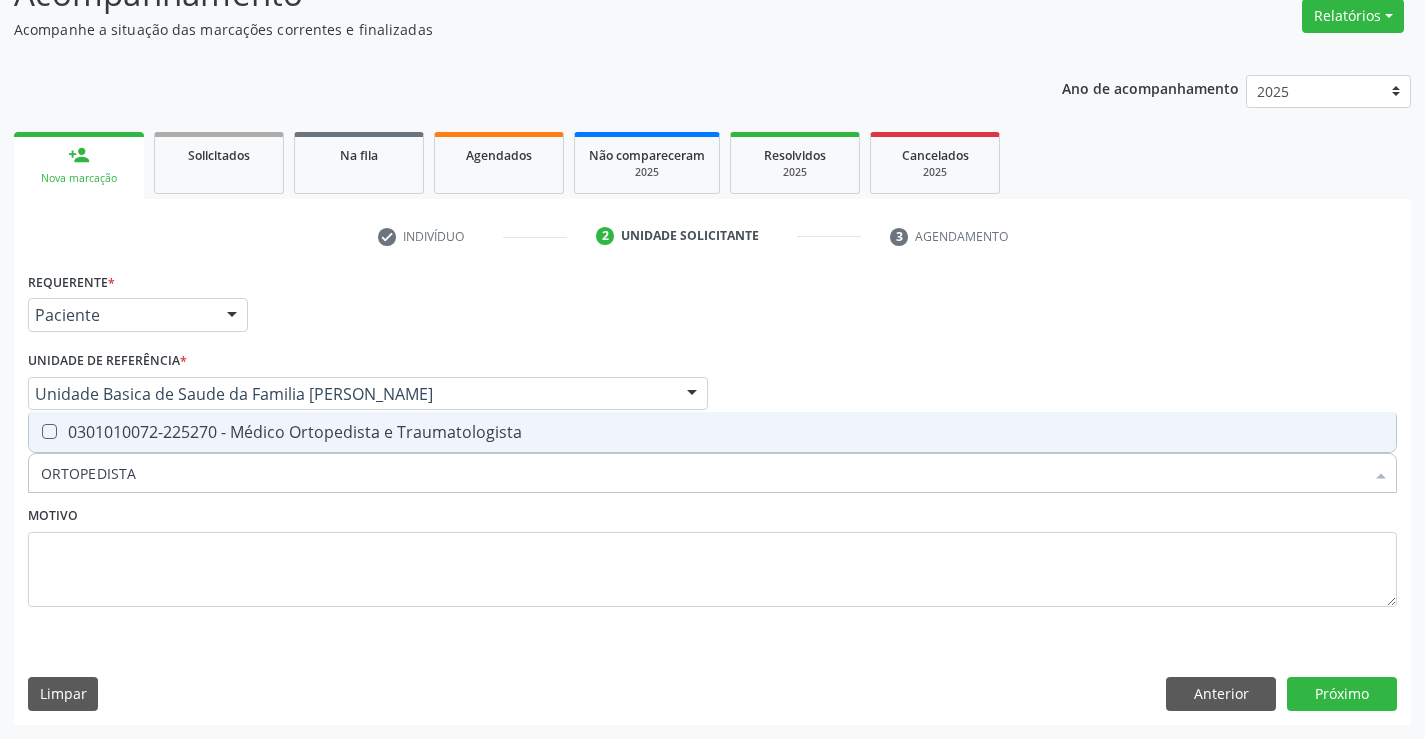 click on "0301010072-225270 - Médico Ortopedista e Traumatologista" at bounding box center (712, 432) 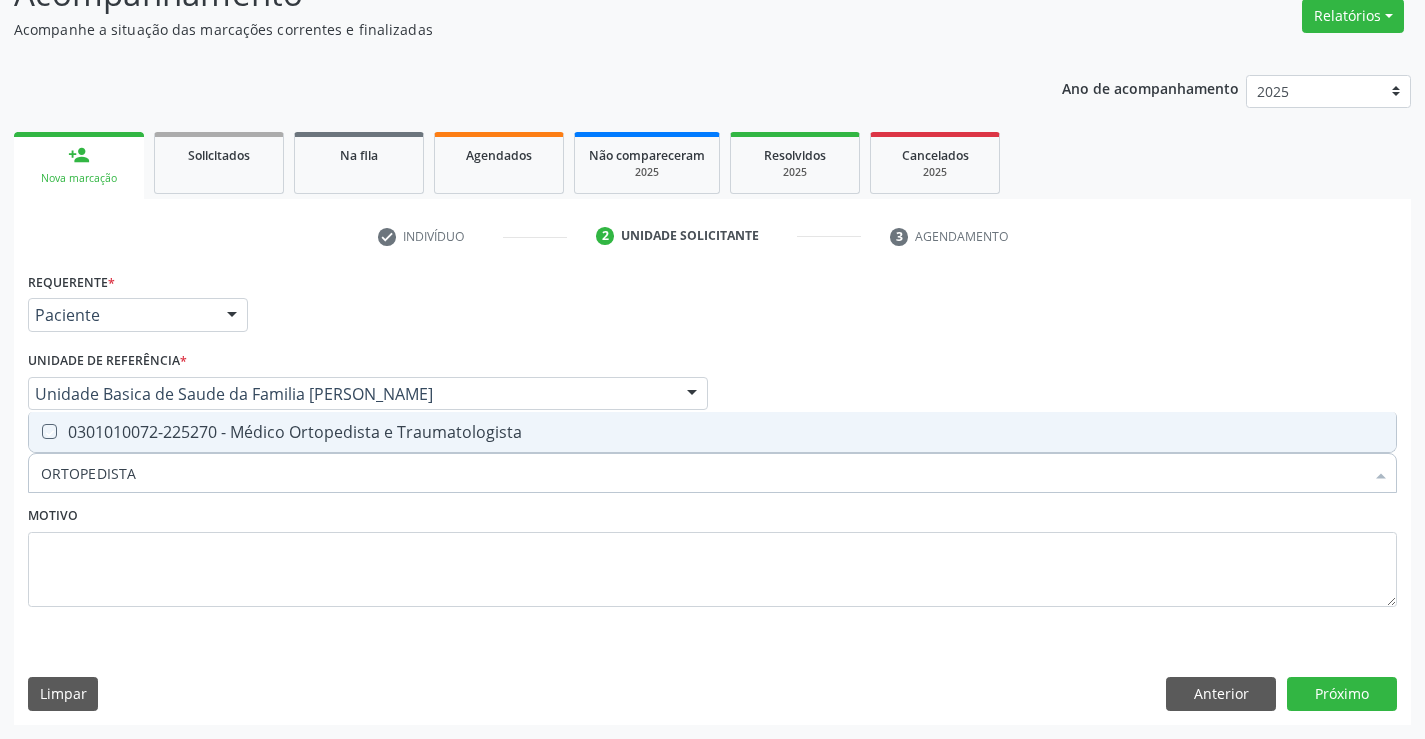 checkbox on "true" 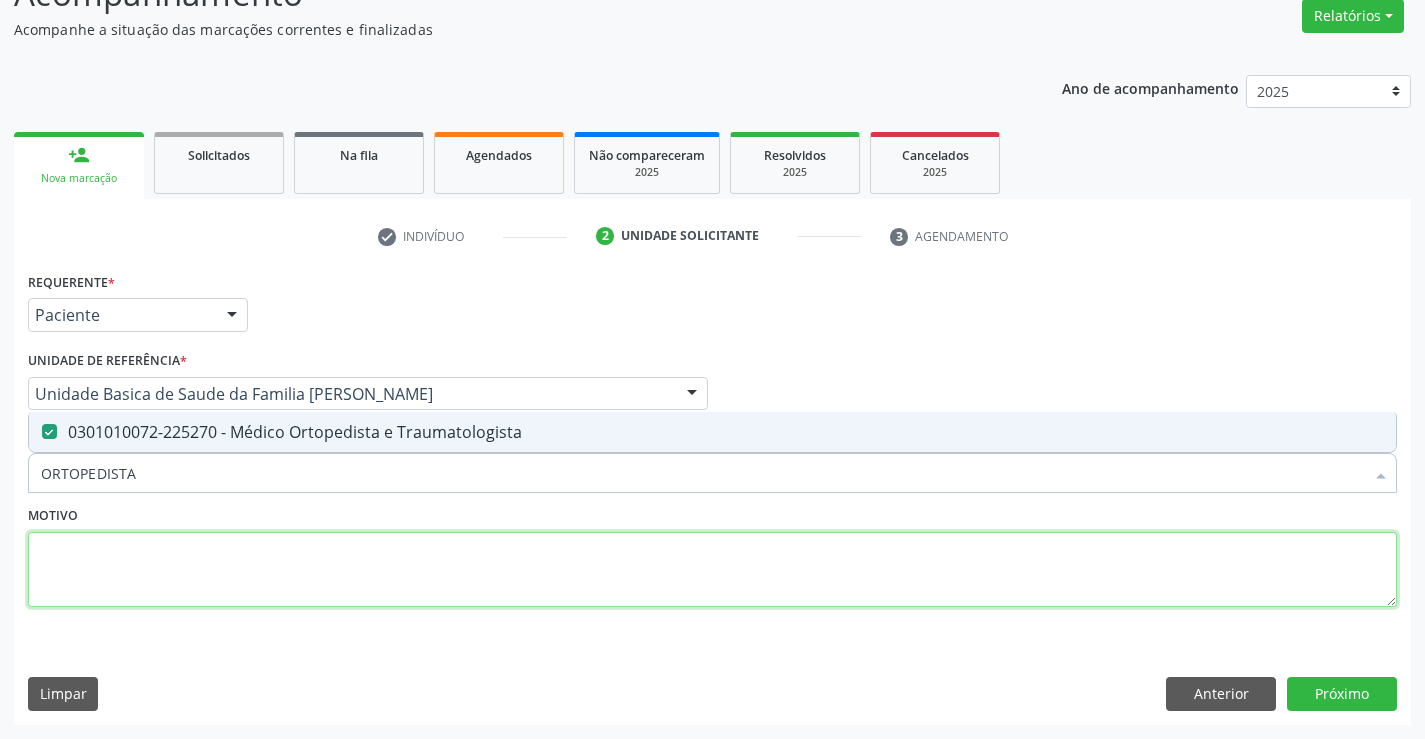click at bounding box center (712, 570) 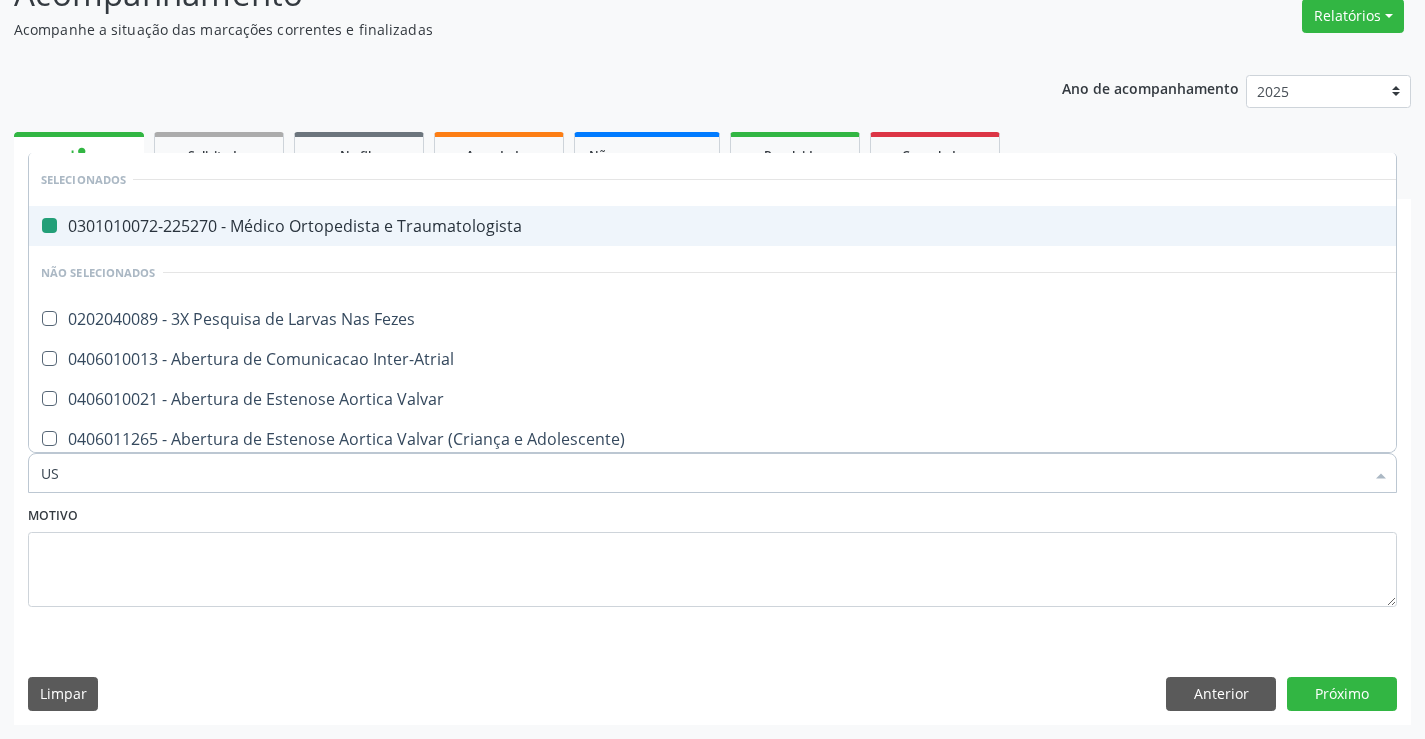 type on "USG" 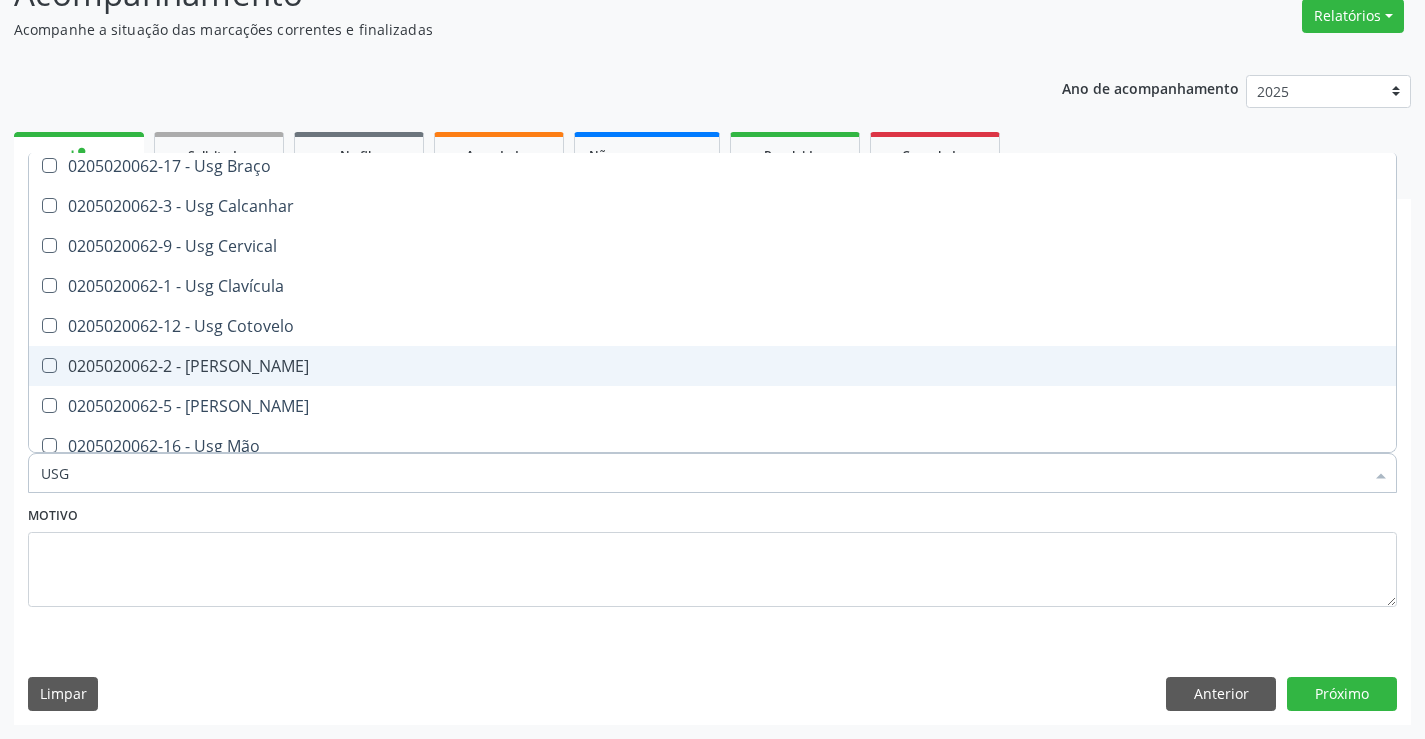 scroll, scrollTop: 200, scrollLeft: 0, axis: vertical 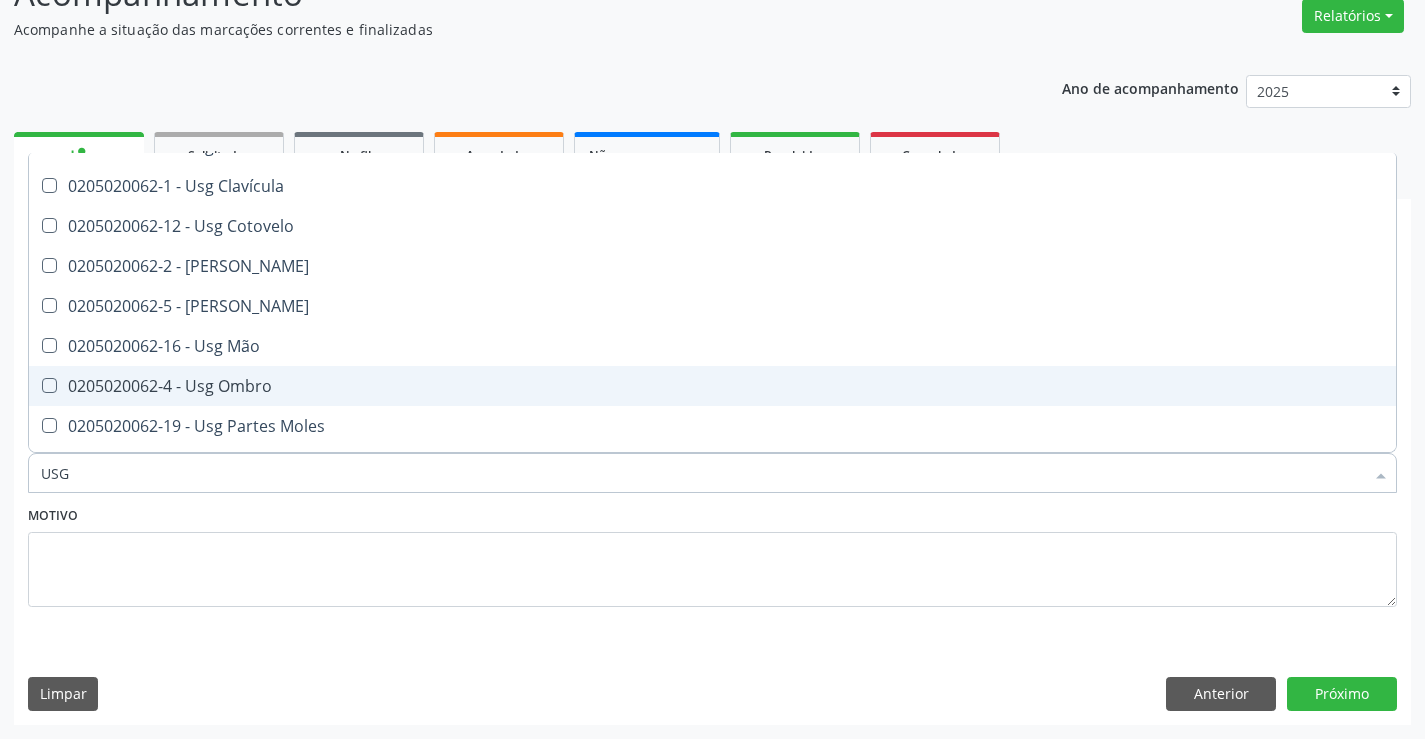 click on "0205020062-4 - Usg Ombro" at bounding box center (712, 386) 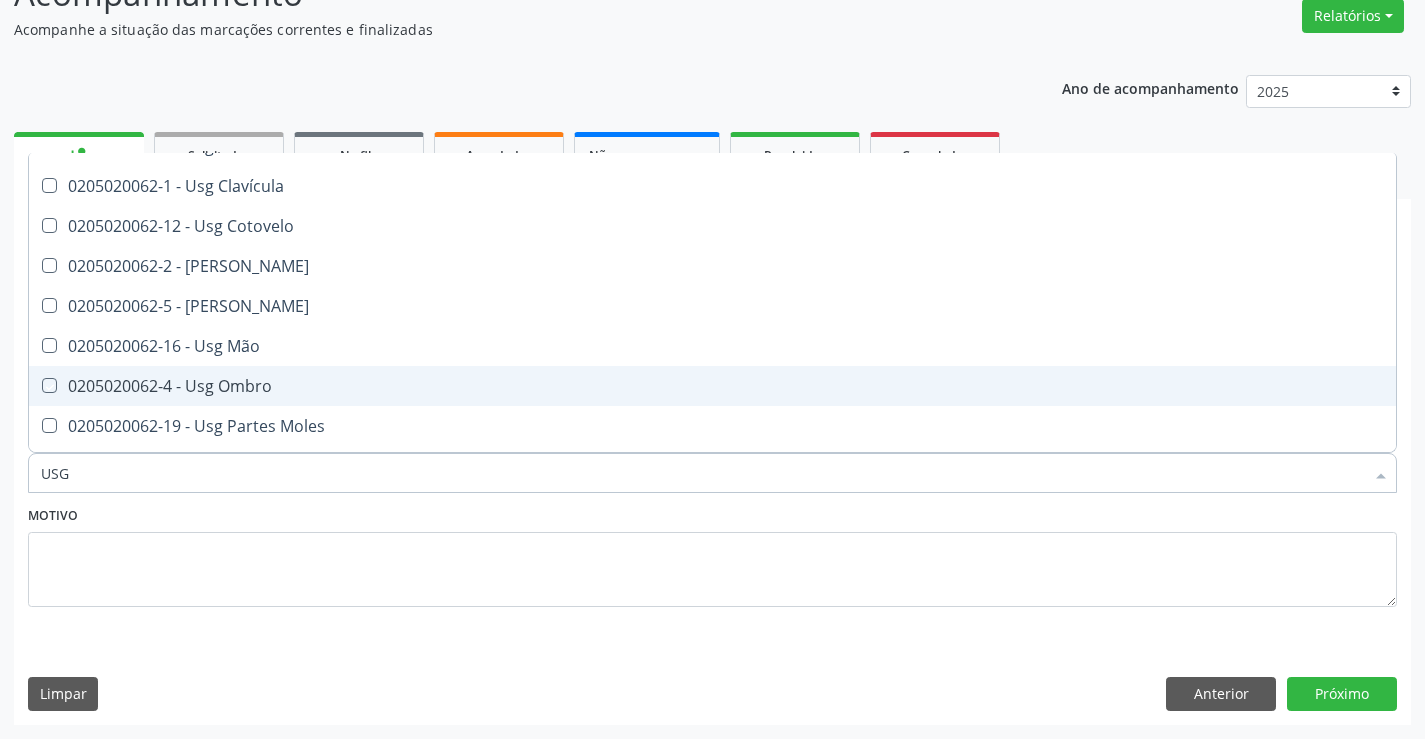 checkbox on "true" 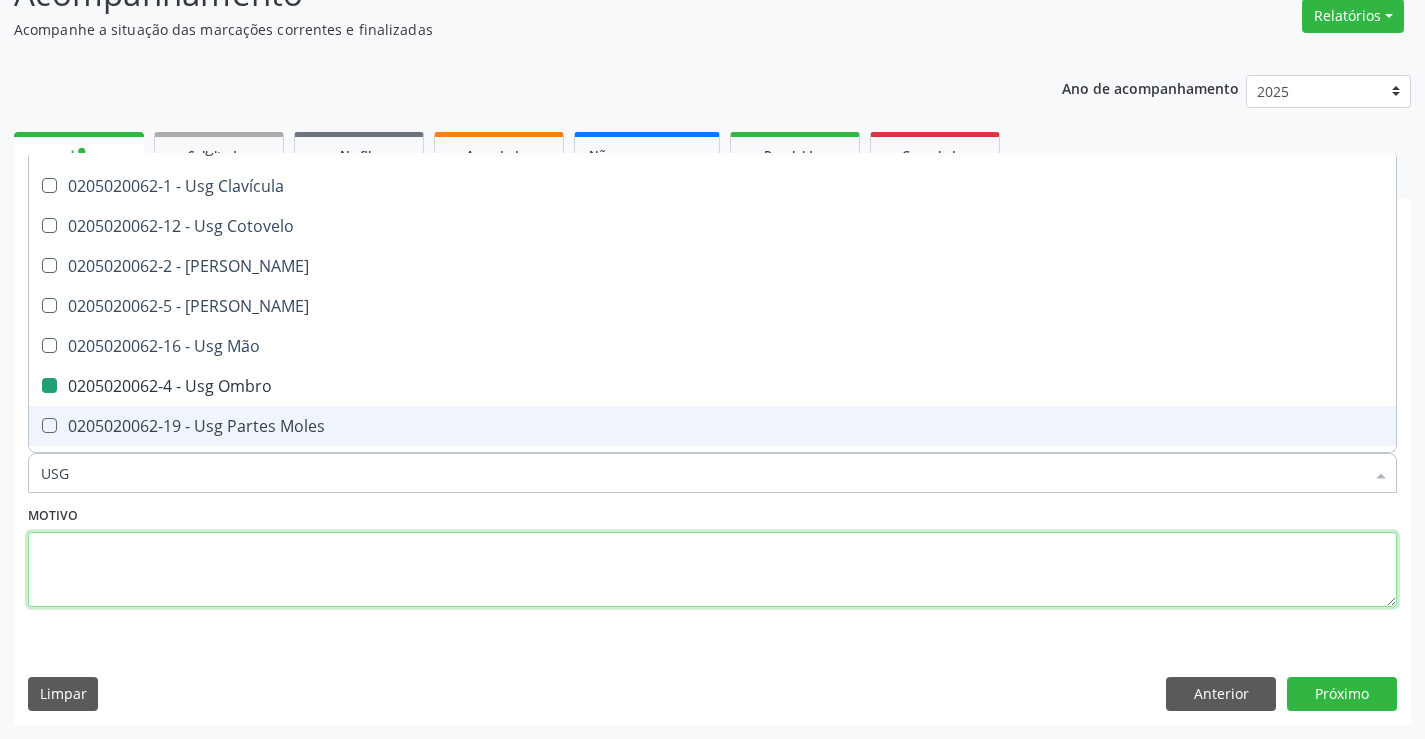 click at bounding box center (712, 570) 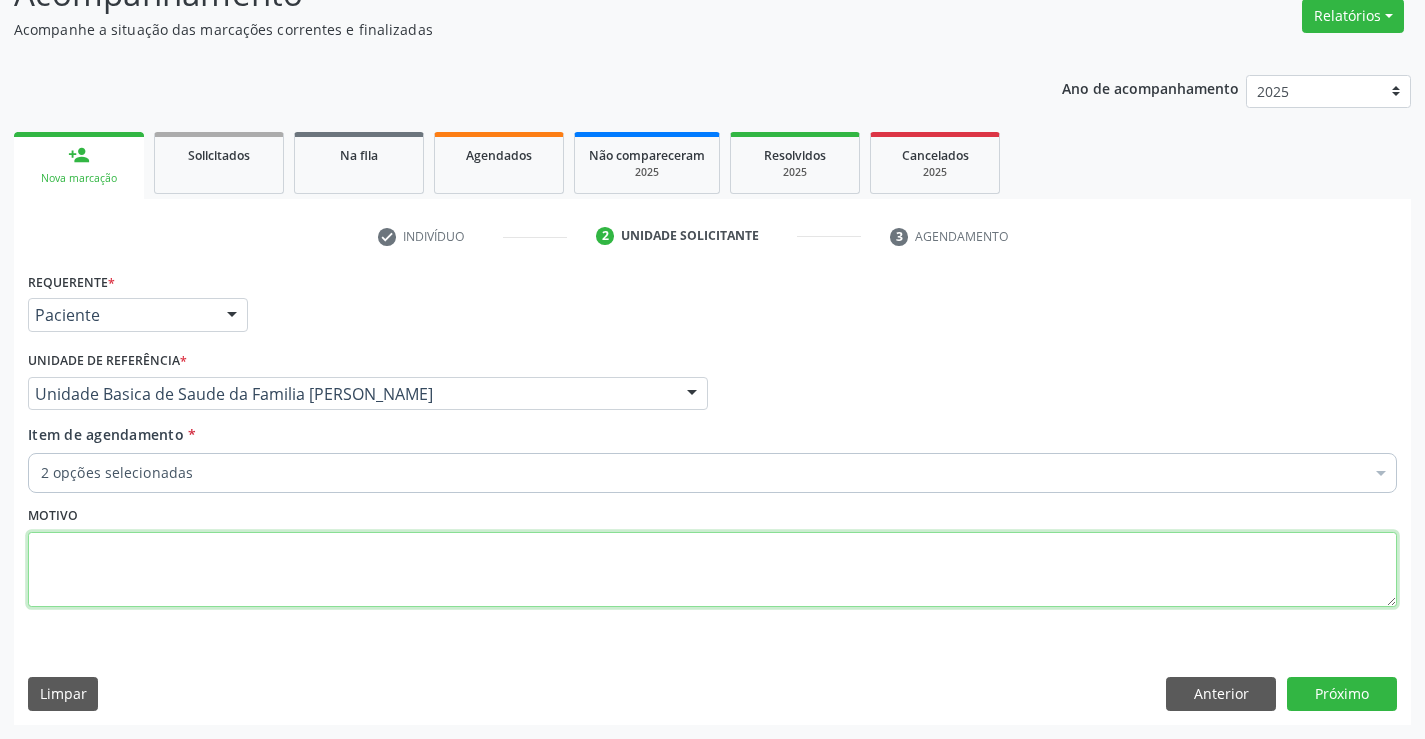 scroll, scrollTop: 0, scrollLeft: 0, axis: both 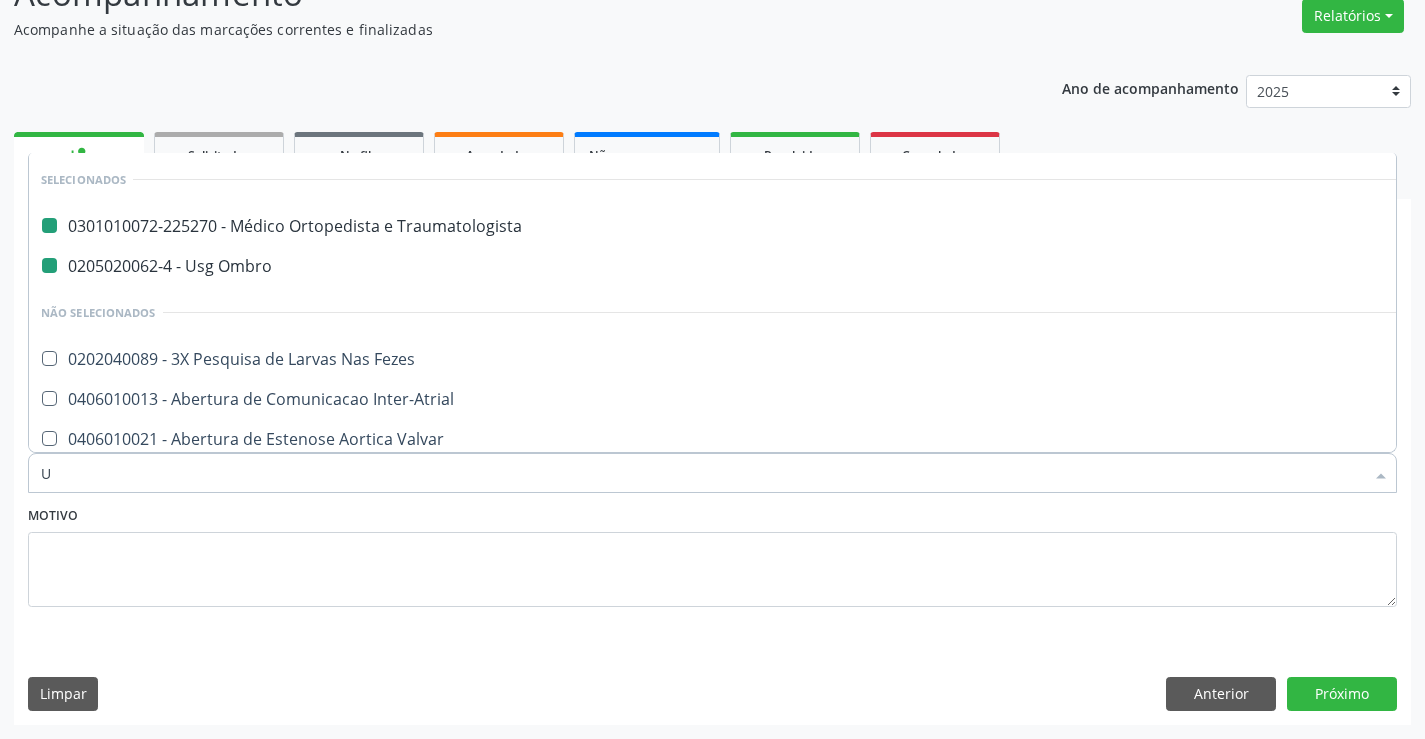 type on "UL" 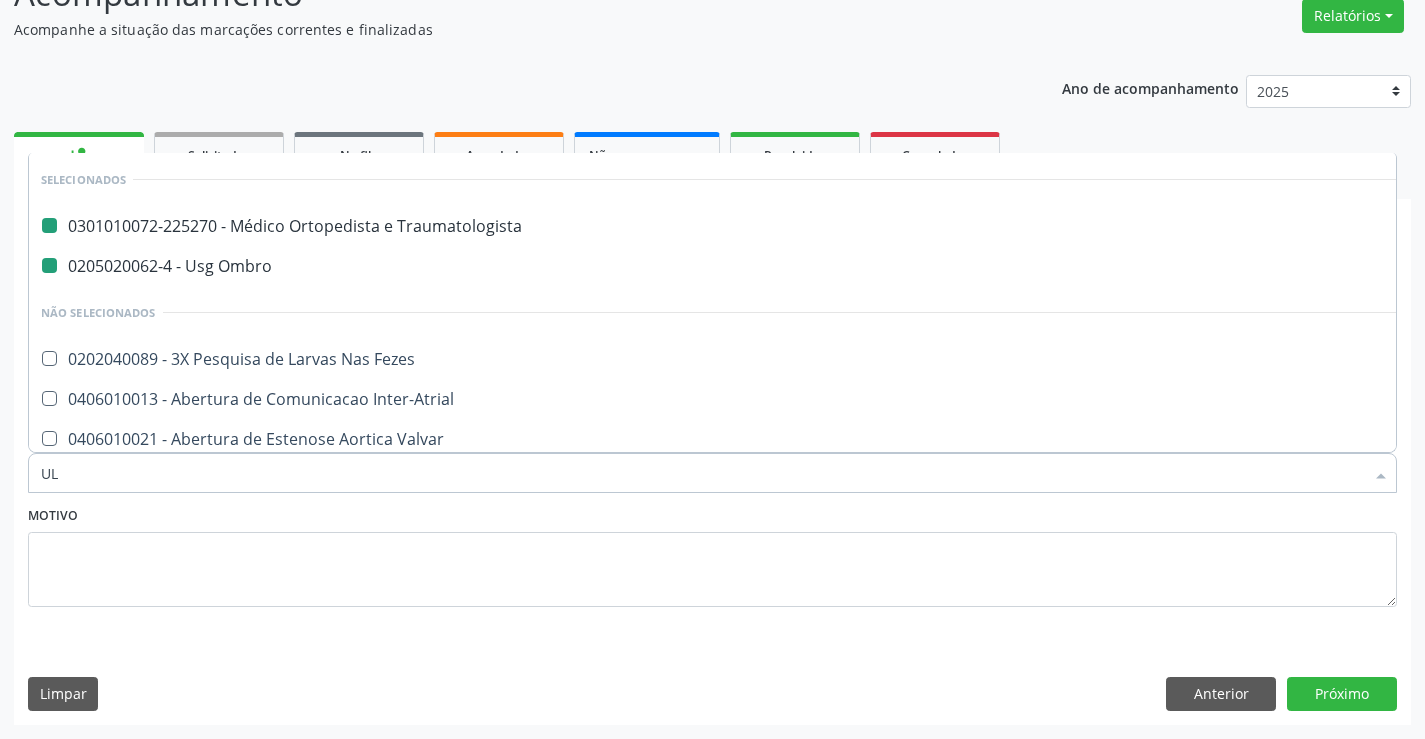 checkbox on "false" 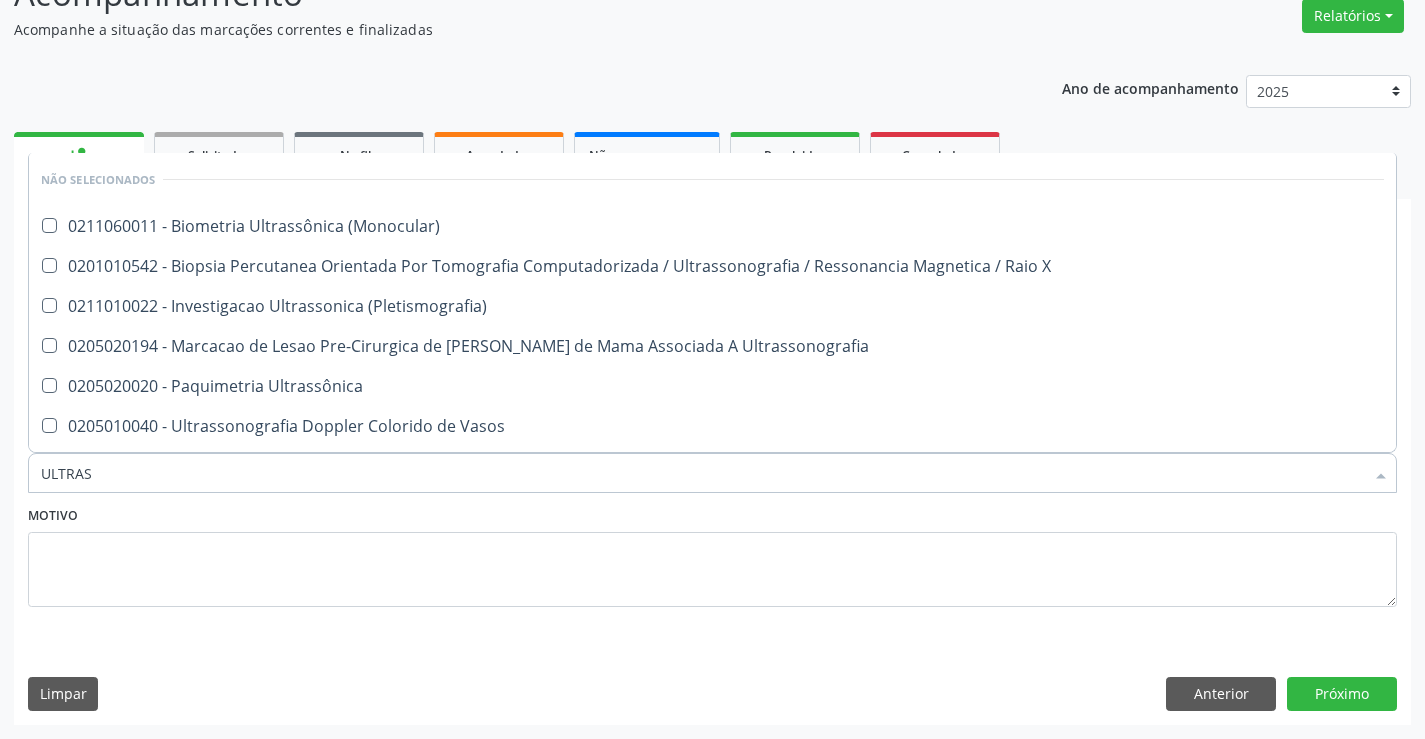 type on "ULTRASS" 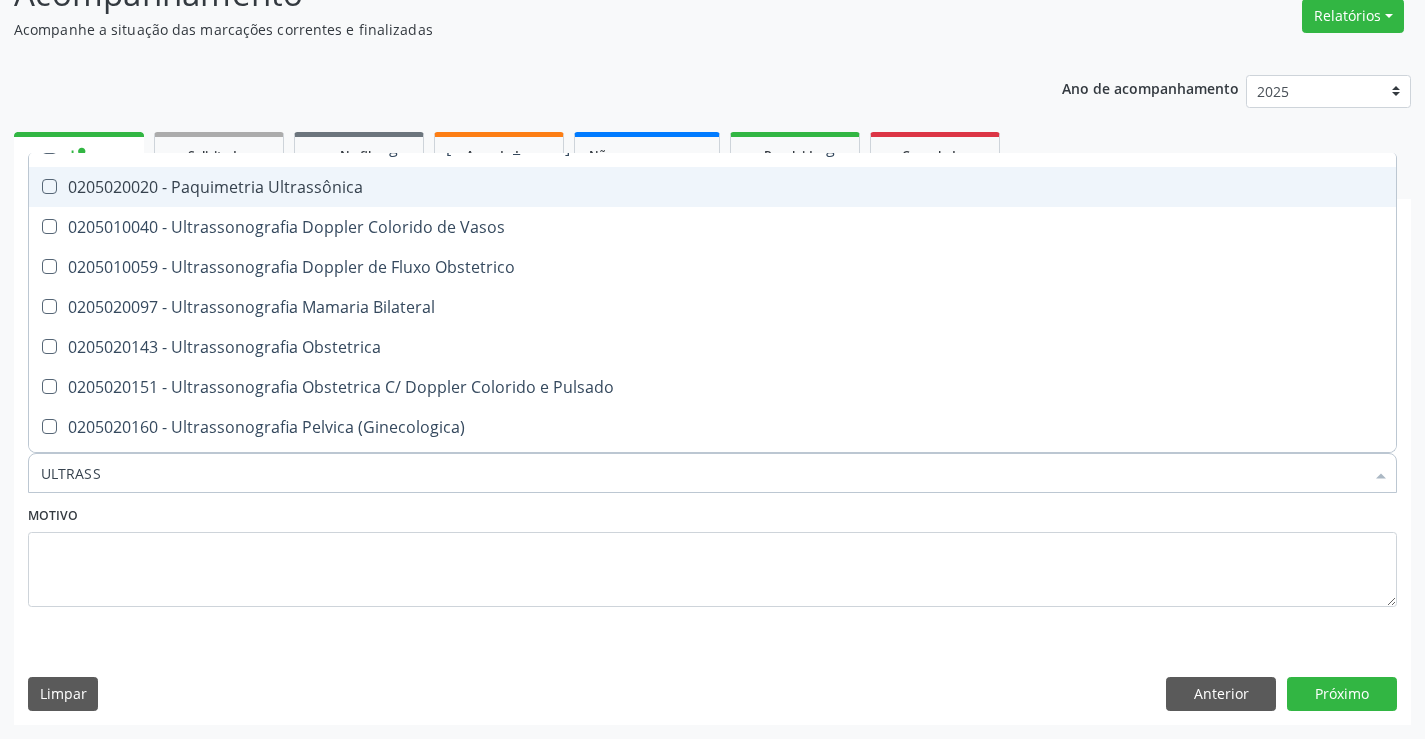 scroll, scrollTop: 200, scrollLeft: 0, axis: vertical 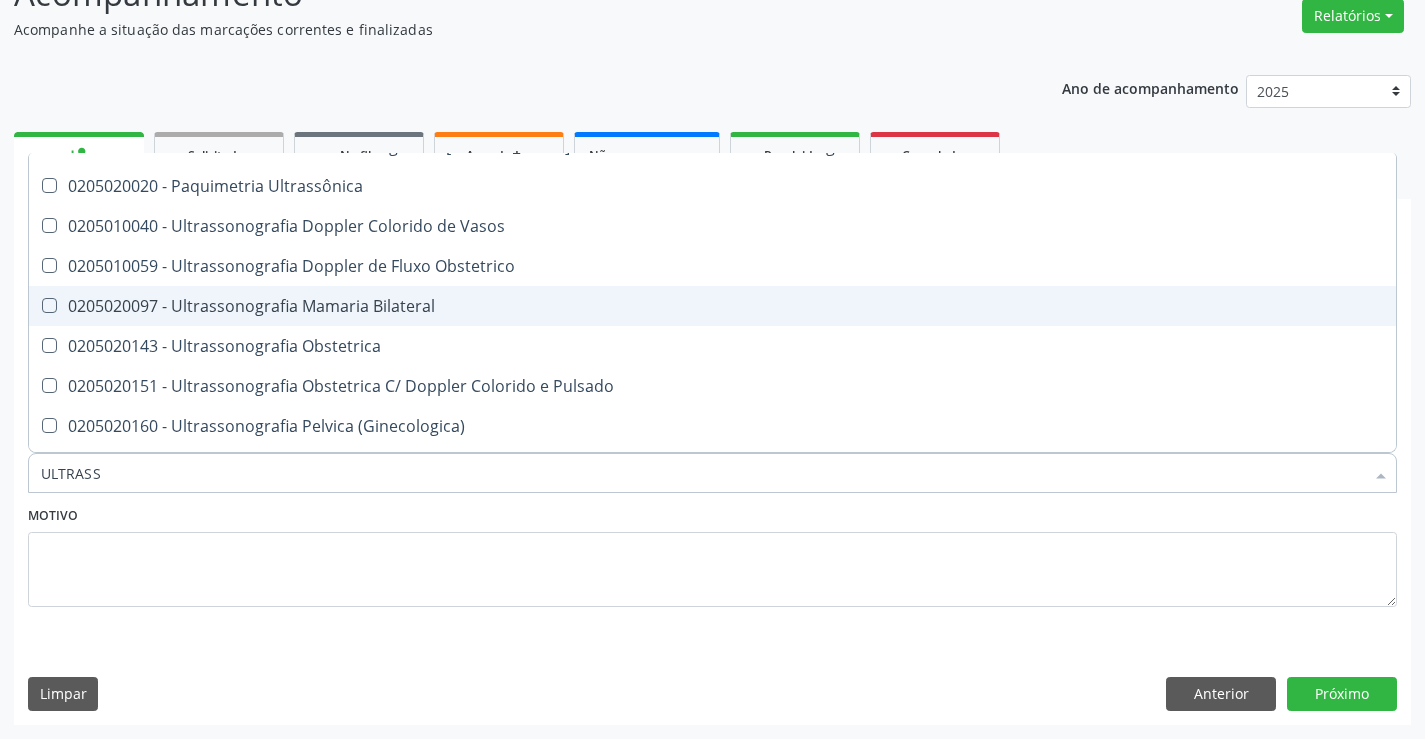click on "0205020097 - Ultrassonografia Mamaria Bilateral" at bounding box center [712, 306] 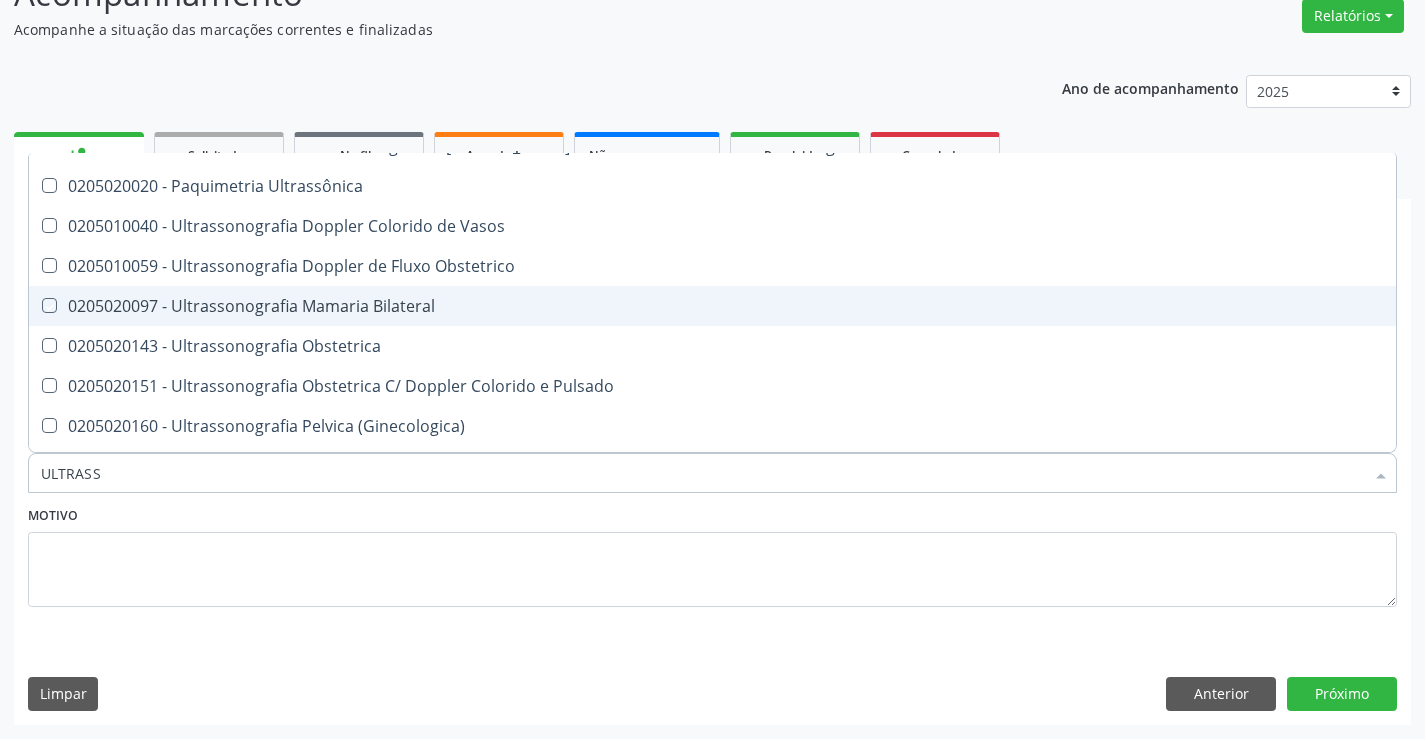 checkbox on "true" 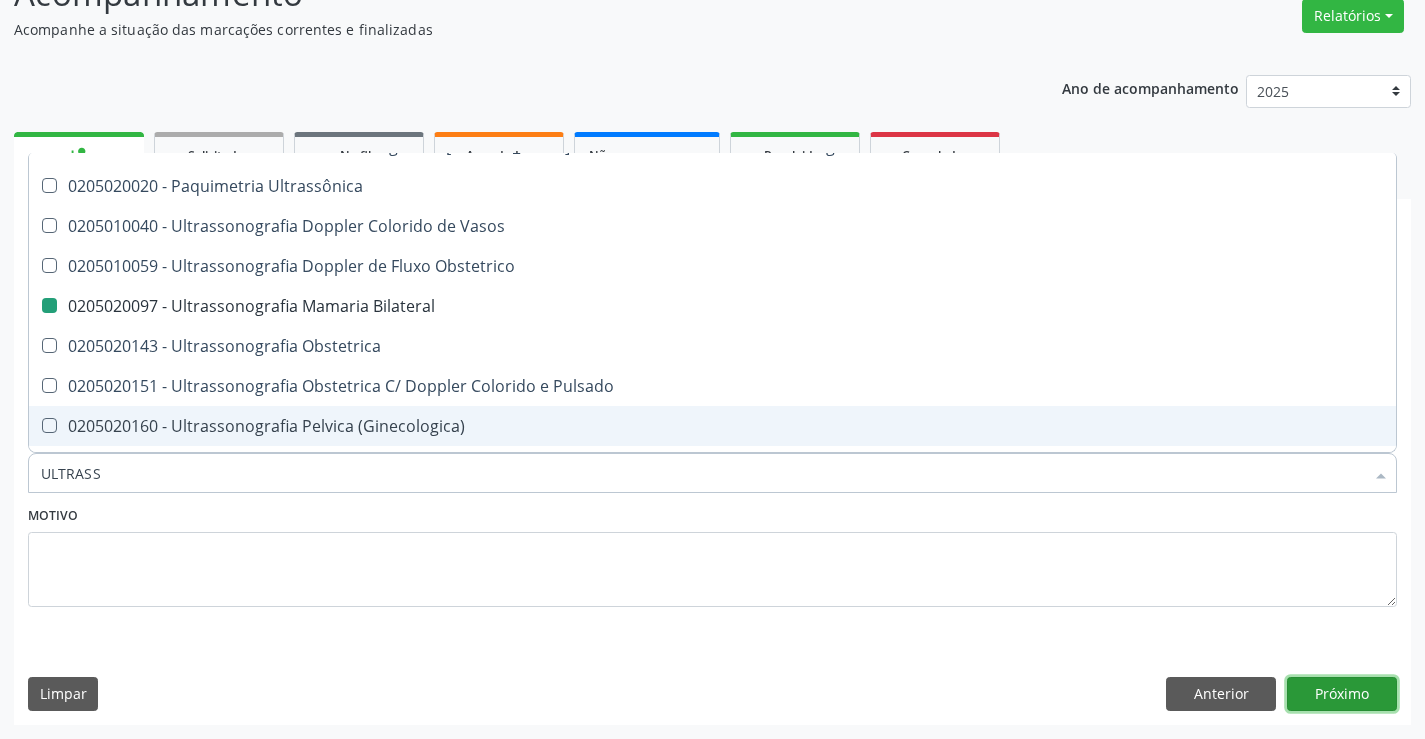 click on "Próximo" at bounding box center [1342, 694] 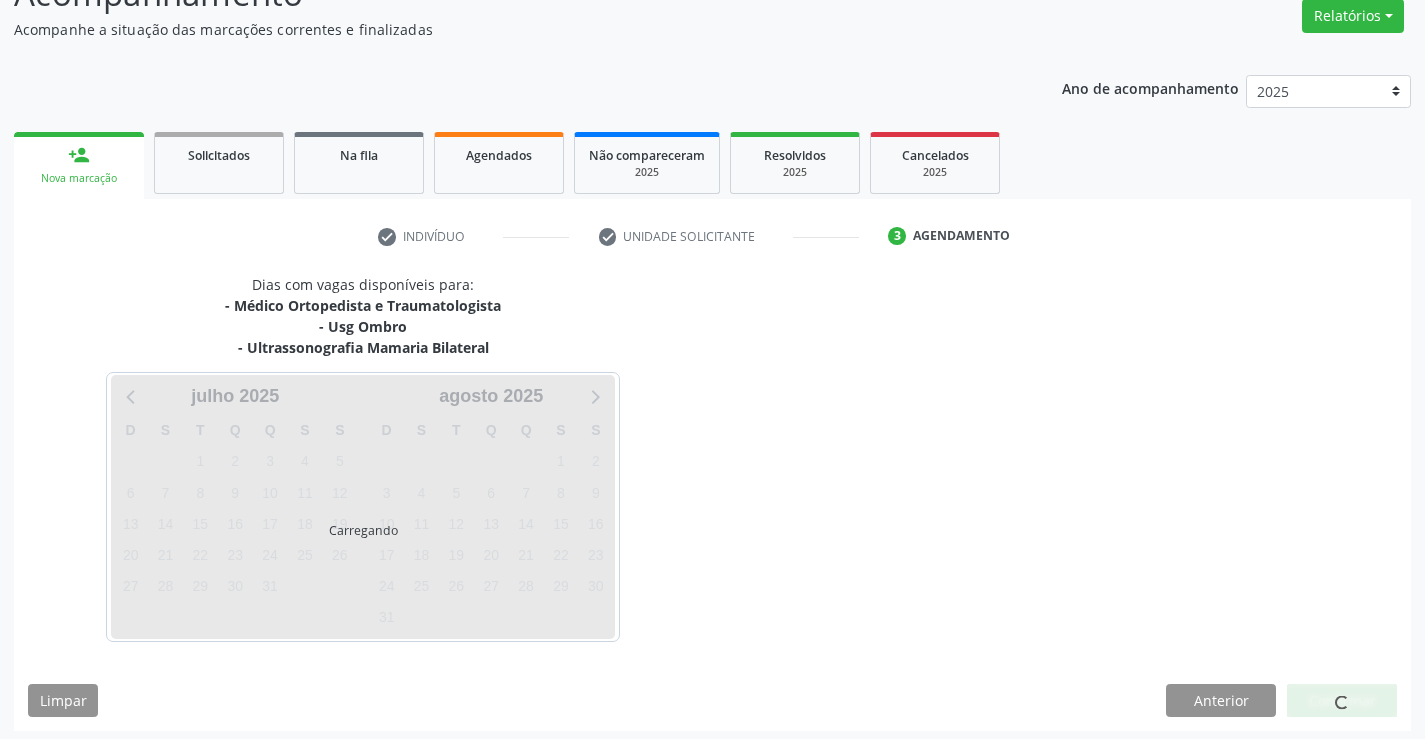 scroll, scrollTop: 0, scrollLeft: 0, axis: both 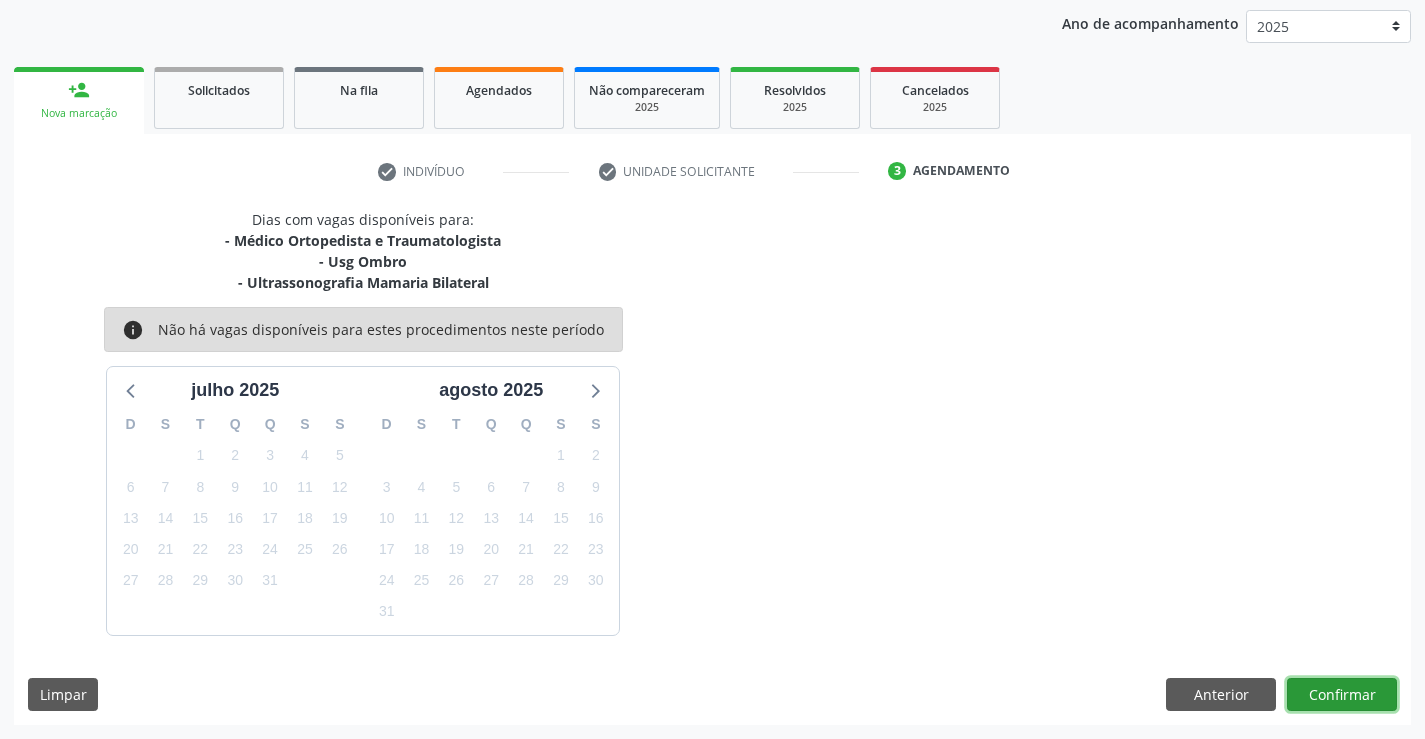 click on "Confirmar" at bounding box center [1342, 695] 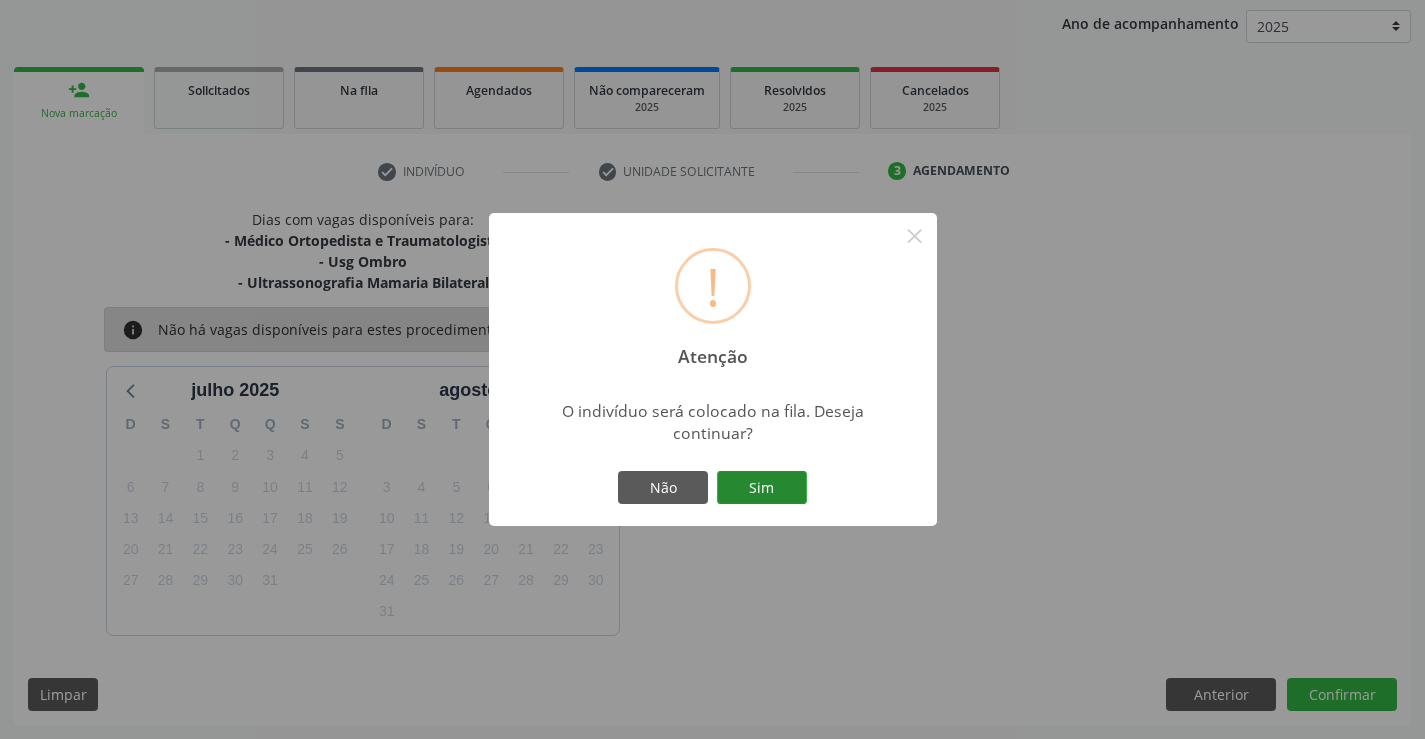 click on "Sim" at bounding box center [762, 488] 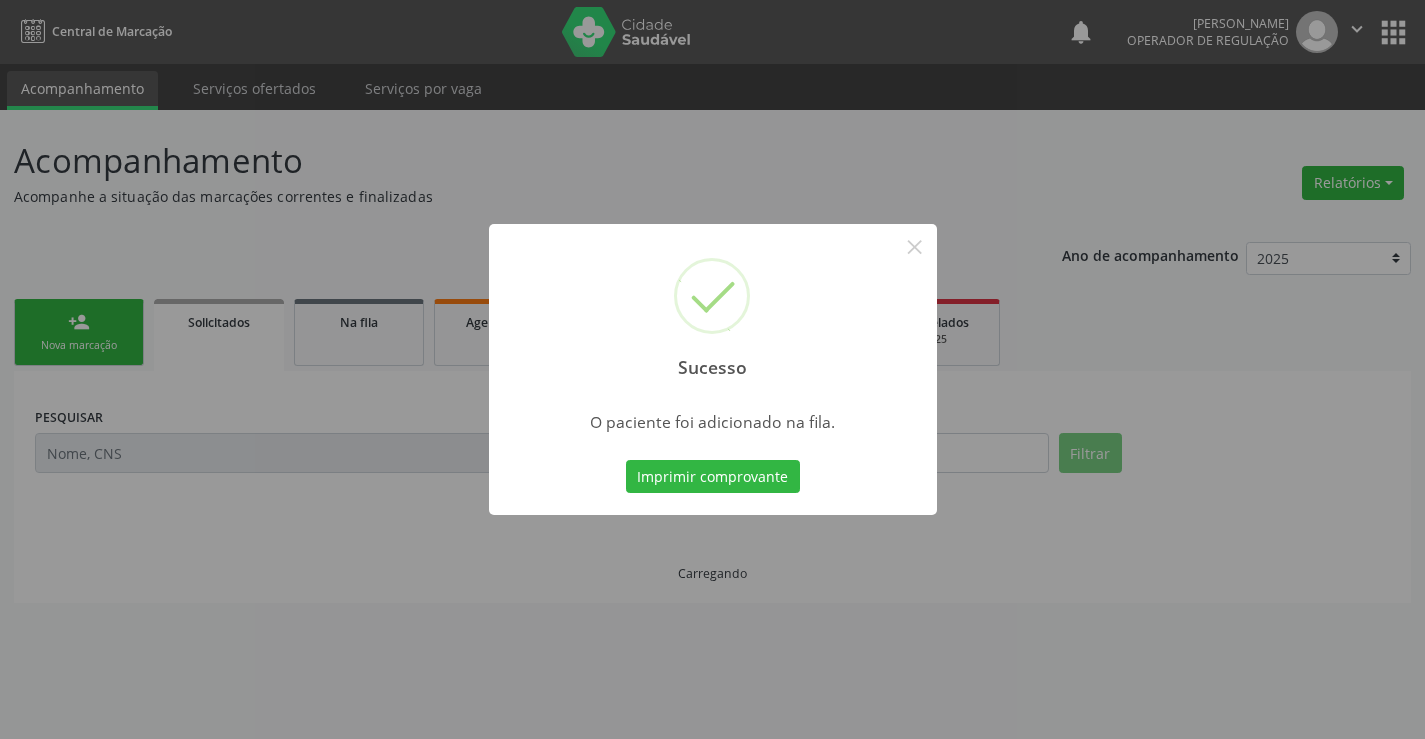 scroll, scrollTop: 0, scrollLeft: 0, axis: both 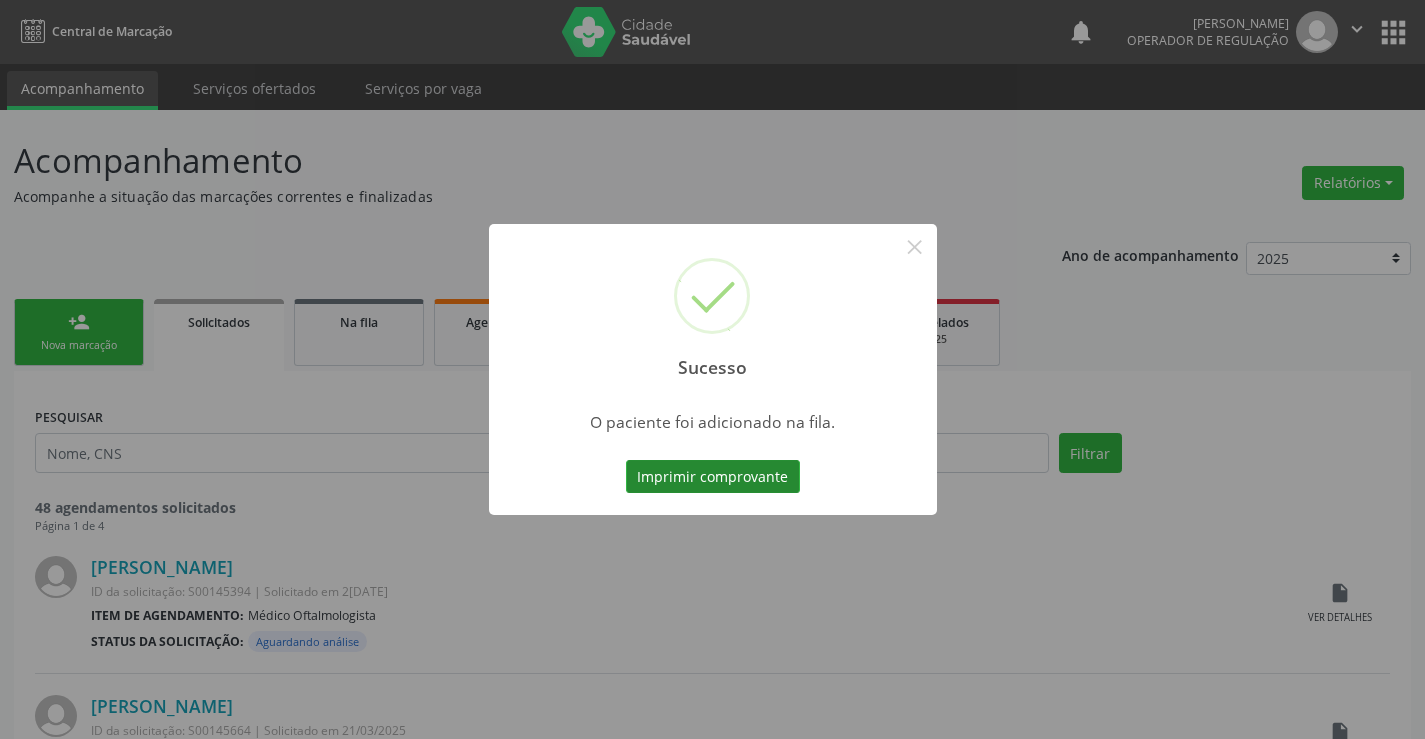 click on "Imprimir comprovante" at bounding box center (713, 477) 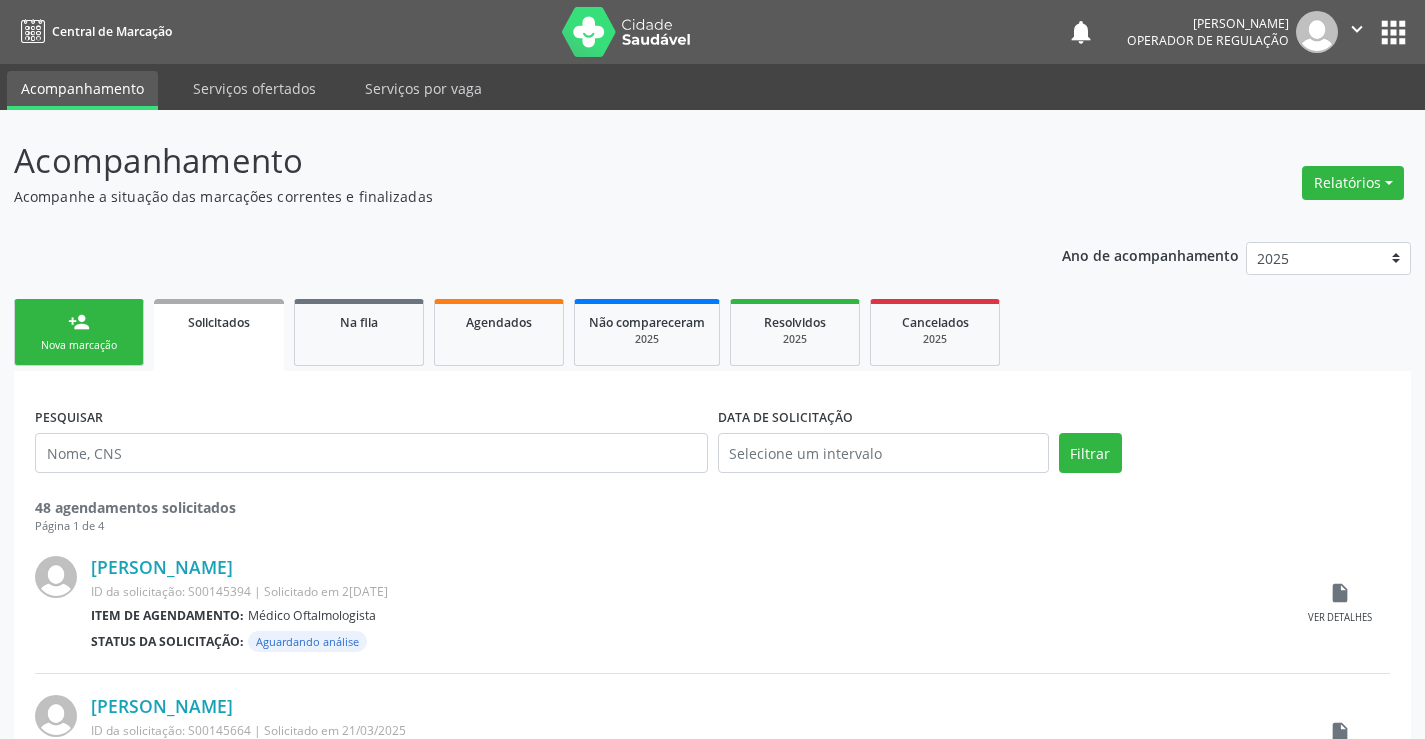 scroll, scrollTop: 0, scrollLeft: 0, axis: both 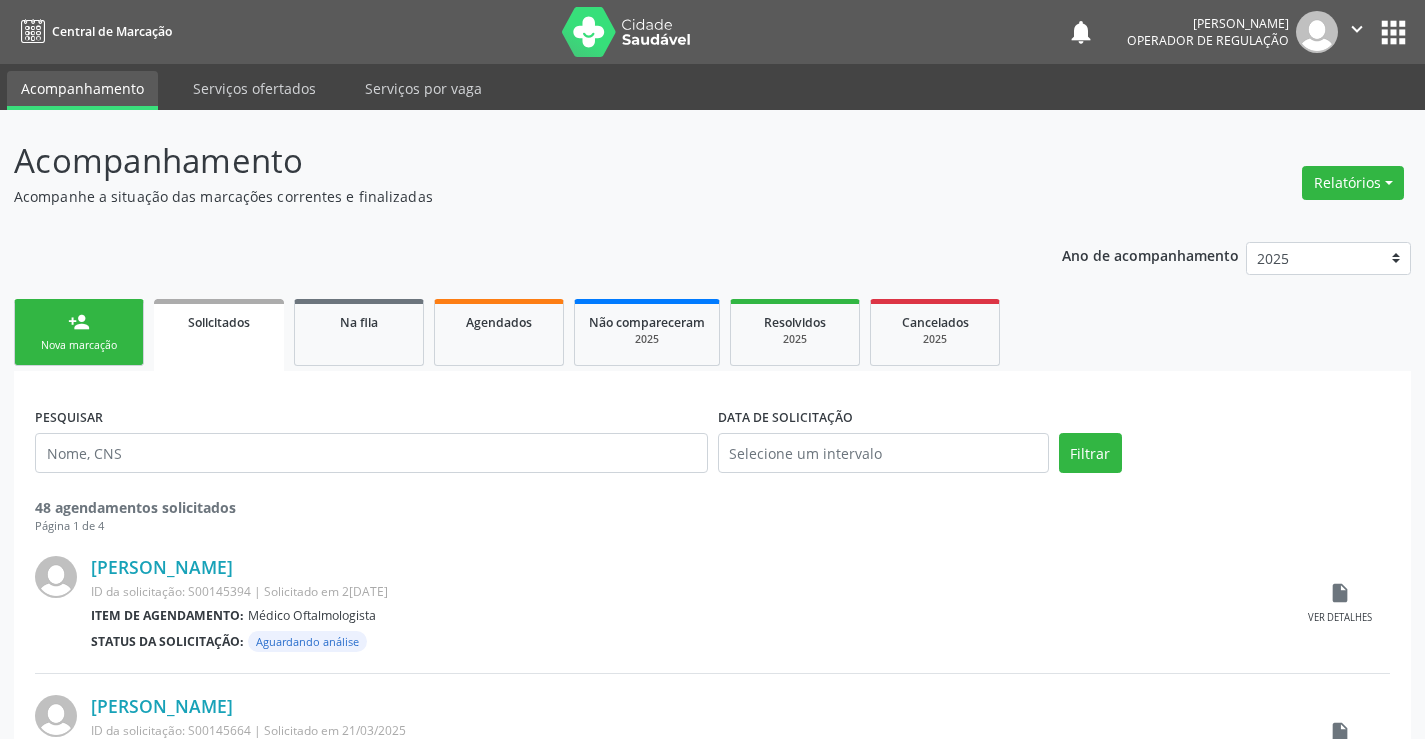 click on "person_add
Nova marcação" at bounding box center (79, 332) 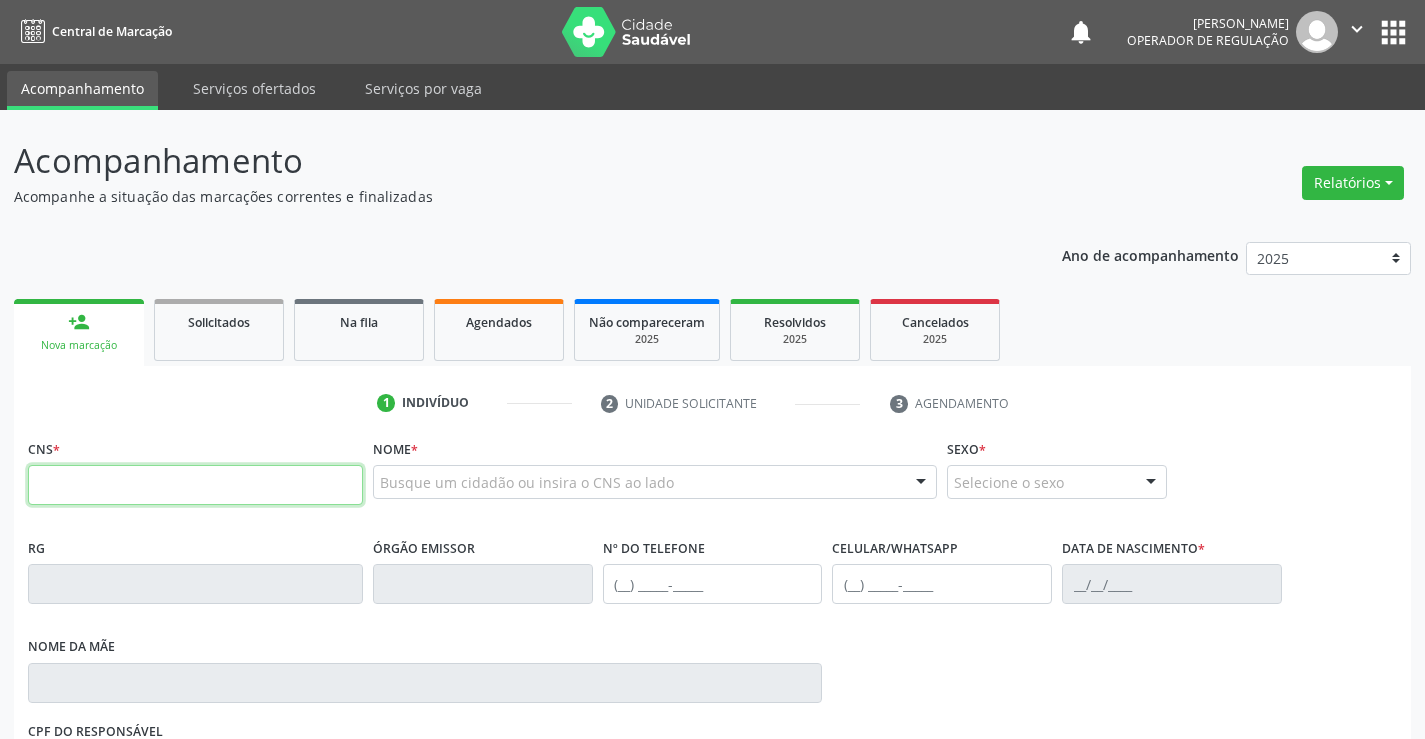 click at bounding box center [195, 485] 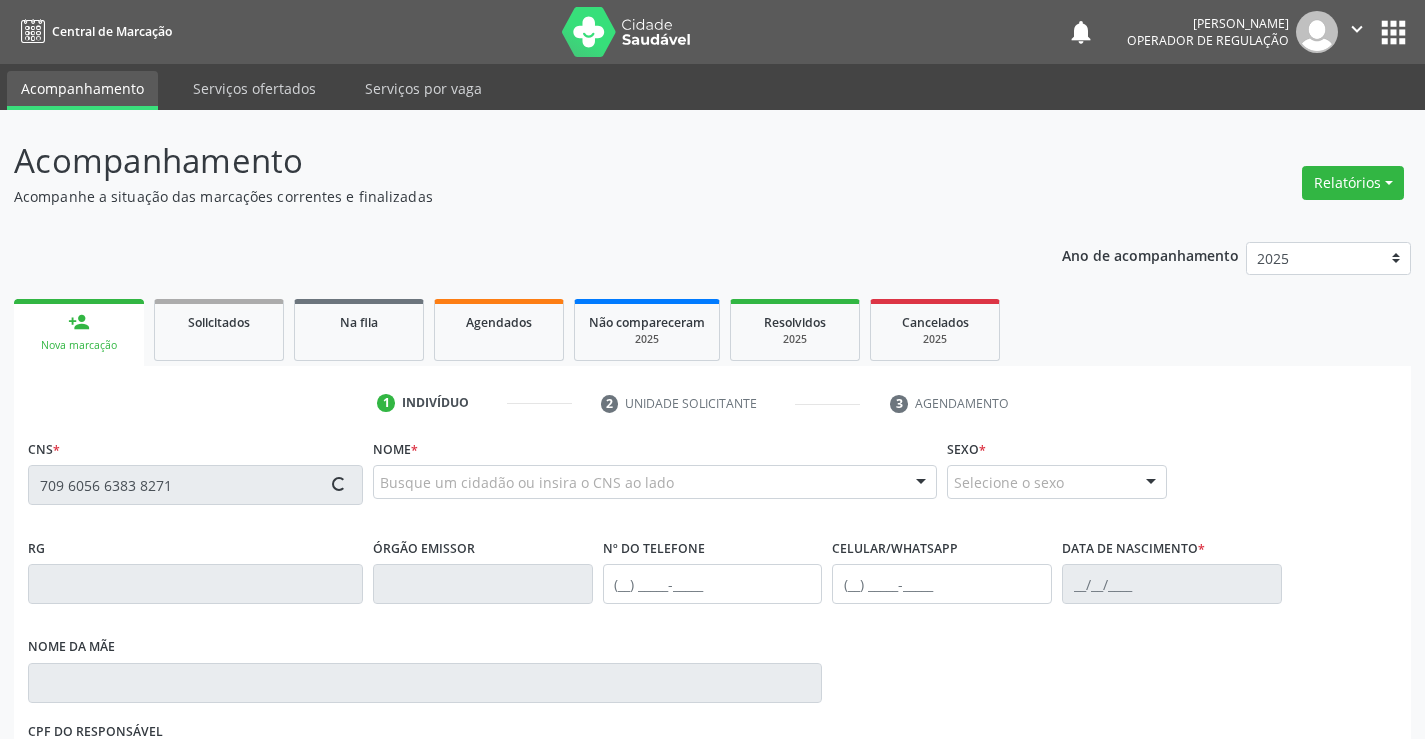 type on "709 6056 6383 8271" 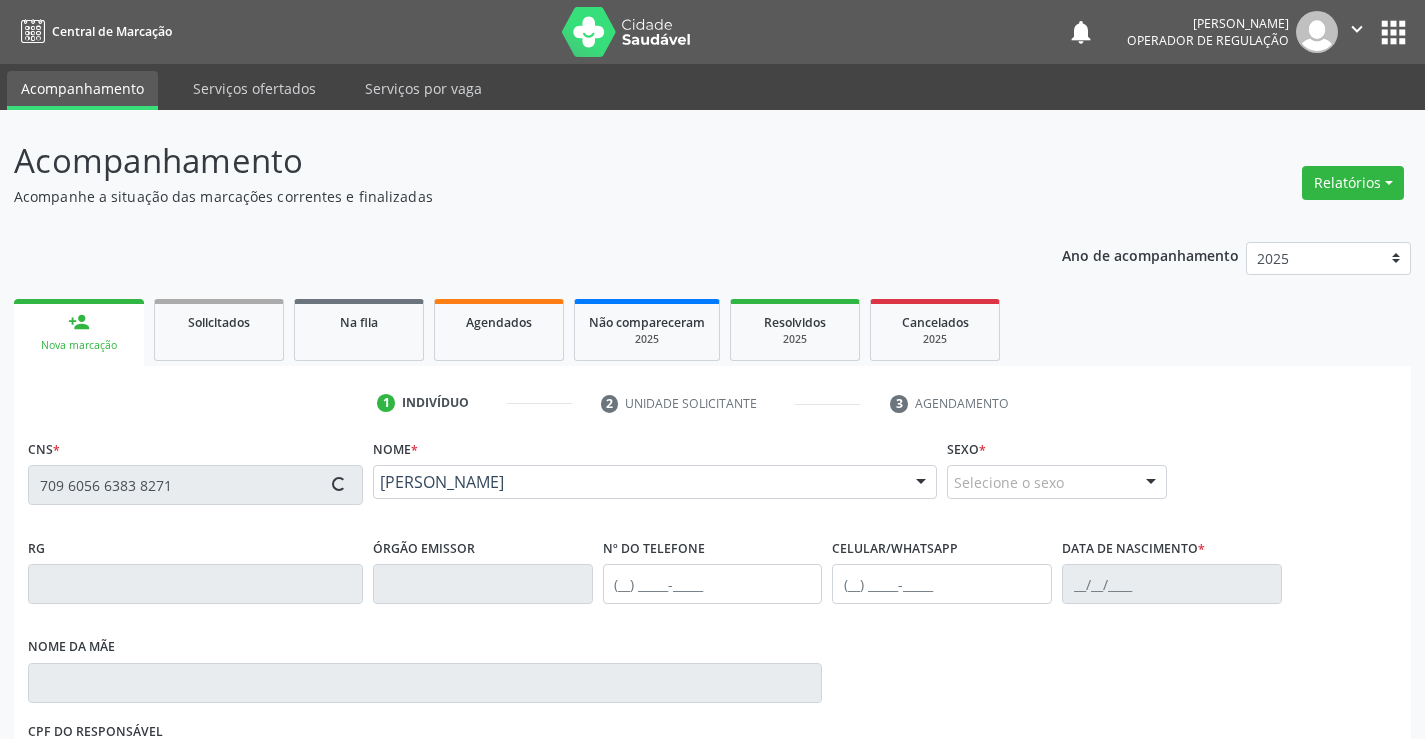 type on "(74) 98823-4491" 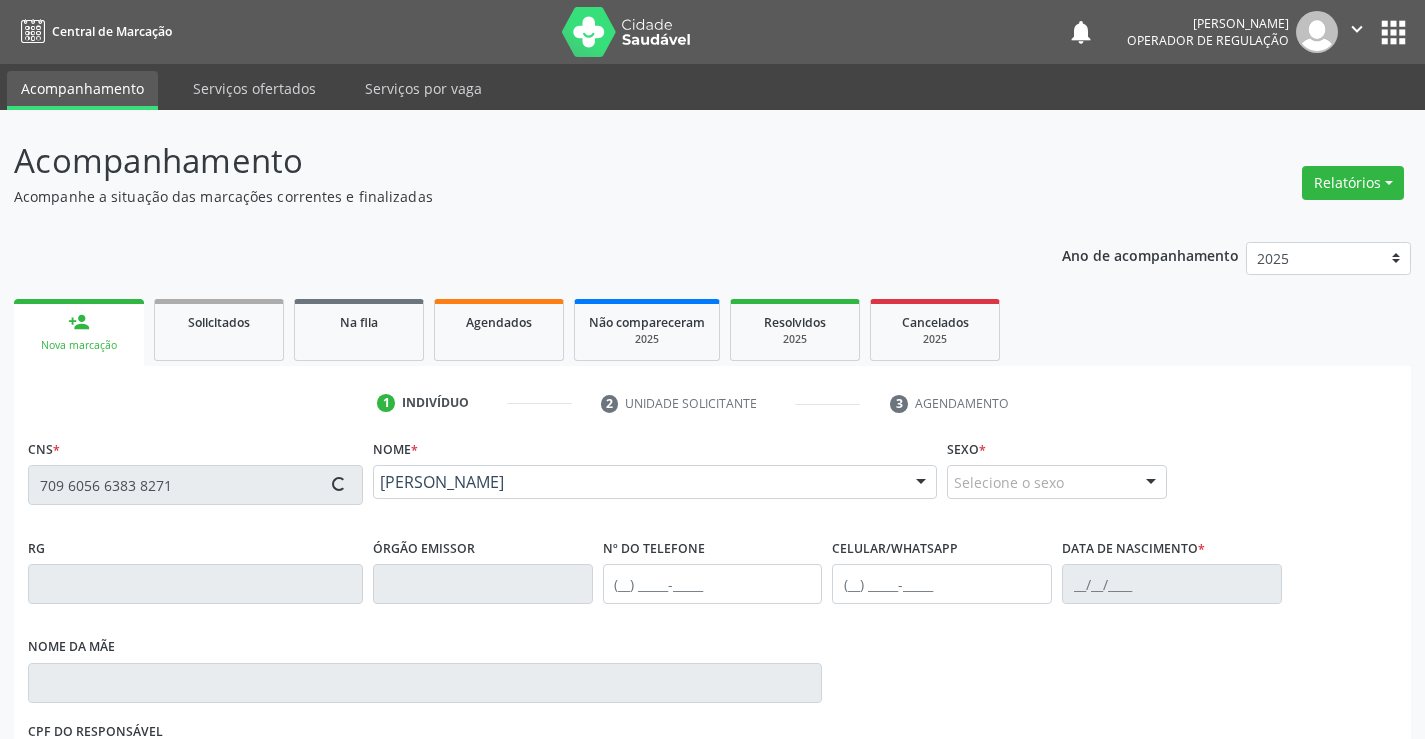 type on "(74) 98823-4491" 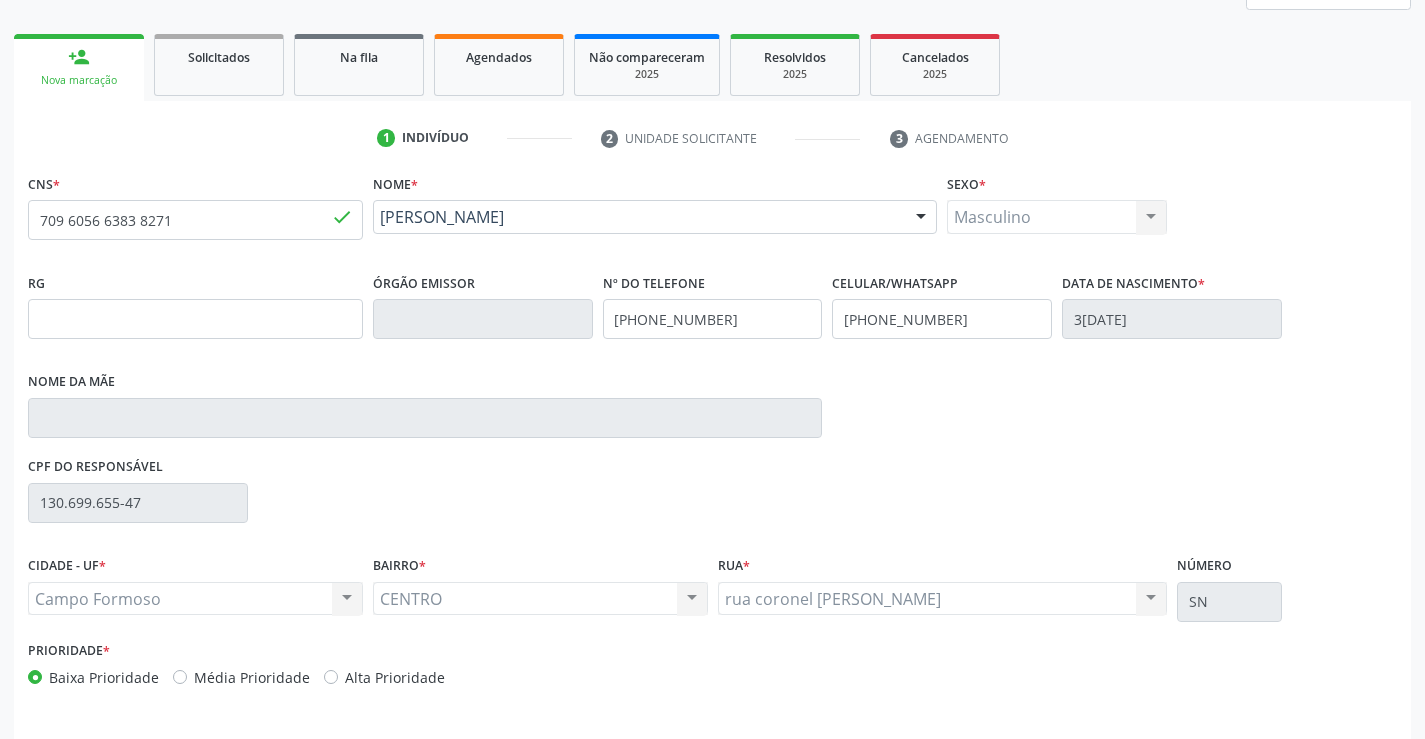 scroll, scrollTop: 331, scrollLeft: 0, axis: vertical 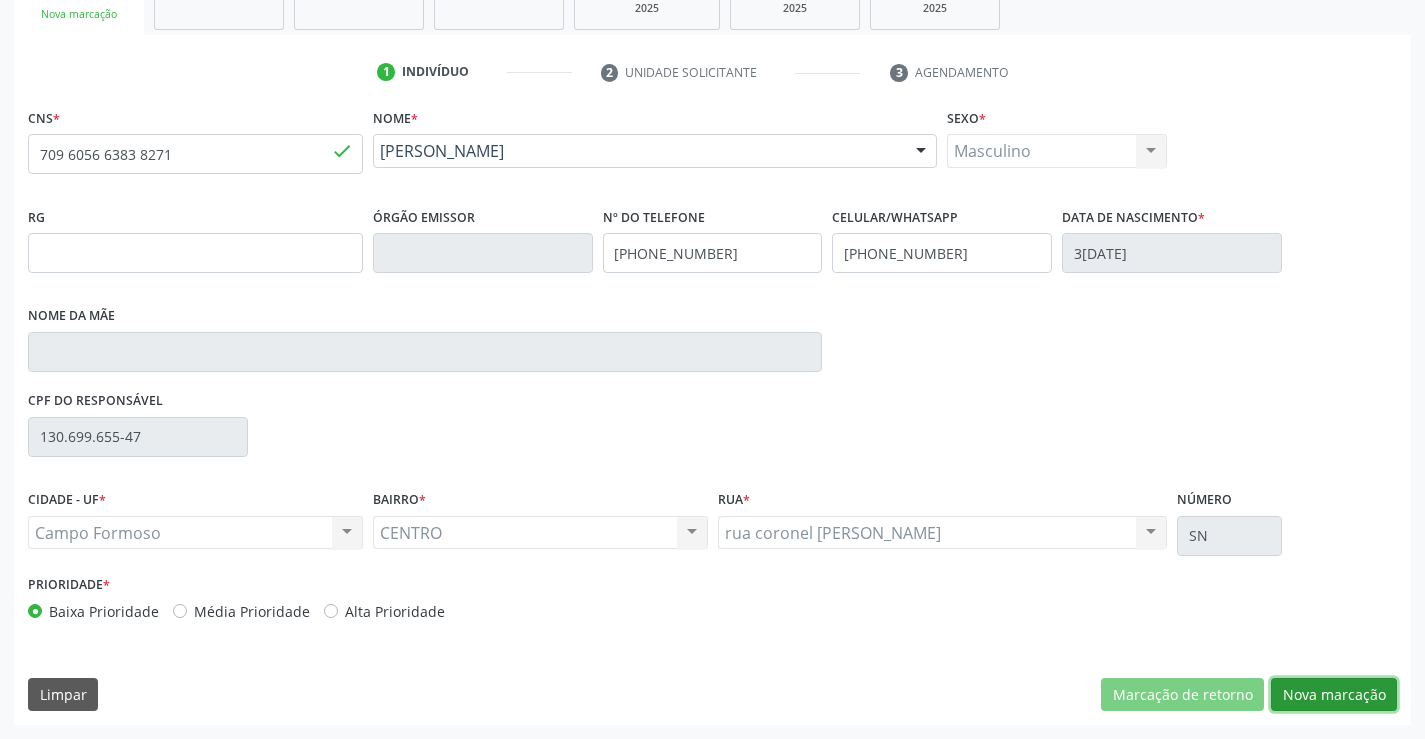 click on "Nova marcação" at bounding box center (1334, 695) 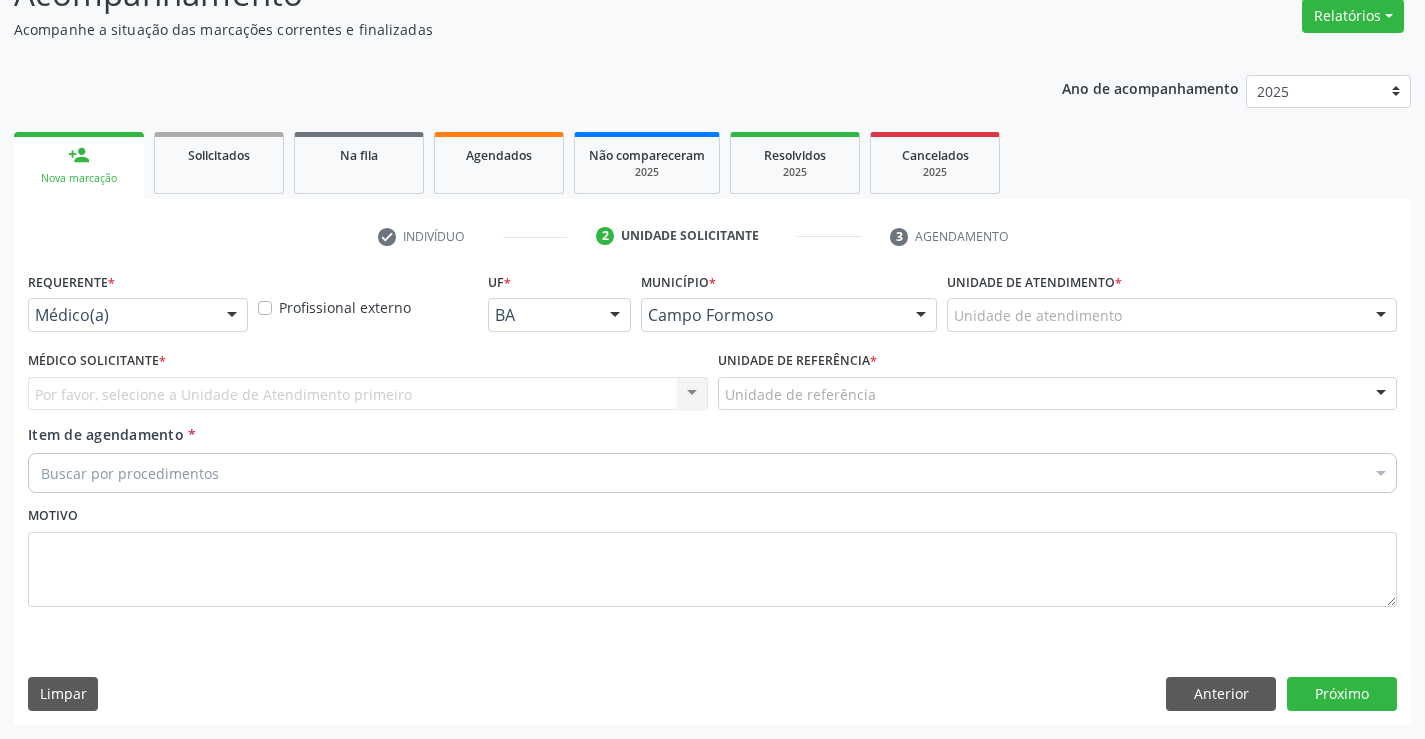 scroll, scrollTop: 167, scrollLeft: 0, axis: vertical 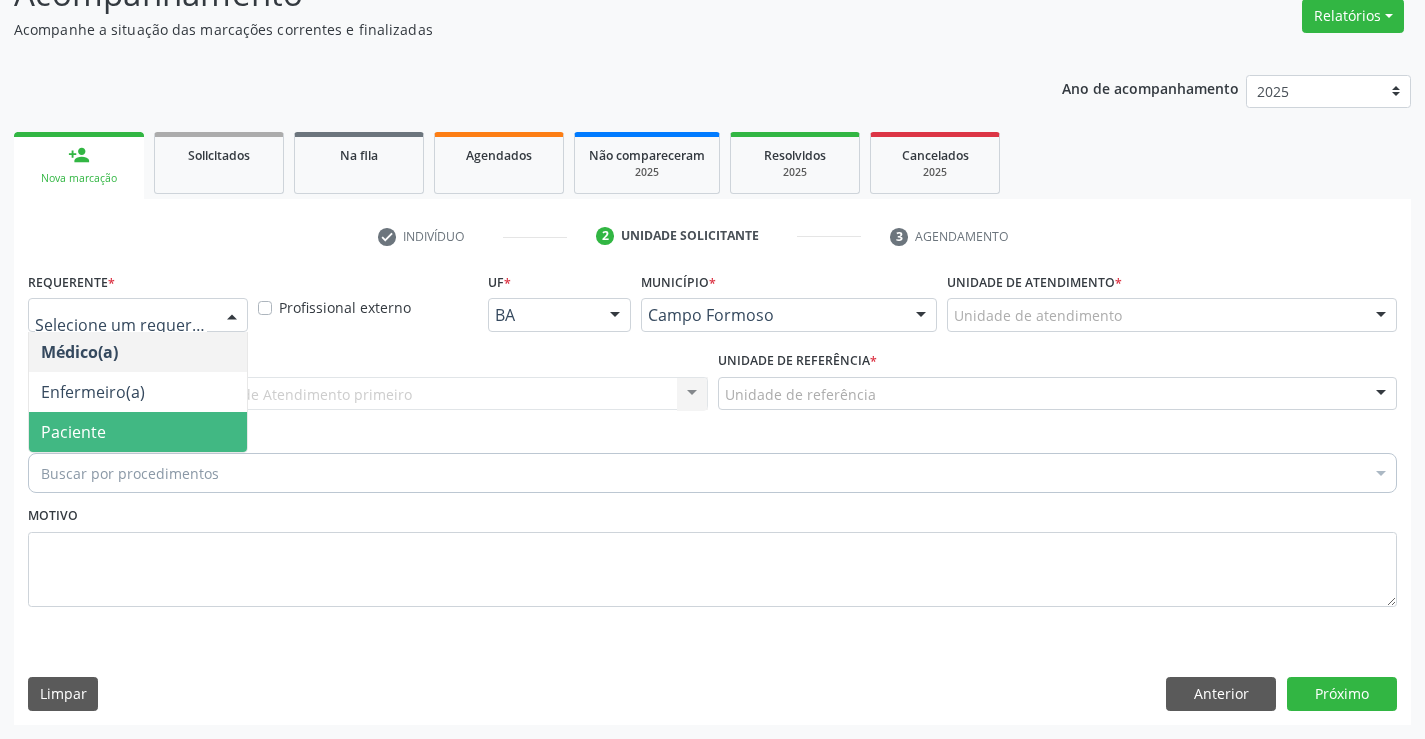 click on "Paciente" at bounding box center (73, 432) 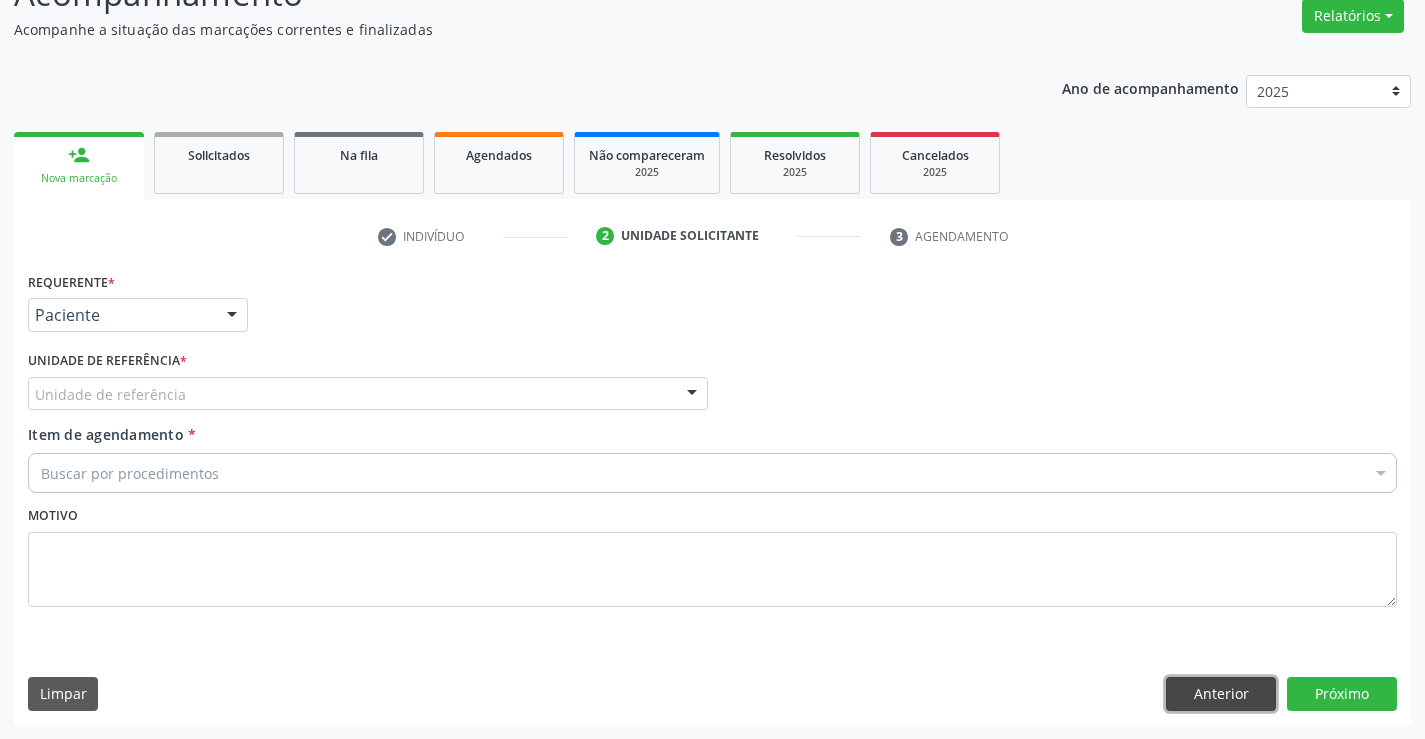 click on "Anterior" at bounding box center [1221, 694] 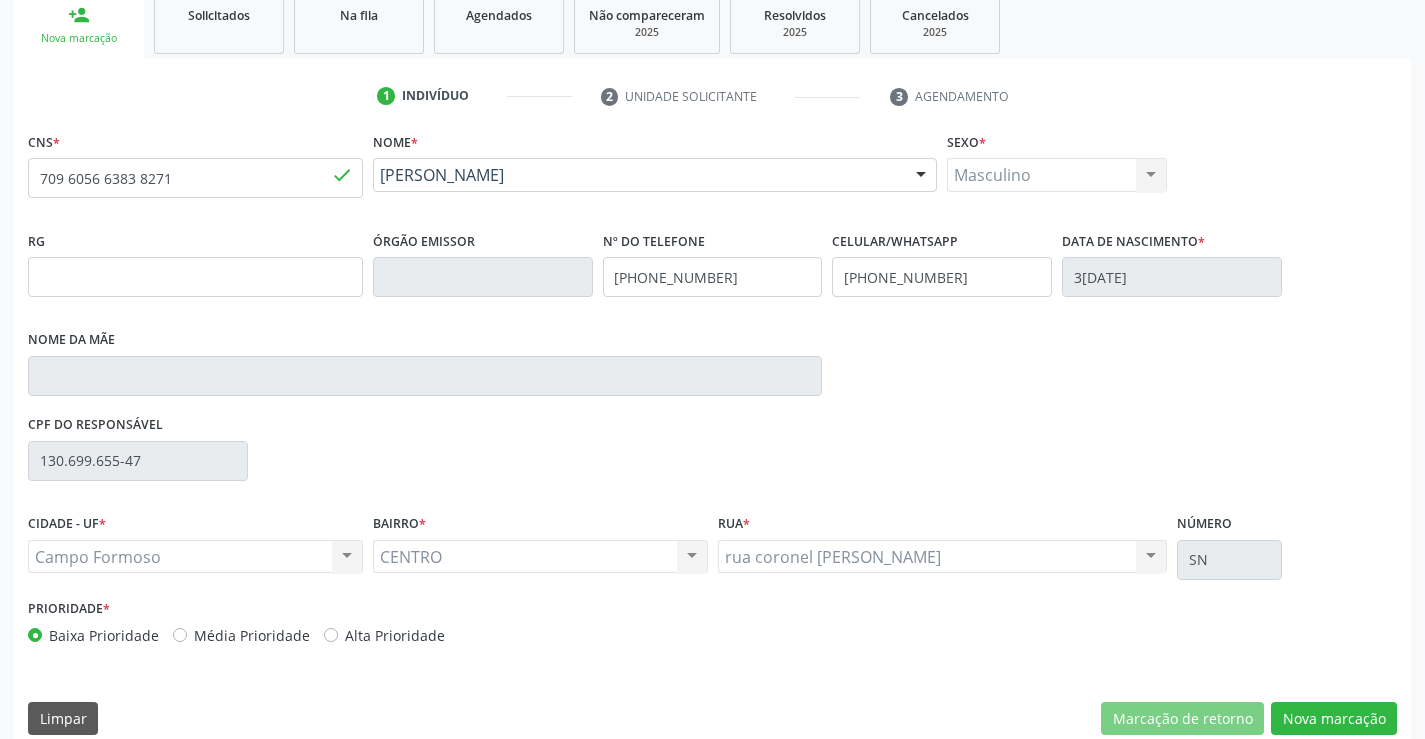 scroll, scrollTop: 331, scrollLeft: 0, axis: vertical 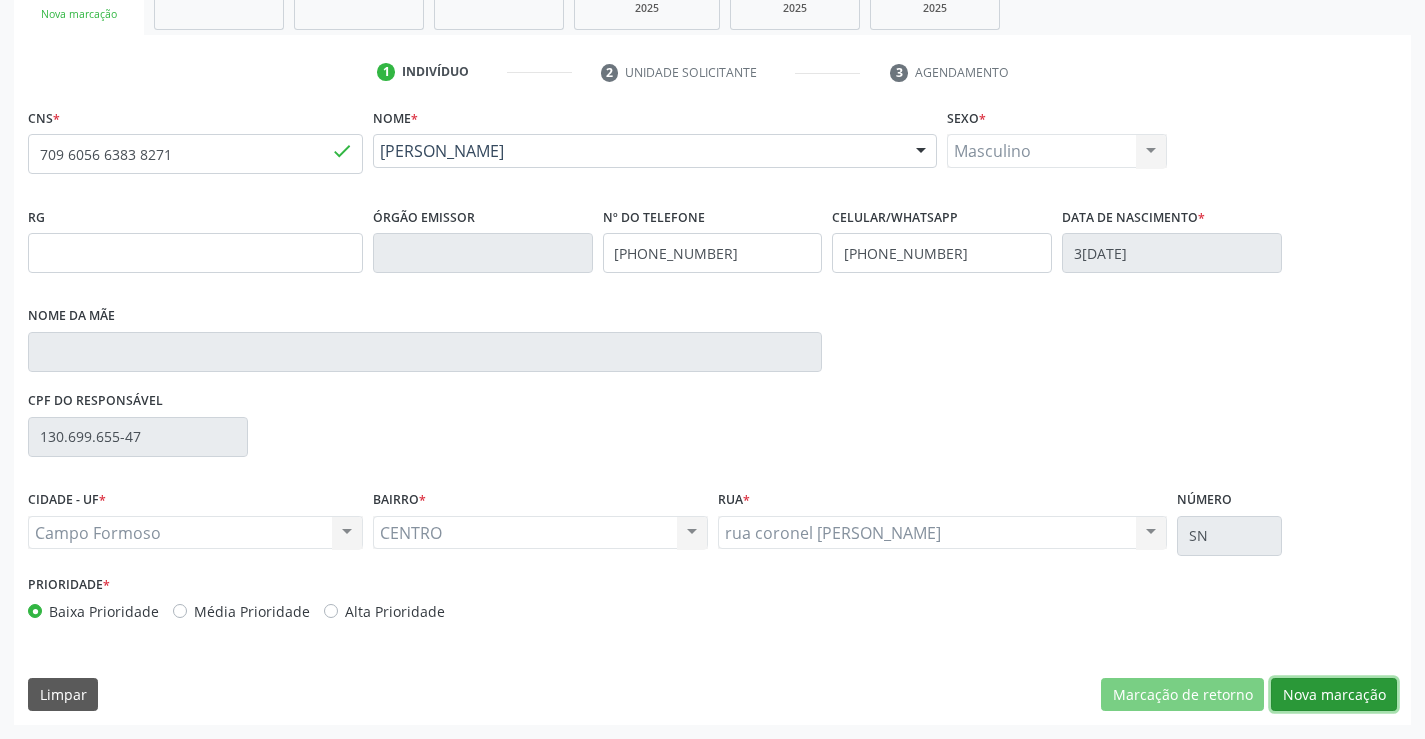 click on "Nova marcação" at bounding box center (1334, 695) 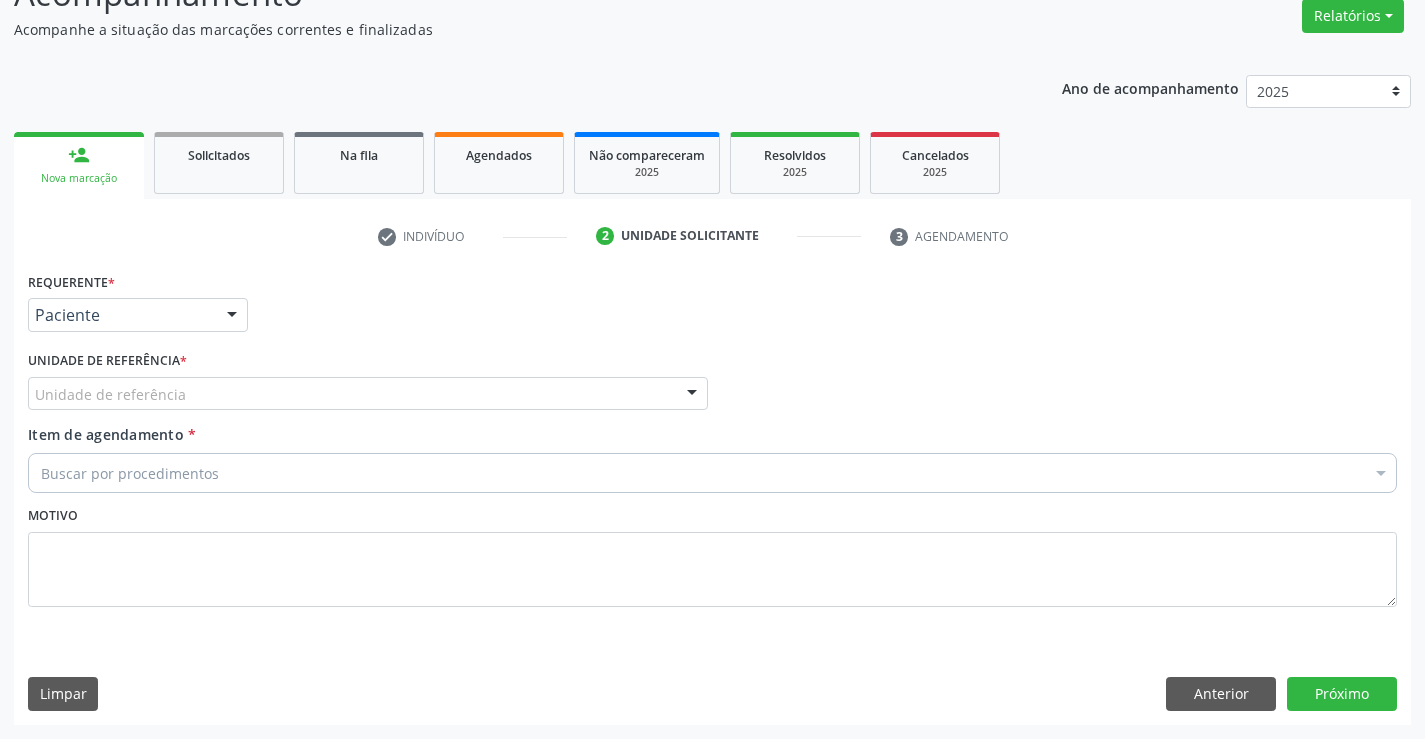 scroll, scrollTop: 167, scrollLeft: 0, axis: vertical 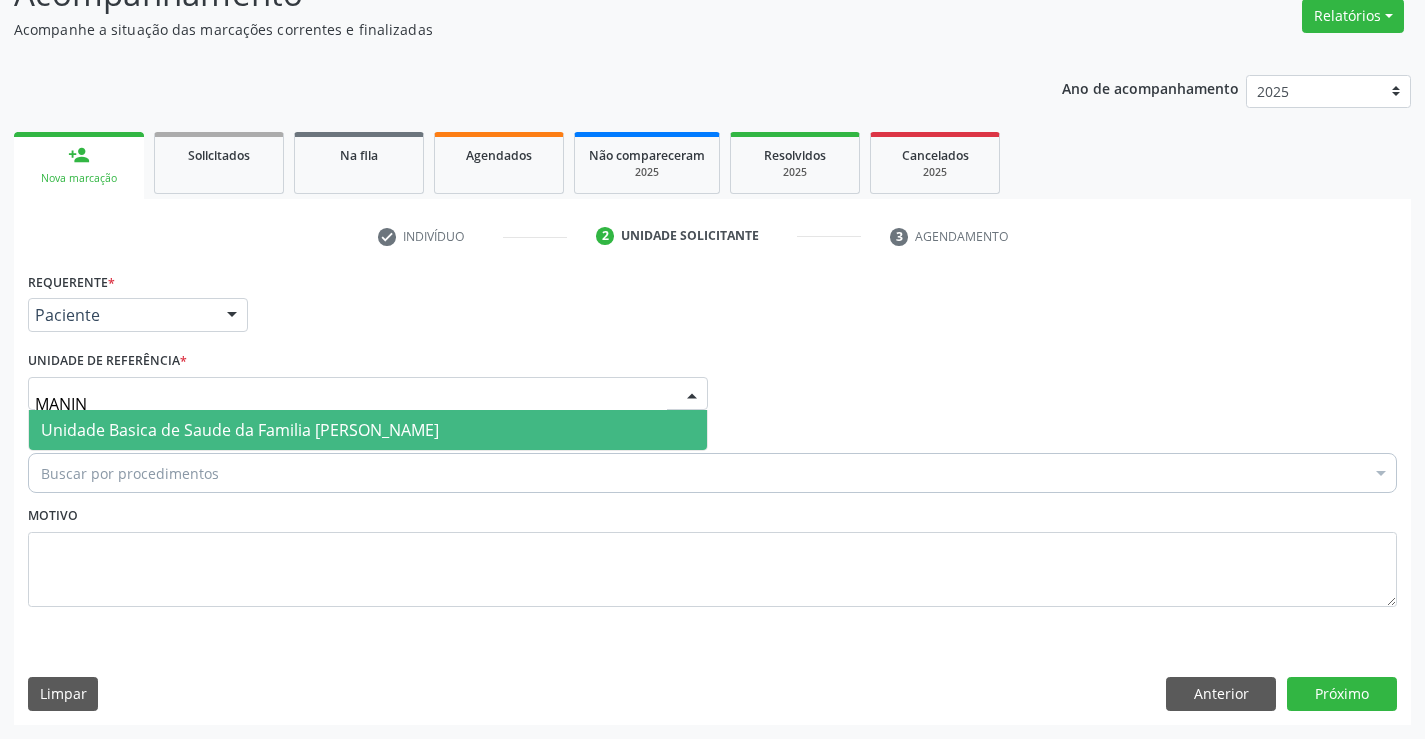 type on "MANINH" 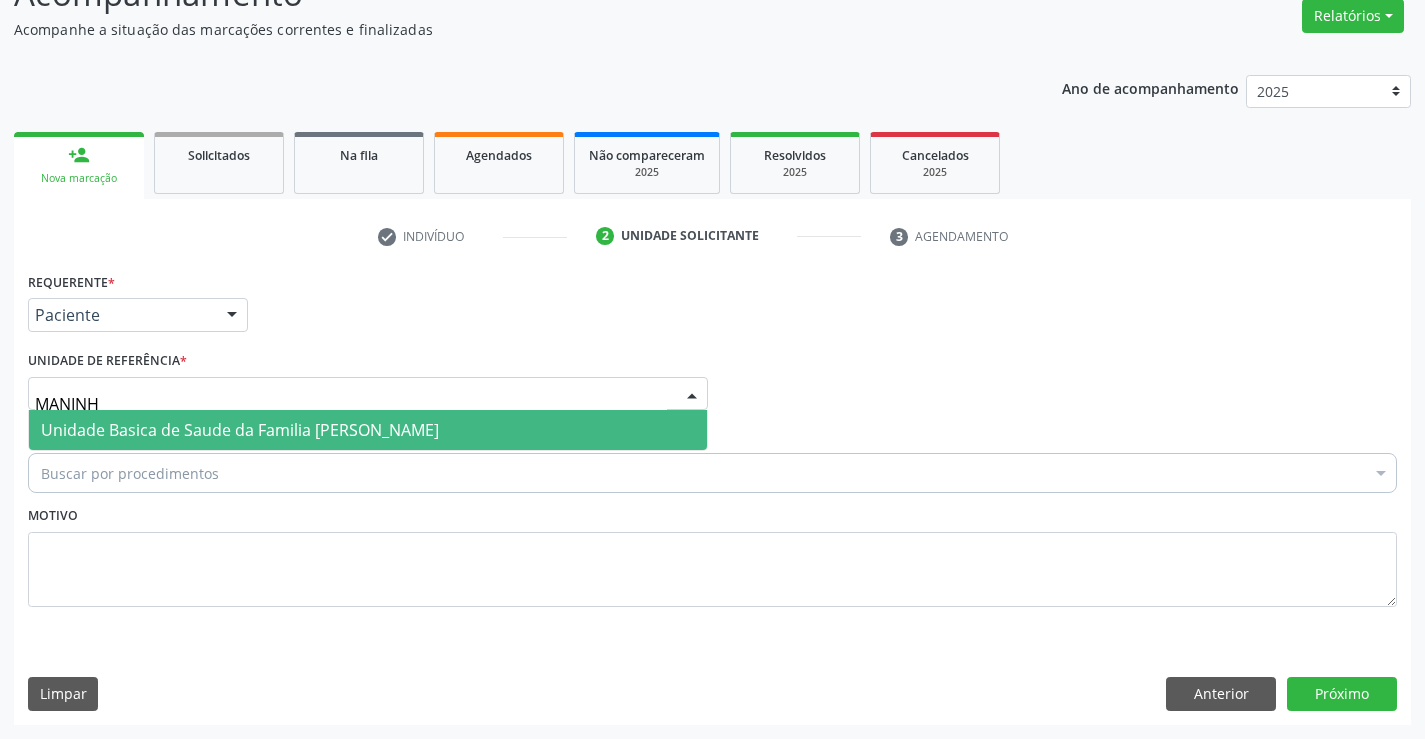 click on "Unidade Basica de Saude da Familia [PERSON_NAME]" at bounding box center (240, 430) 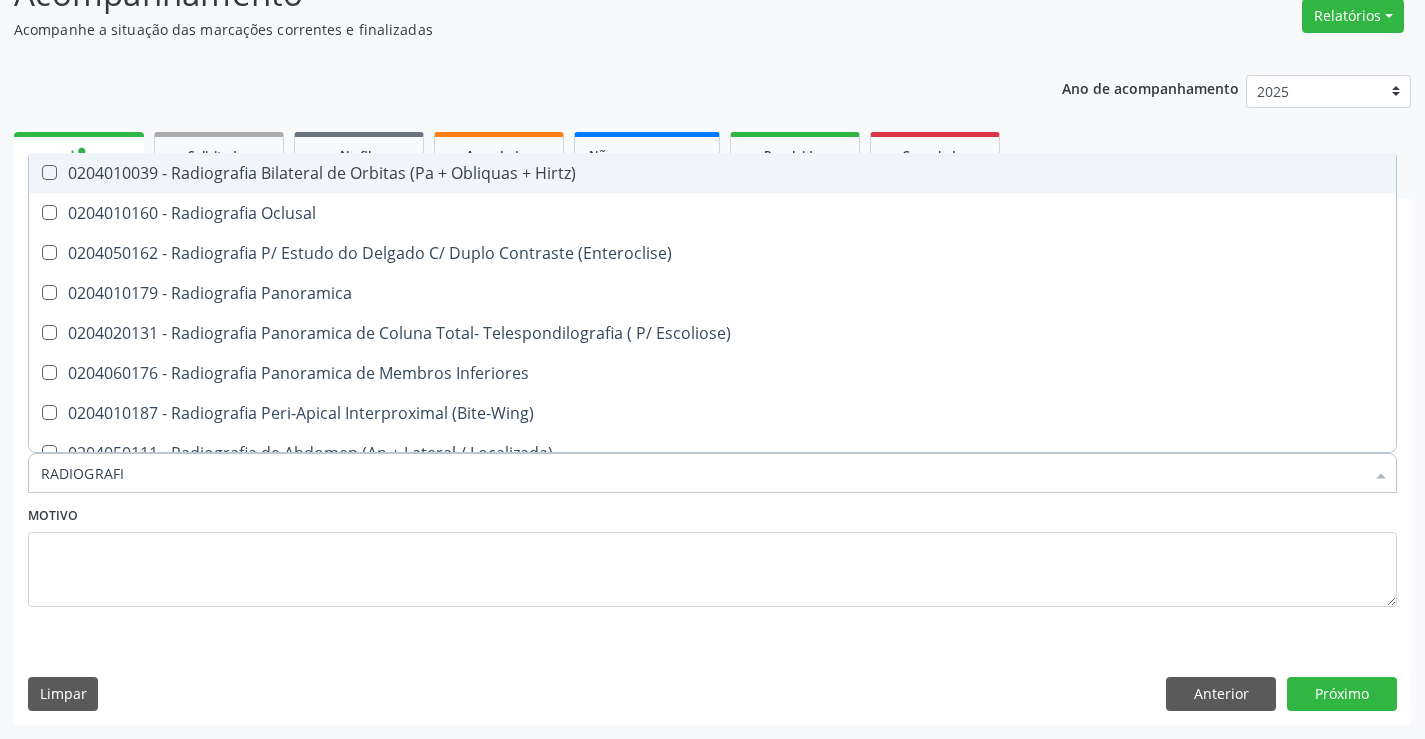 type on "RADIOGRAFIA" 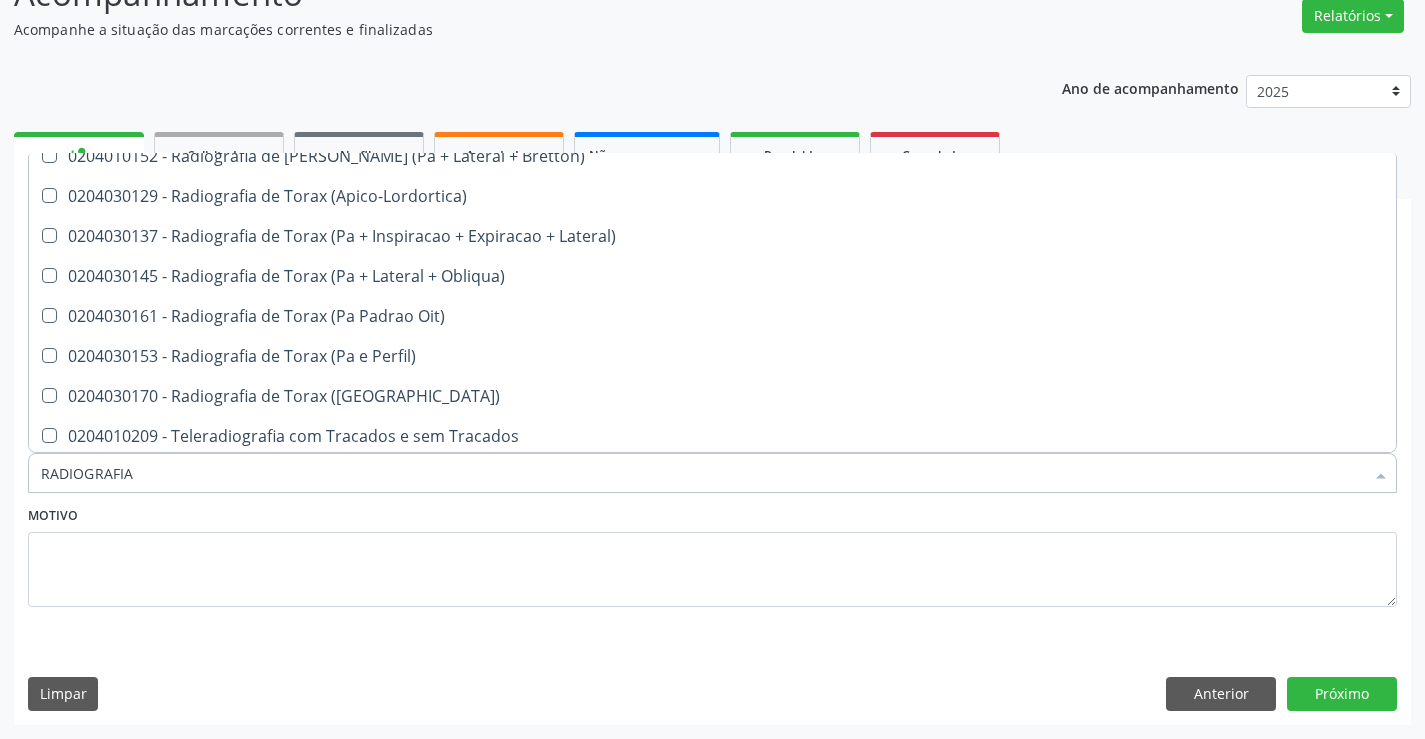 scroll, scrollTop: 2541, scrollLeft: 0, axis: vertical 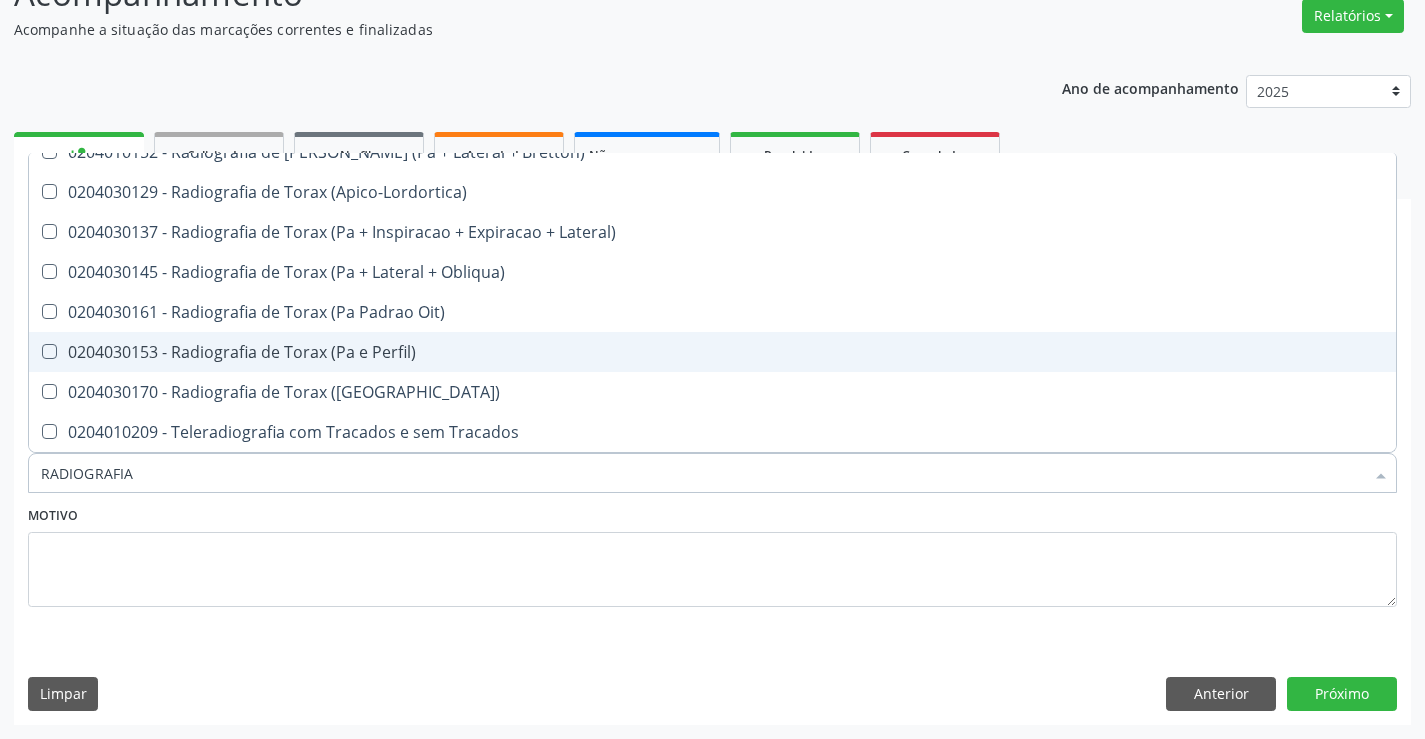 click on "0204030153 - Radiografia de Torax (Pa e Perfil)" at bounding box center [712, 352] 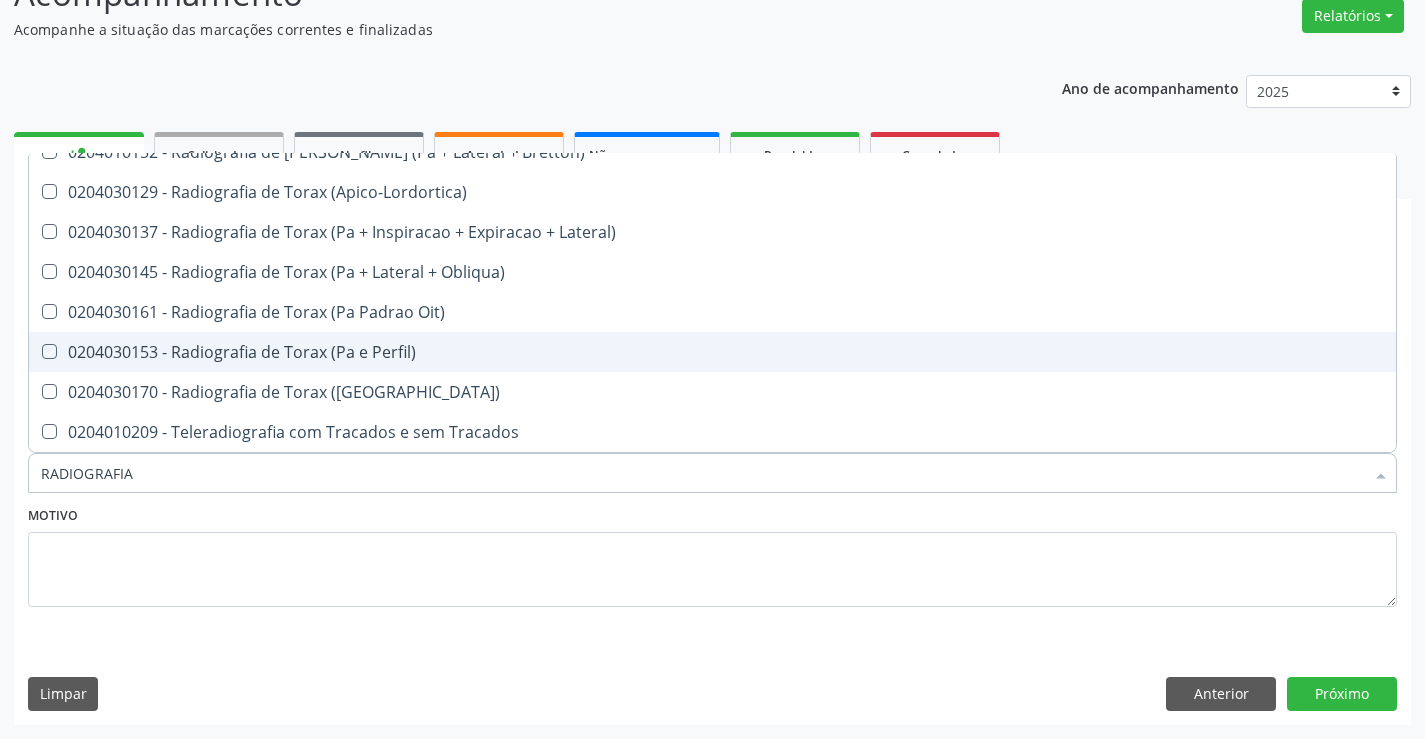 checkbox on "true" 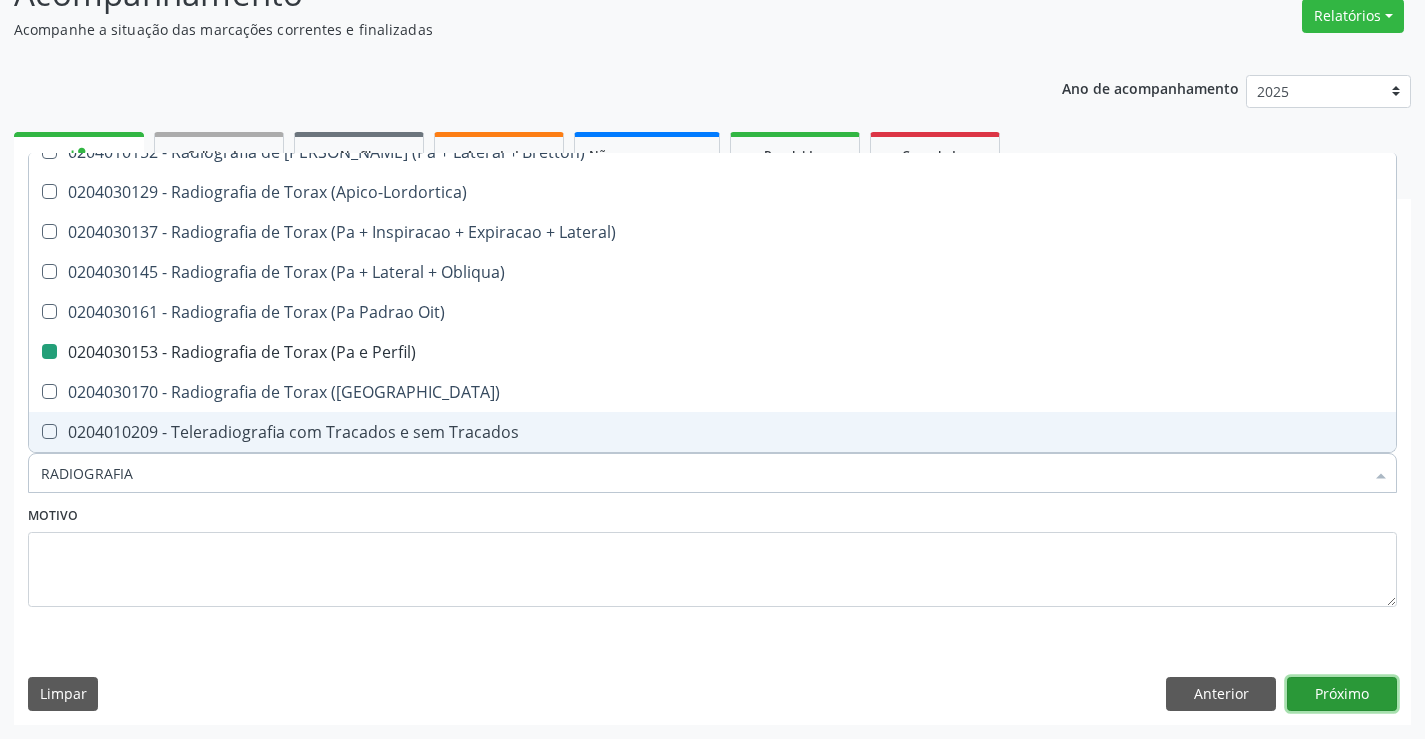 click on "Próximo" at bounding box center [1342, 694] 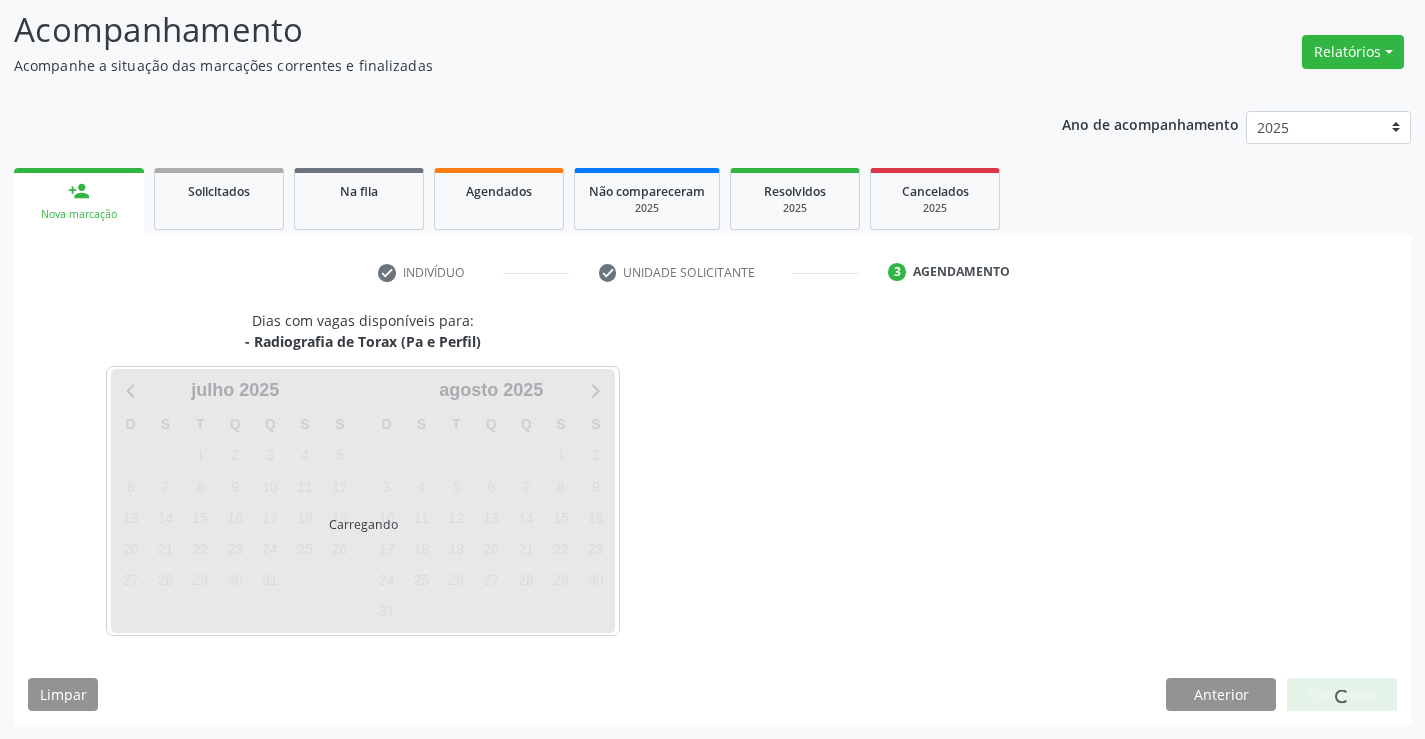 scroll, scrollTop: 131, scrollLeft: 0, axis: vertical 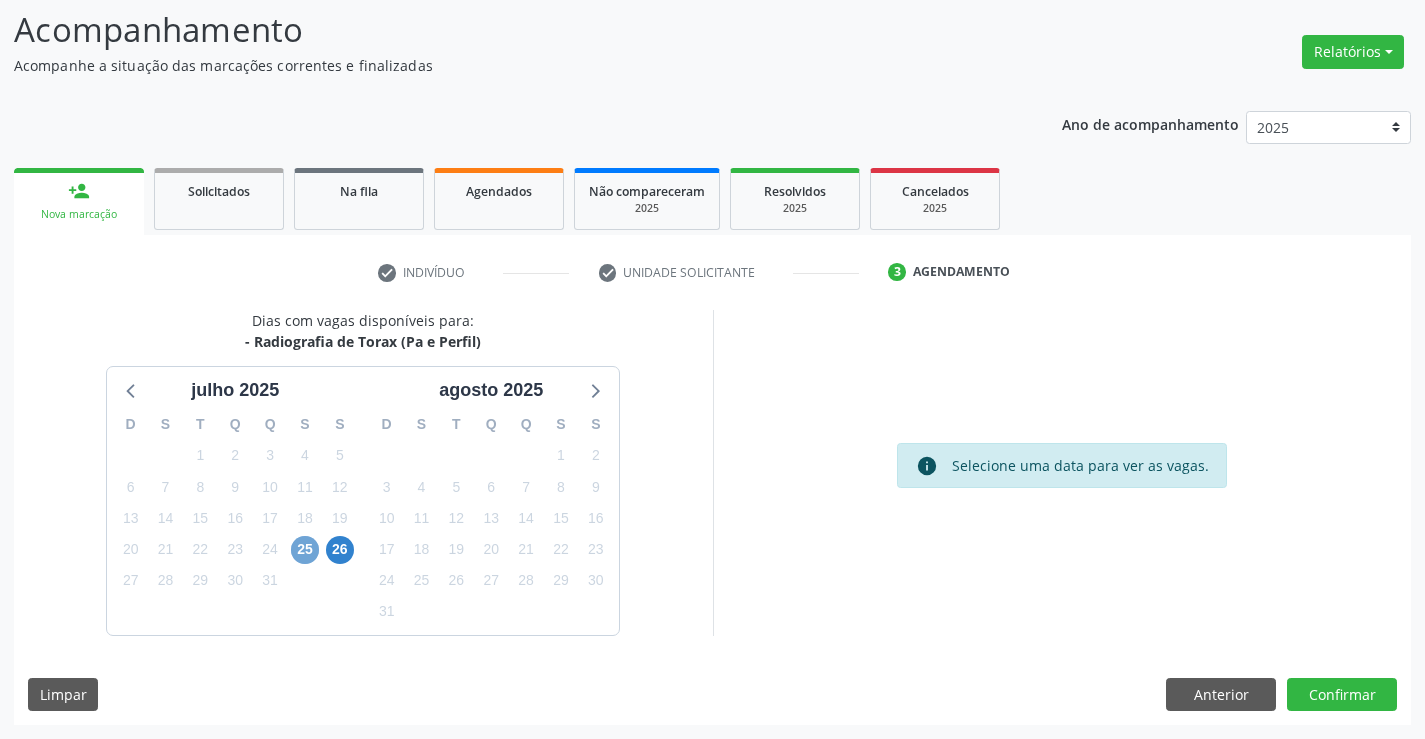 click on "25" at bounding box center [305, 550] 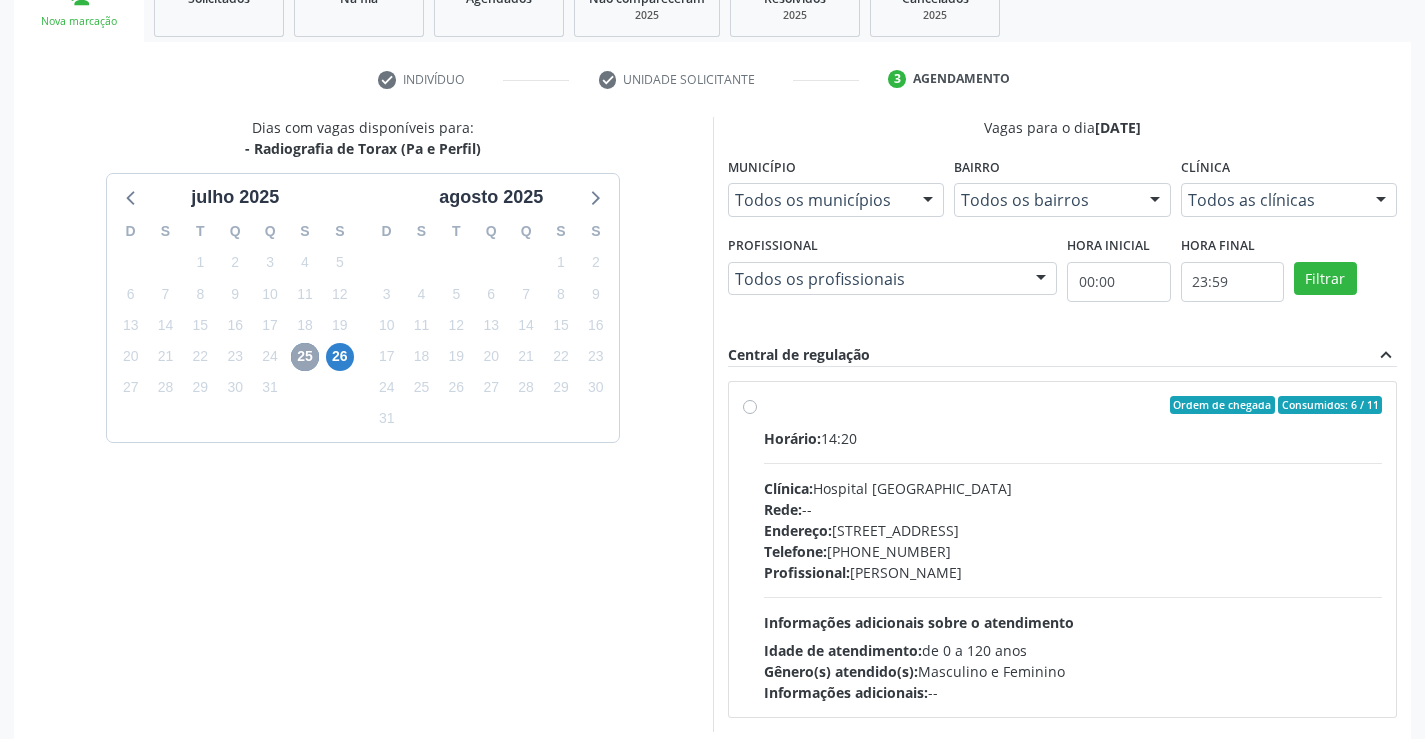 scroll, scrollTop: 331, scrollLeft: 0, axis: vertical 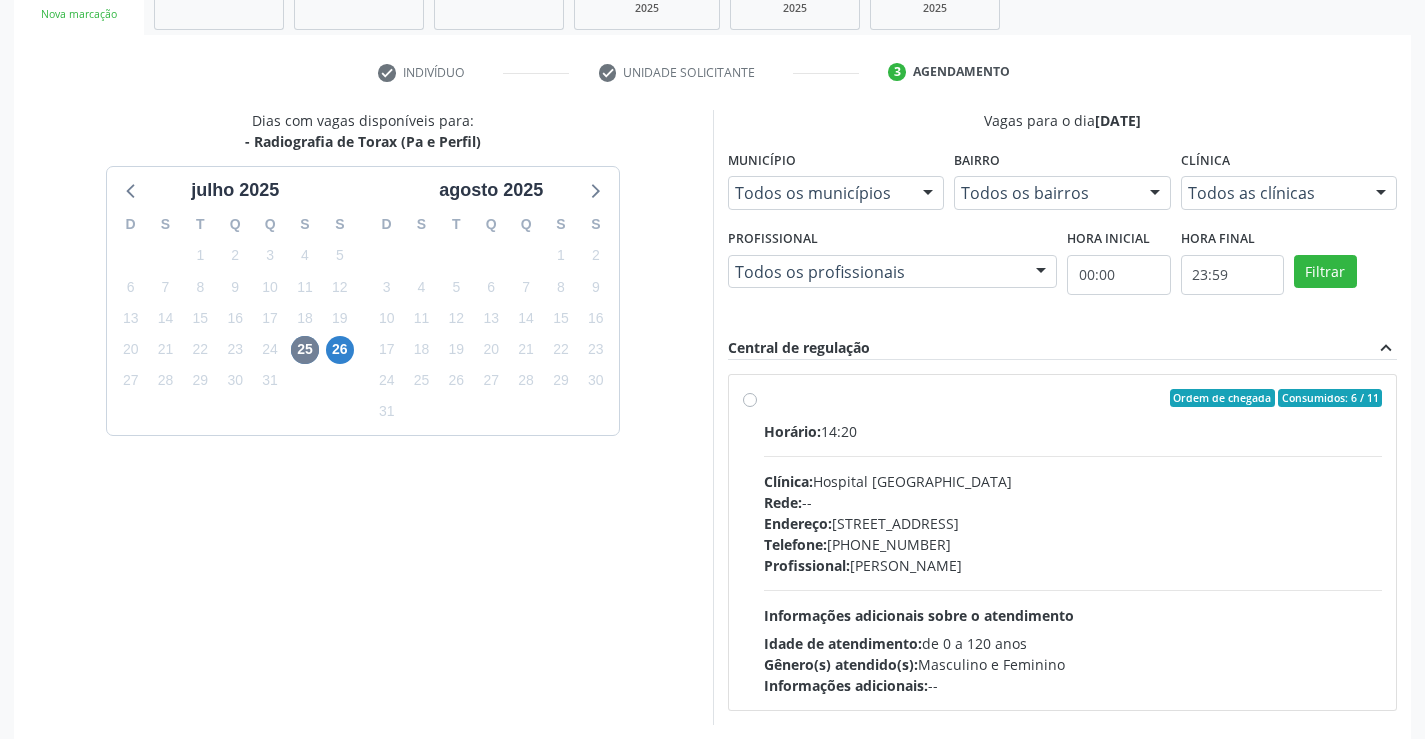 click on "Ordem de chegada
Consumidos: 6 / 11
Horário:   14:20
Clínica:  Hospital Sao Francisco
Rede:
--
Endereço:   Blocos, nº 258, Centro, Campo Formoso - BA
Telefone:   (74) 36451217
Profissional:
Joel da Rocha Almeida
Informações adicionais sobre o atendimento
Idade de atendimento:
de 0 a 120 anos
Gênero(s) atendido(s):
Masculino e Feminino
Informações adicionais:
--" at bounding box center [1073, 542] 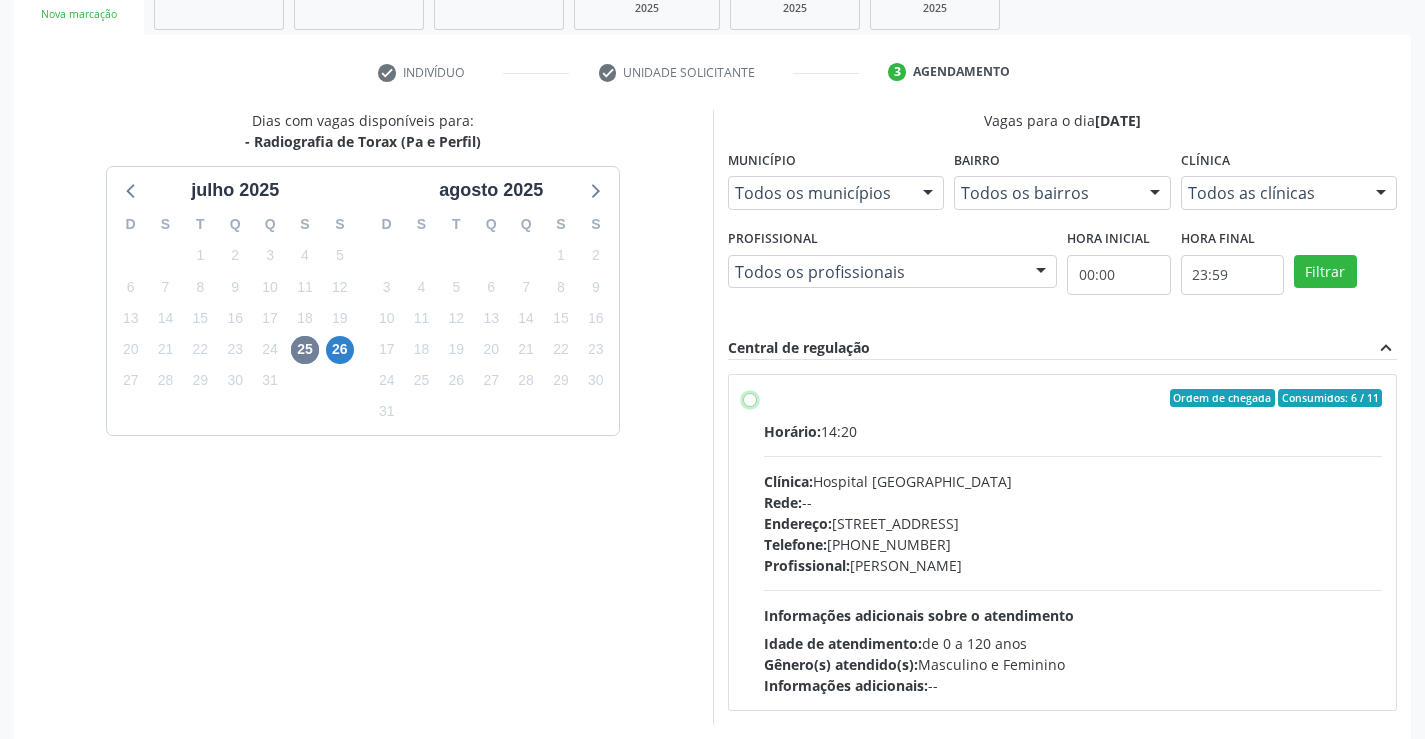 click on "Ordem de chegada
Consumidos: 6 / 11
Horário:   14:20
Clínica:  Hospital Sao Francisco
Rede:
--
Endereço:   Blocos, nº 258, Centro, Campo Formoso - BA
Telefone:   (74) 36451217
Profissional:
Joel da Rocha Almeida
Informações adicionais sobre o atendimento
Idade de atendimento:
de 0 a 120 anos
Gênero(s) atendido(s):
Masculino e Feminino
Informações adicionais:
--" at bounding box center (750, 398) 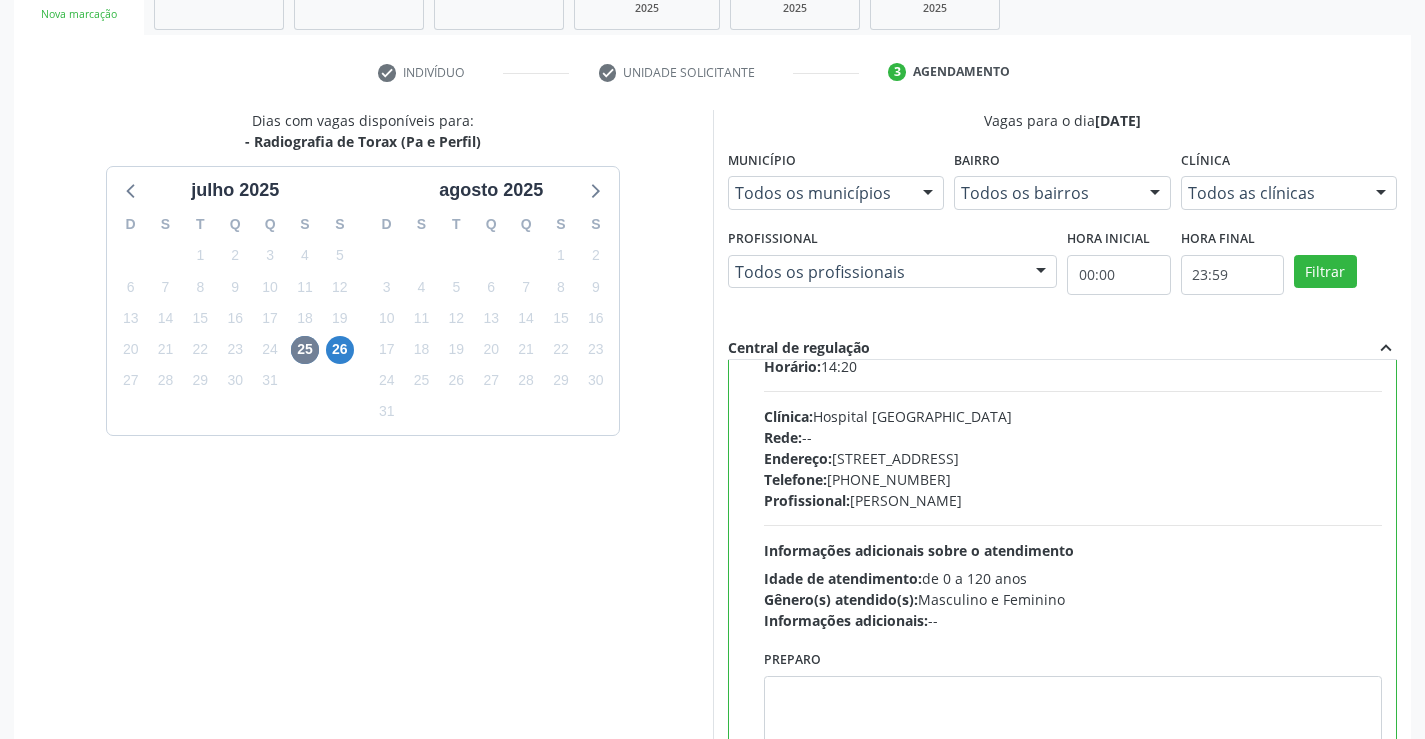 scroll, scrollTop: 99, scrollLeft: 0, axis: vertical 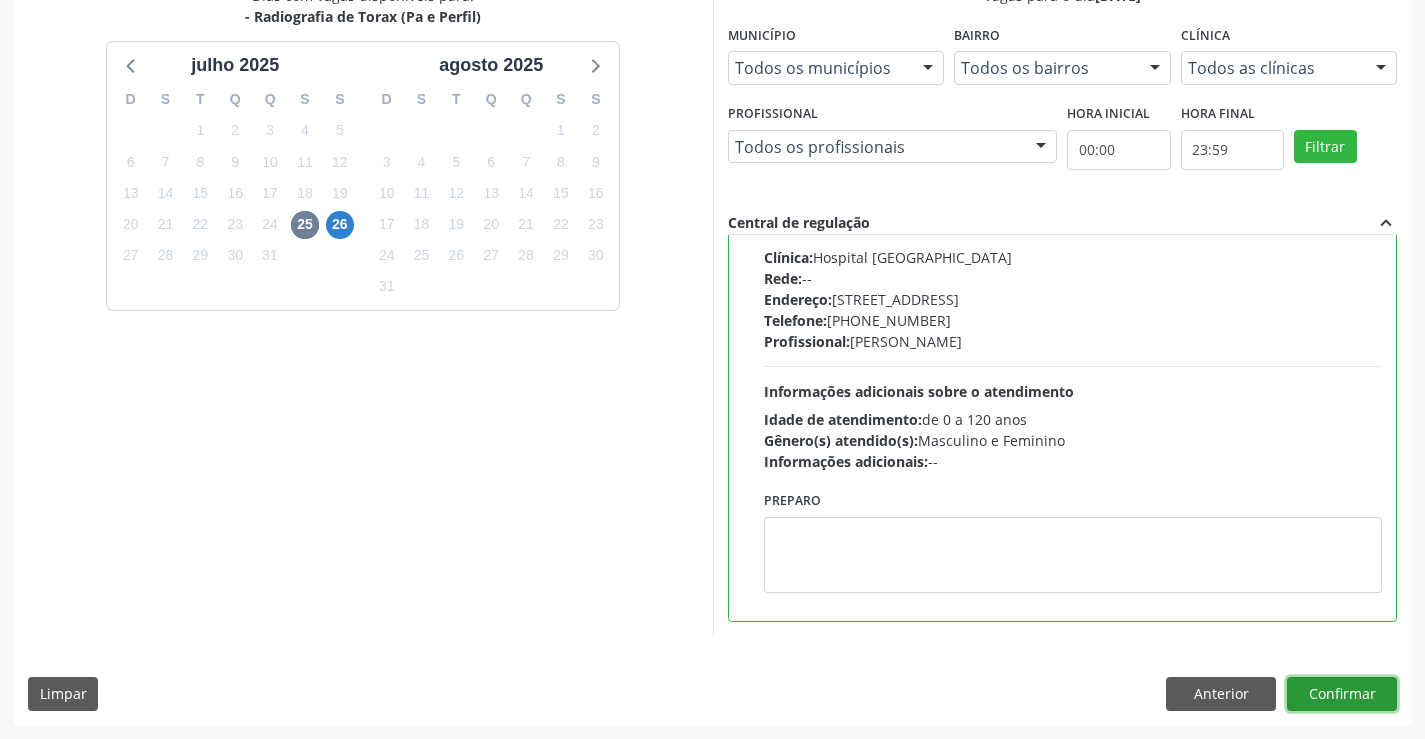 click on "Confirmar" at bounding box center [1342, 694] 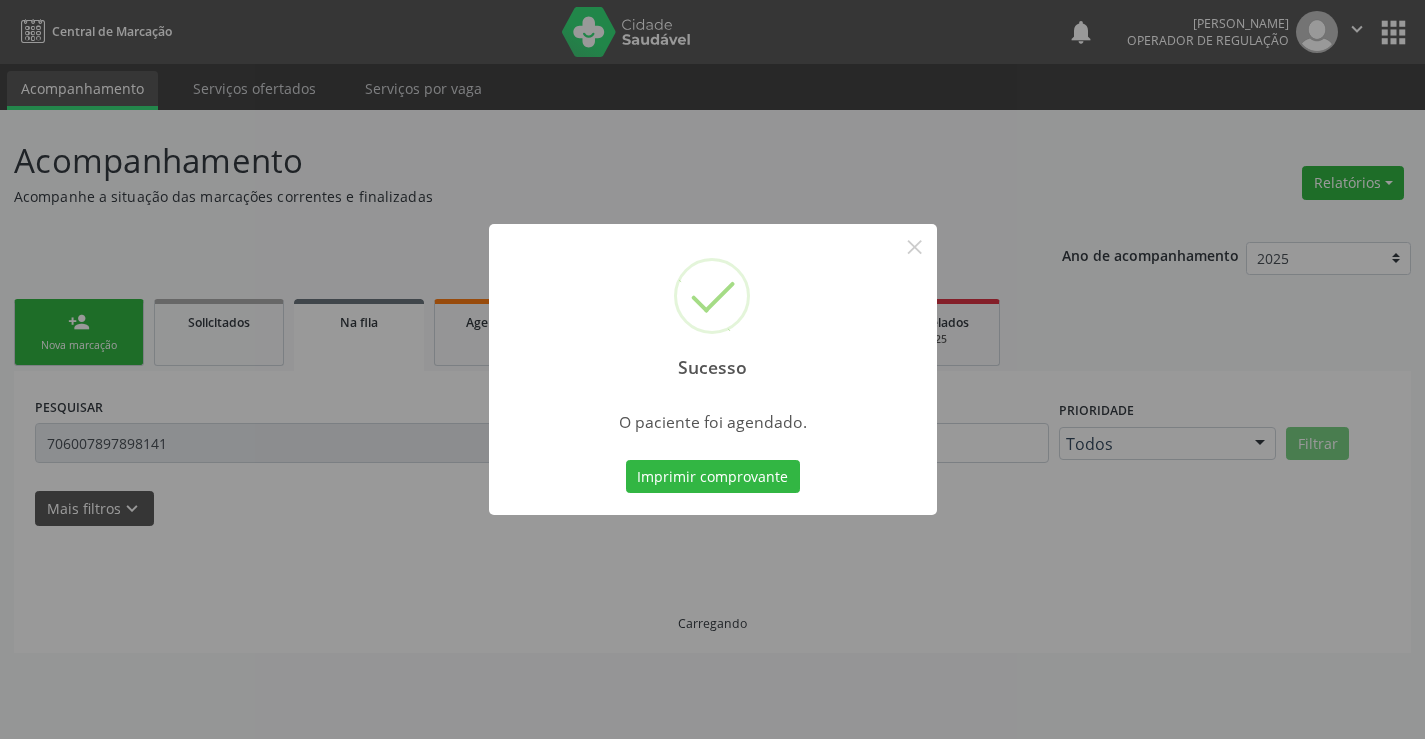 scroll, scrollTop: 0, scrollLeft: 0, axis: both 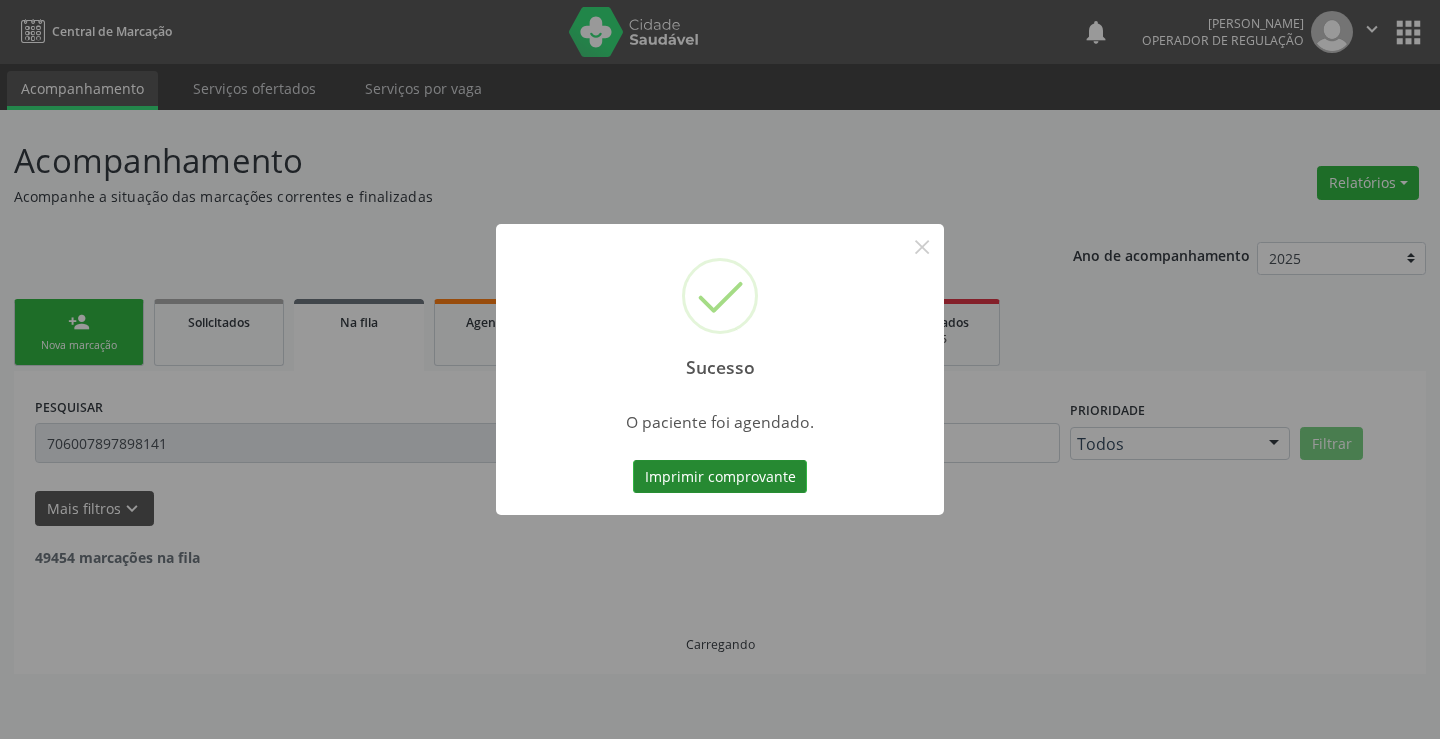 click on "Imprimir comprovante" at bounding box center [720, 477] 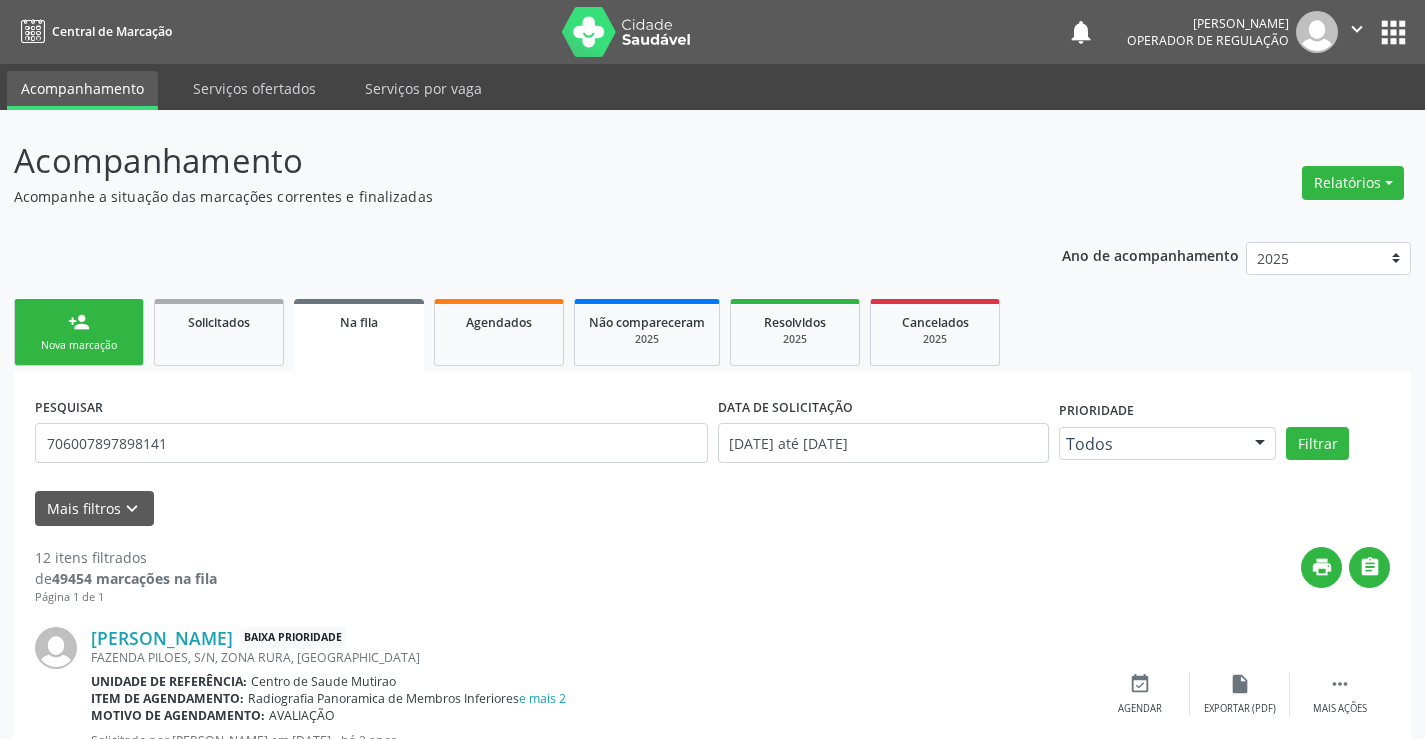 click on "person_add
Nova marcação" at bounding box center (79, 332) 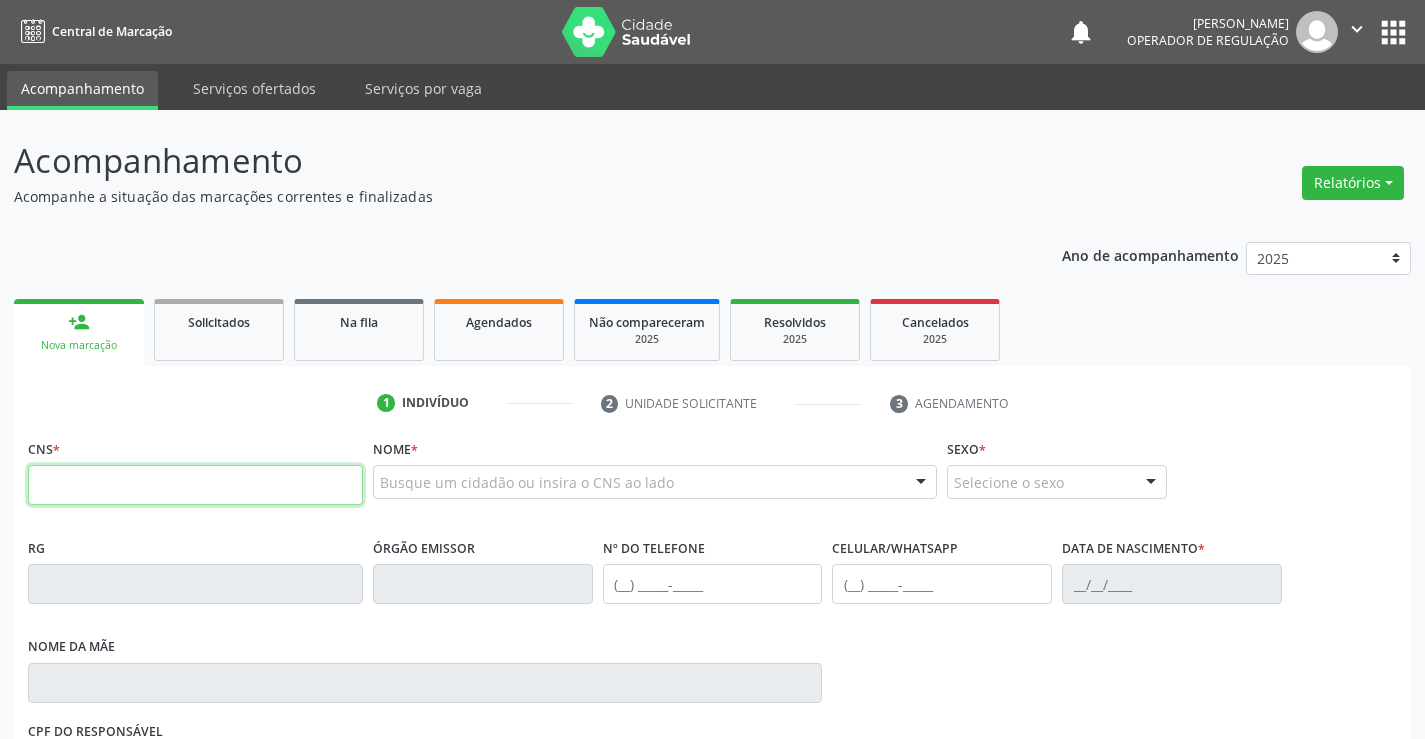 click at bounding box center [195, 485] 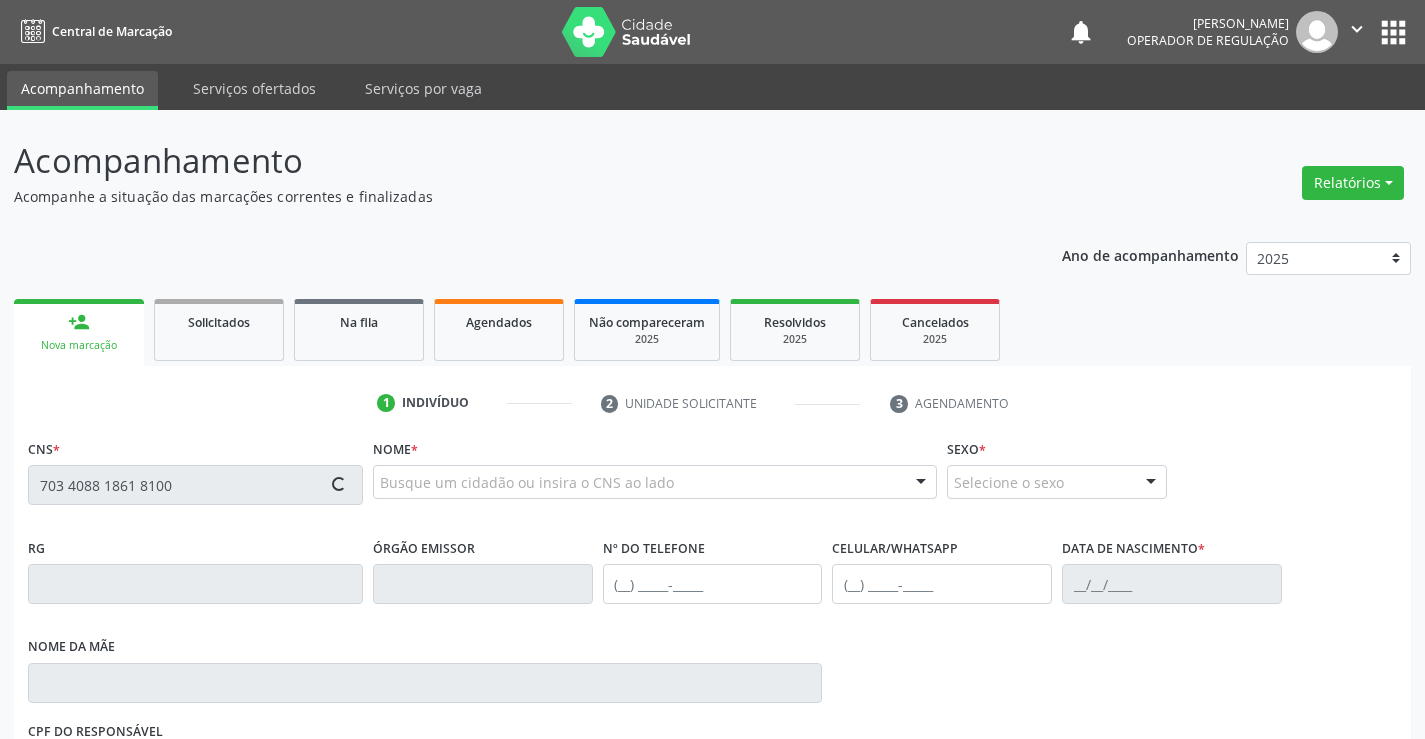 type on "703 4088 1861 8100" 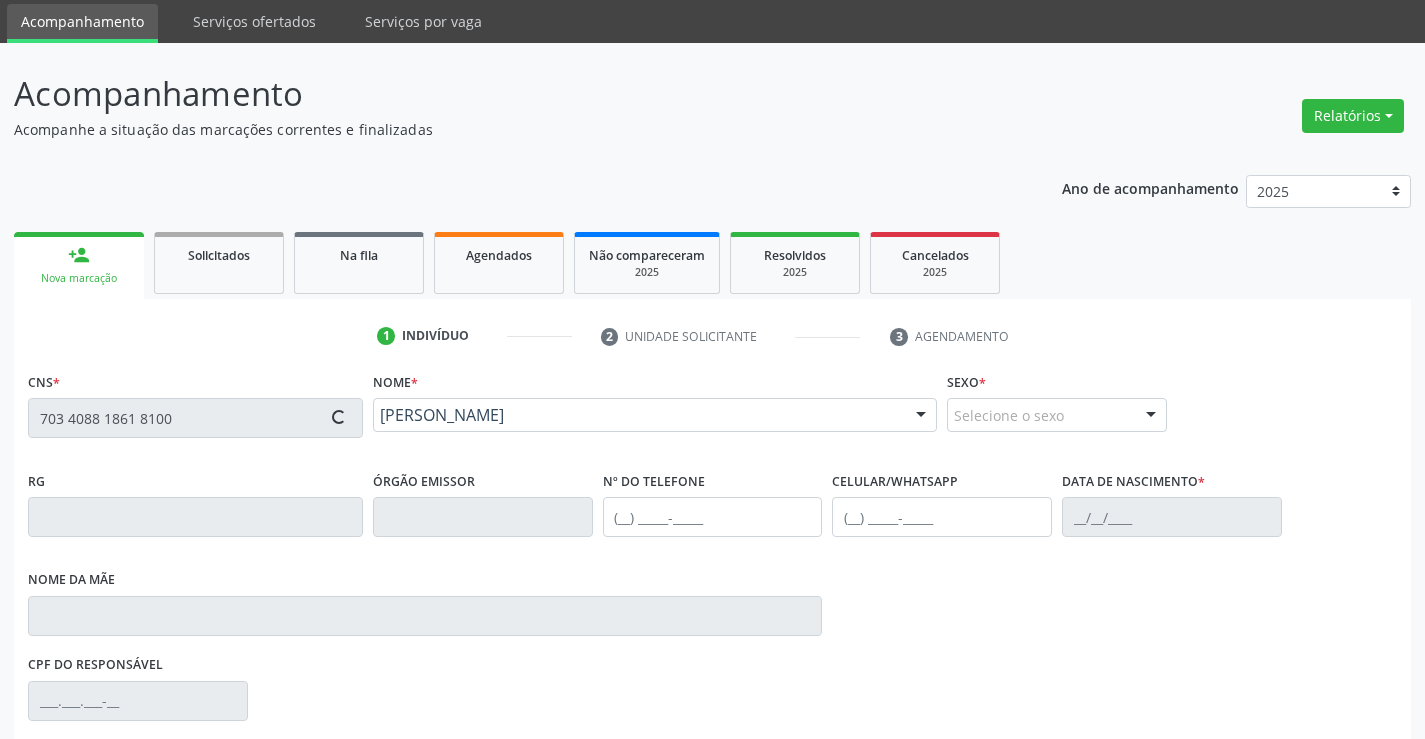 type on "0728686511" 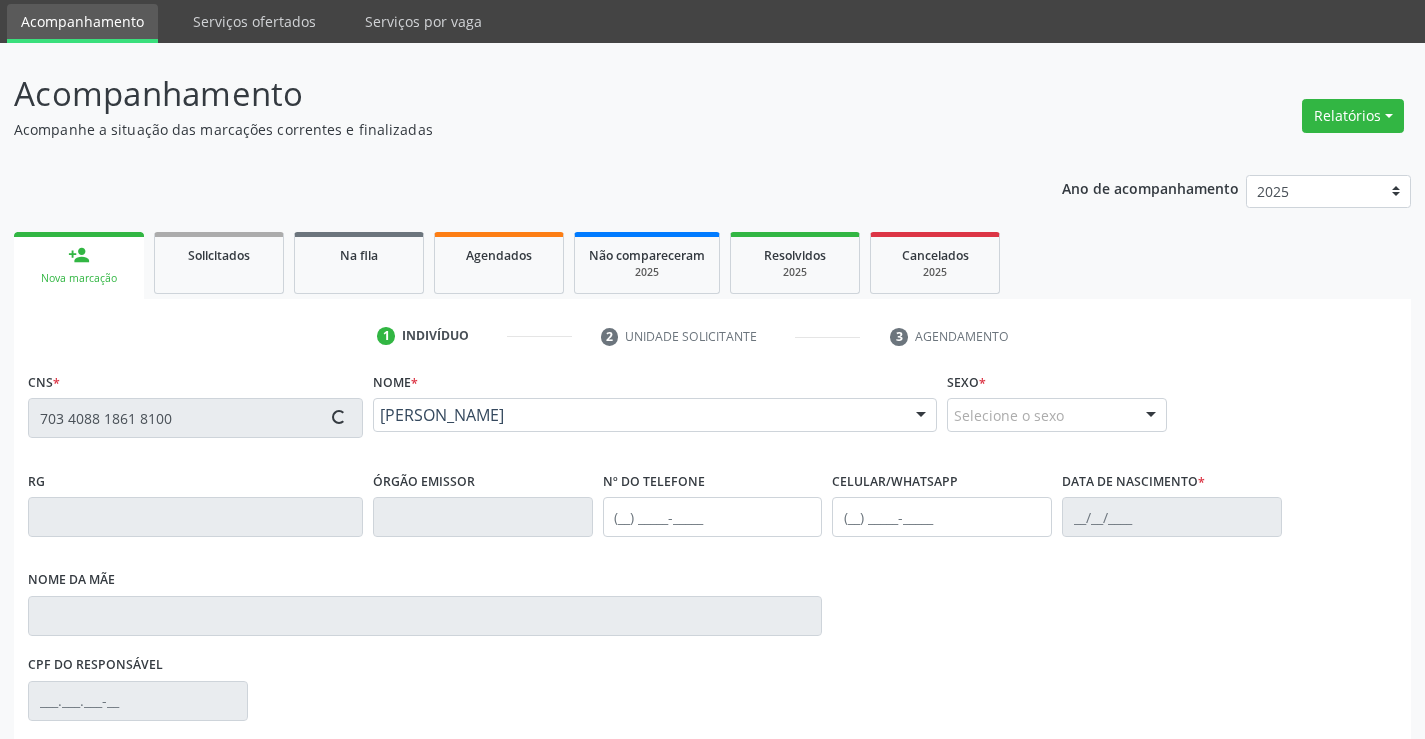 type on "(74) 98848-8131" 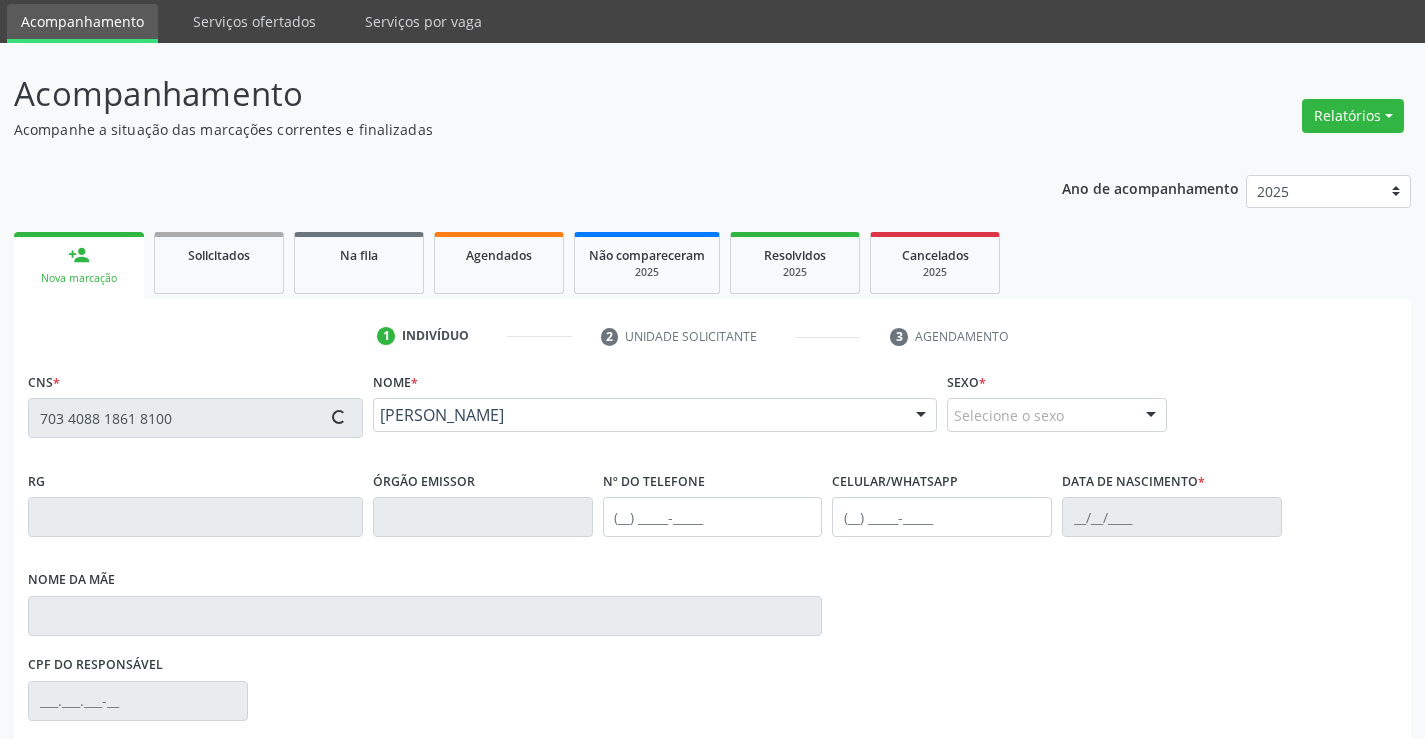 type on "07/09/1958" 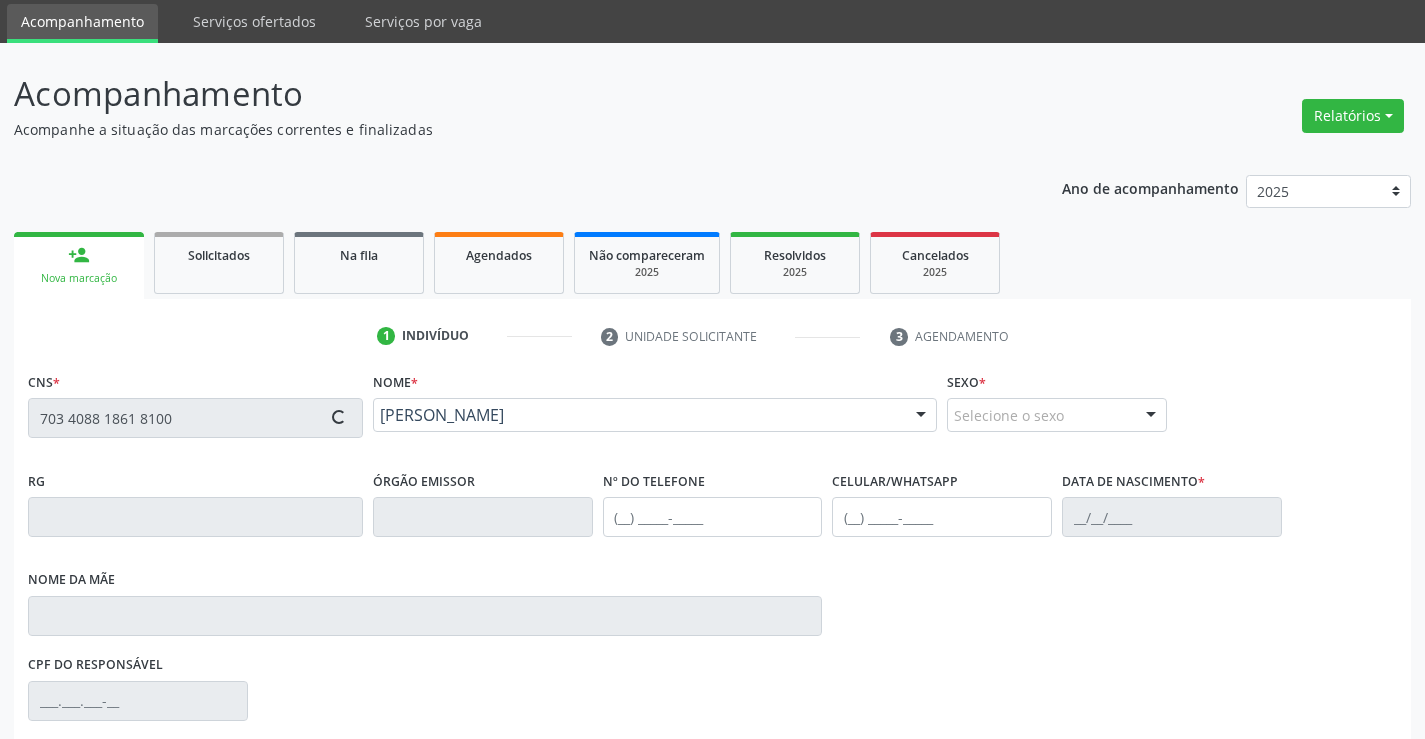 type on "944.530.045-91" 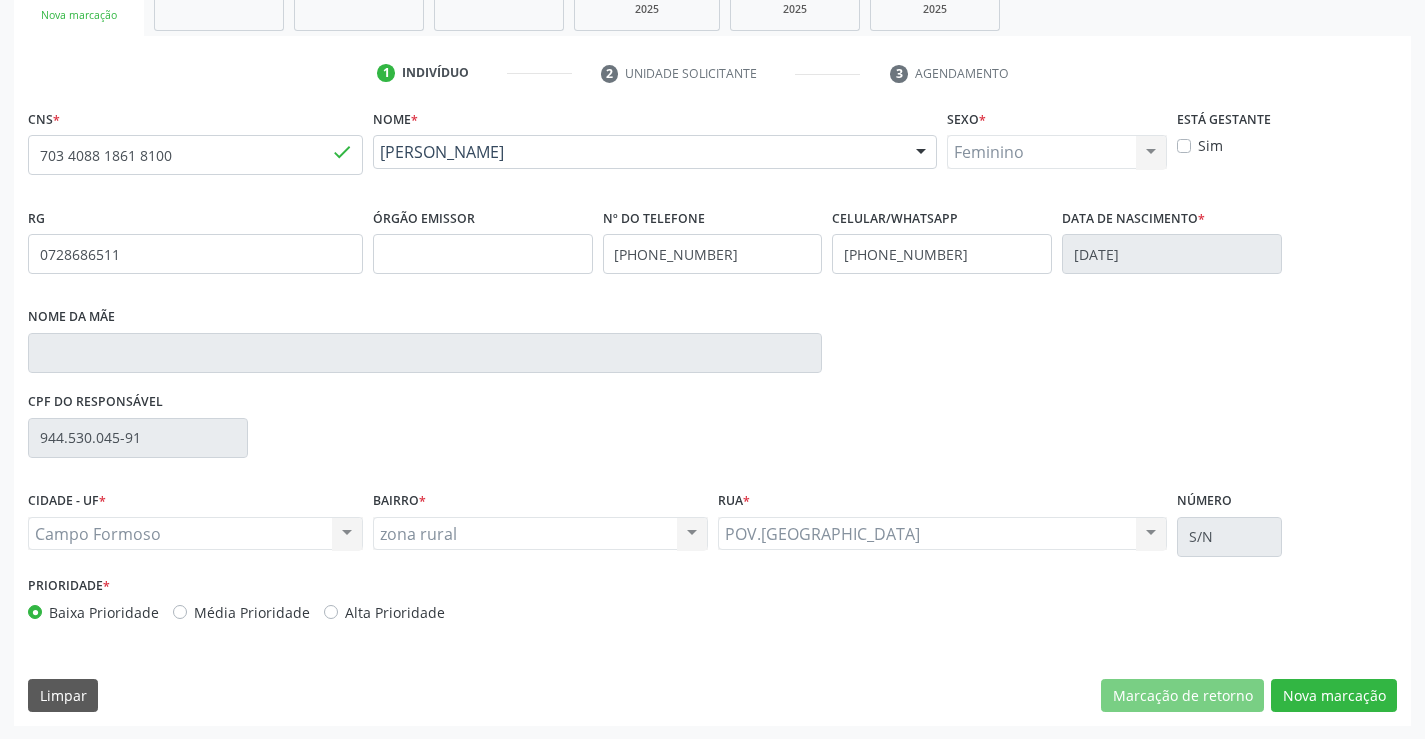 scroll, scrollTop: 331, scrollLeft: 0, axis: vertical 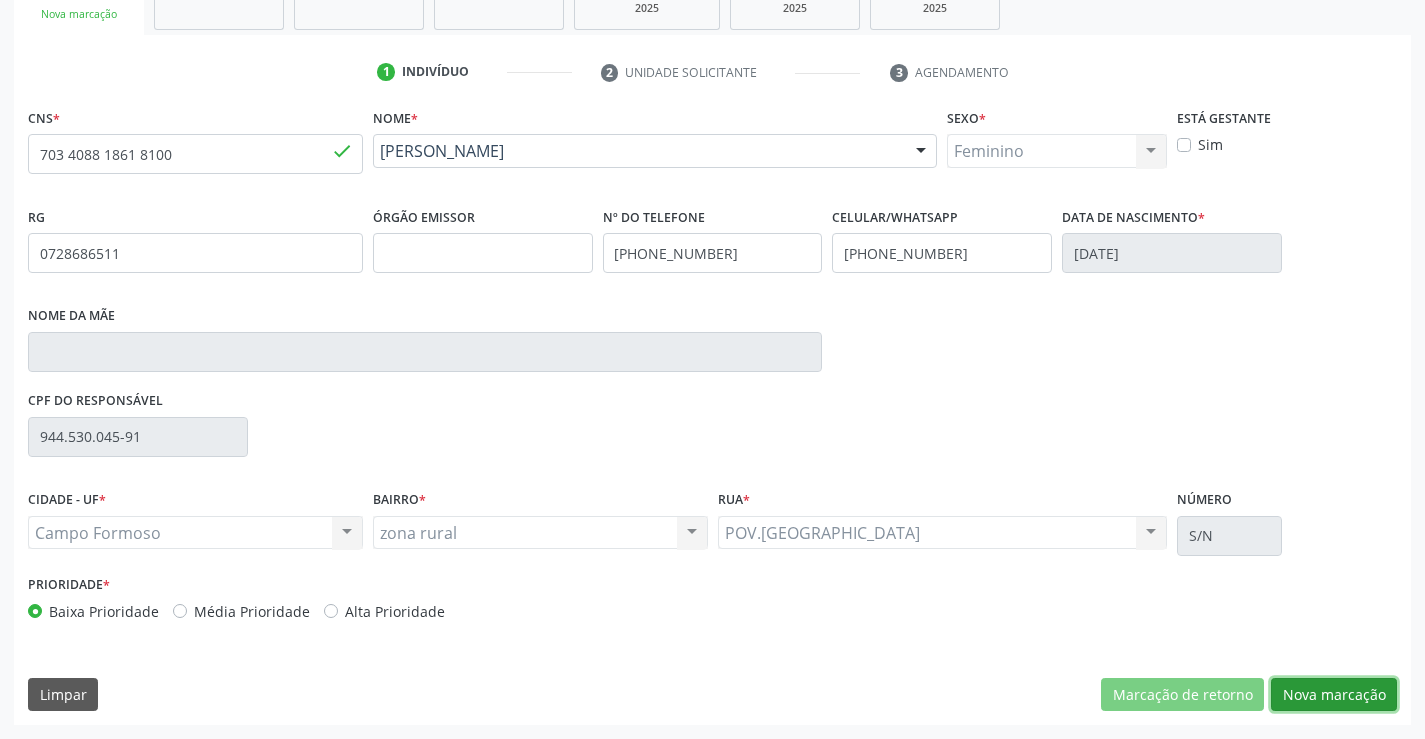 click on "Nova marcação" at bounding box center [1334, 695] 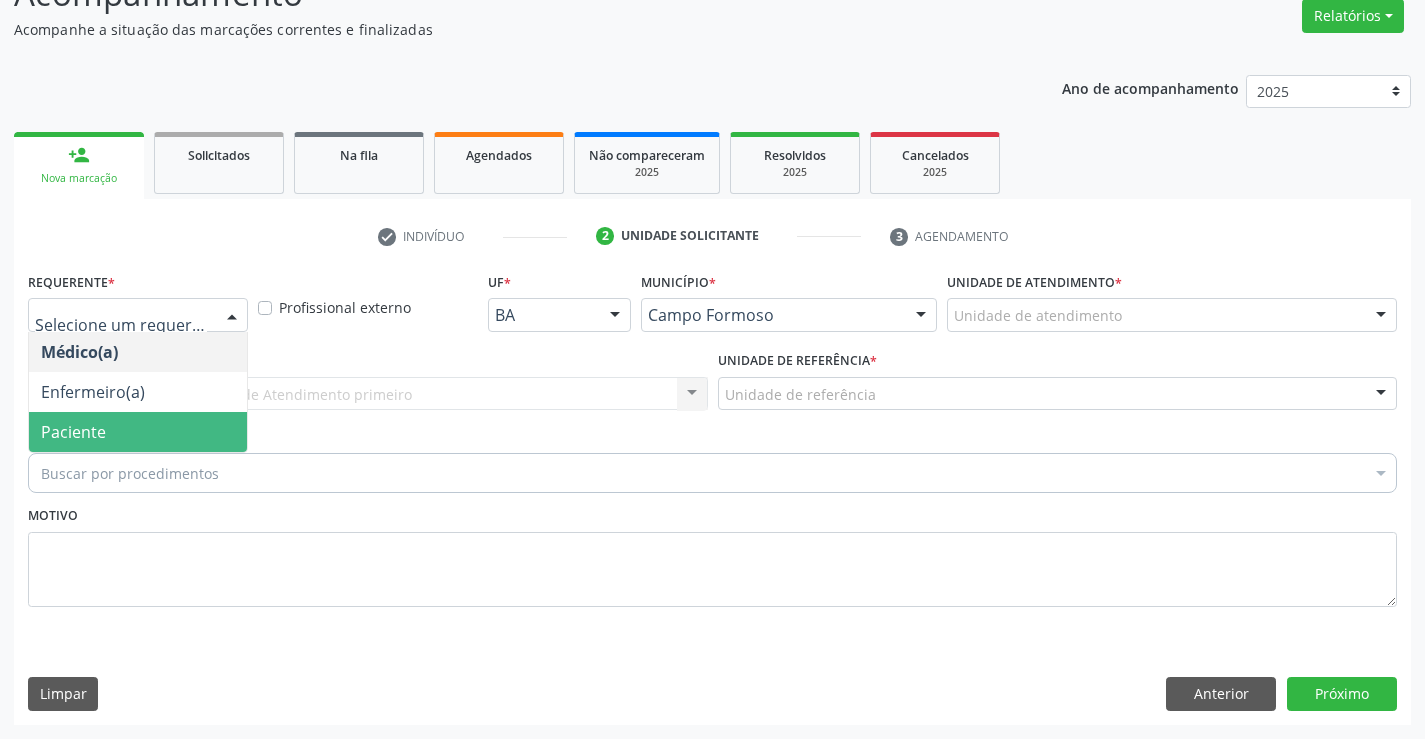 click on "Paciente" at bounding box center (73, 432) 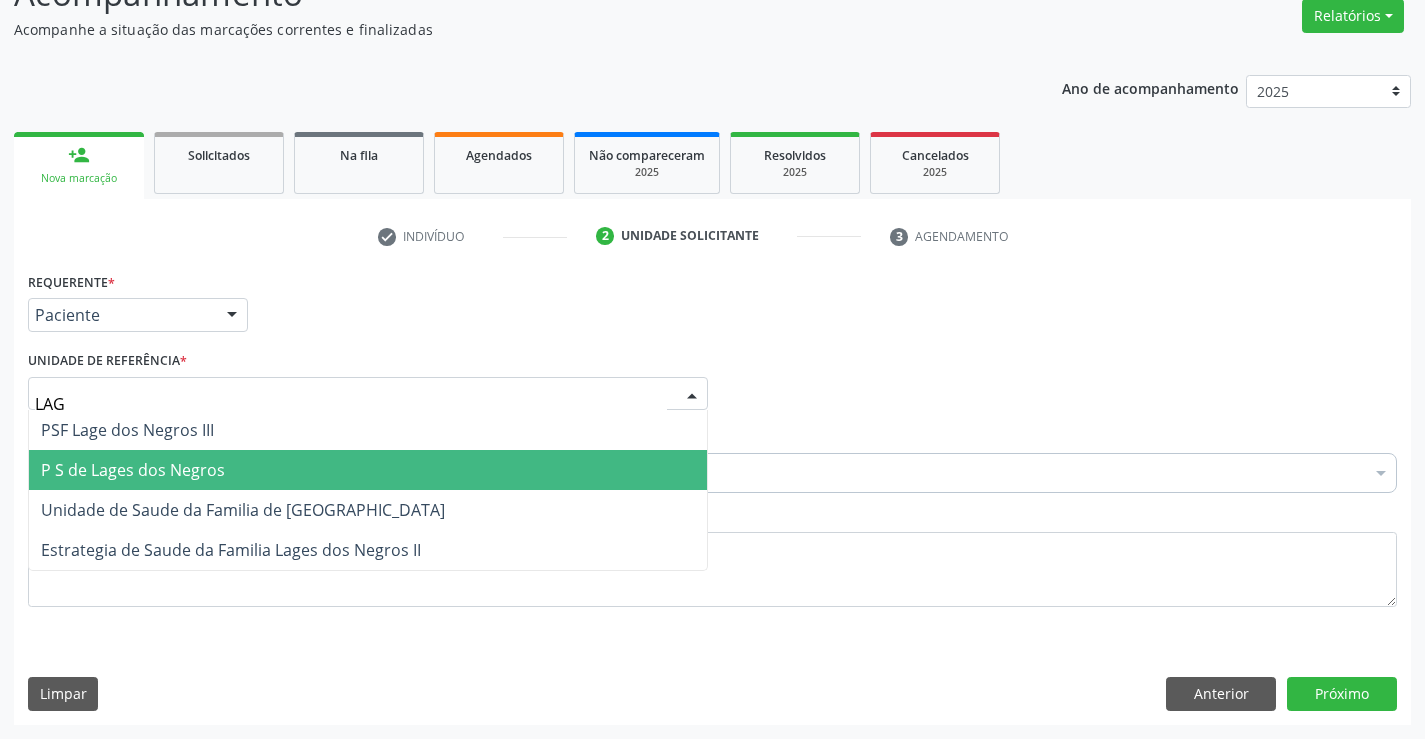 type on "LAGO" 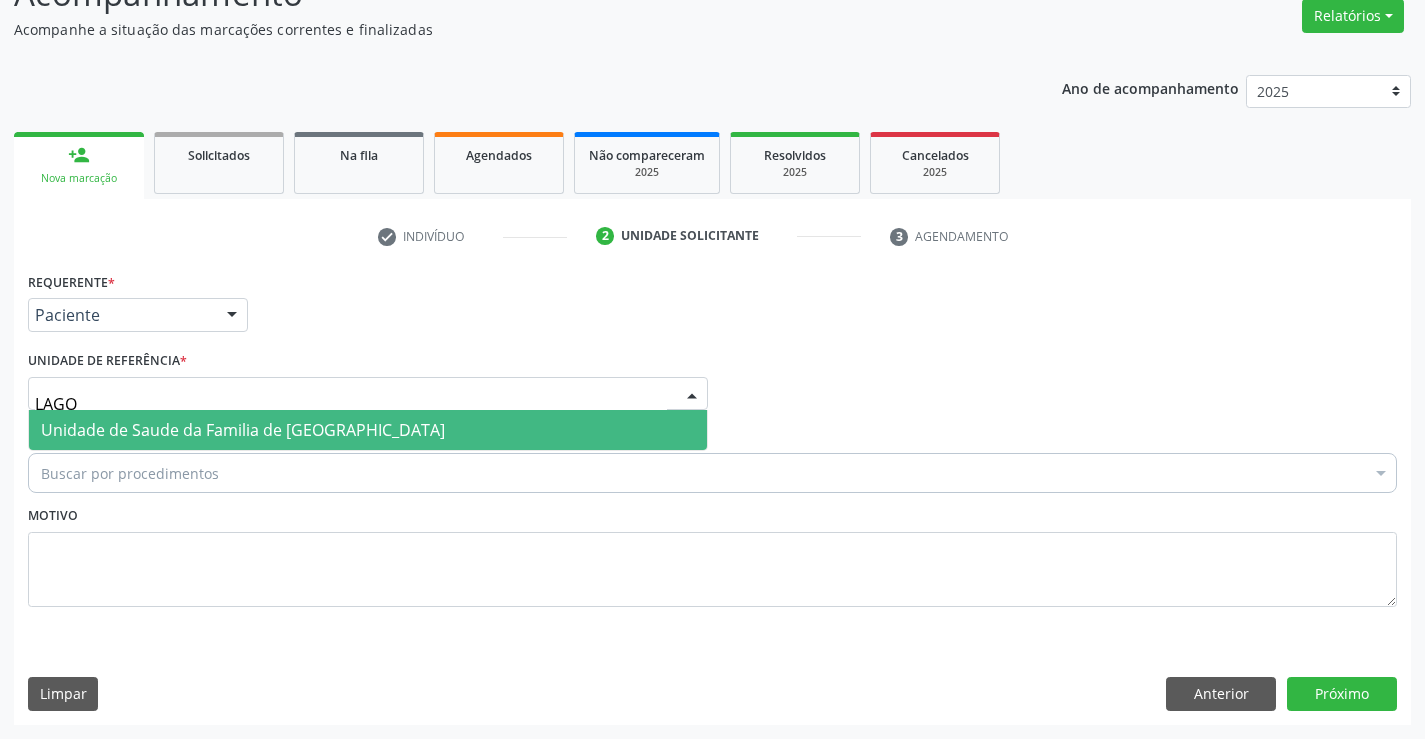 click on "Unidade de Saude da Familia de [GEOGRAPHIC_DATA]" at bounding box center [243, 430] 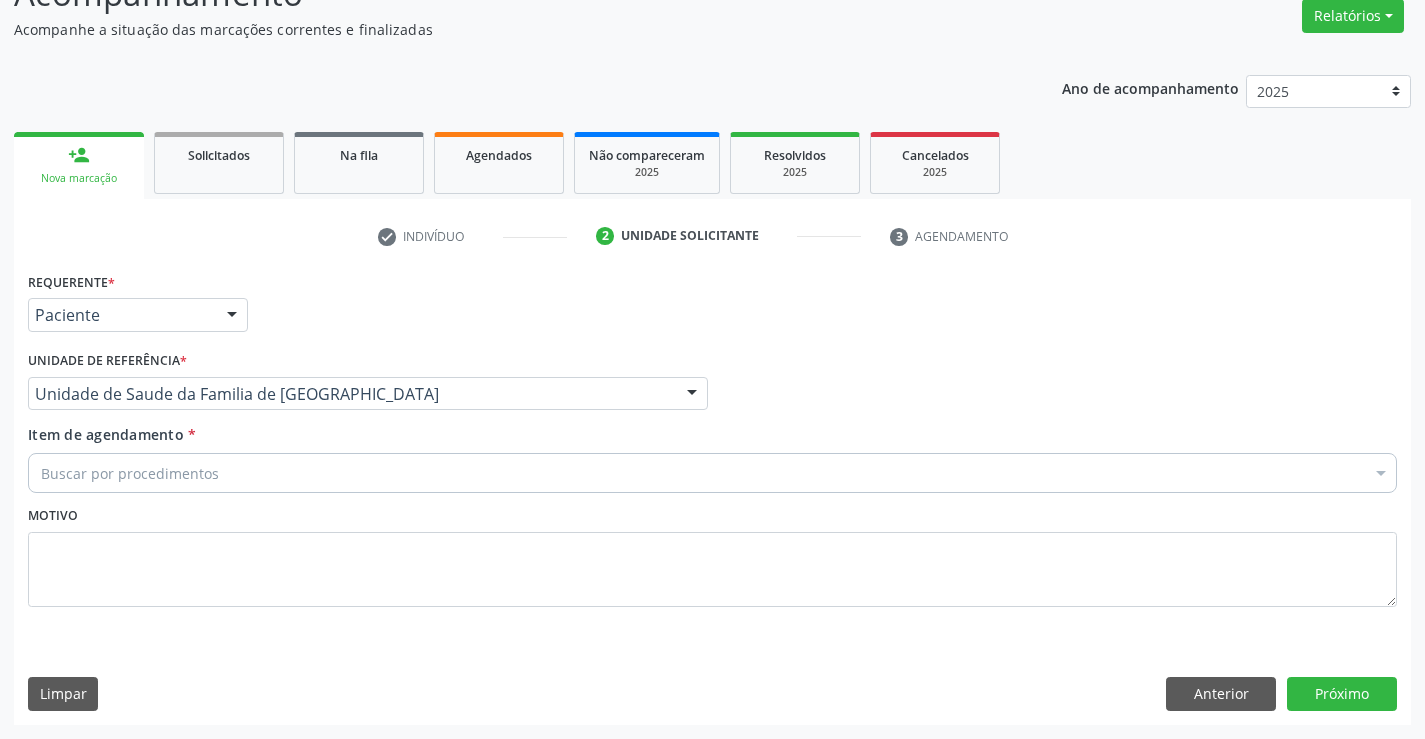 click on "Buscar por procedimentos" at bounding box center (712, 473) 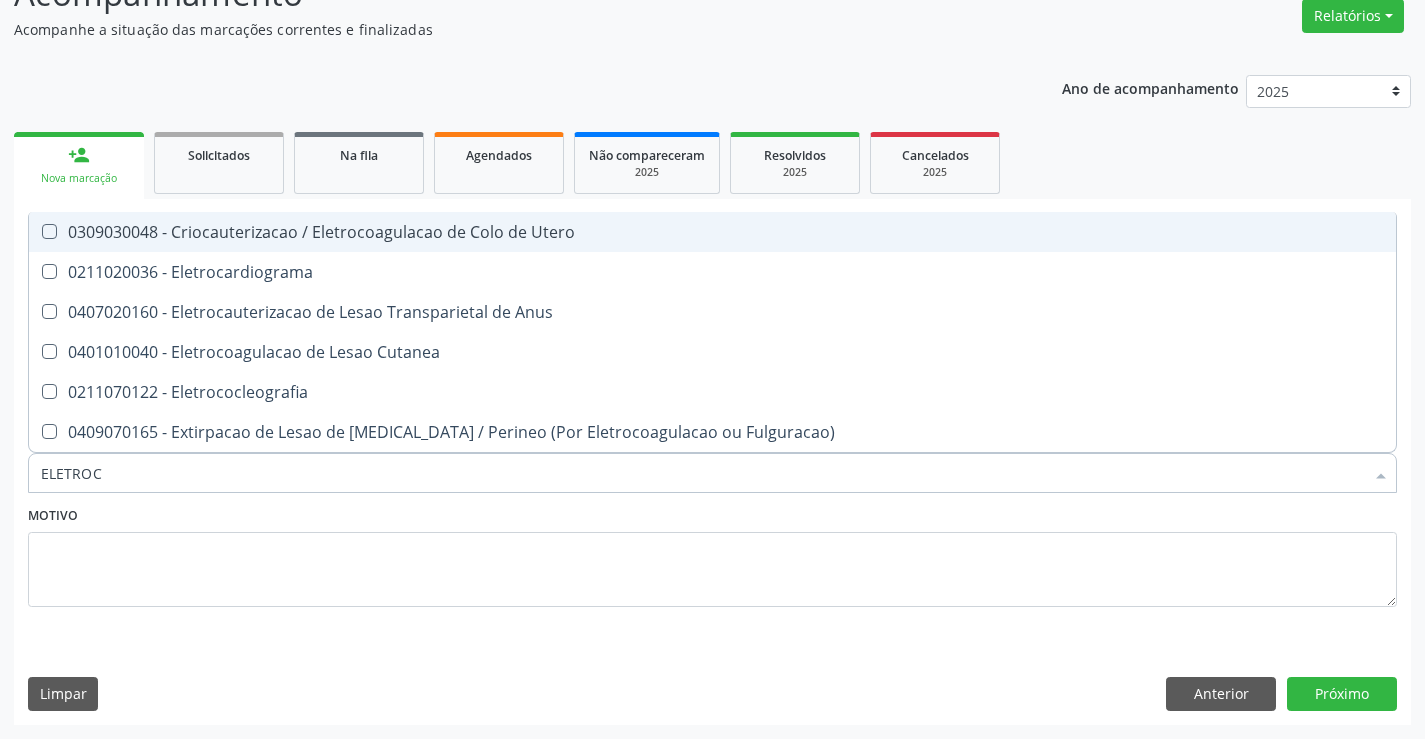 type on "ELETROCA" 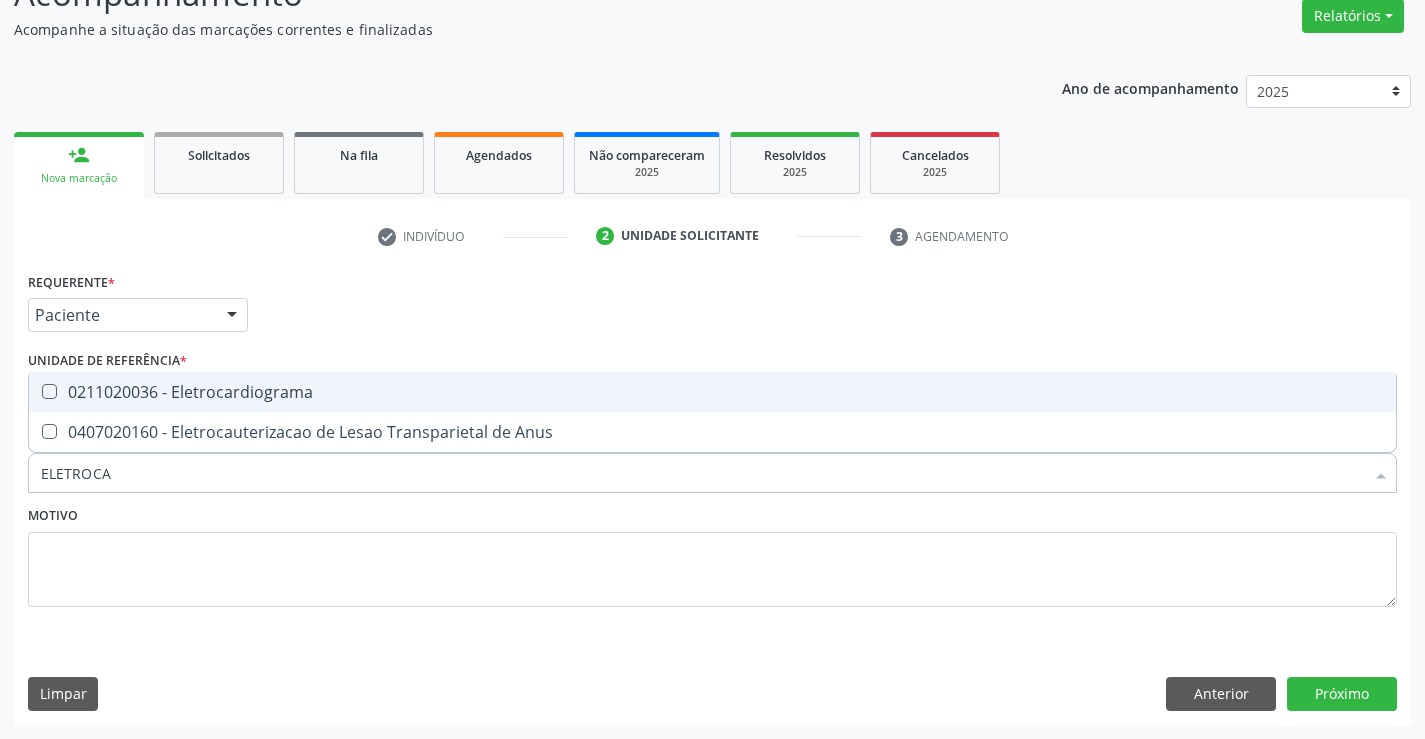 click on "0211020036 - Eletrocardiograma" at bounding box center [712, 392] 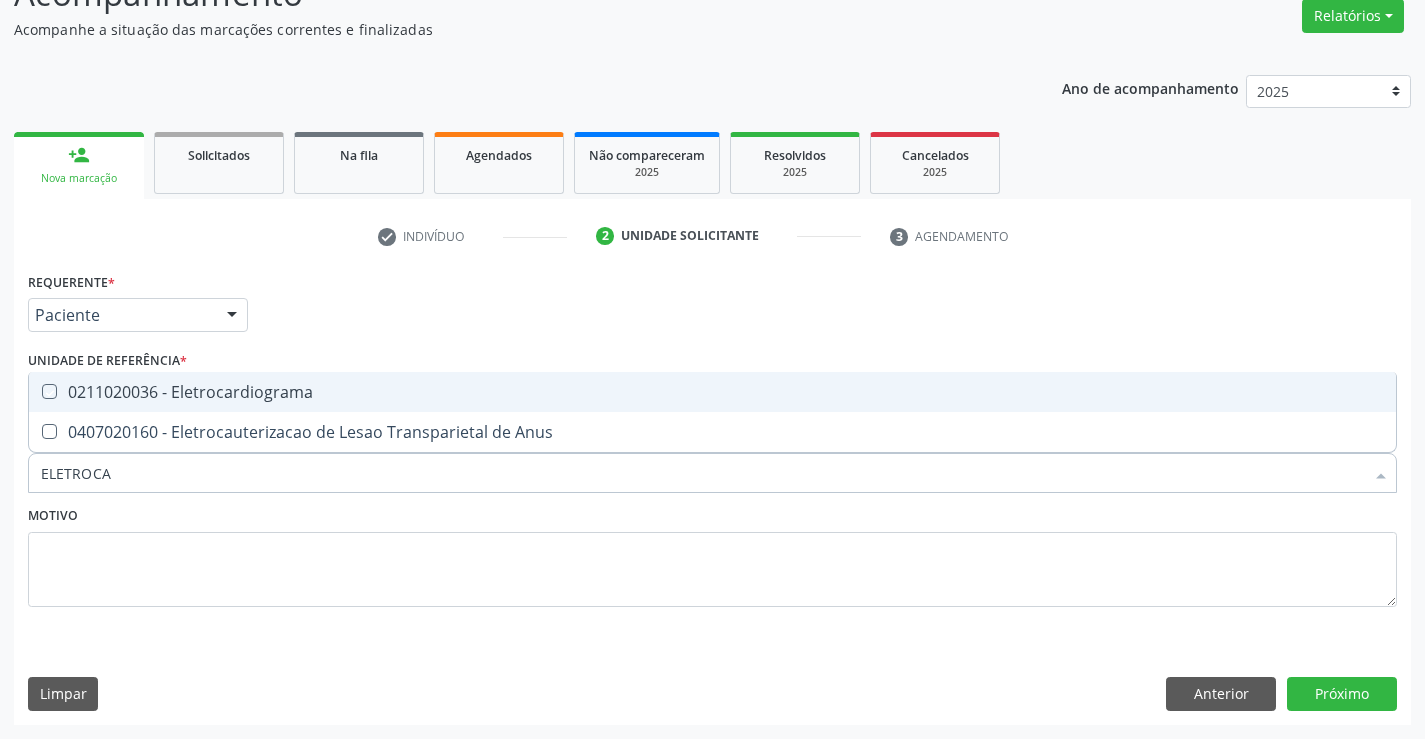 checkbox on "true" 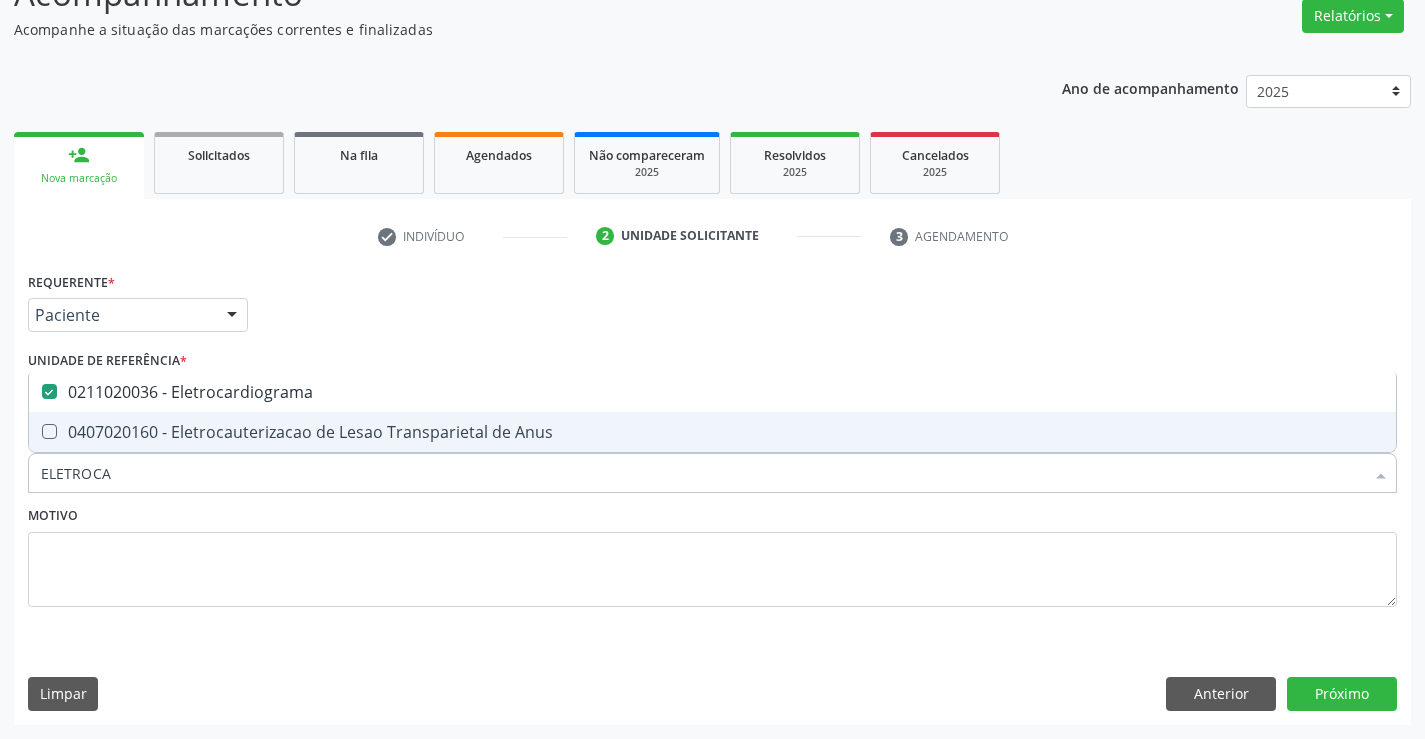 type on "ELETROCA" 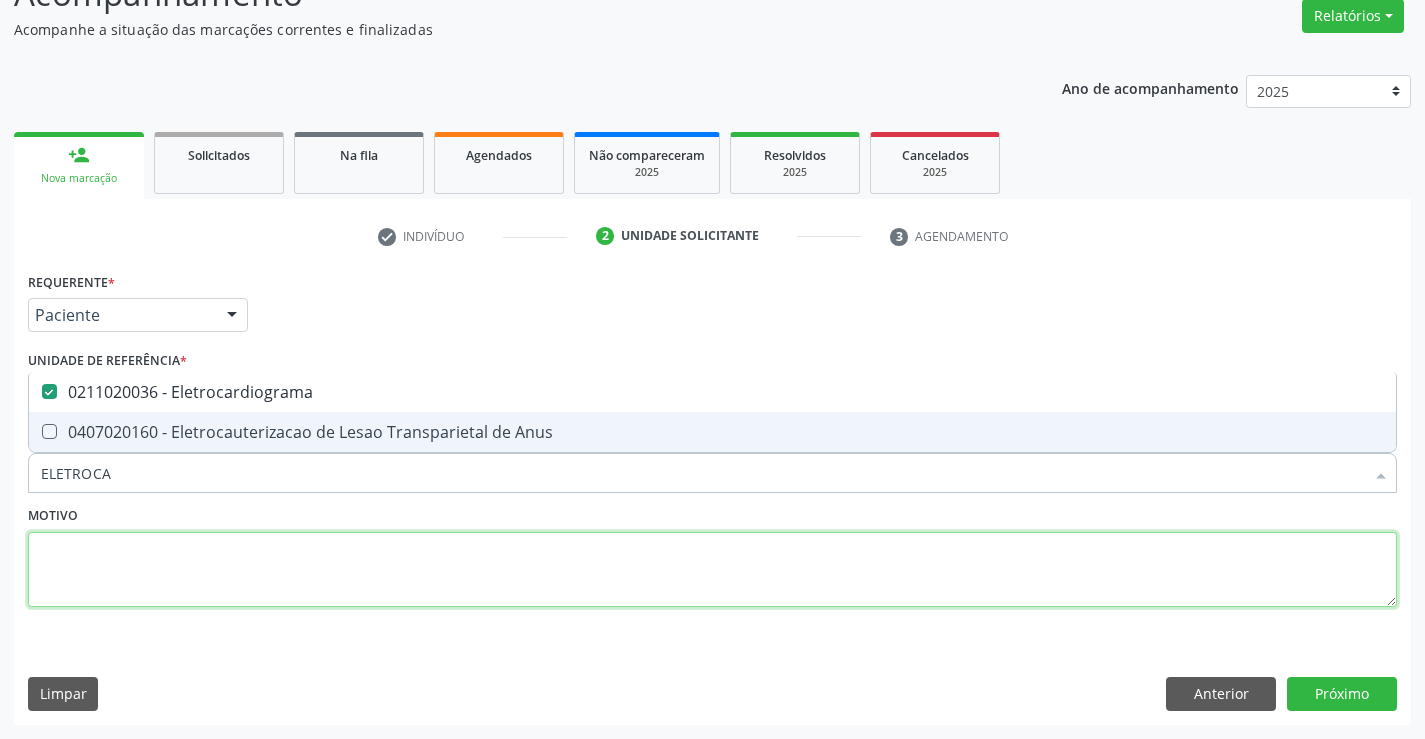 click at bounding box center (712, 570) 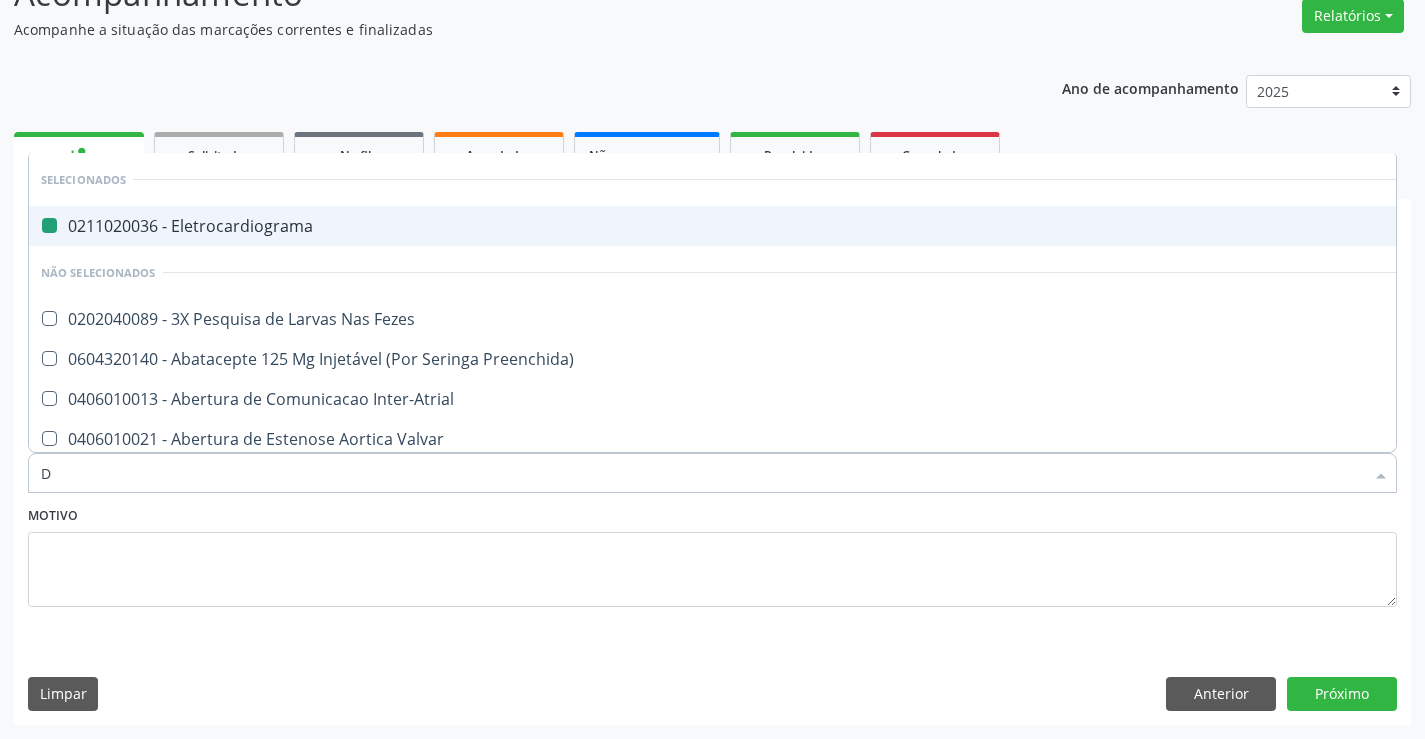 type on "DO" 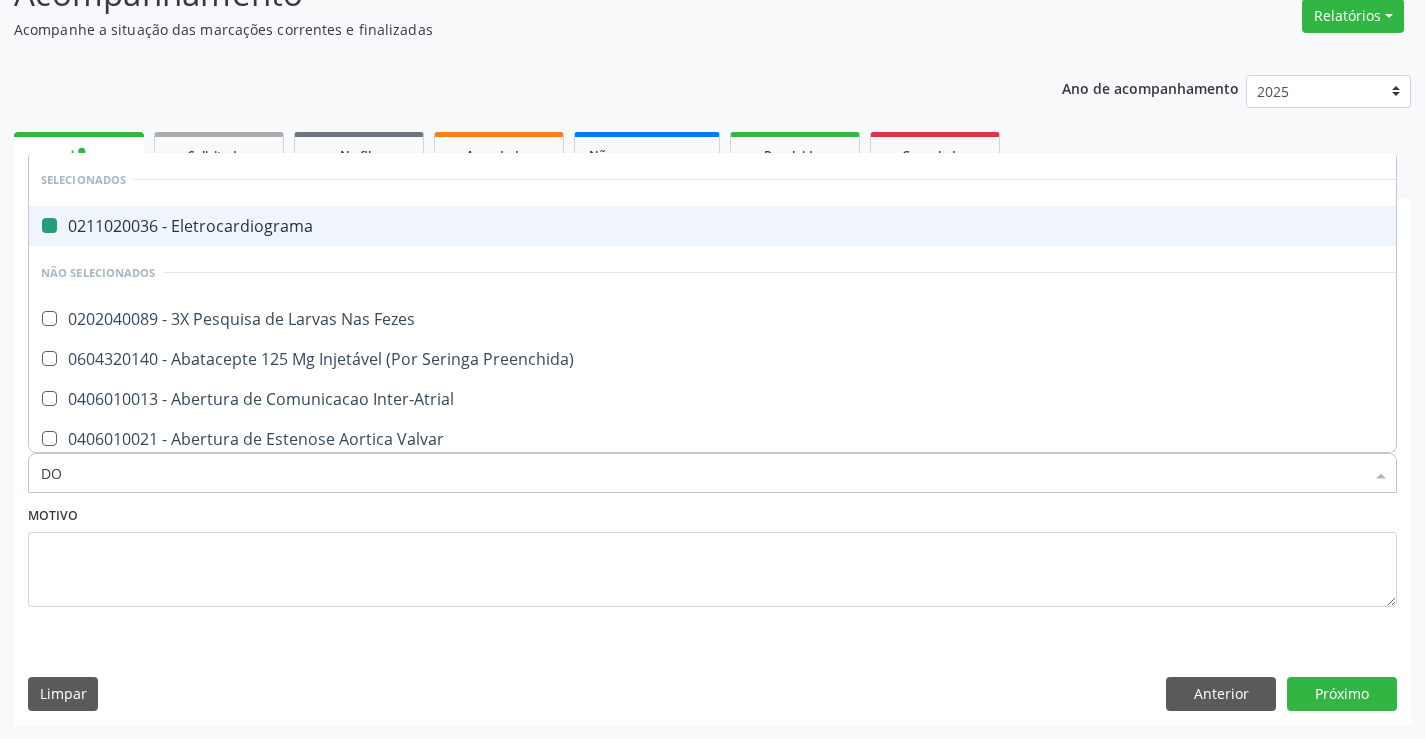 checkbox on "false" 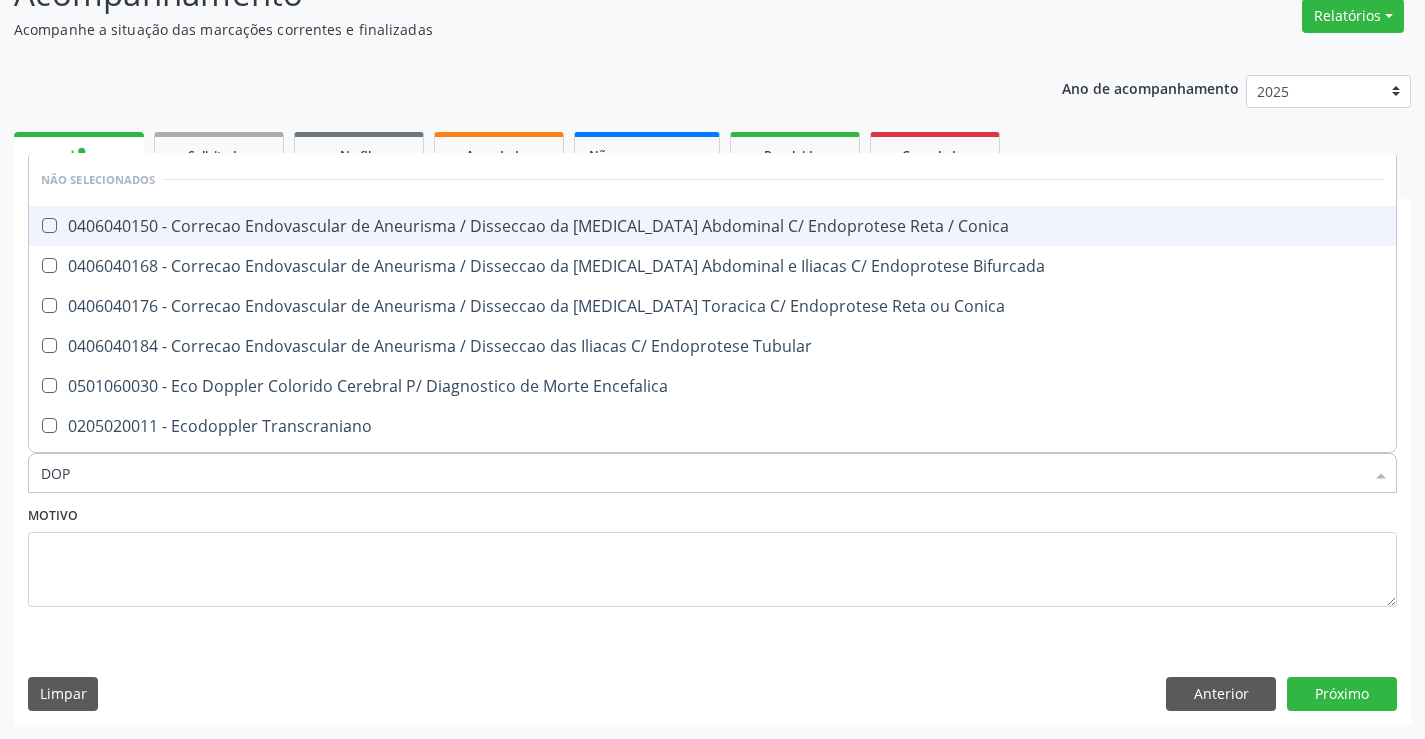type on "DOPP" 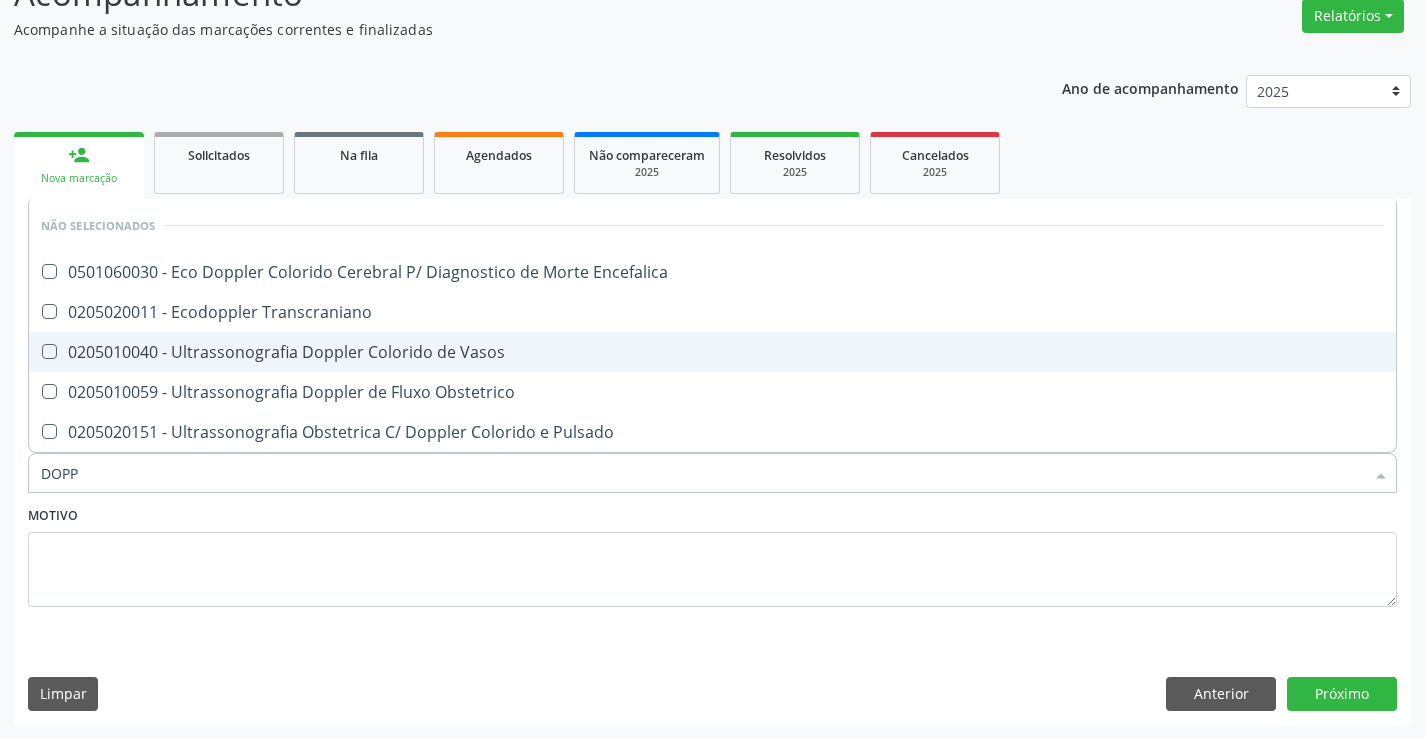 click on "0205010040 - Ultrassonografia Doppler Colorido de Vasos" at bounding box center (712, 352) 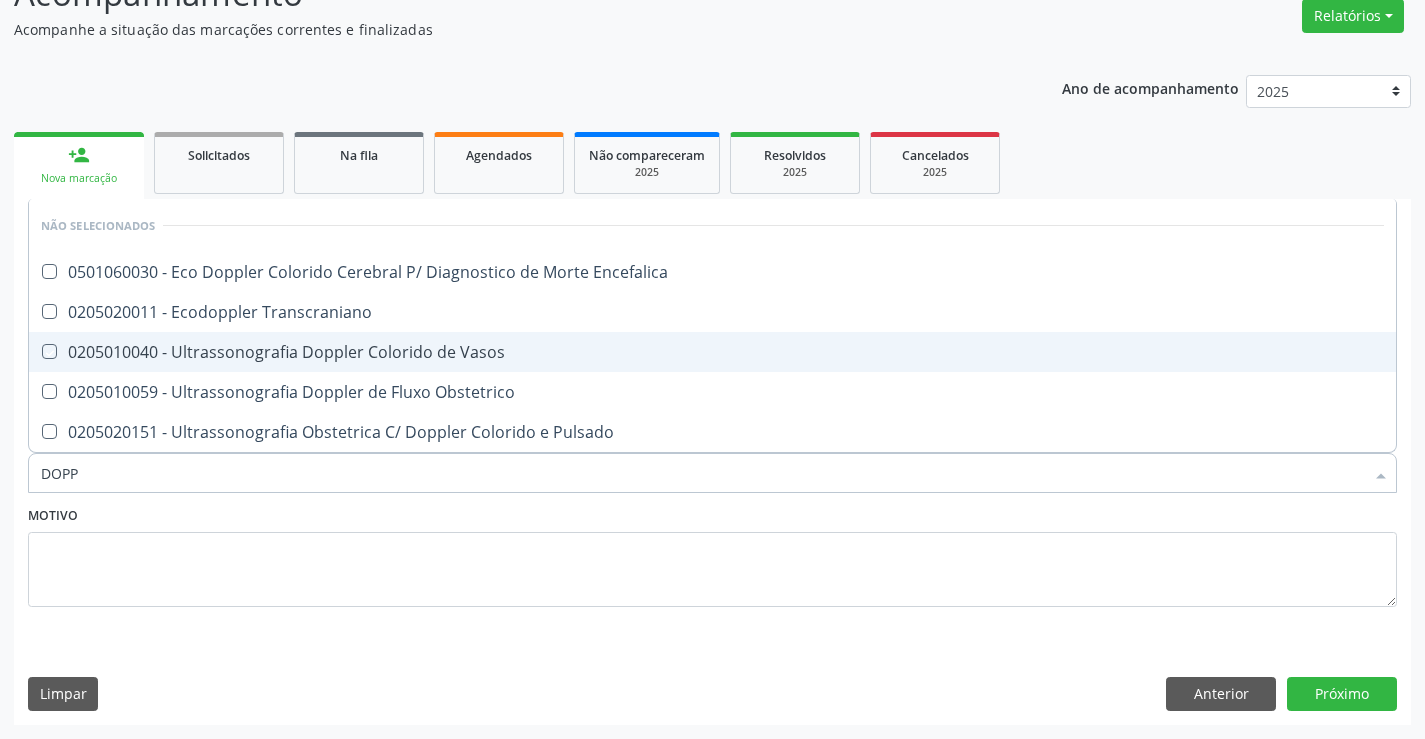 checkbox on "true" 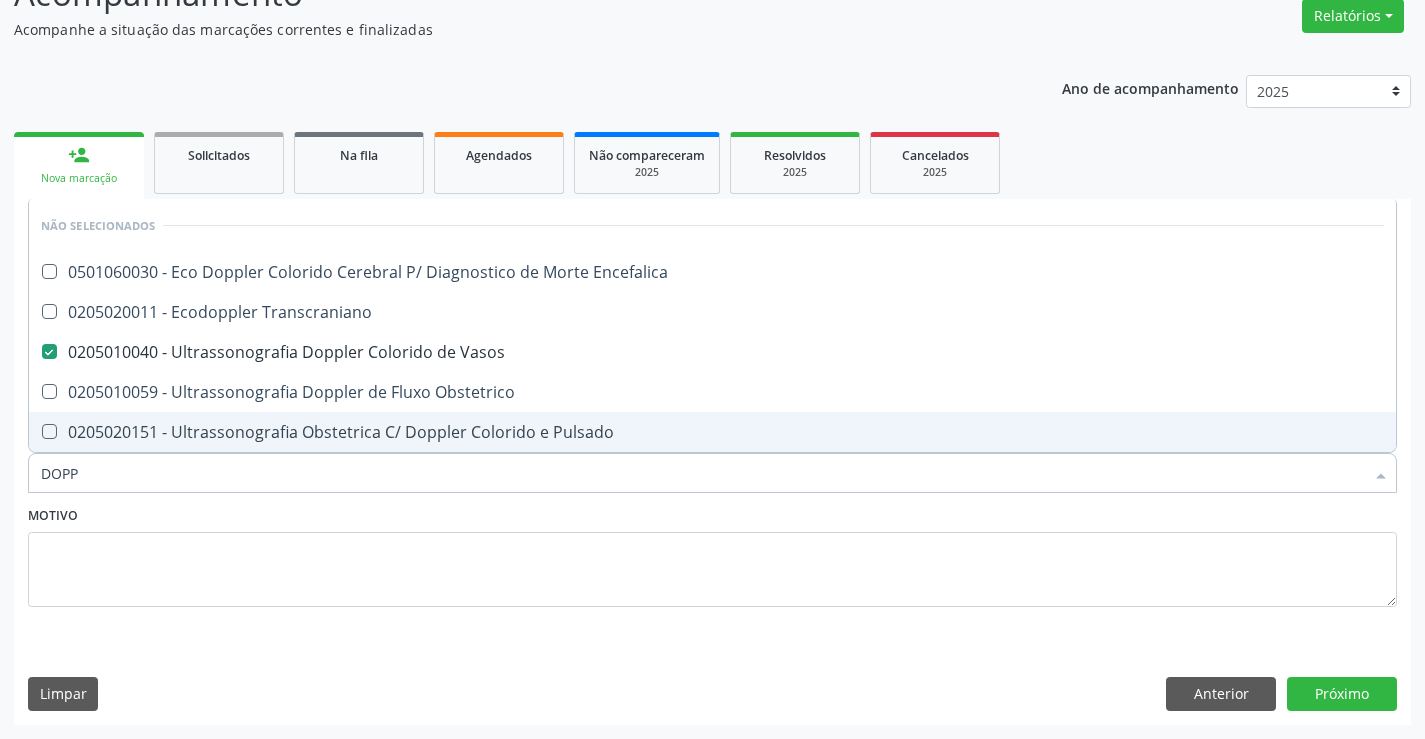type on "DOPP" 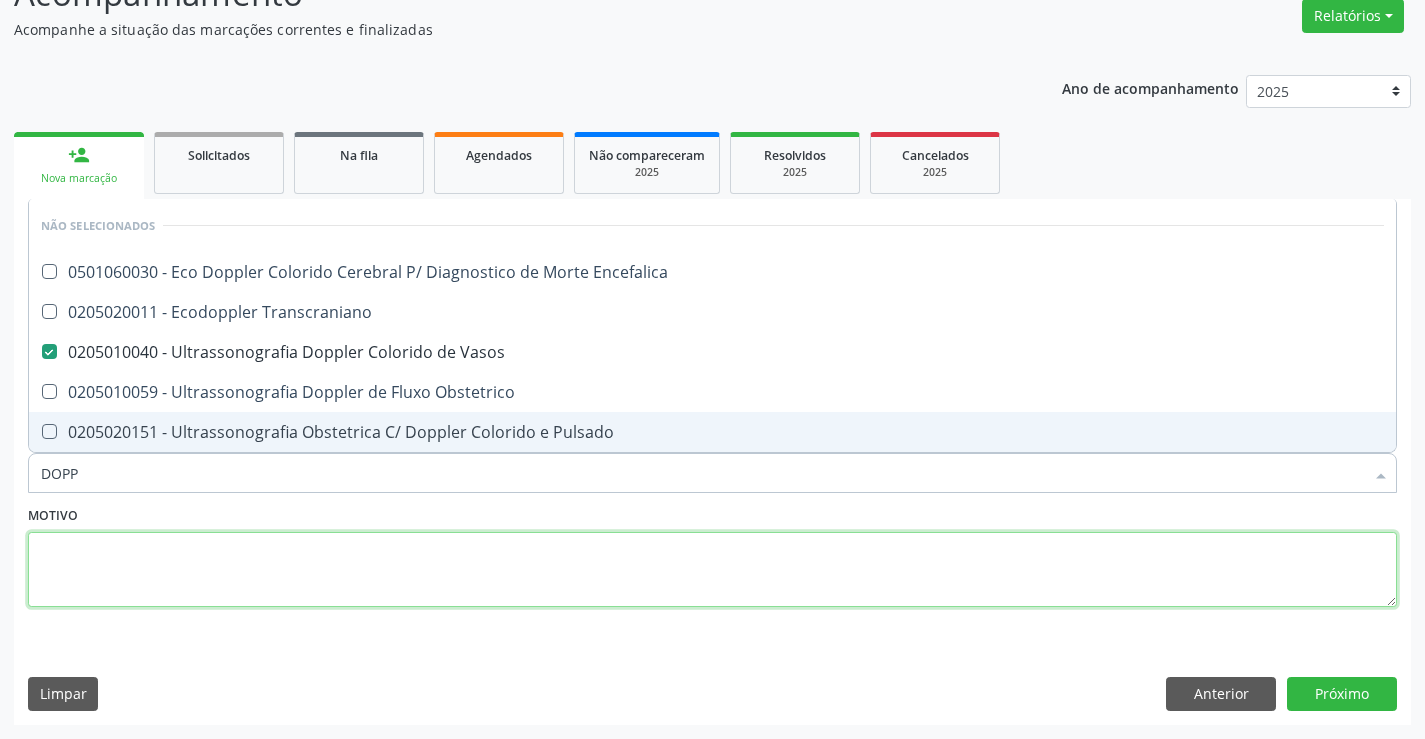 click at bounding box center (712, 570) 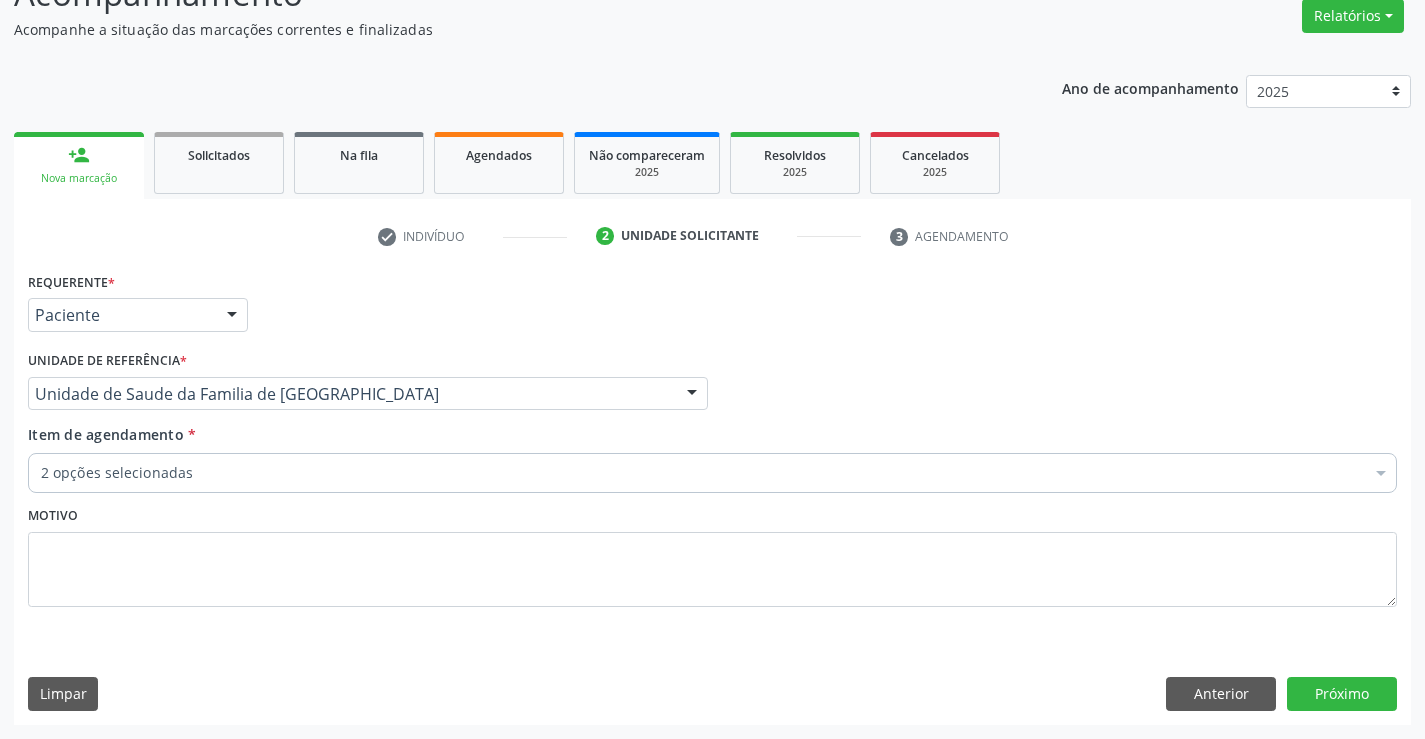 click on "2 opções selecionadas" at bounding box center (712, 473) 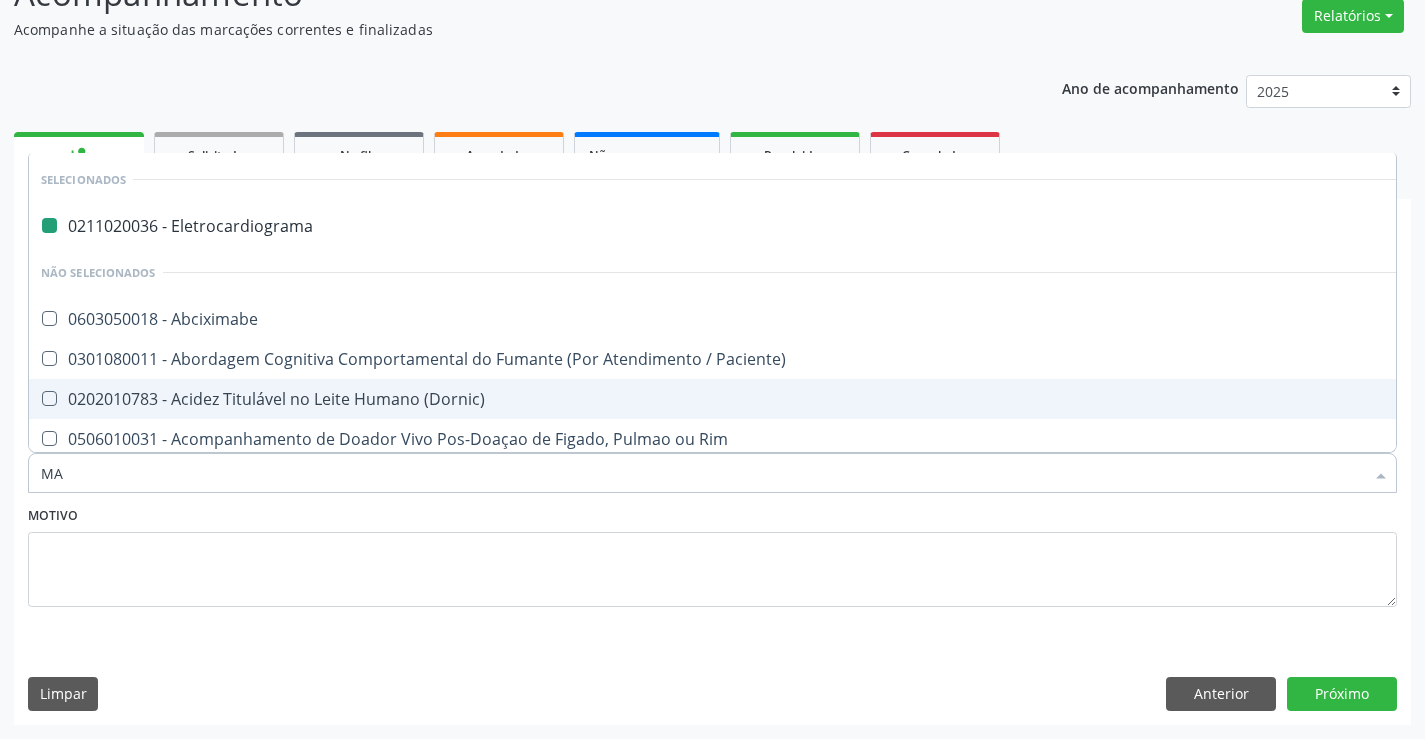 type on "MAP" 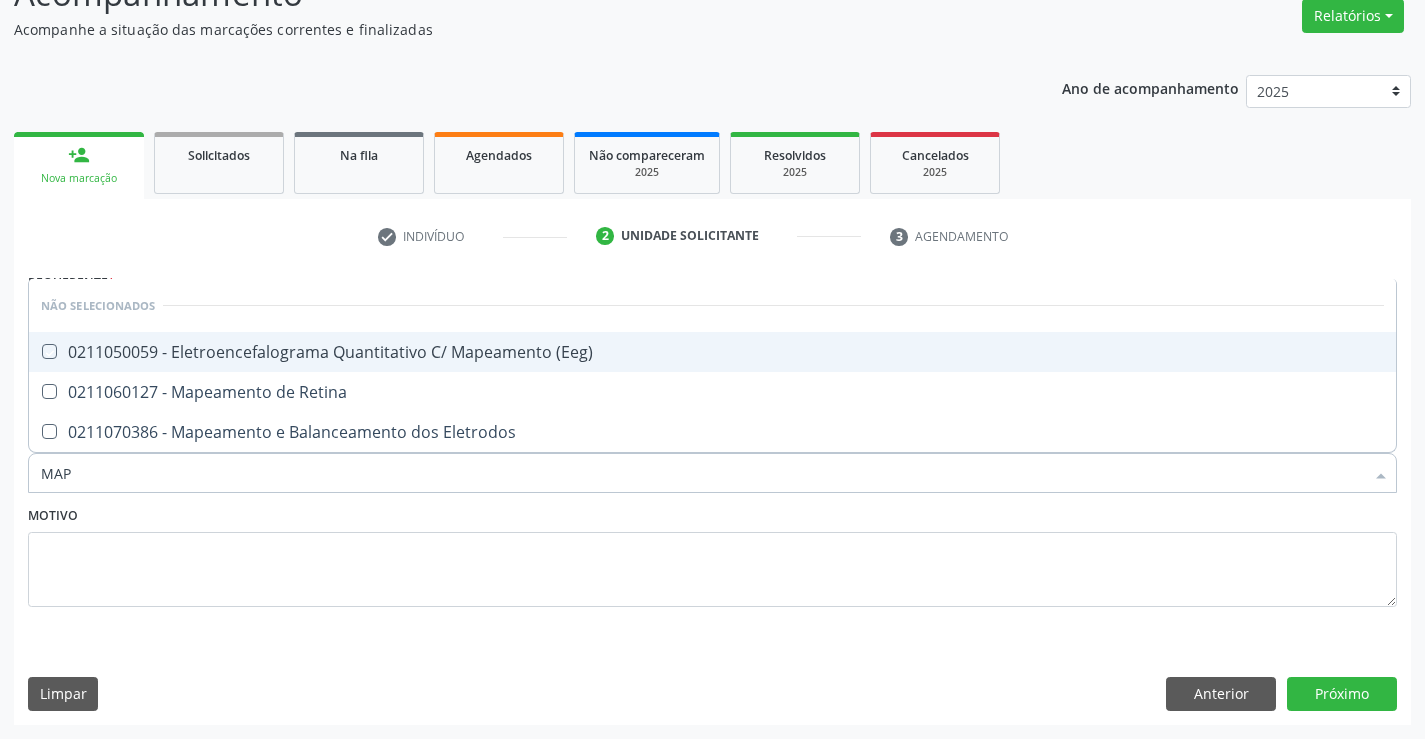 type on "MA" 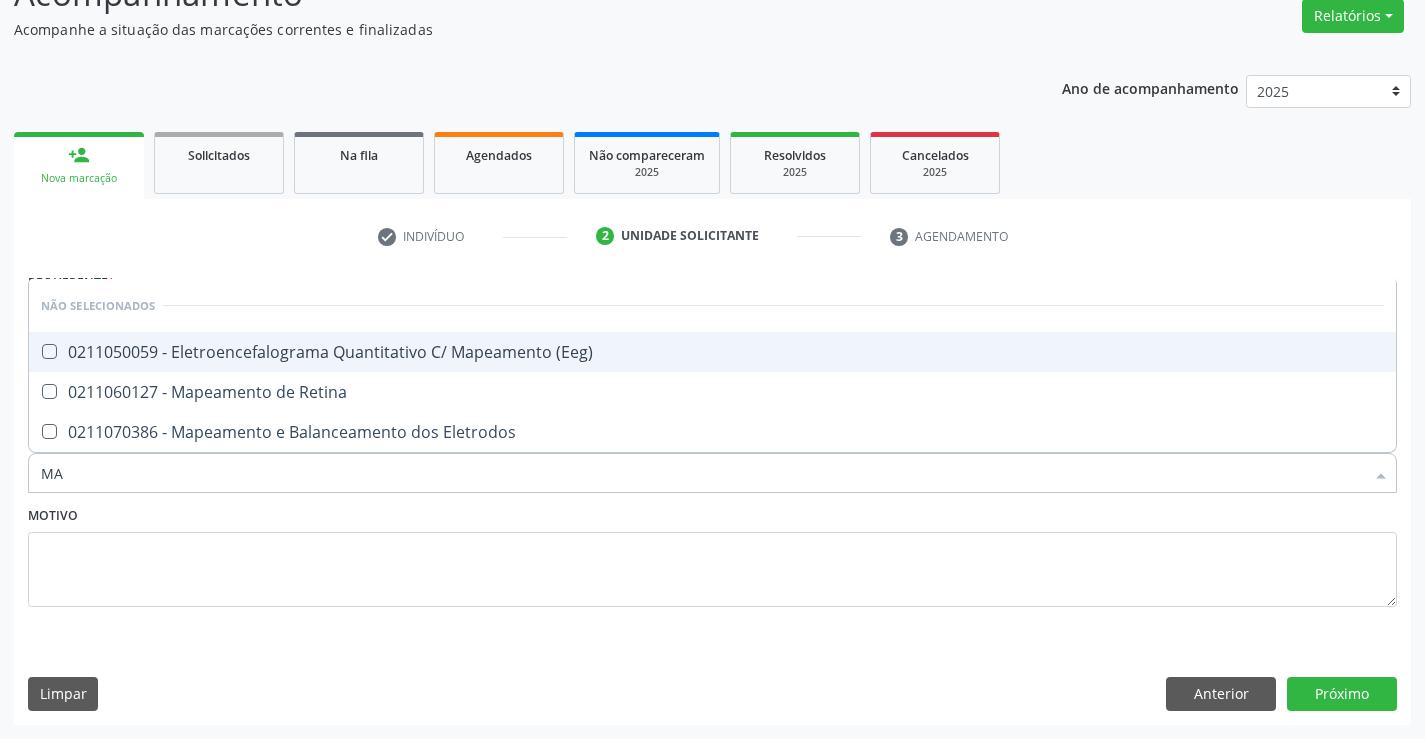 checkbox on "true" 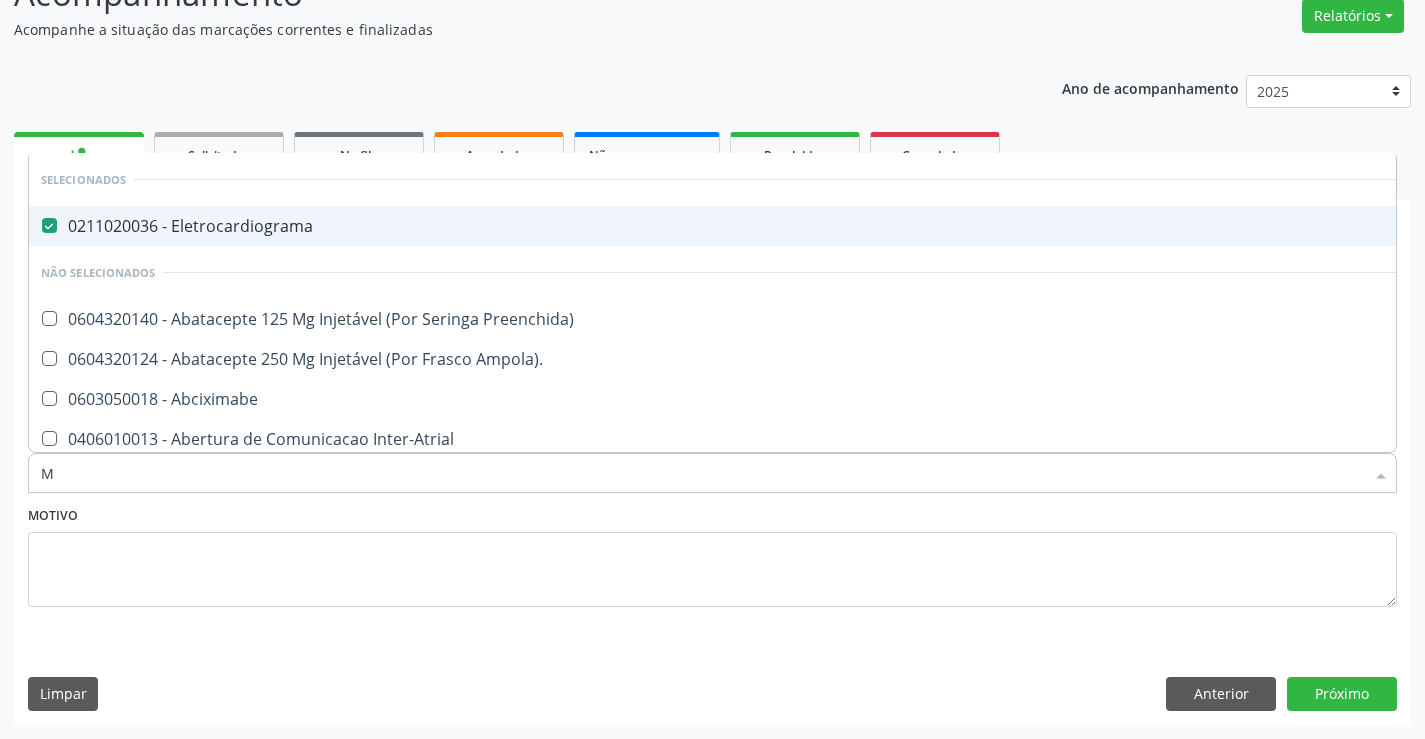 type on "MO" 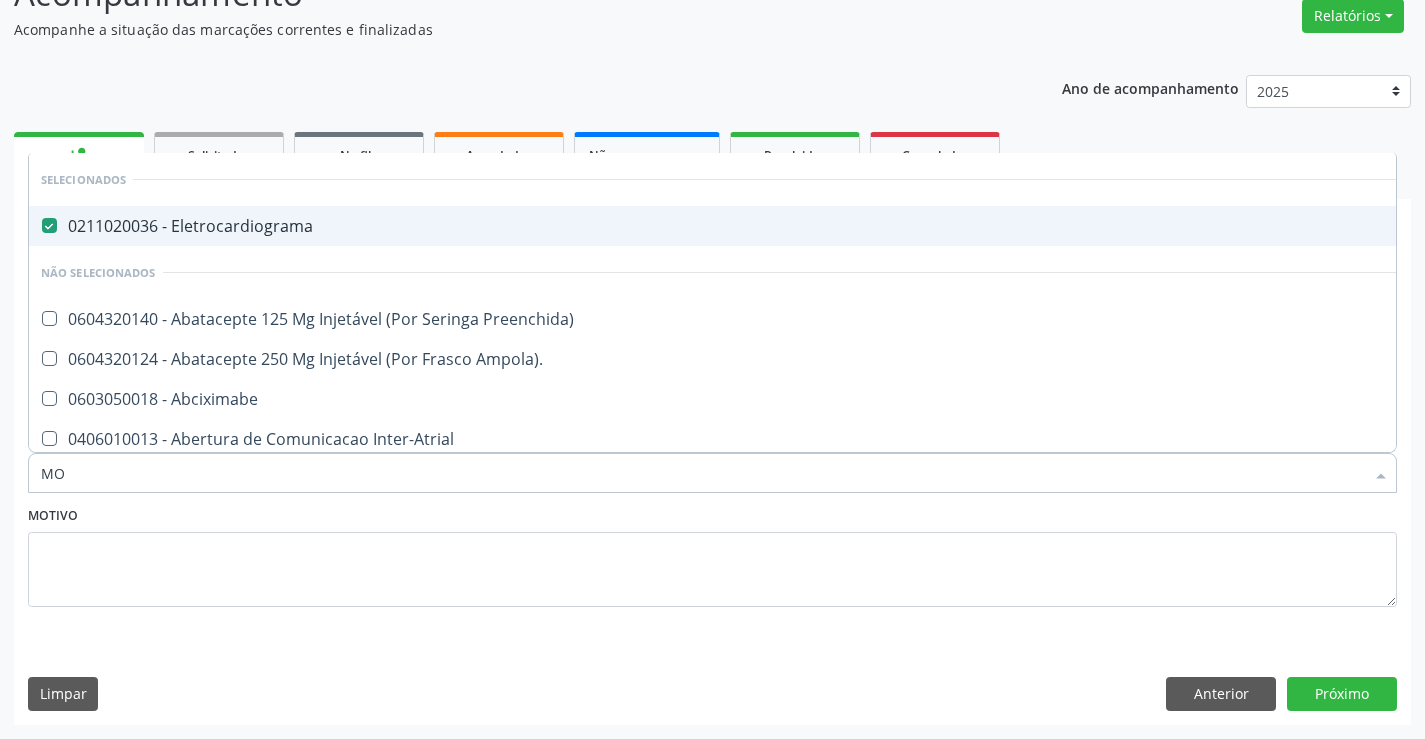 checkbox on "false" 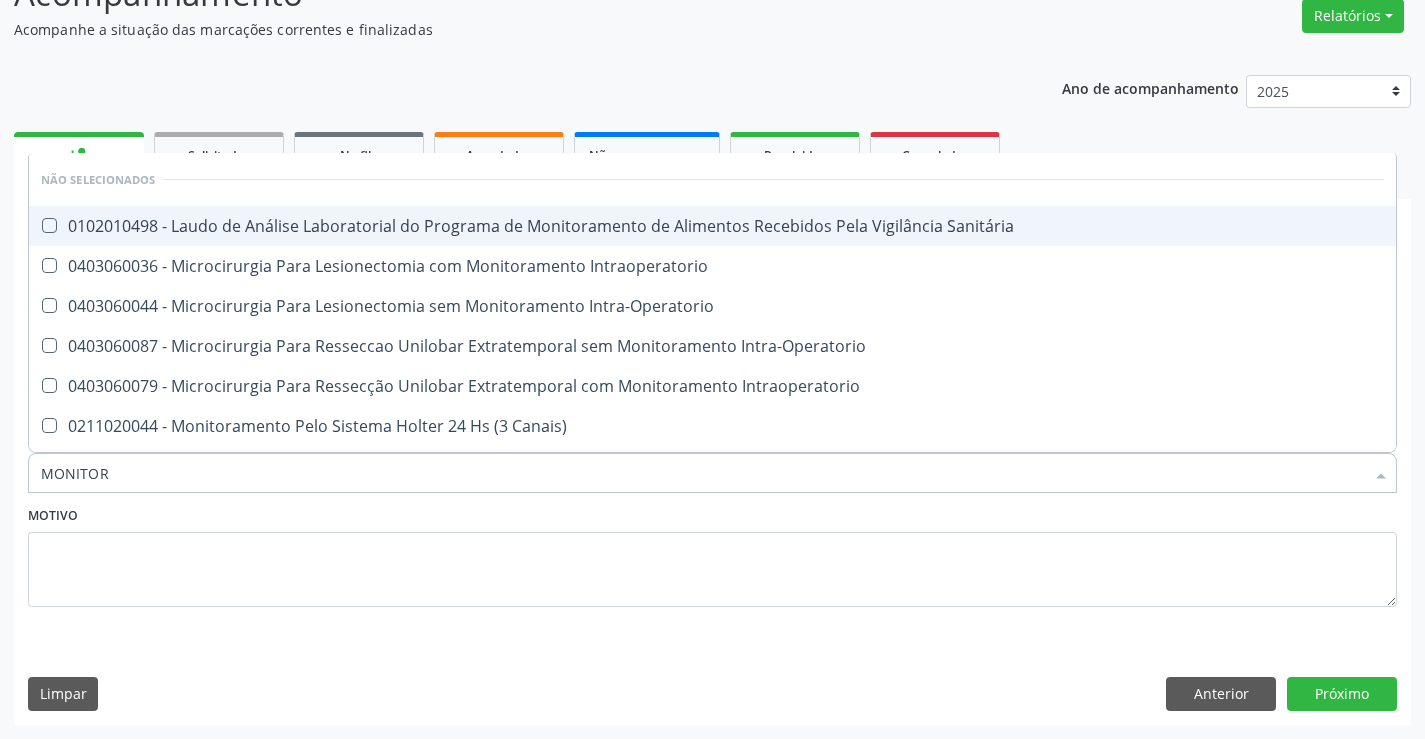 type on "MONITORI" 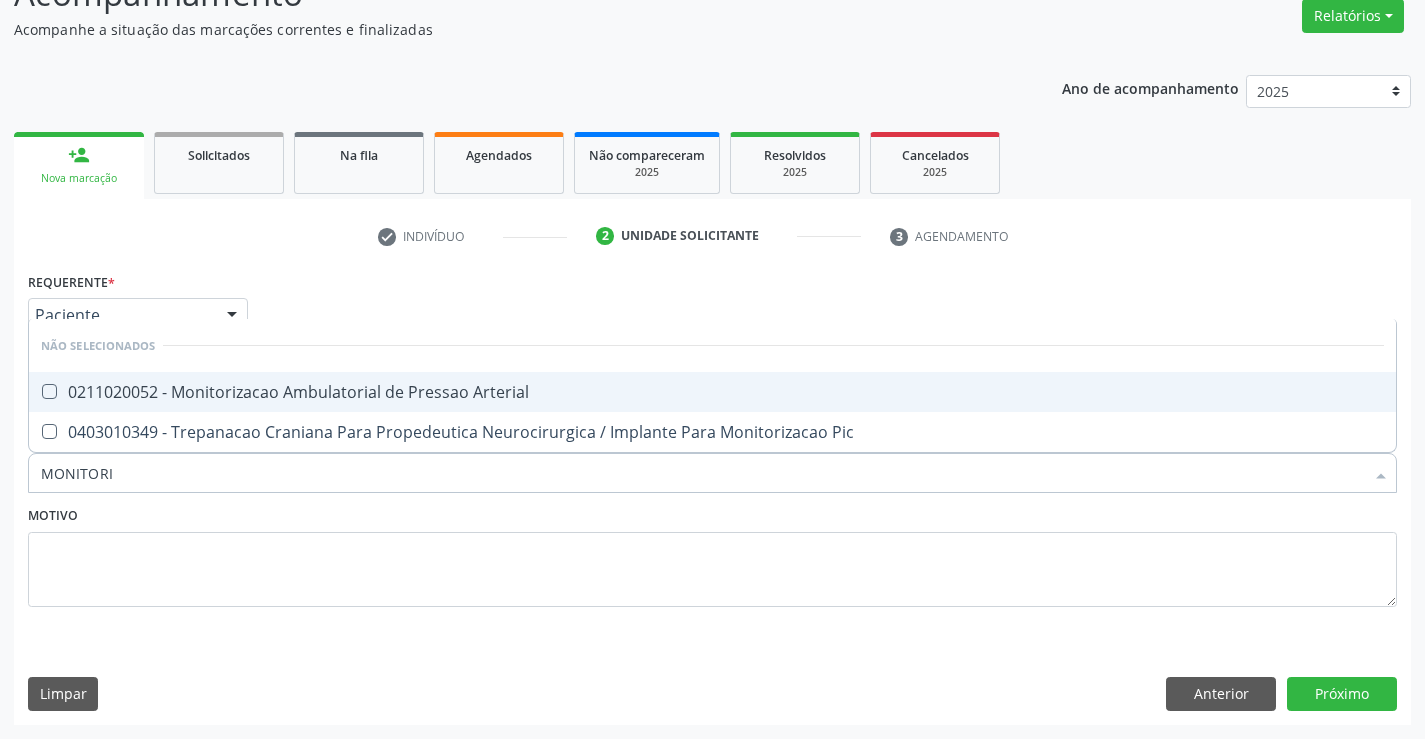 click on "0211020052 - Monitorizacao Ambulatorial de Pressao Arterial" at bounding box center [712, 392] 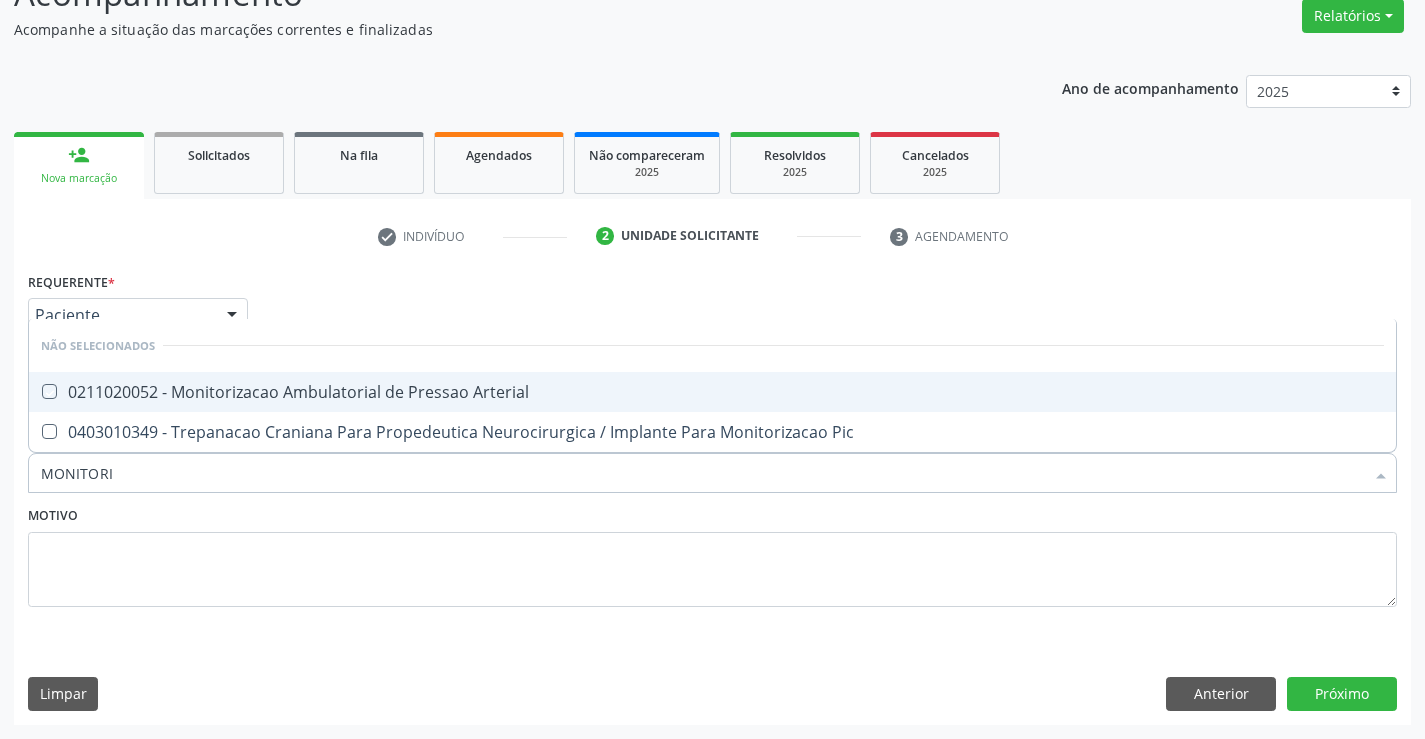 checkbox on "true" 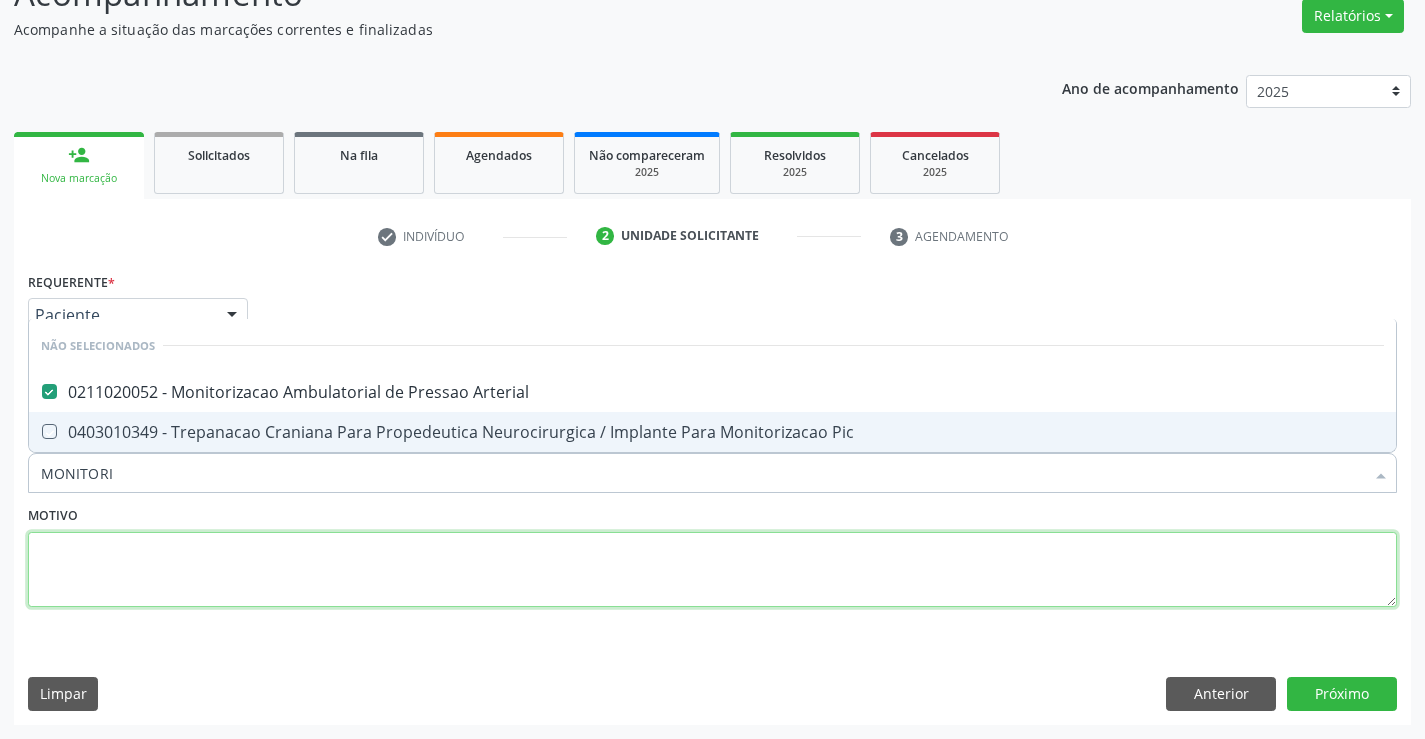 click at bounding box center [712, 570] 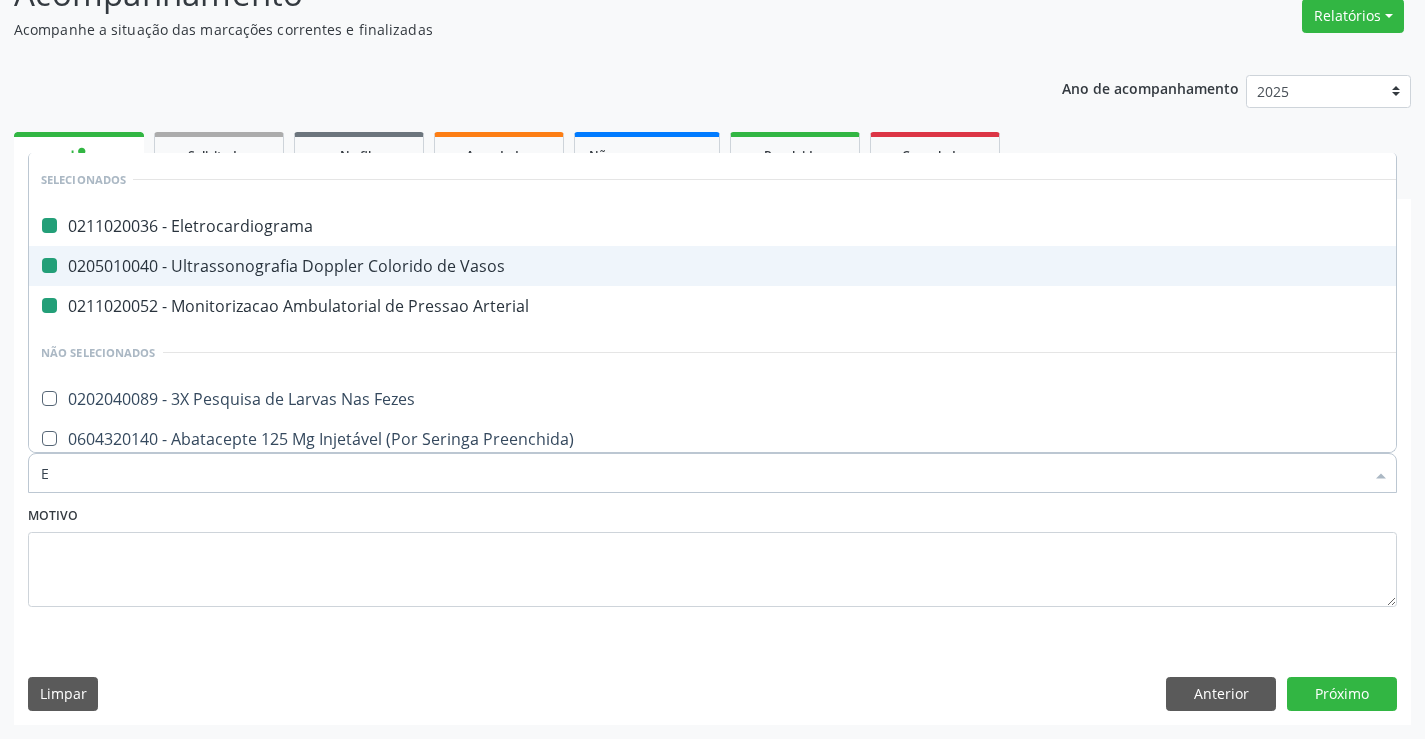 type on "EC" 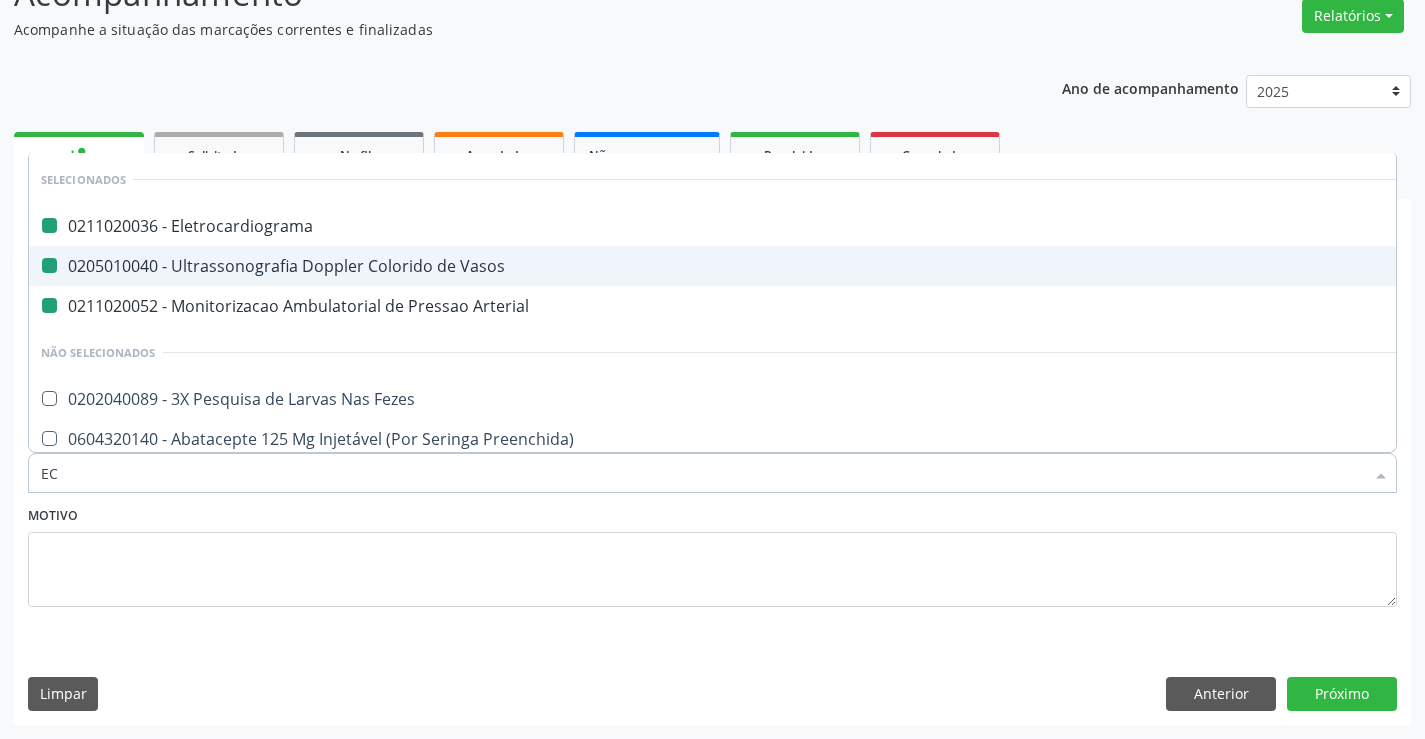 checkbox on "false" 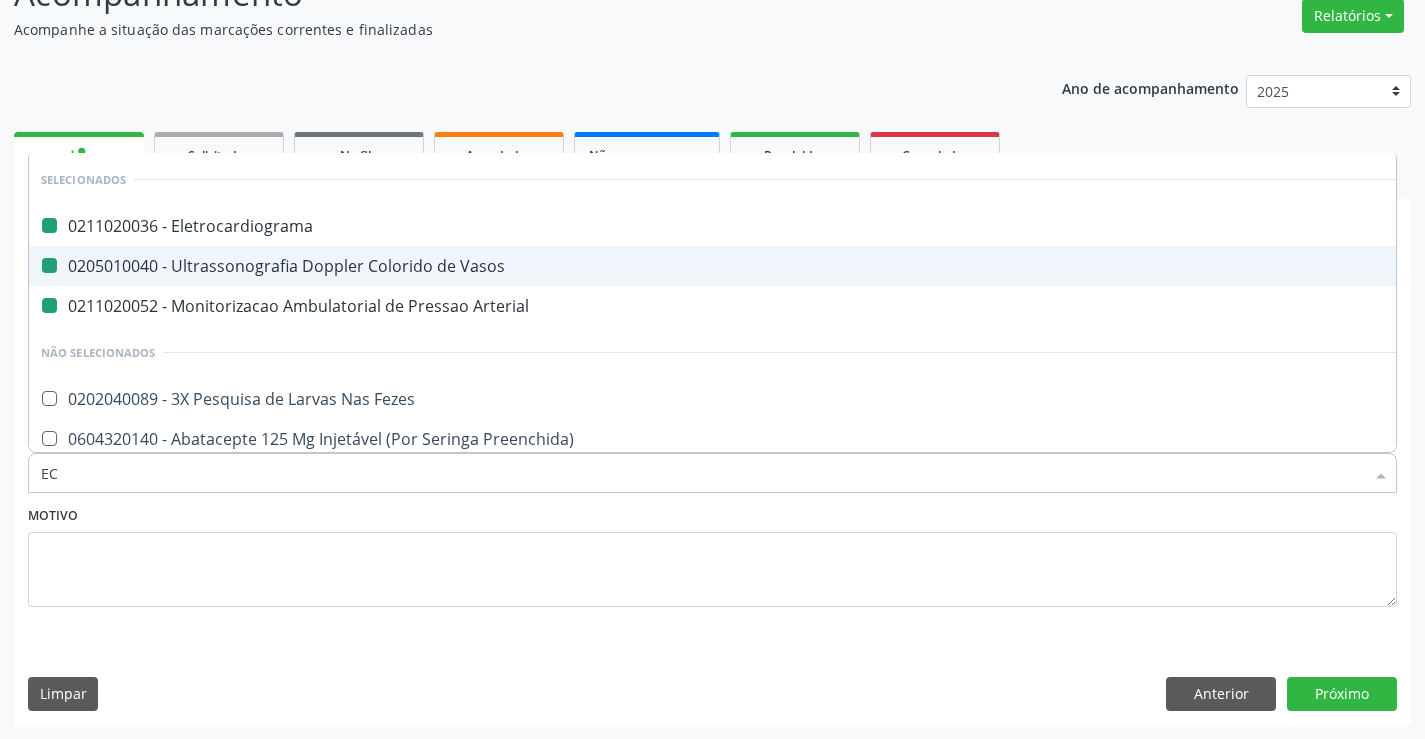 checkbox on "false" 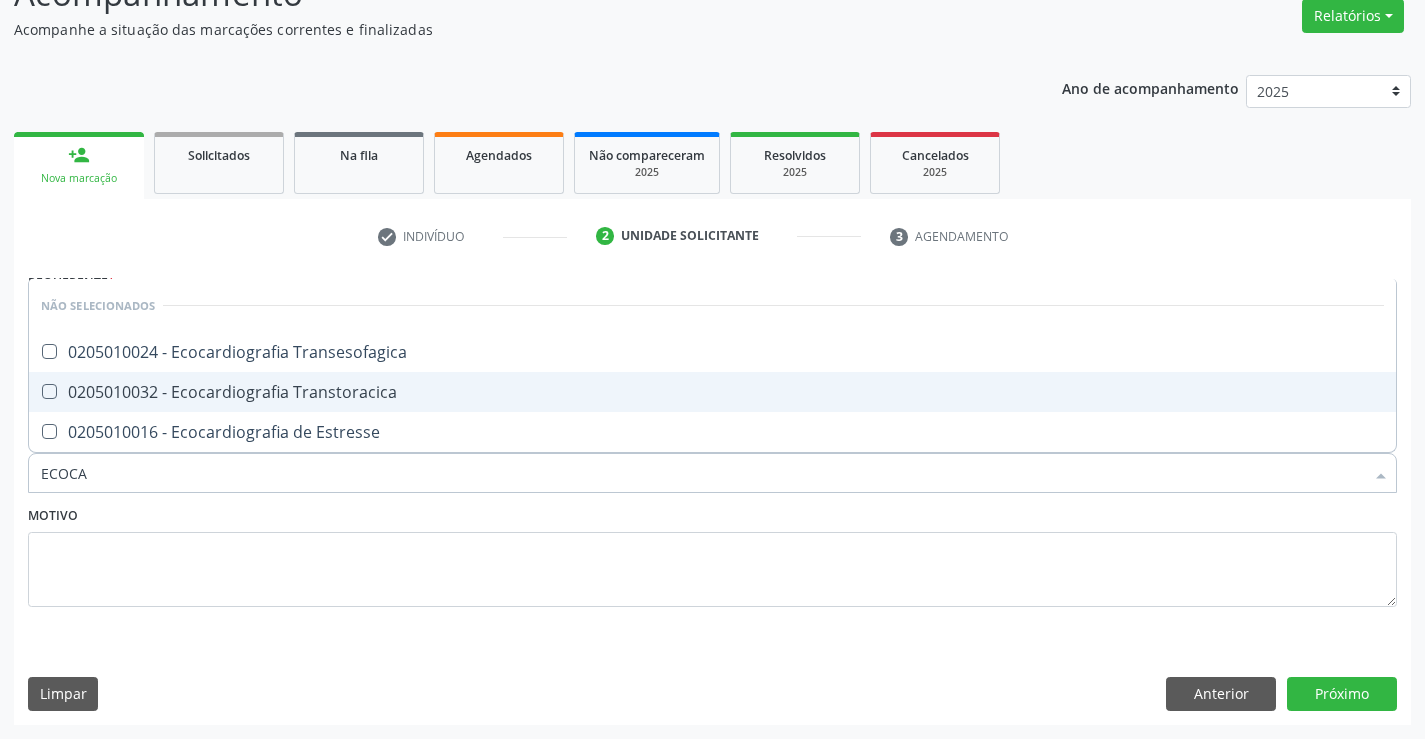 type on "ECOCAR" 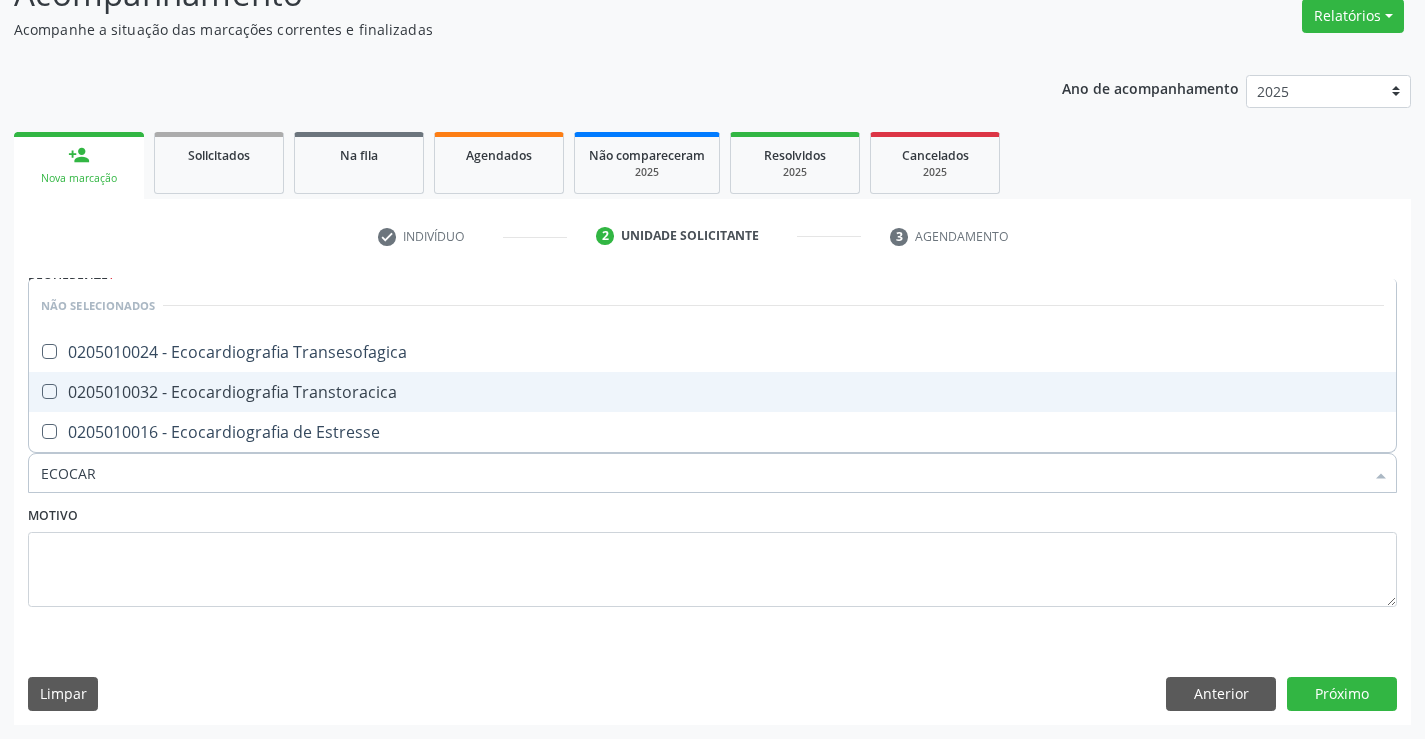 click on "0205010032 - Ecocardiografia Transtoracica" at bounding box center [712, 392] 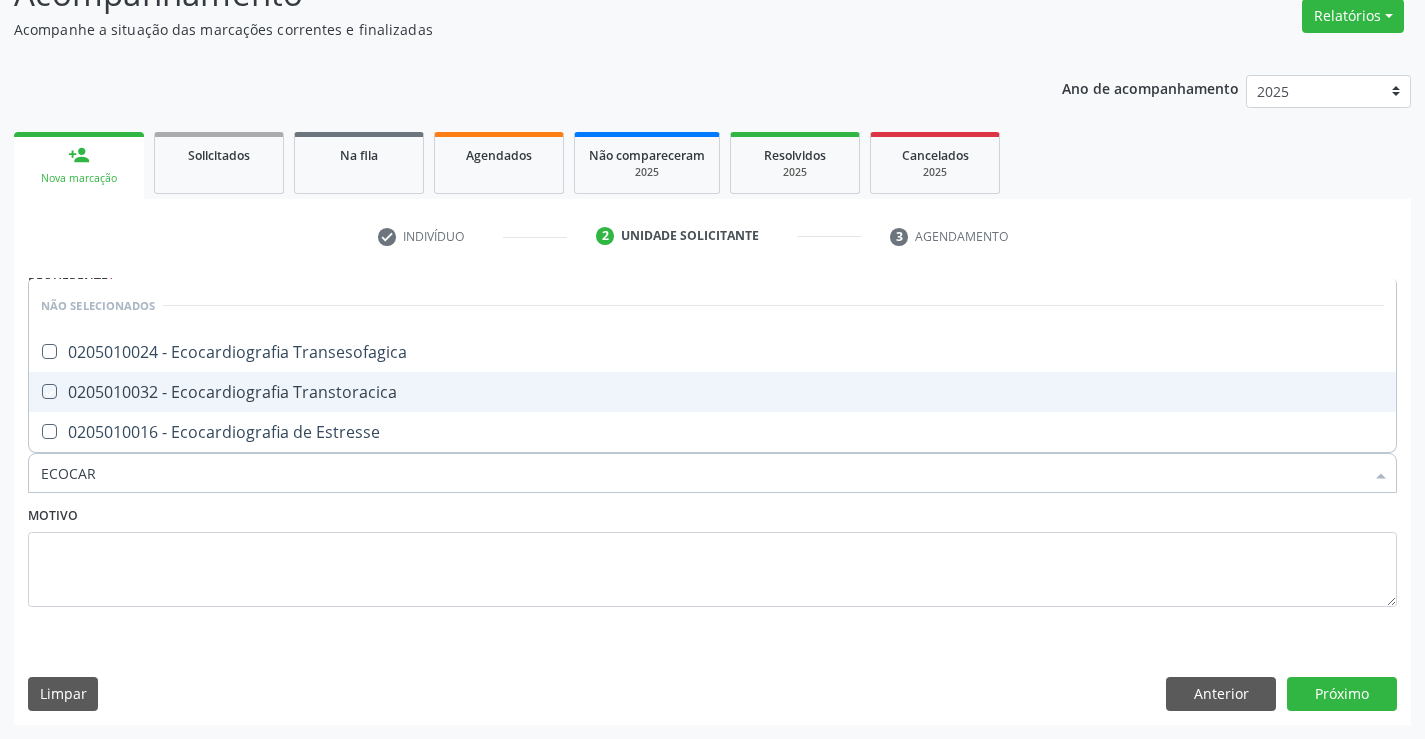 checkbox on "true" 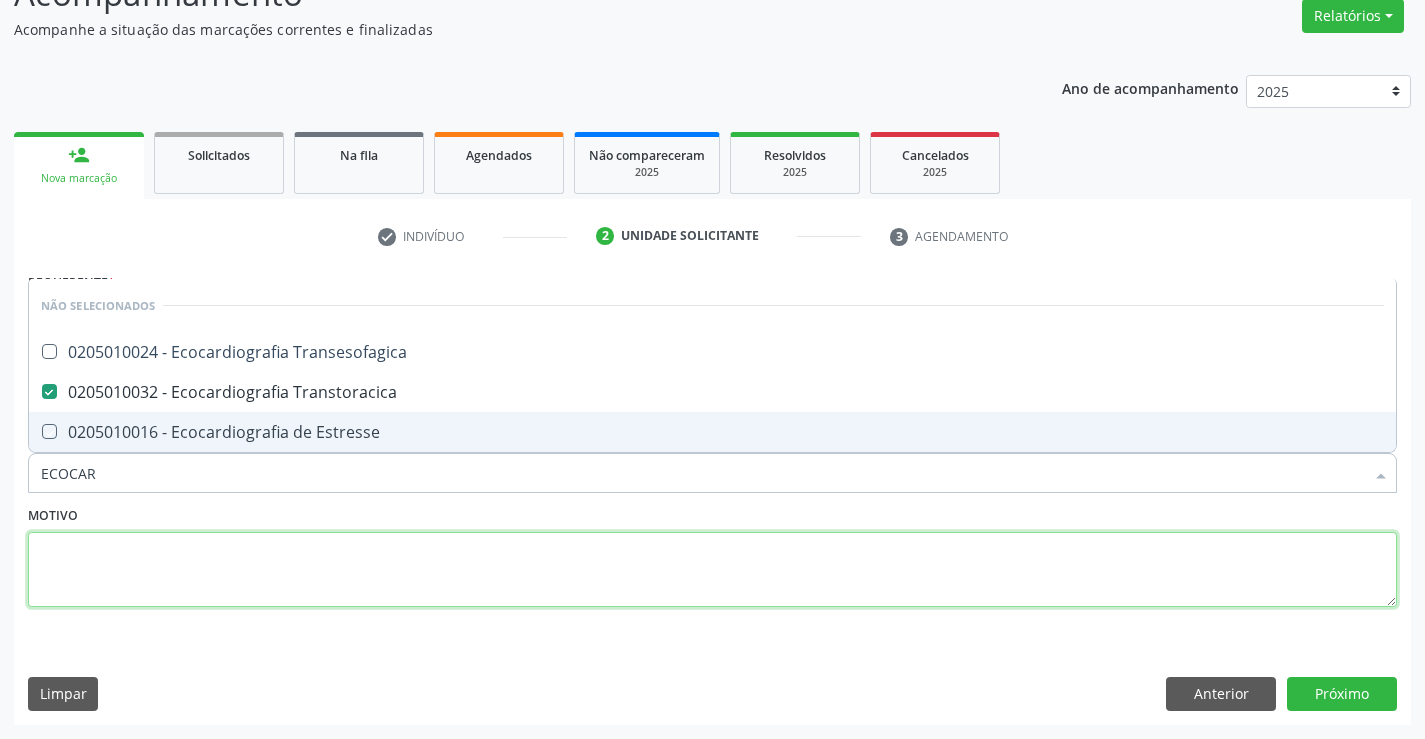 click at bounding box center [712, 570] 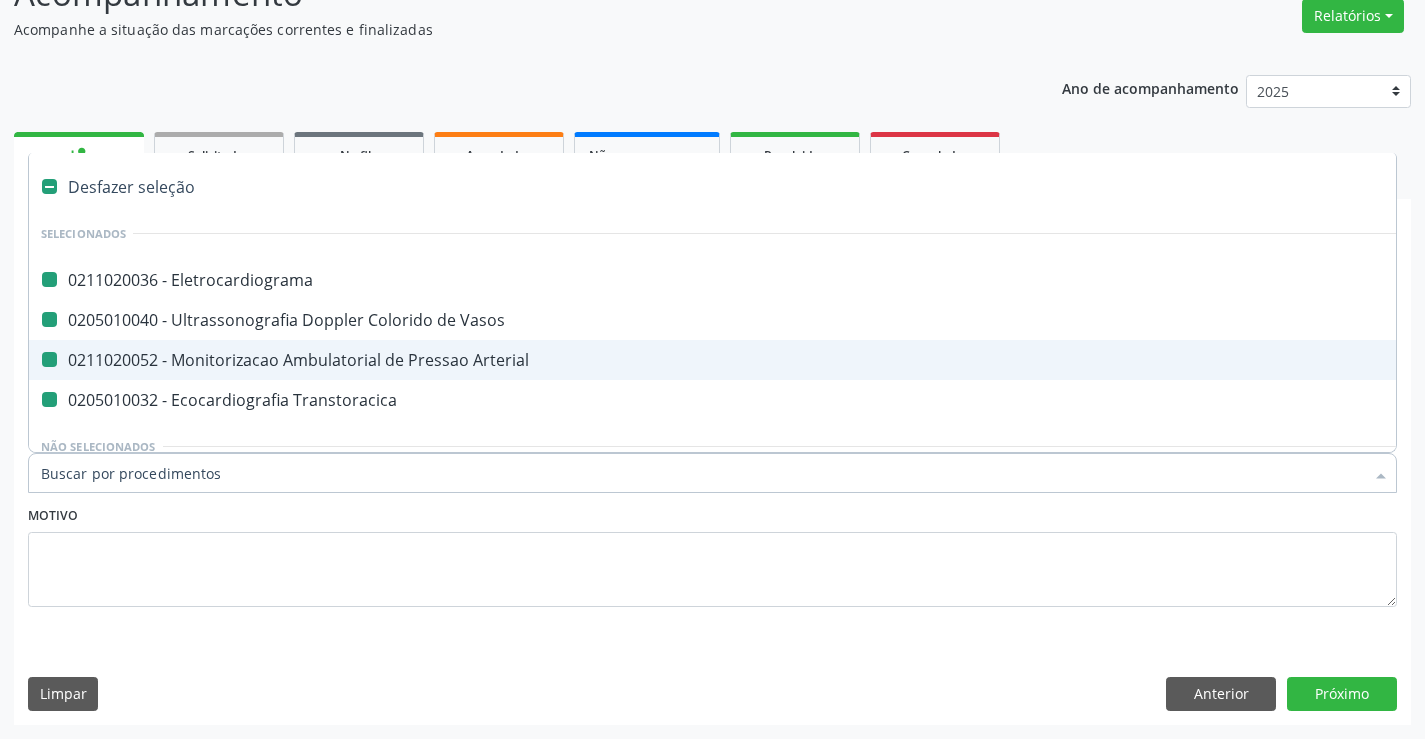 type on "H" 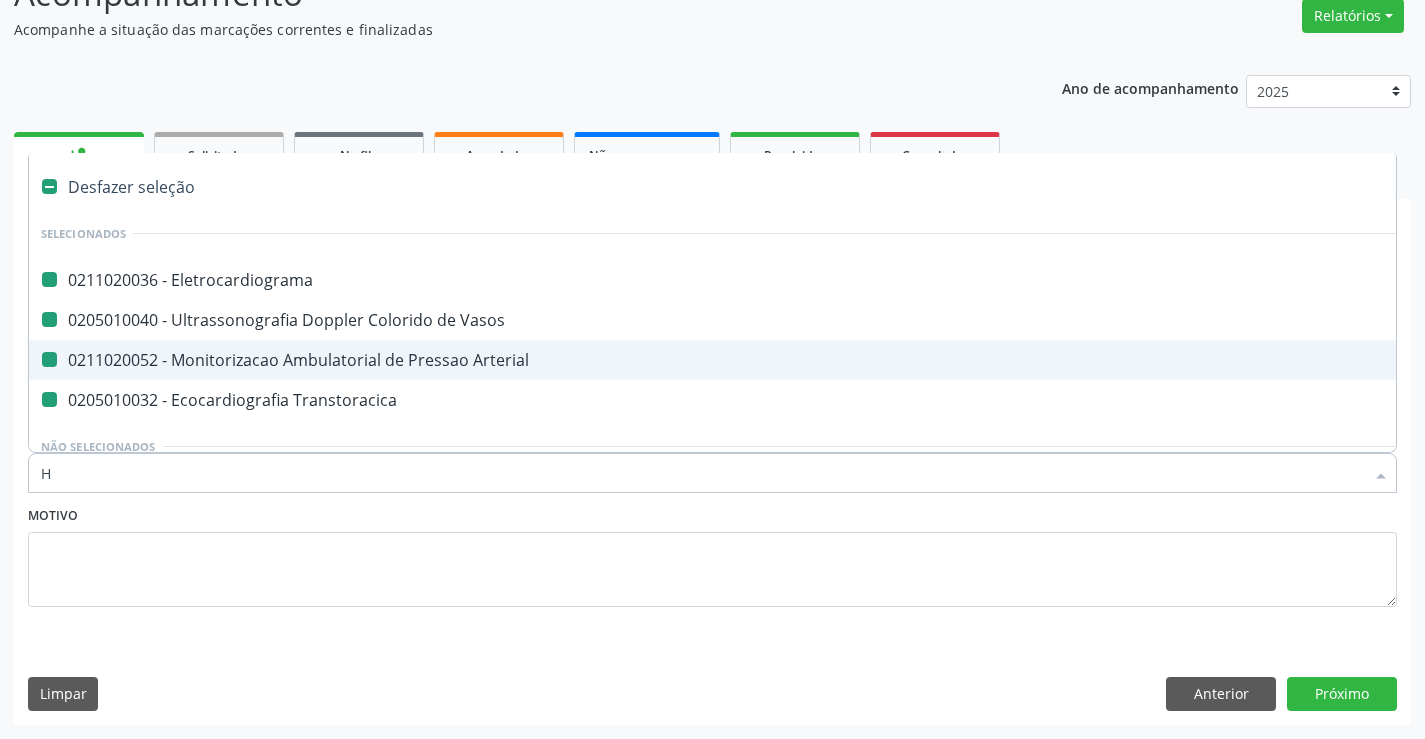 checkbox on "false" 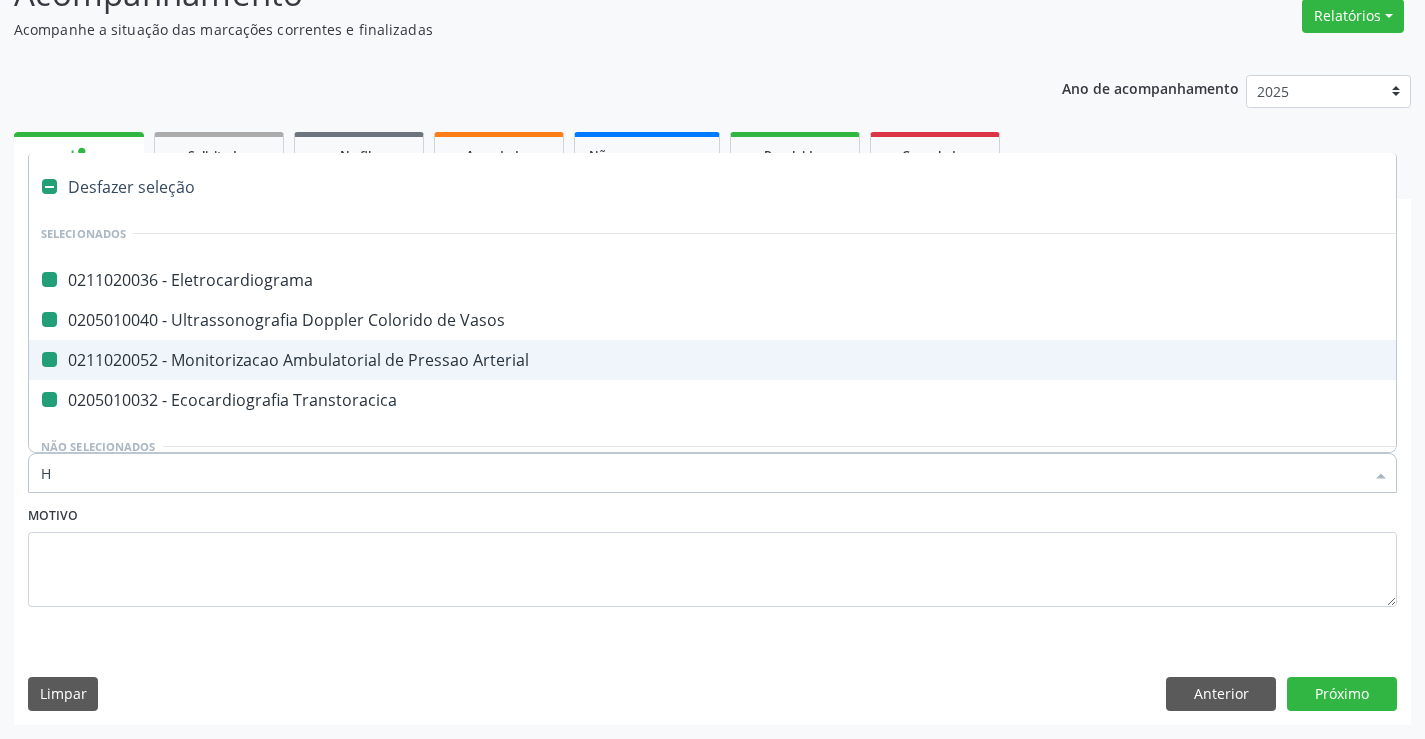 checkbox on "false" 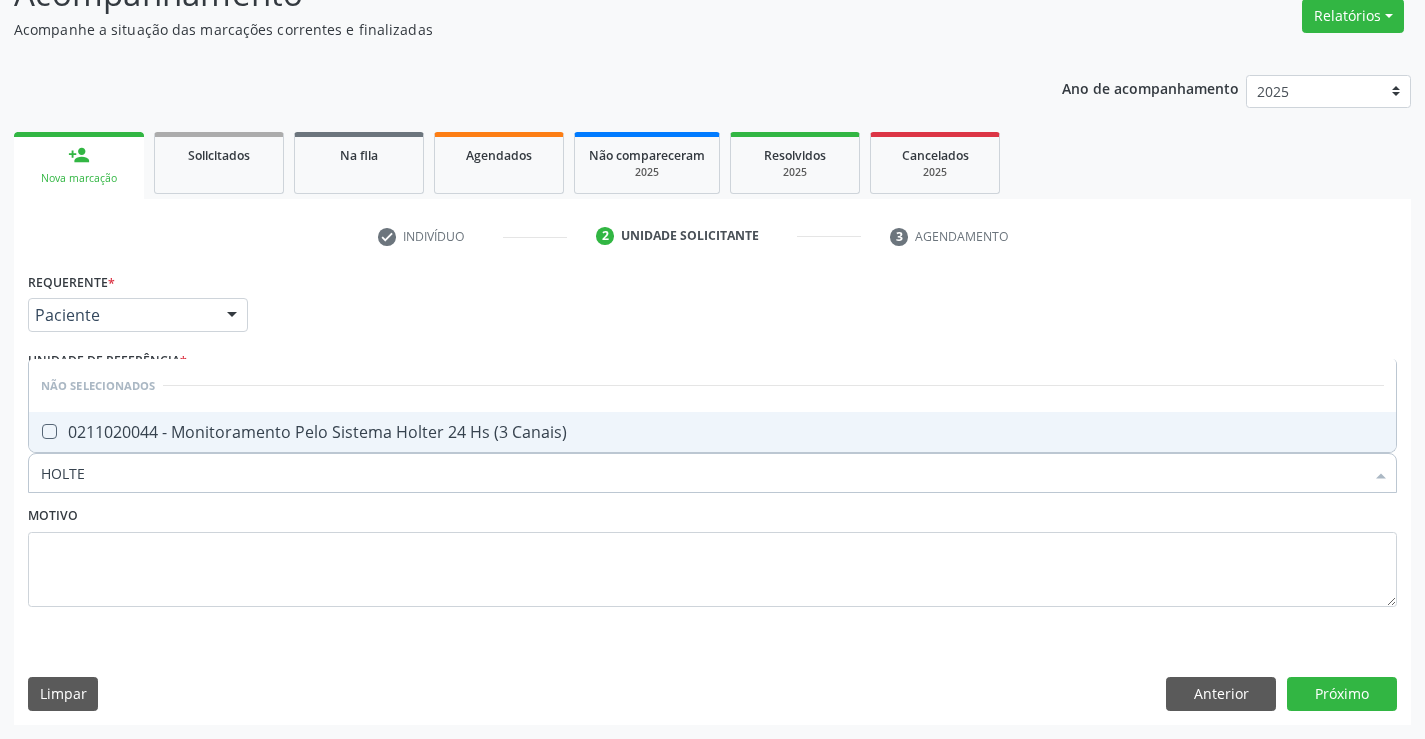 type on "HOLTER" 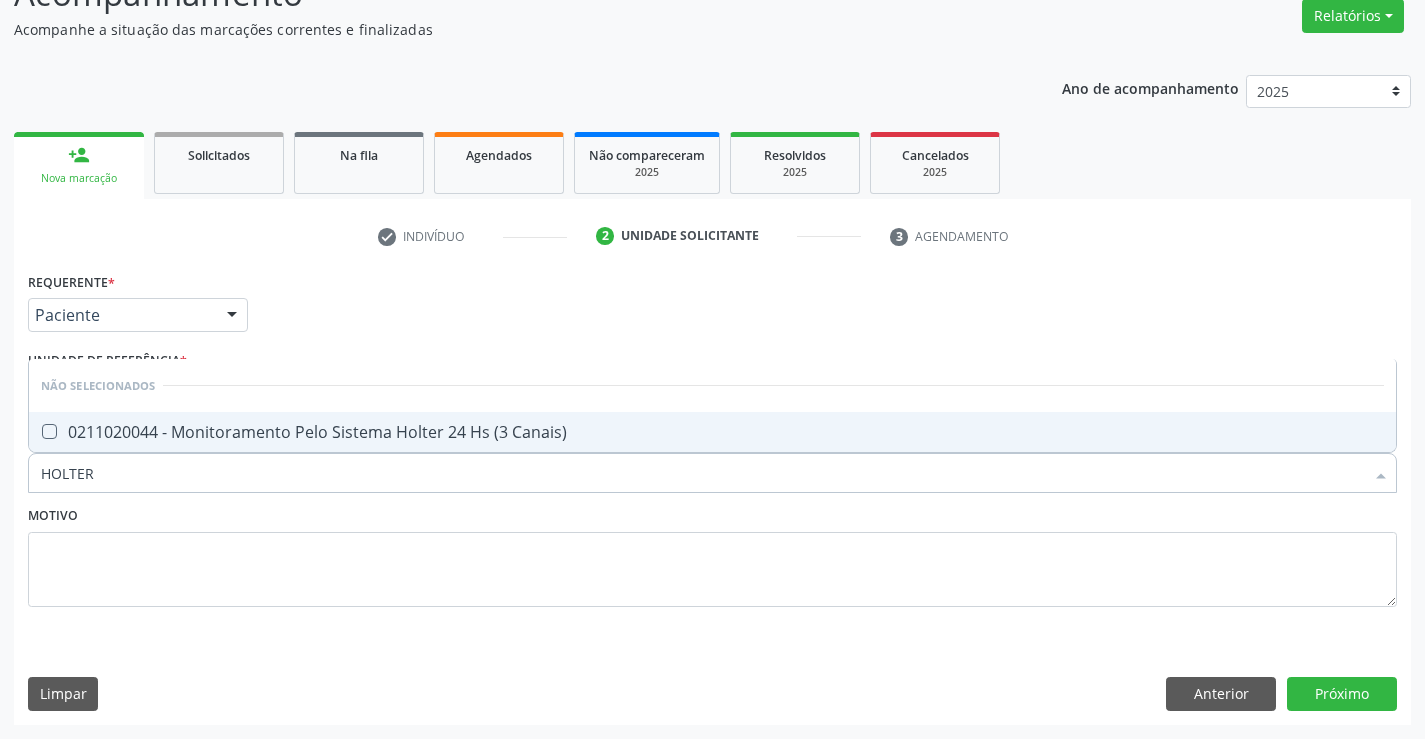 click on "0211020044 - Monitoramento Pelo Sistema Holter 24 Hs (3 Canais)" at bounding box center [712, 432] 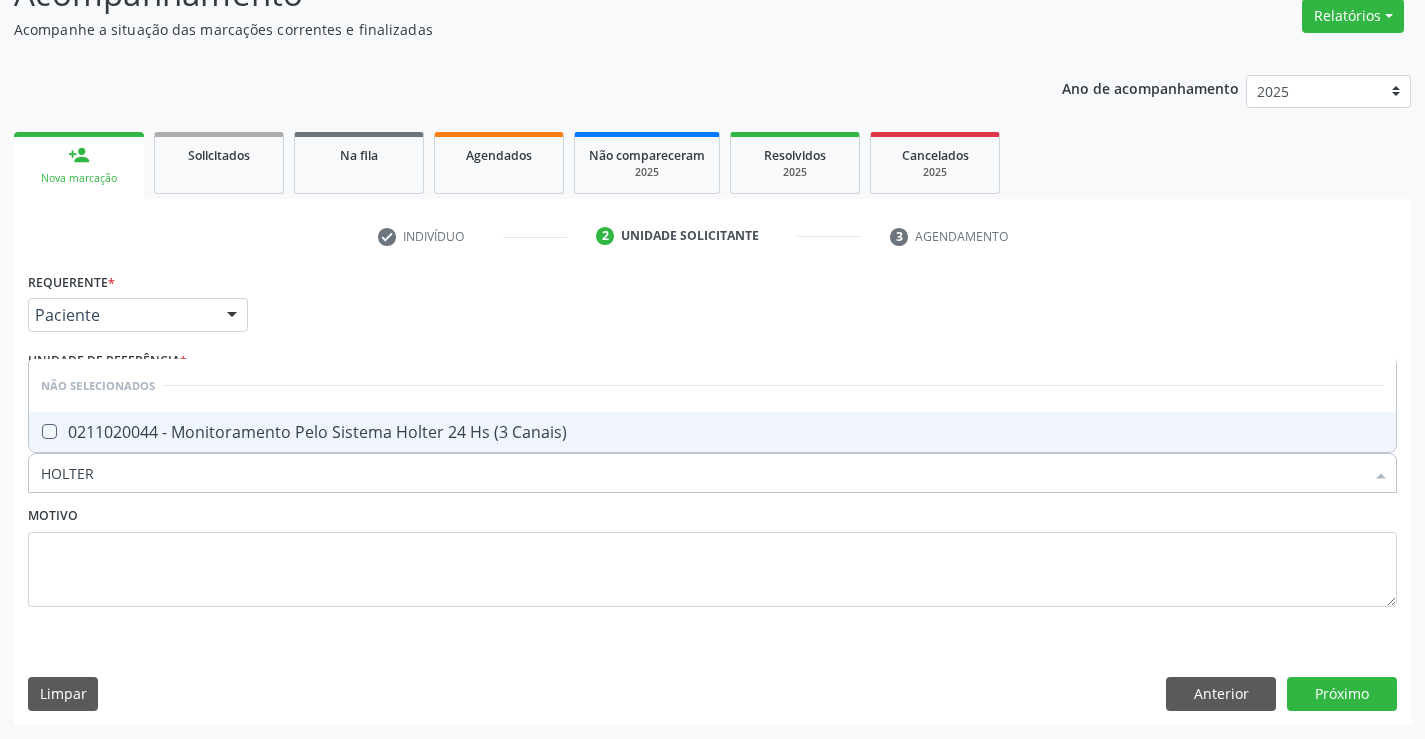 checkbox on "true" 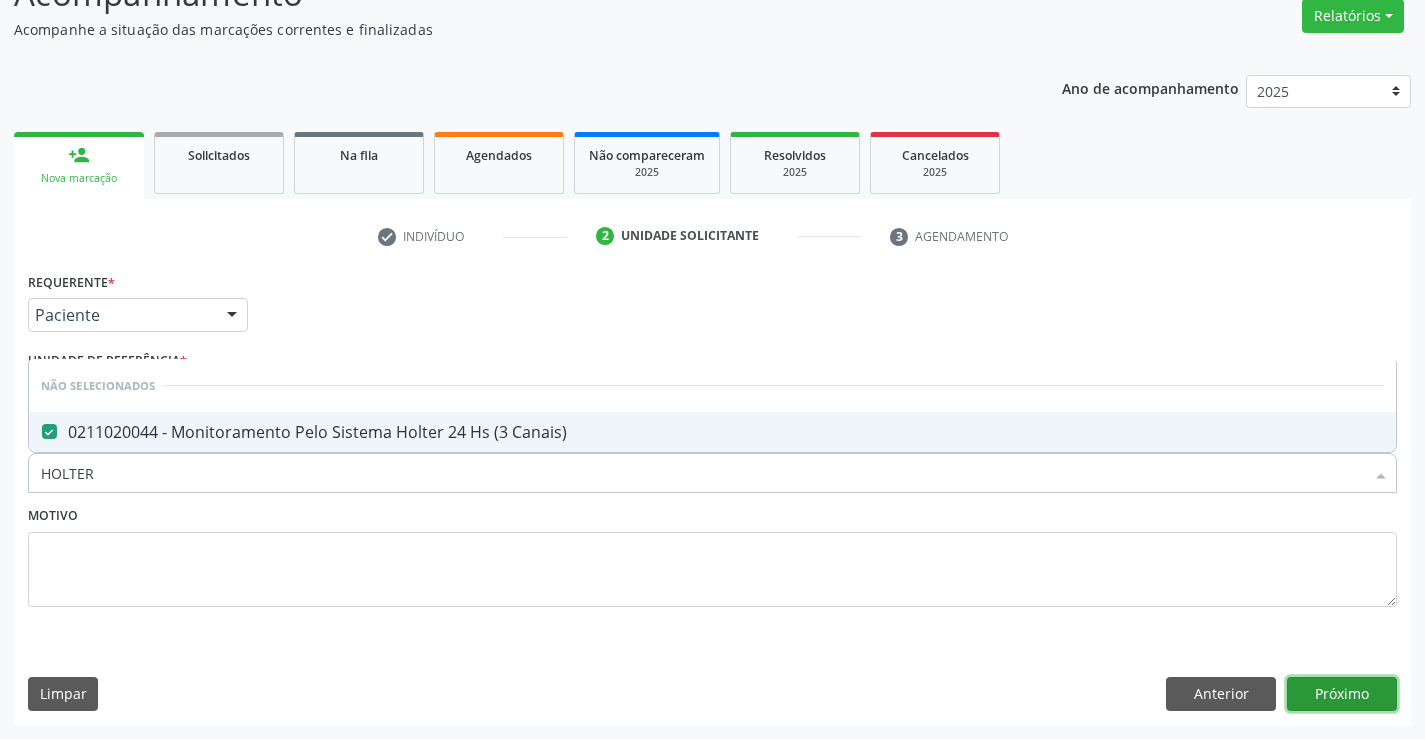 click on "Próximo" at bounding box center (1342, 694) 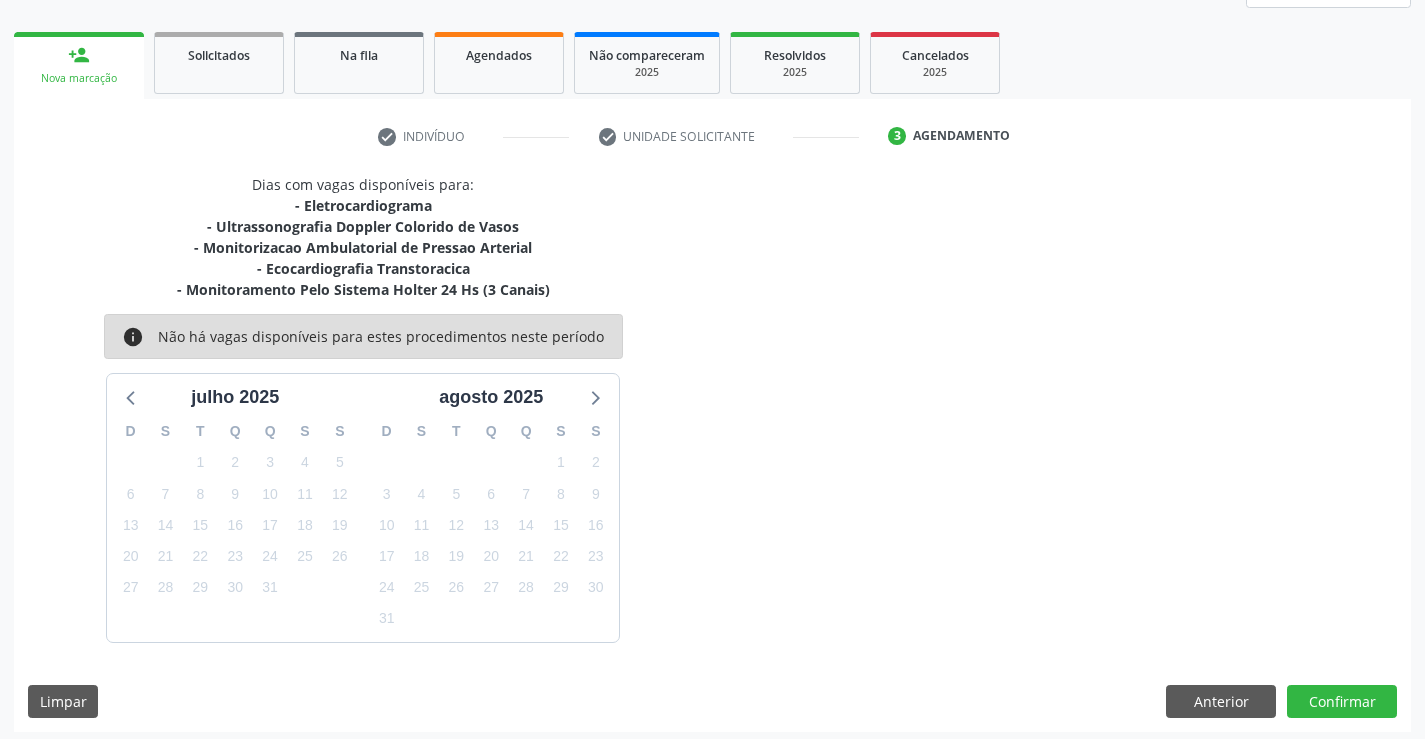 scroll, scrollTop: 274, scrollLeft: 0, axis: vertical 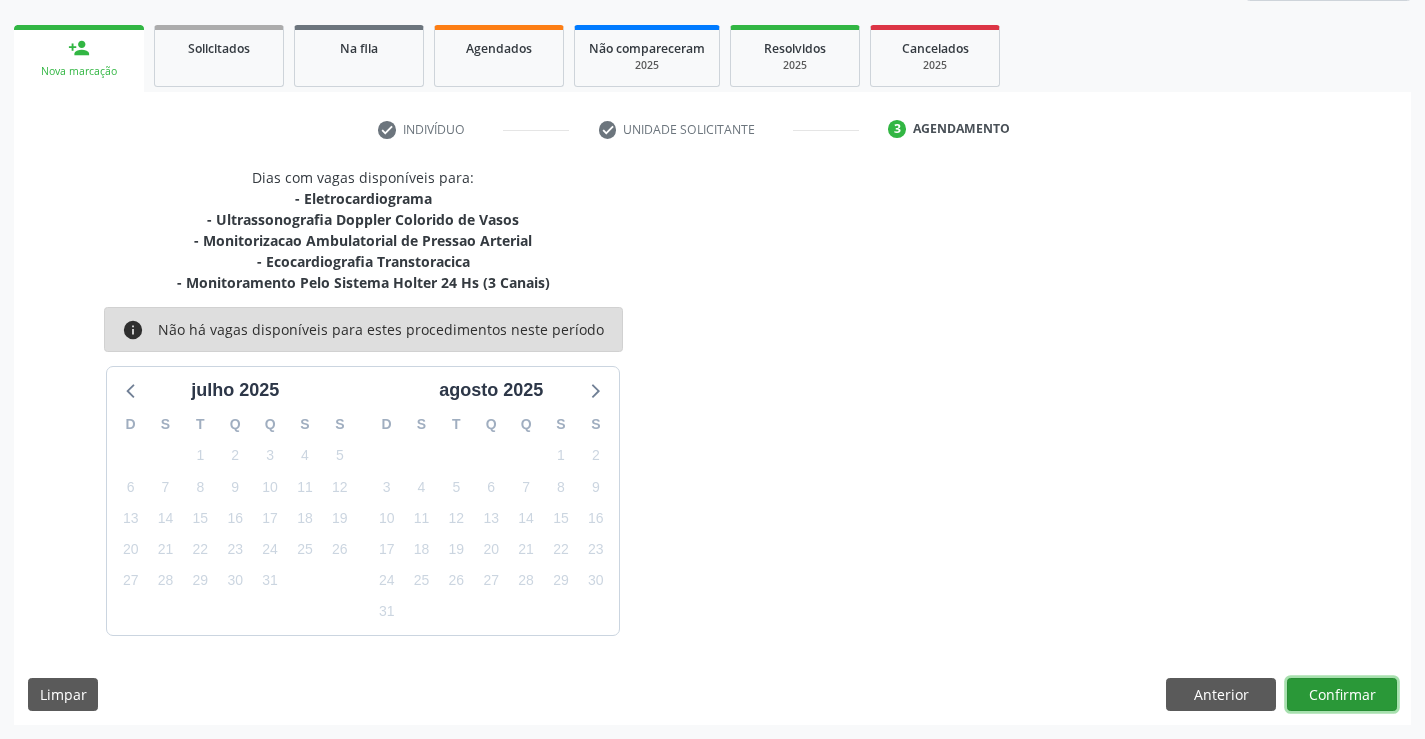 click on "Confirmar" at bounding box center (1342, 695) 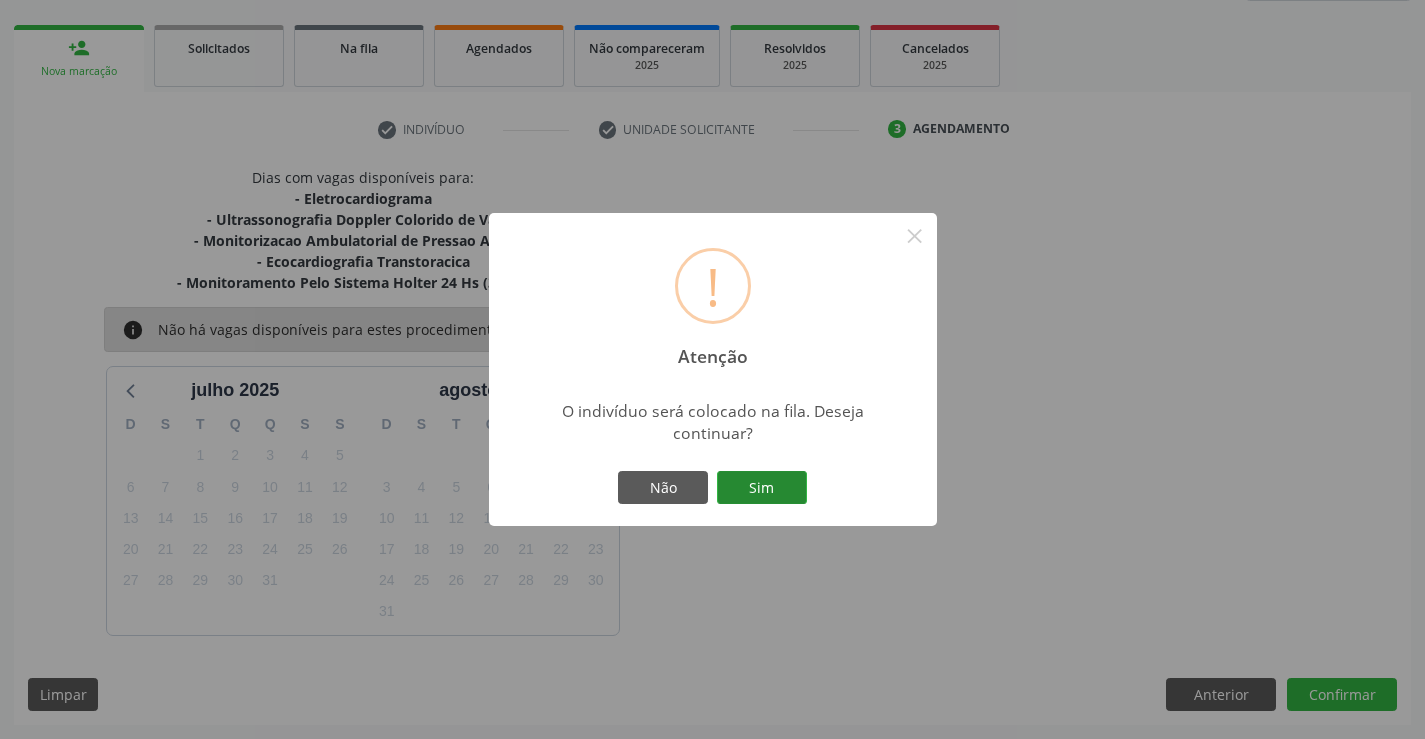 click on "Sim" at bounding box center (762, 488) 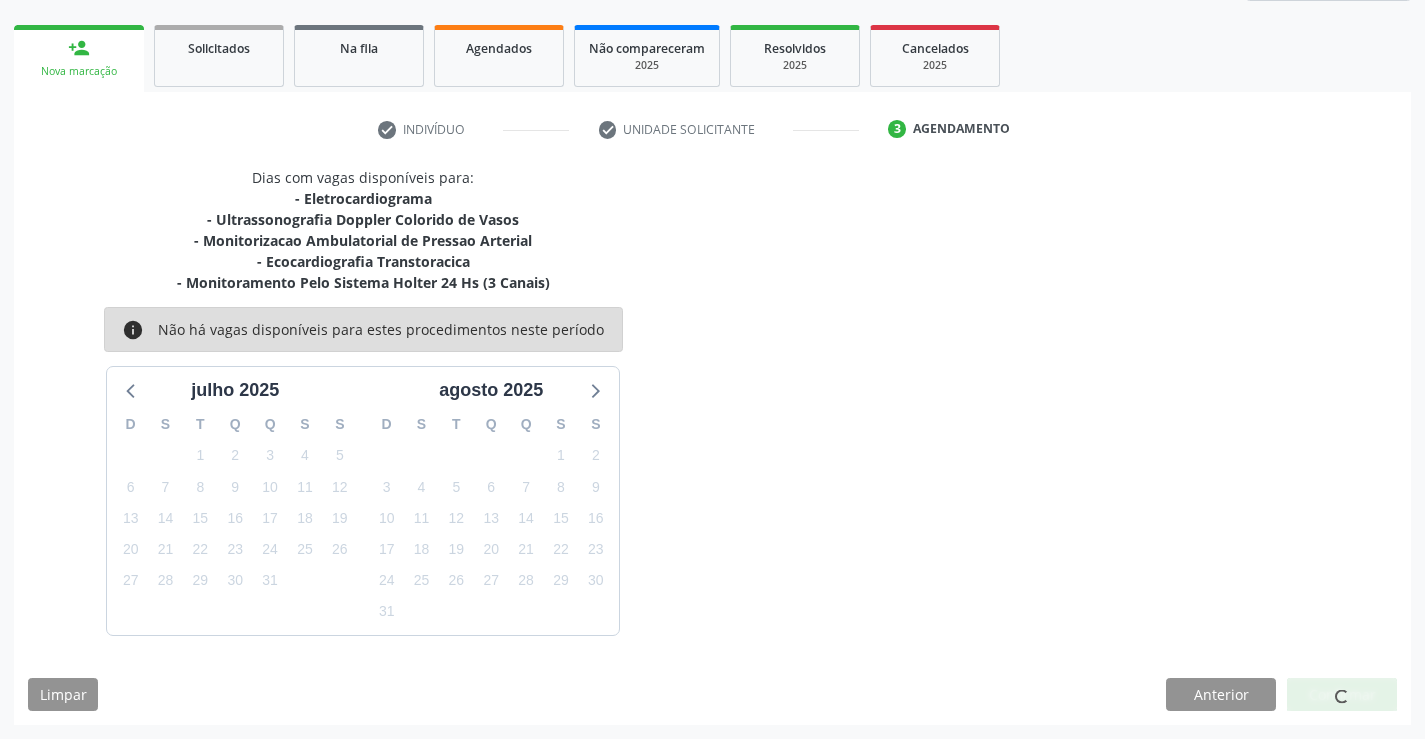 scroll, scrollTop: 0, scrollLeft: 0, axis: both 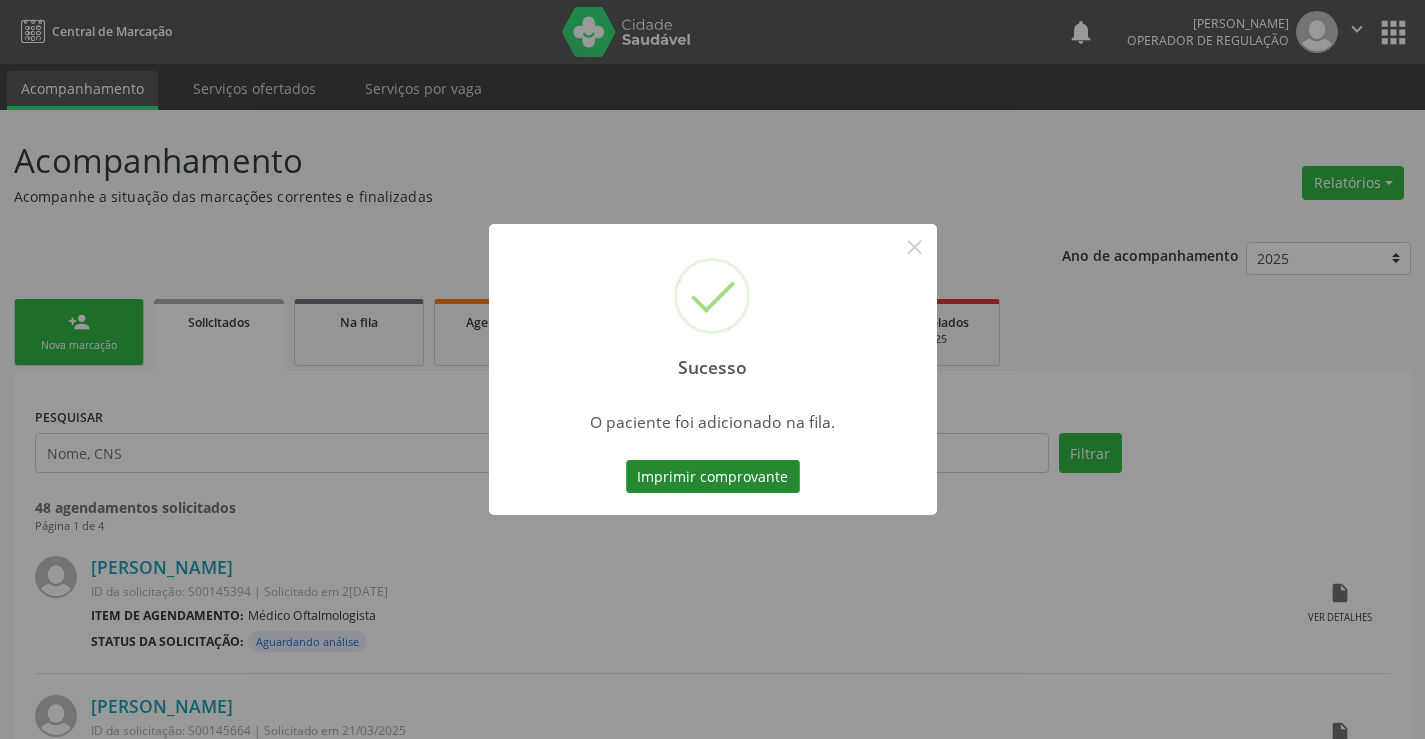 click on "Imprimir comprovante" at bounding box center (713, 477) 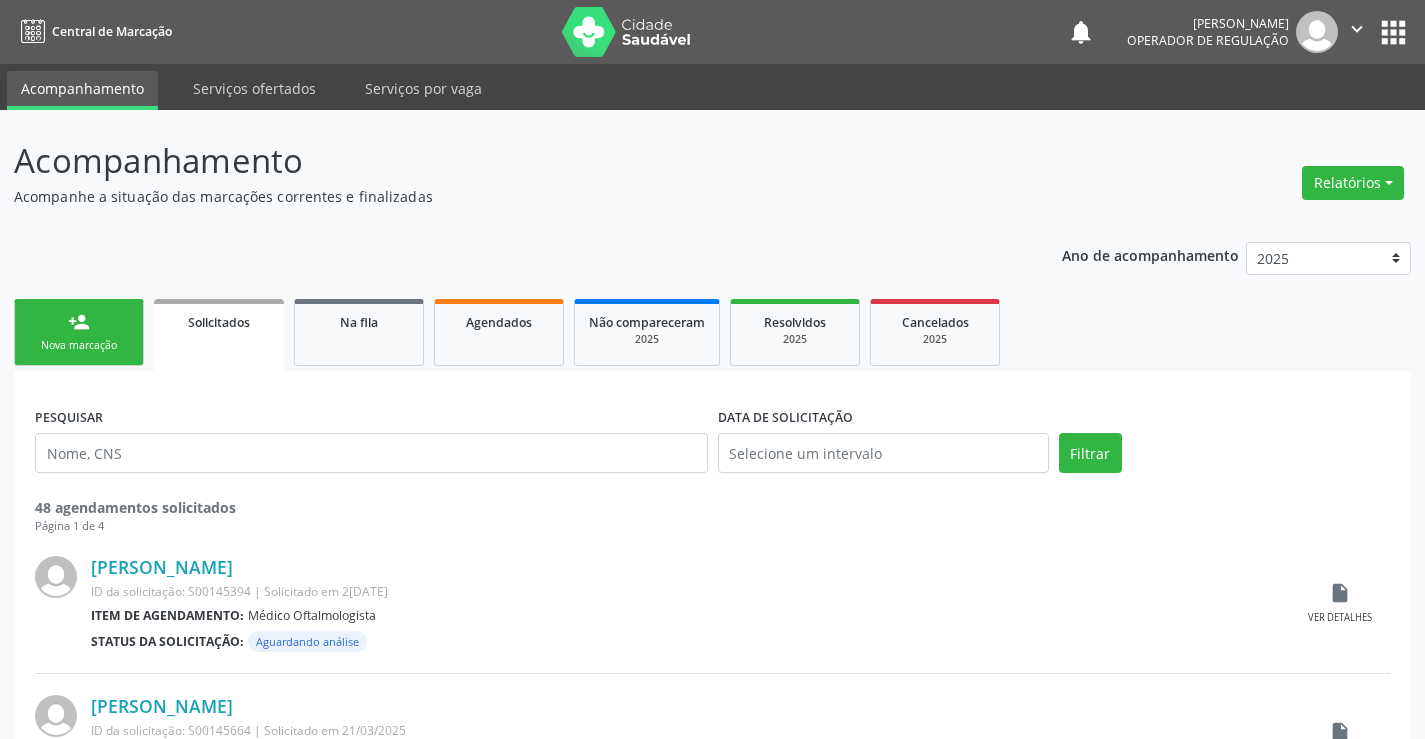 click on "" at bounding box center [1357, 29] 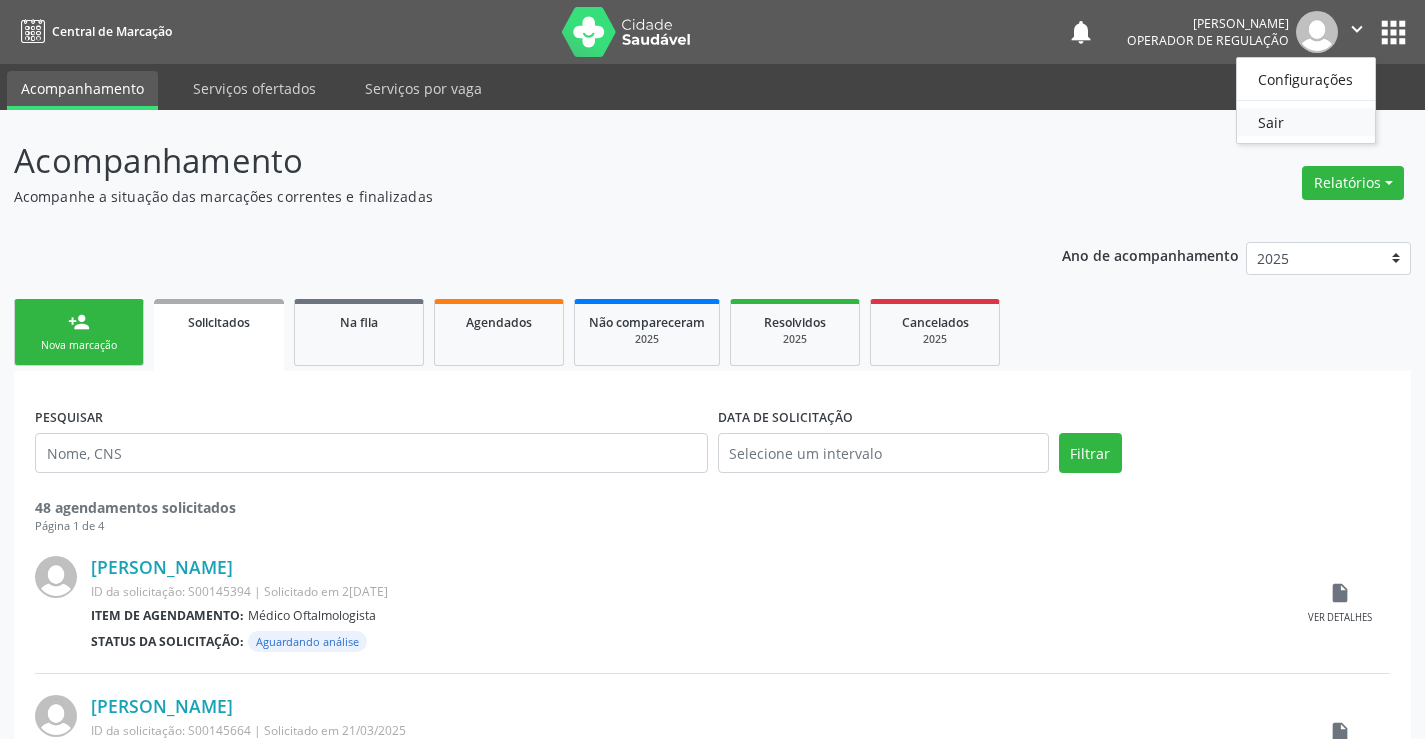 click on "Sair" at bounding box center (1306, 122) 